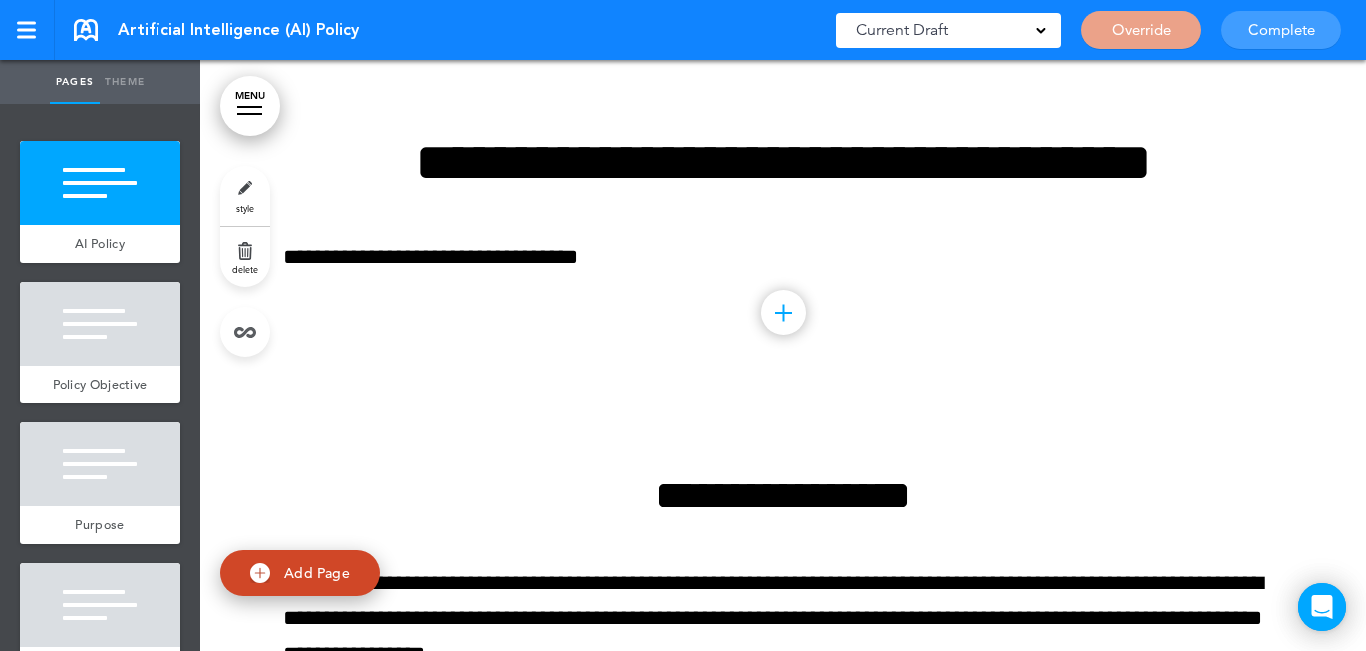scroll, scrollTop: 0, scrollLeft: 0, axis: both 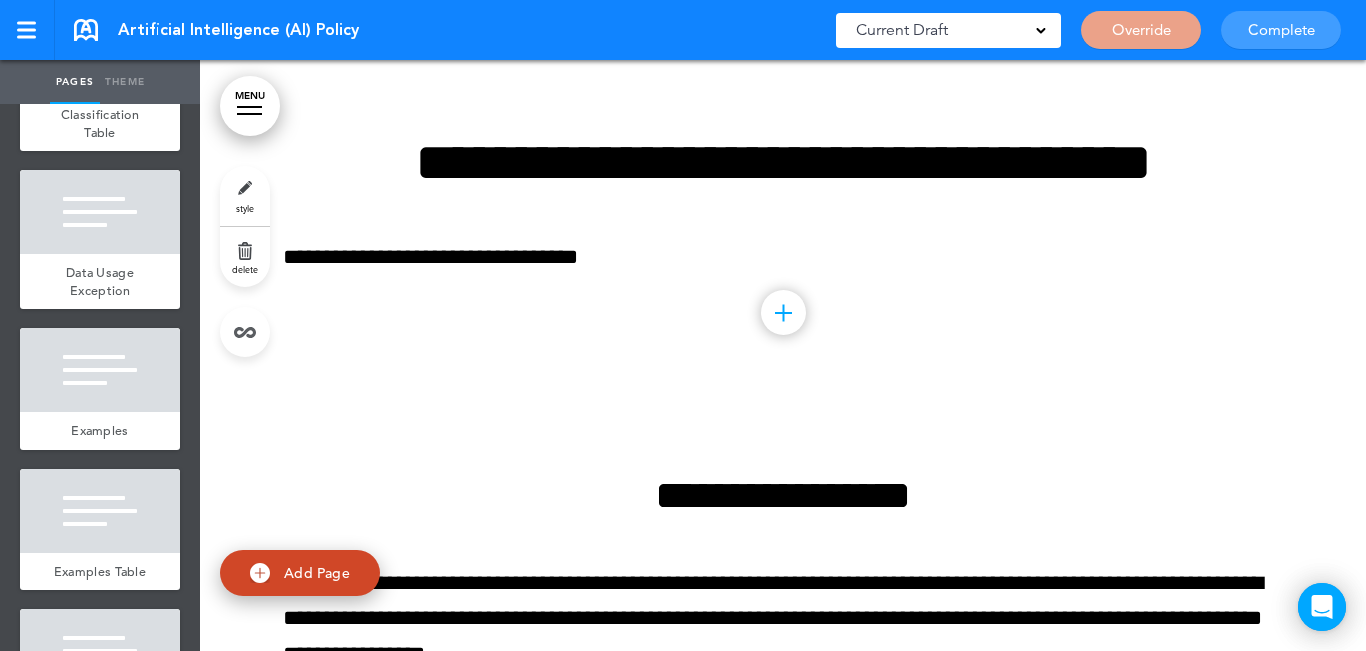 click on "Override" at bounding box center (1141, 30) 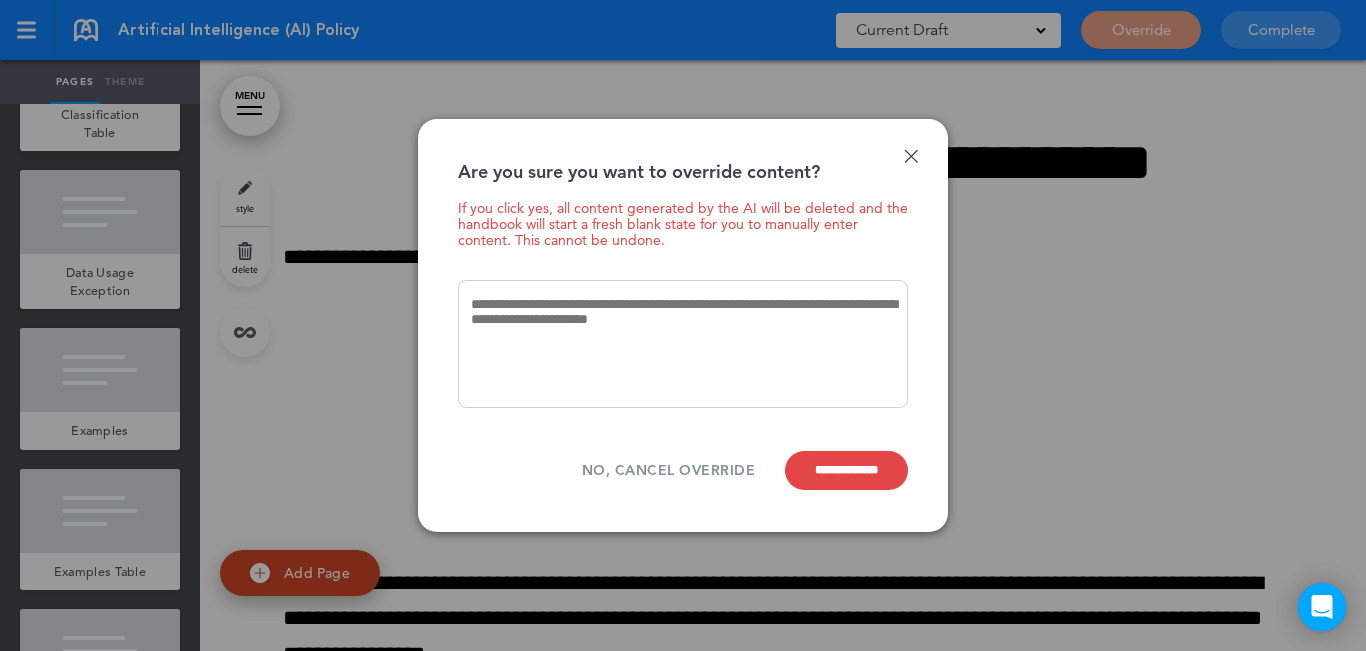 click on "**********" at bounding box center [683, 325] 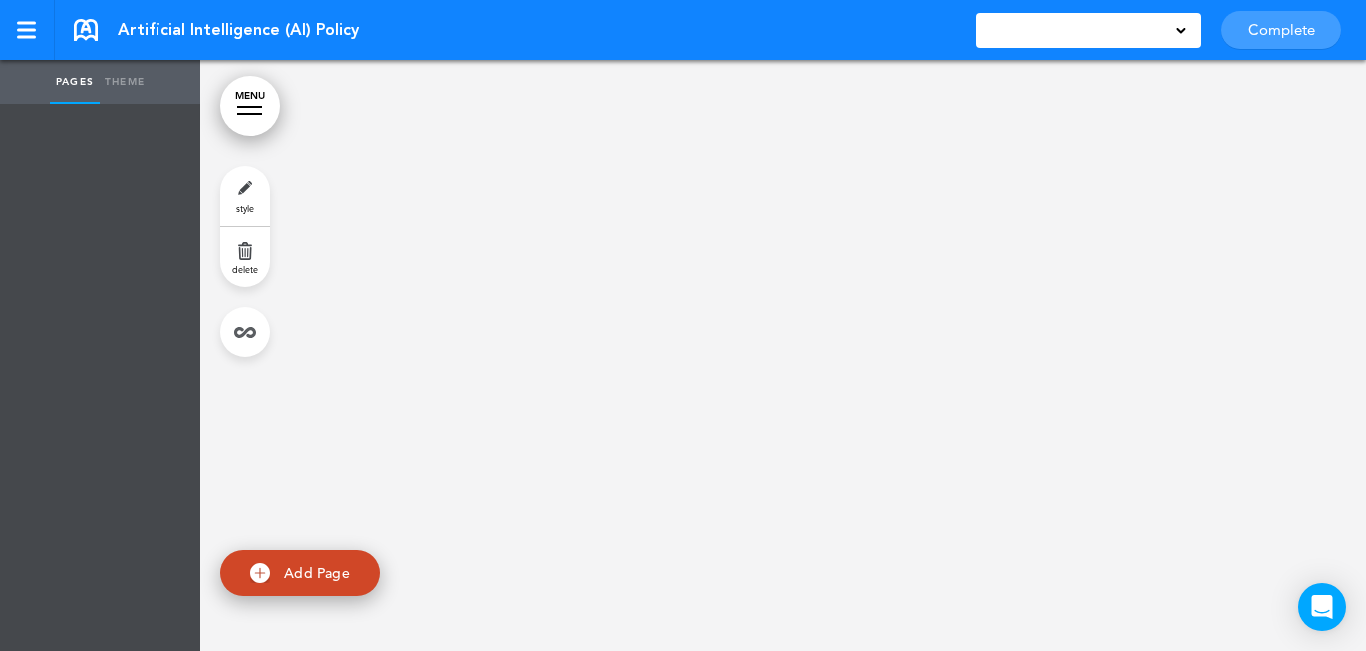 scroll, scrollTop: 0, scrollLeft: 0, axis: both 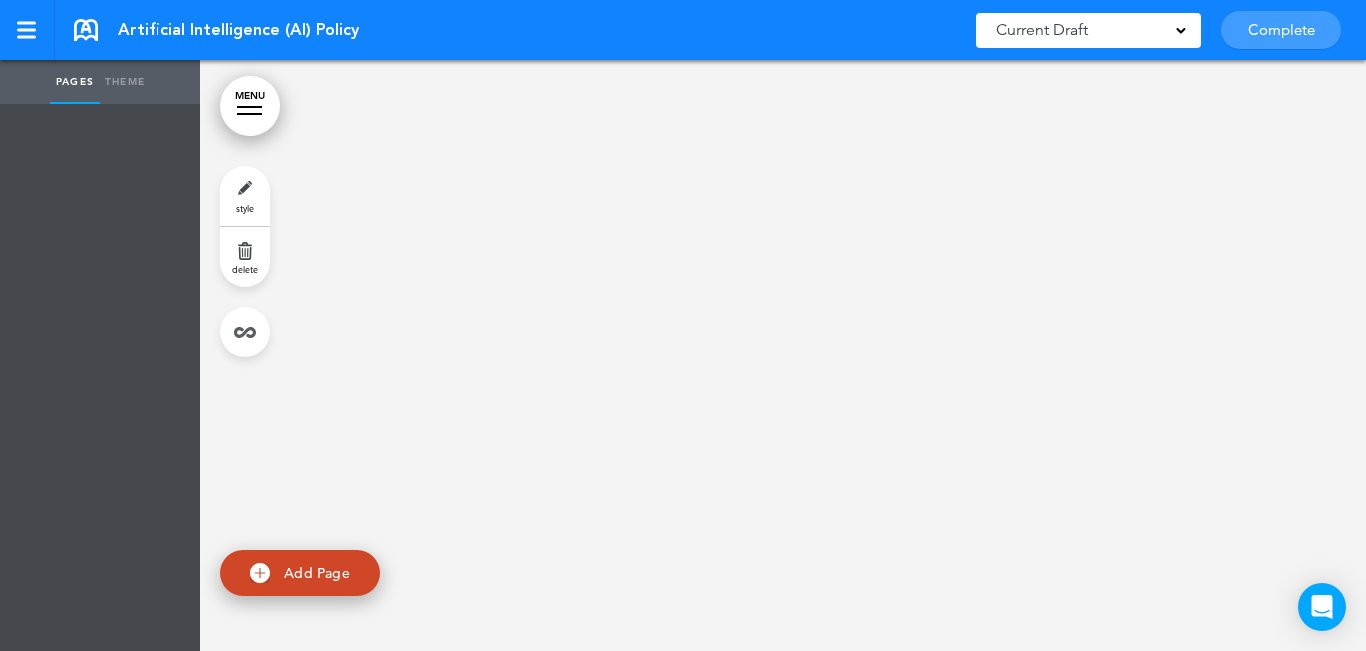 click on "Add Page" at bounding box center (317, 573) 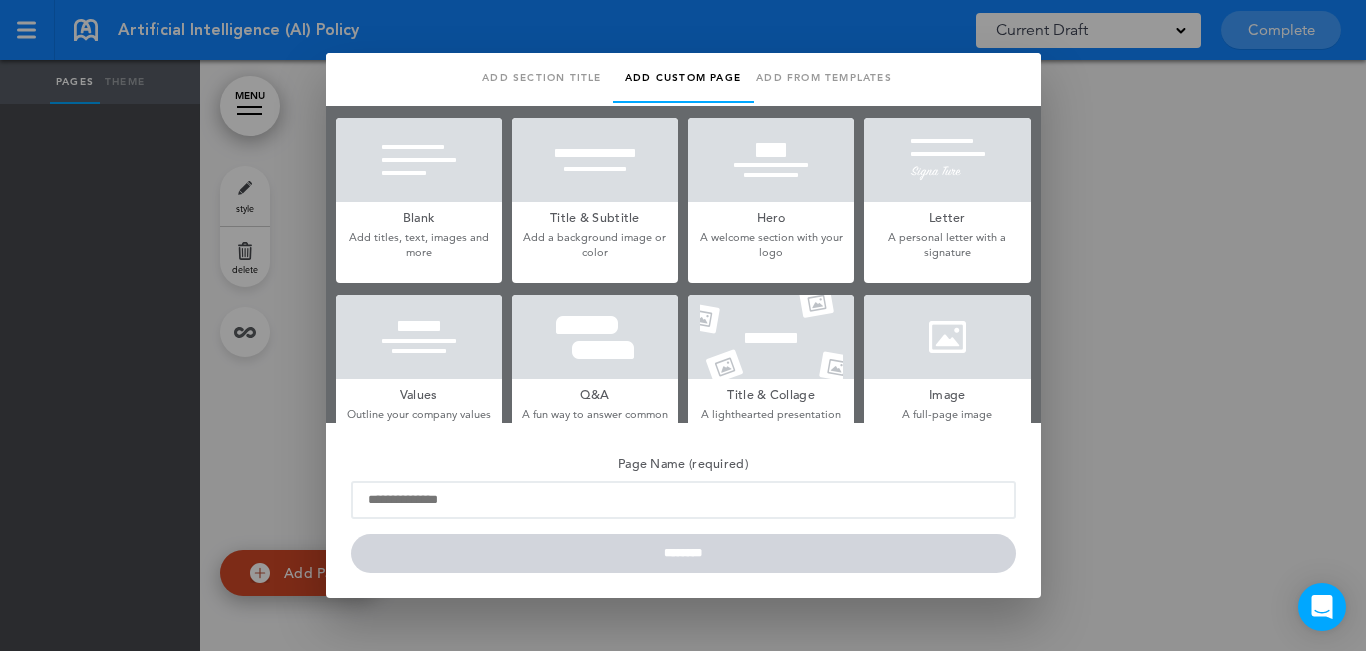 click at bounding box center (771, 160) 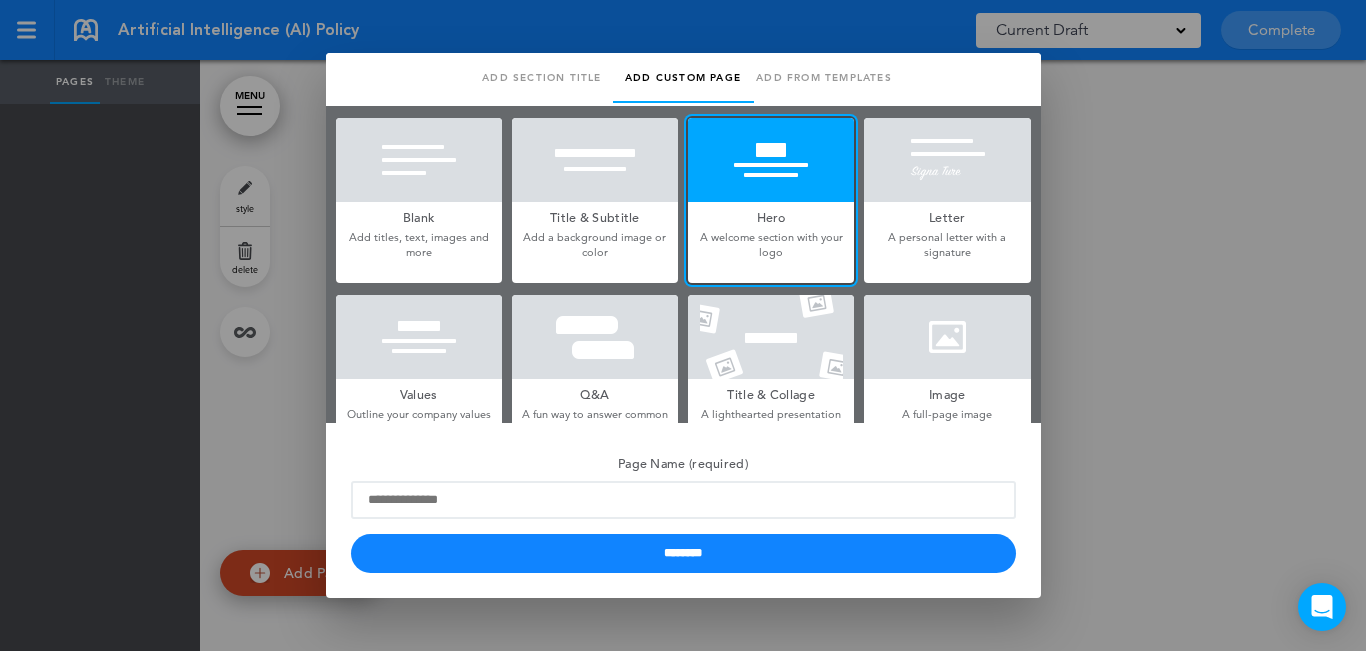 click at bounding box center (595, 160) 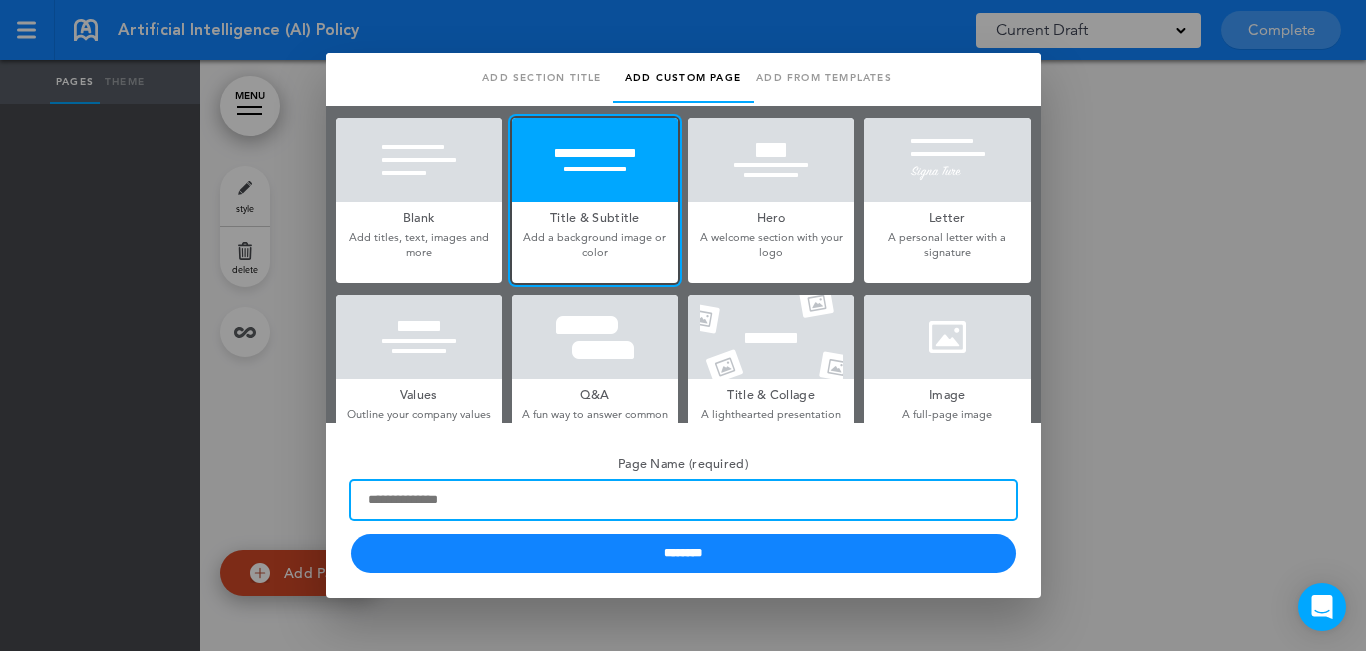 click on "Page Name (required)" at bounding box center (683, 500) 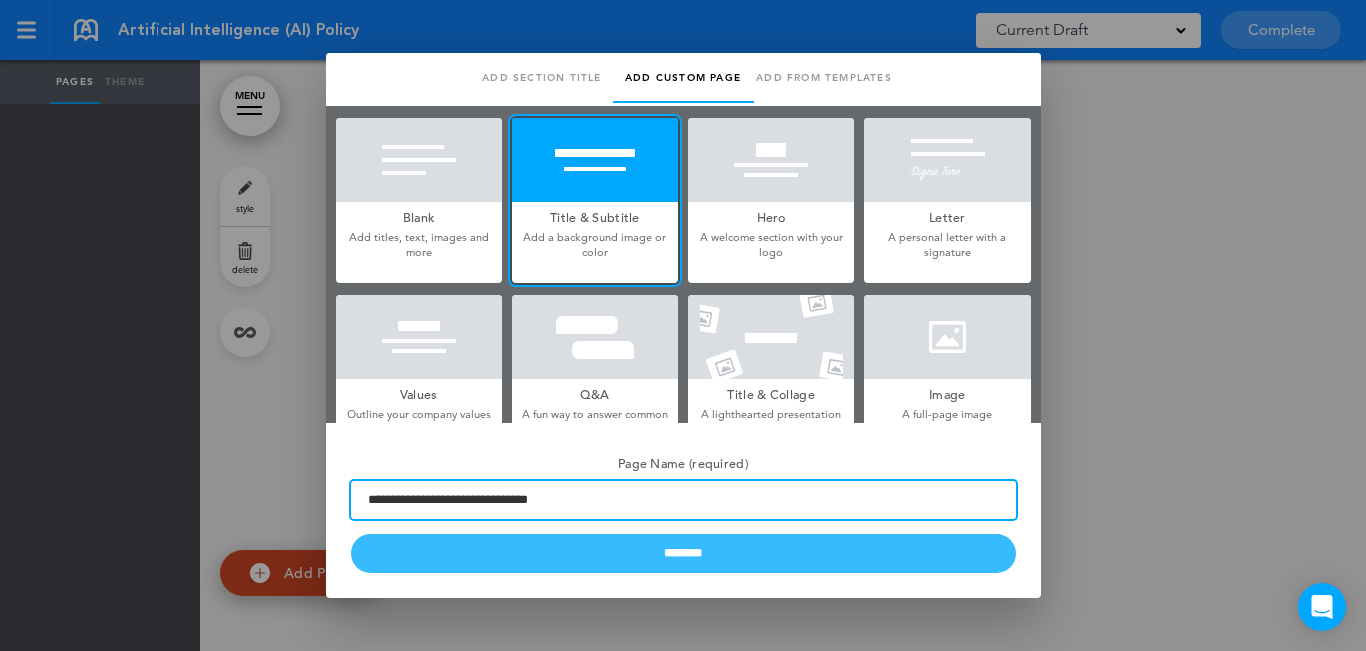 type on "**********" 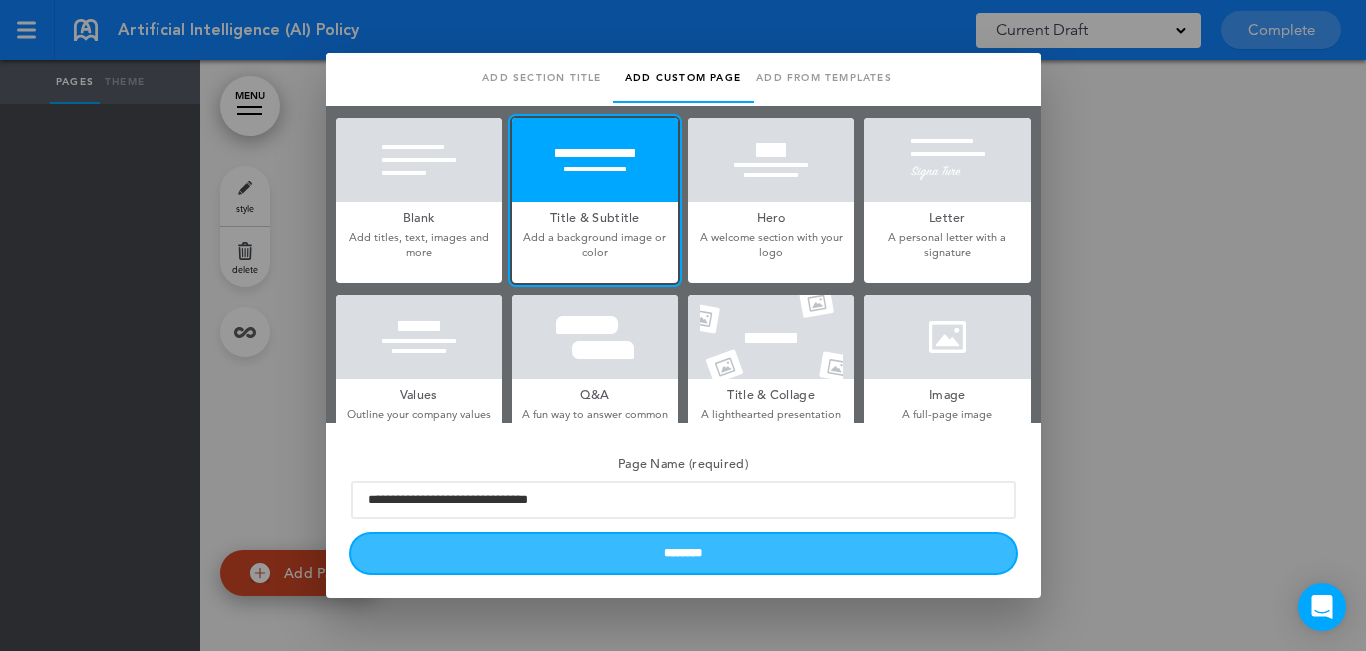 click on "********" at bounding box center [683, 553] 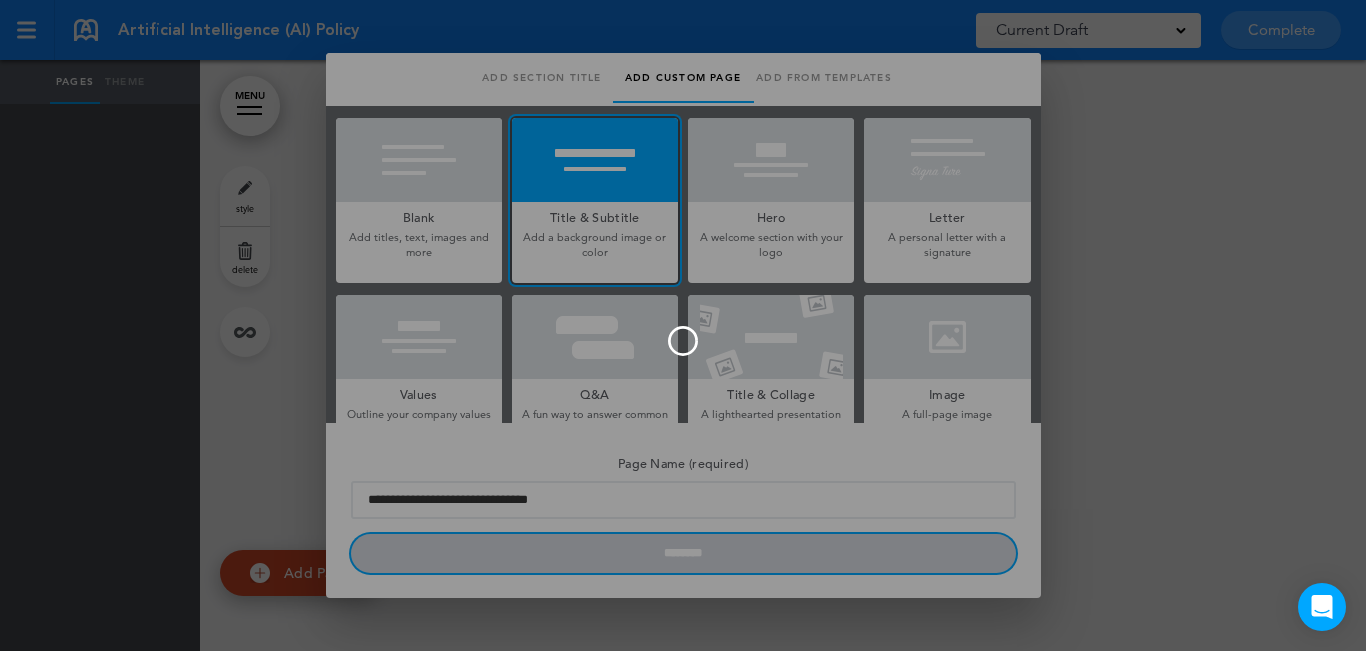 type 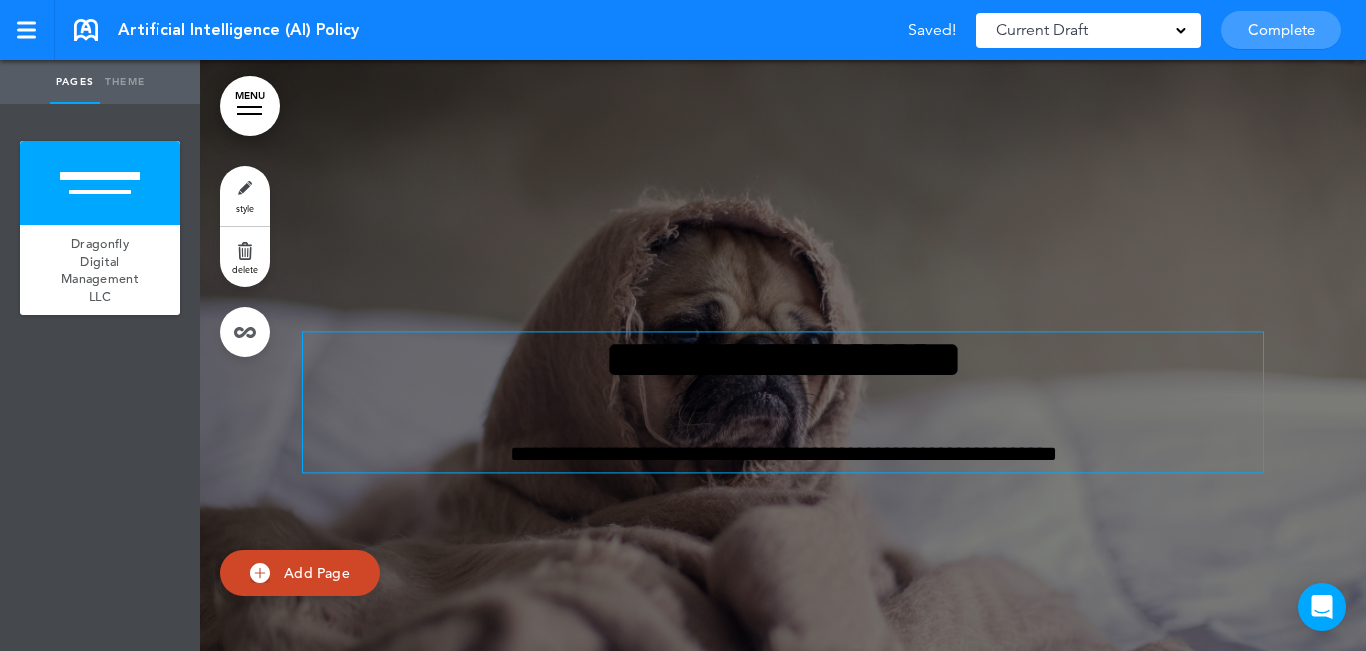 click on "**********" at bounding box center (783, 359) 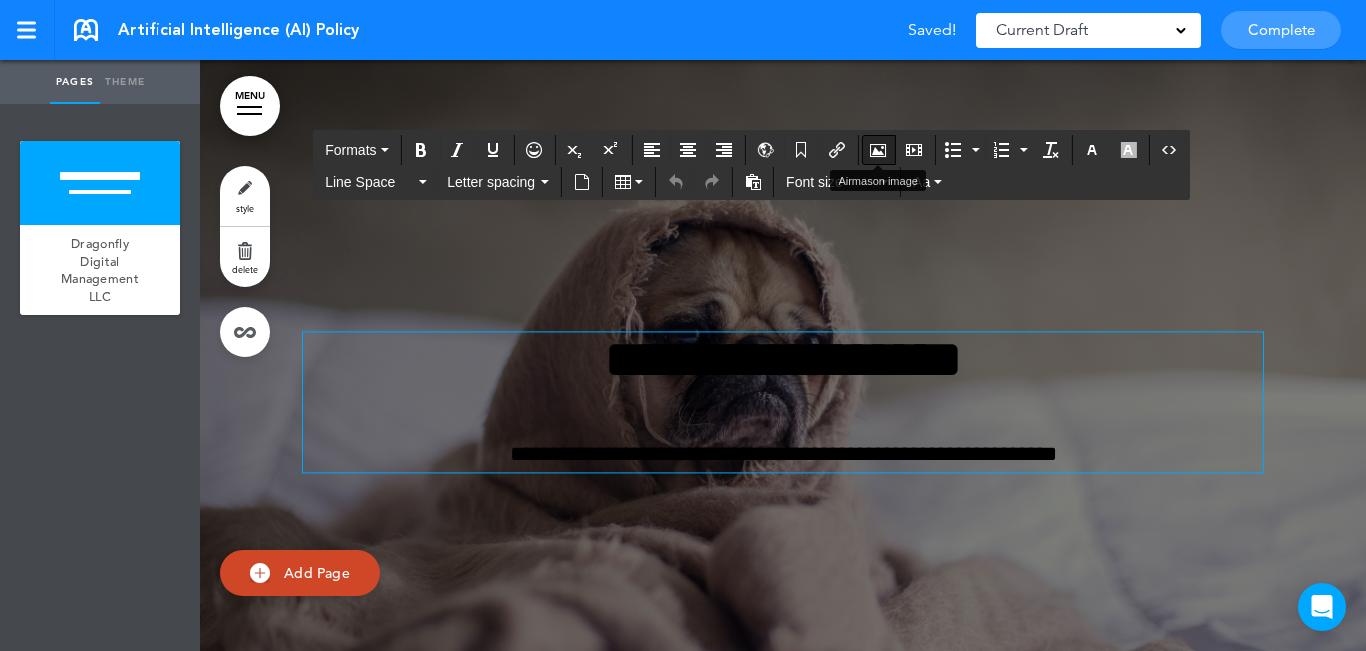 click at bounding box center [878, 150] 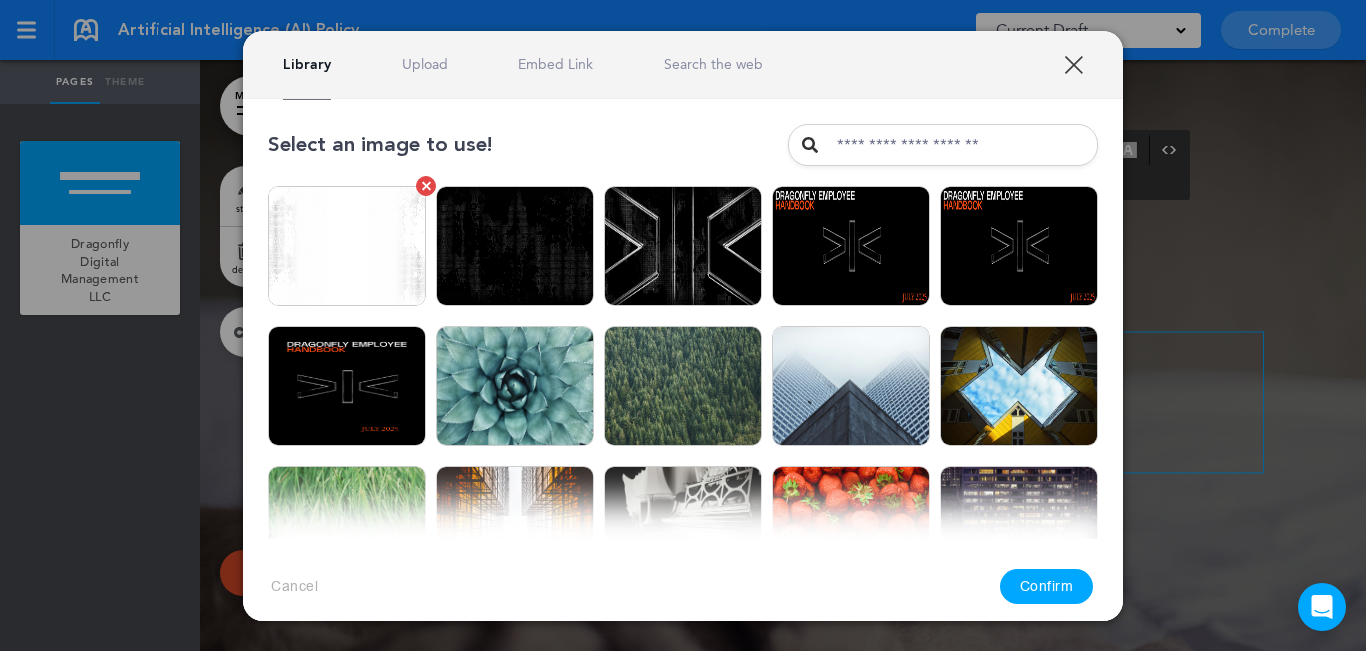 click at bounding box center (347, 246) 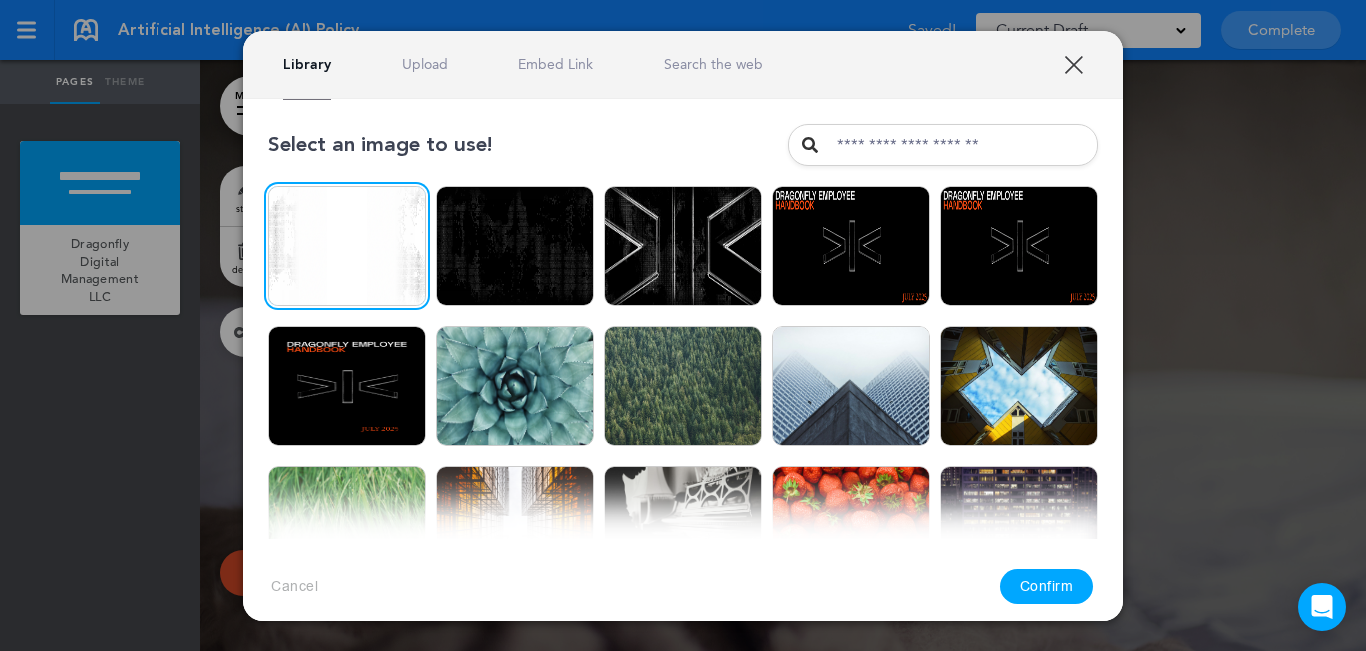 drag, startPoint x: 1081, startPoint y: 592, endPoint x: 1019, endPoint y: 571, distance: 65.459915 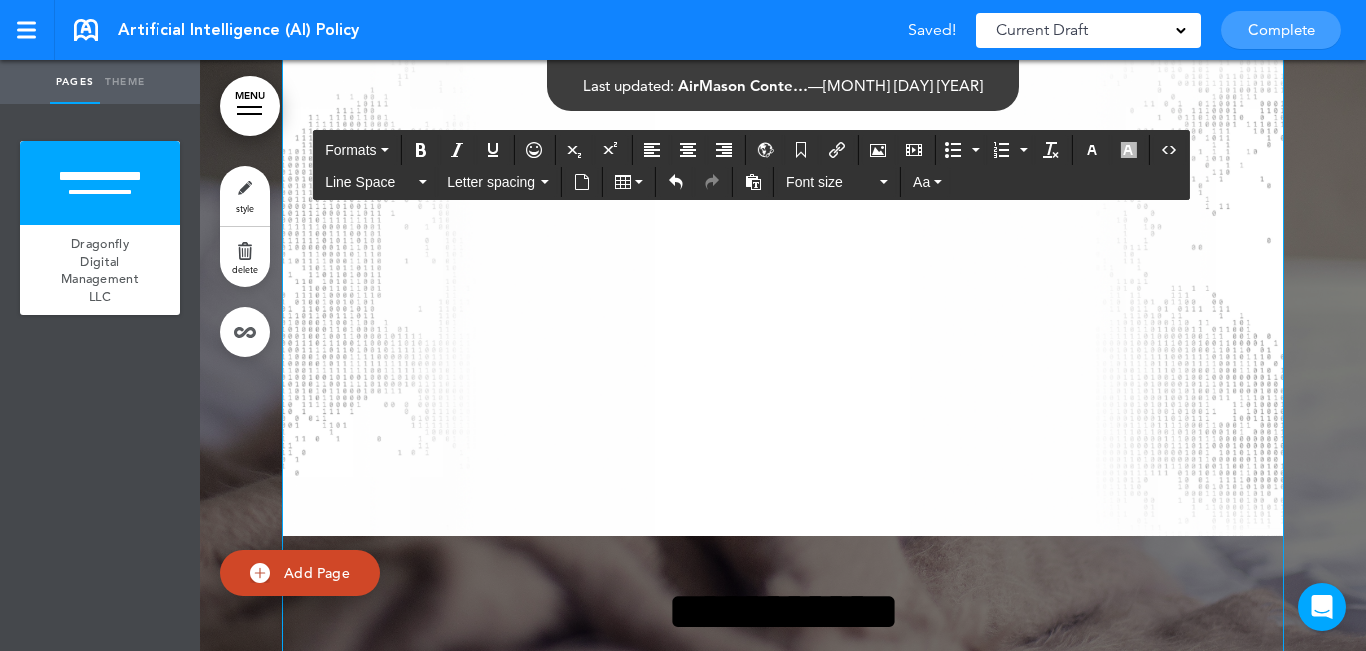 scroll, scrollTop: 0, scrollLeft: 0, axis: both 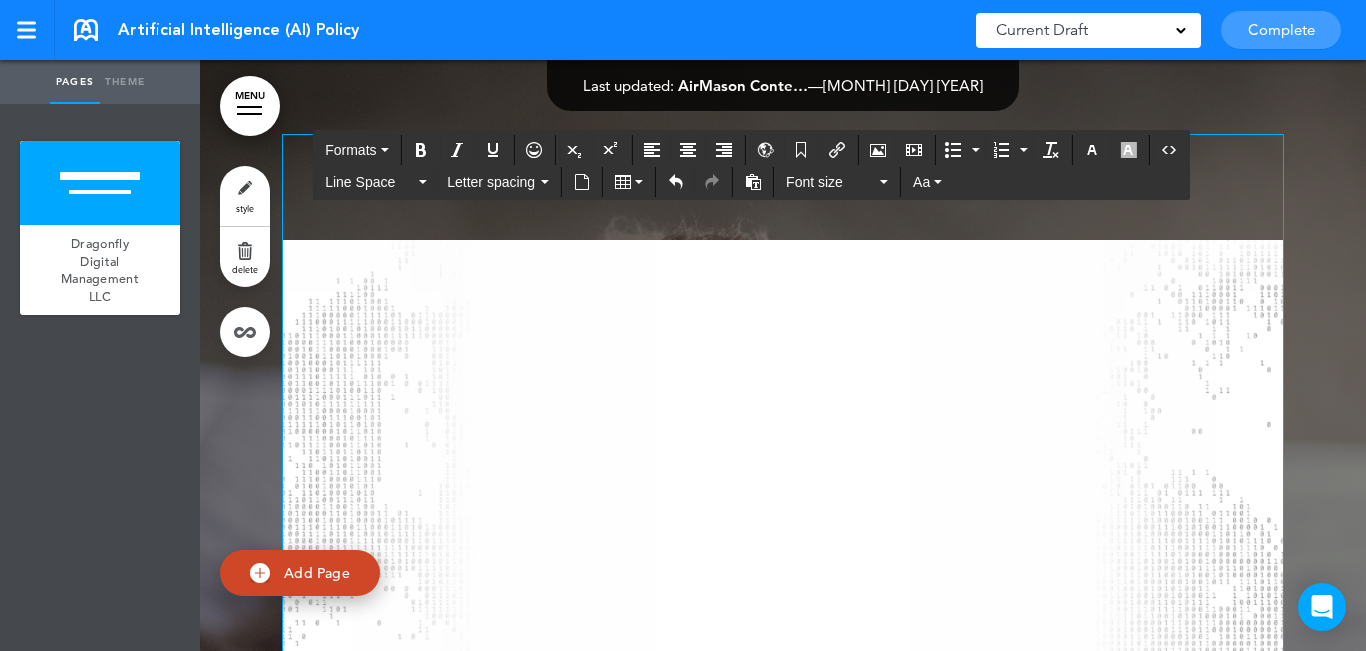 click at bounding box center (783, 480) 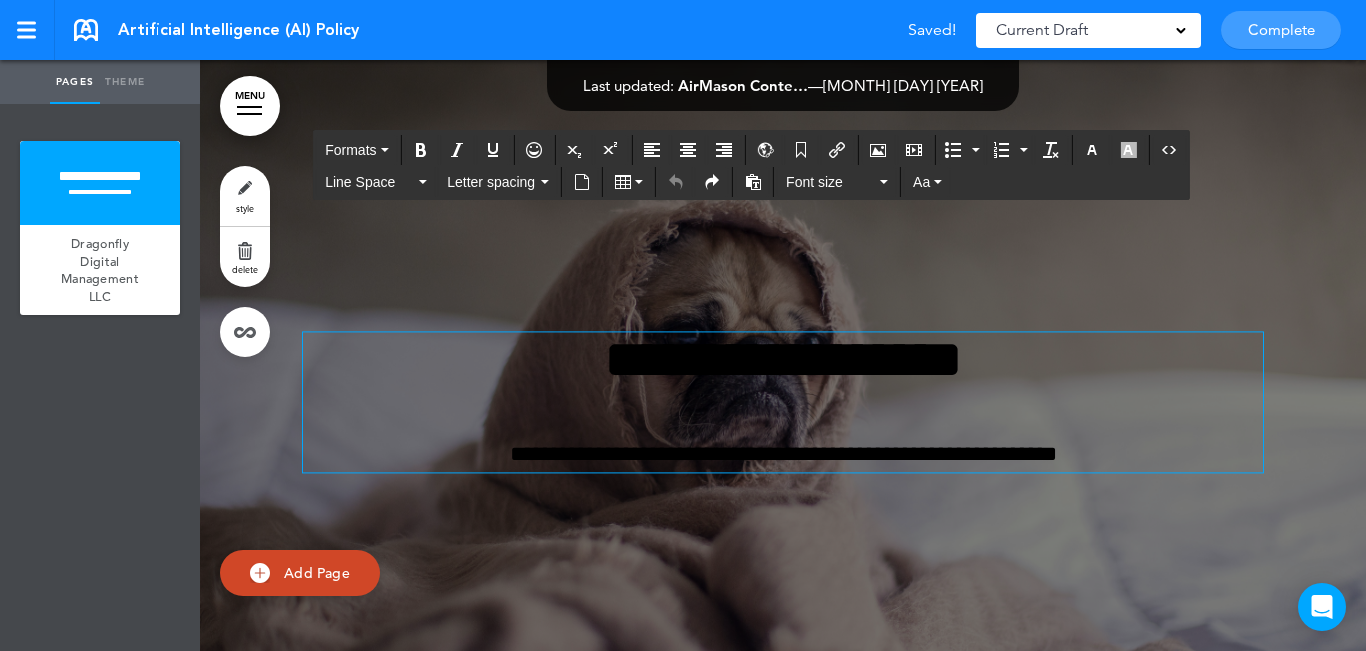 click on "**********" at bounding box center (783, 359) 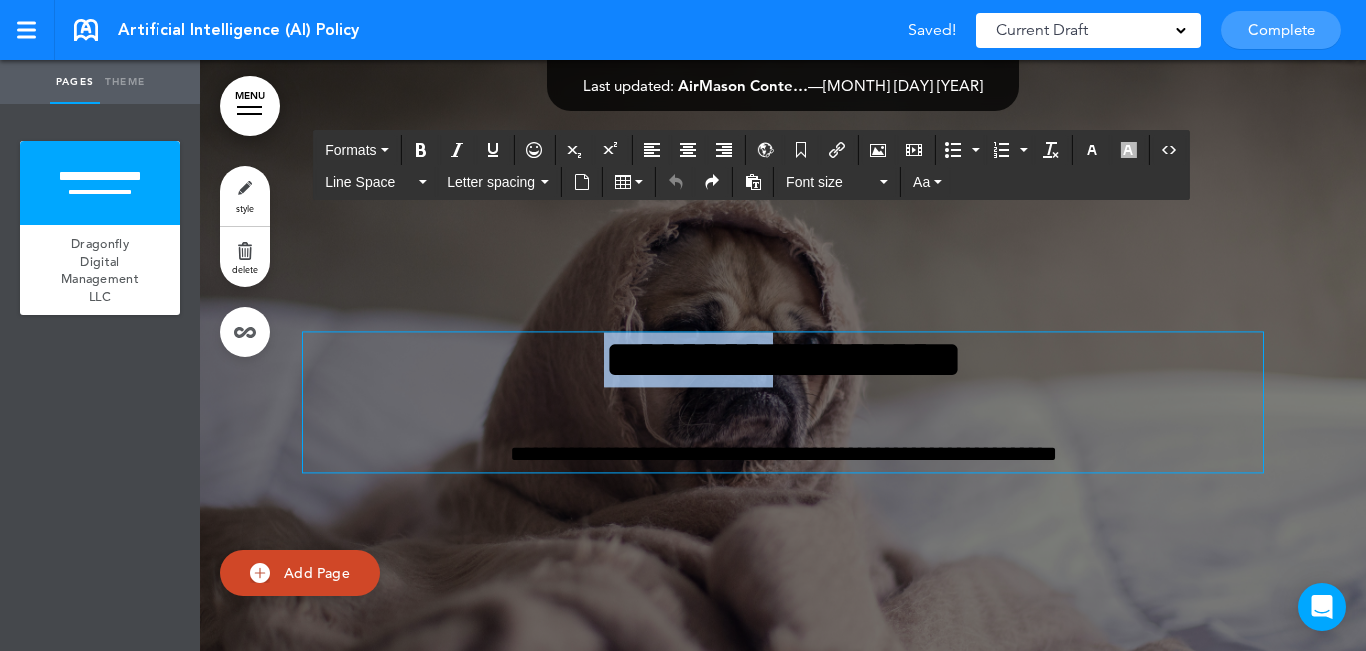 click on "**********" at bounding box center (783, 359) 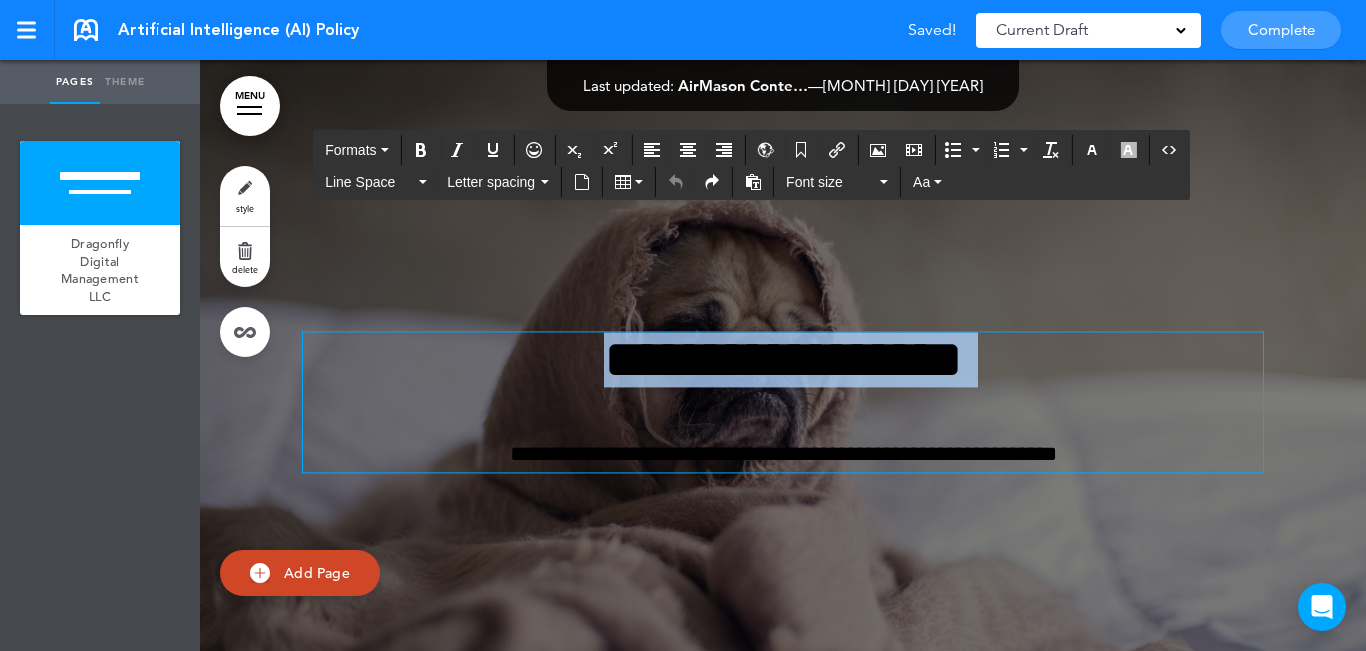 click on "**********" at bounding box center [783, 359] 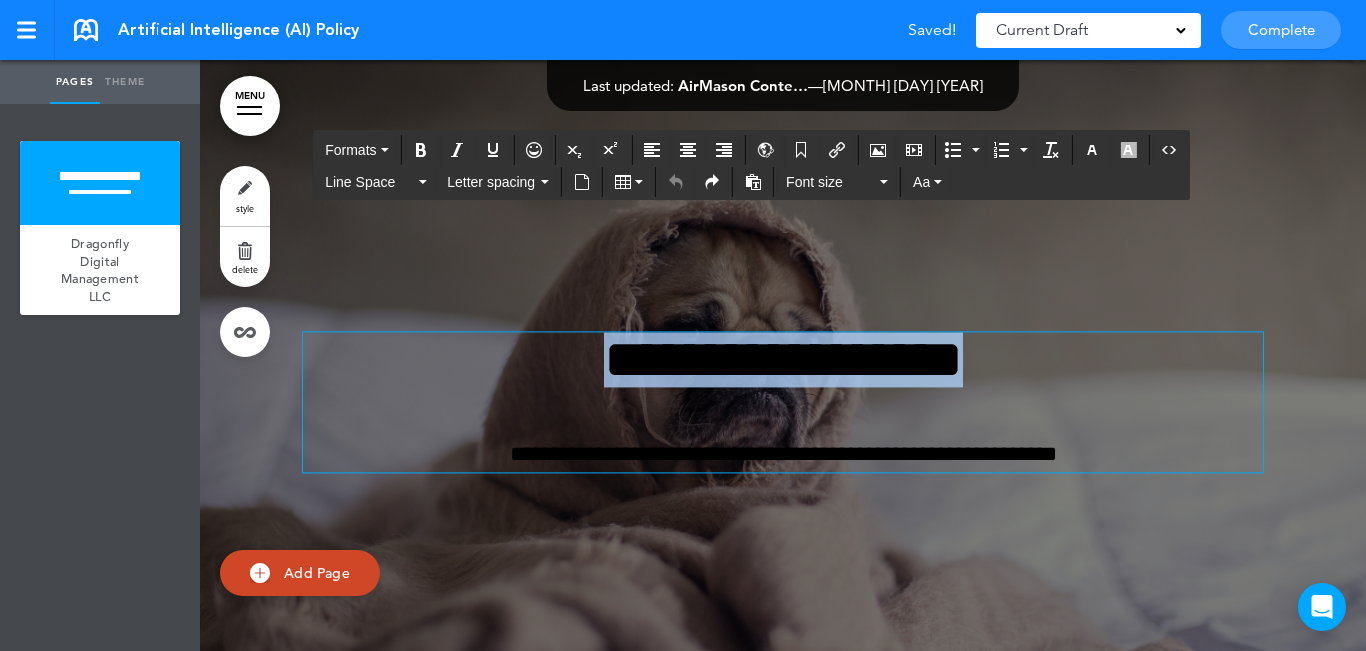 paste 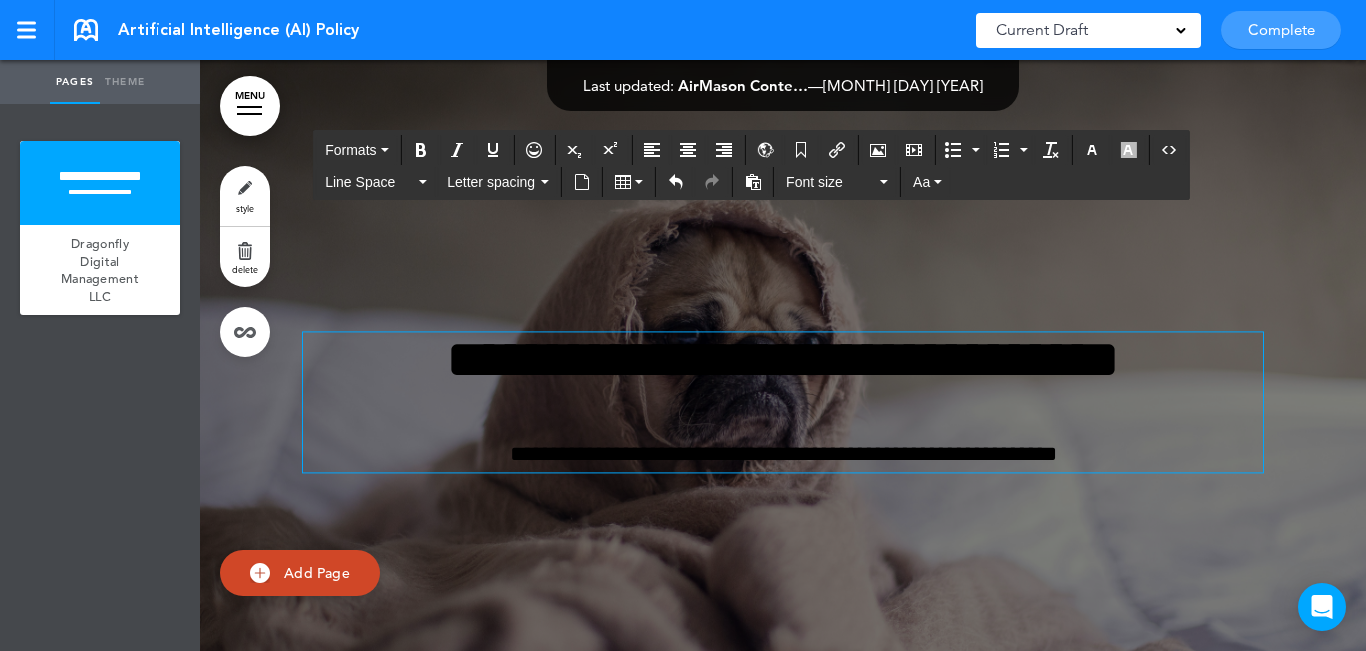 click on "**********" at bounding box center [783, 454] 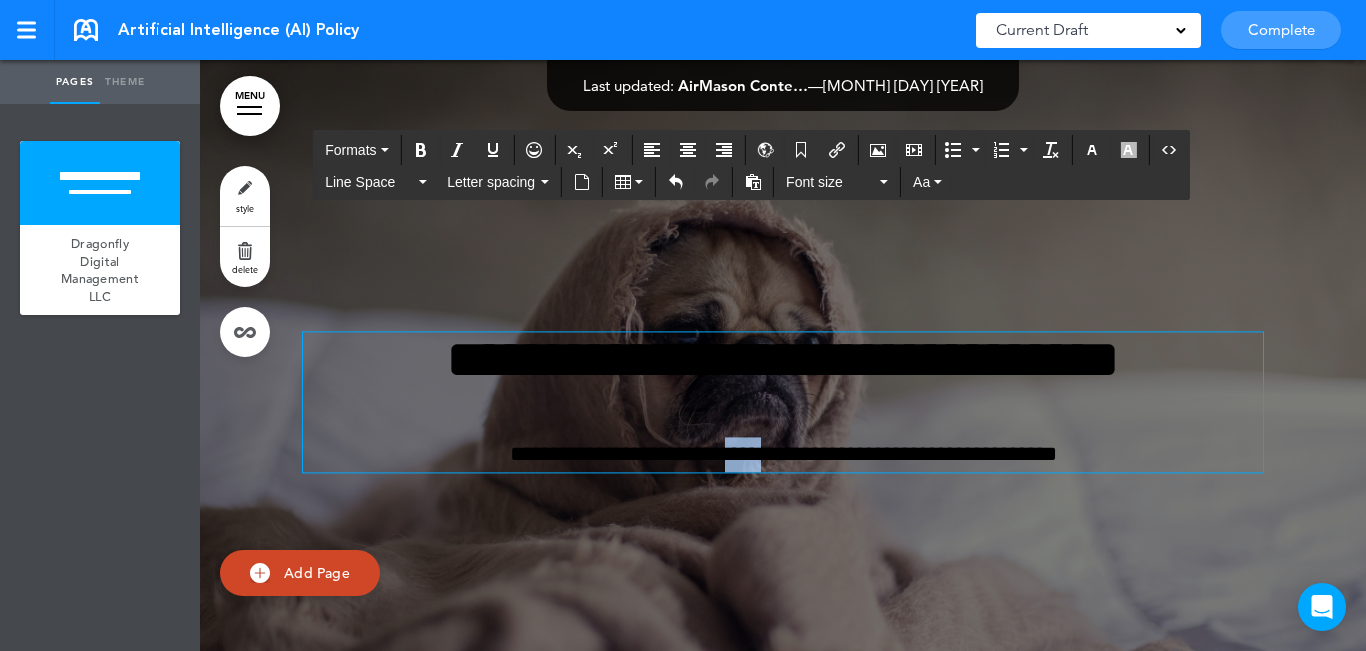 click on "**********" at bounding box center [783, 454] 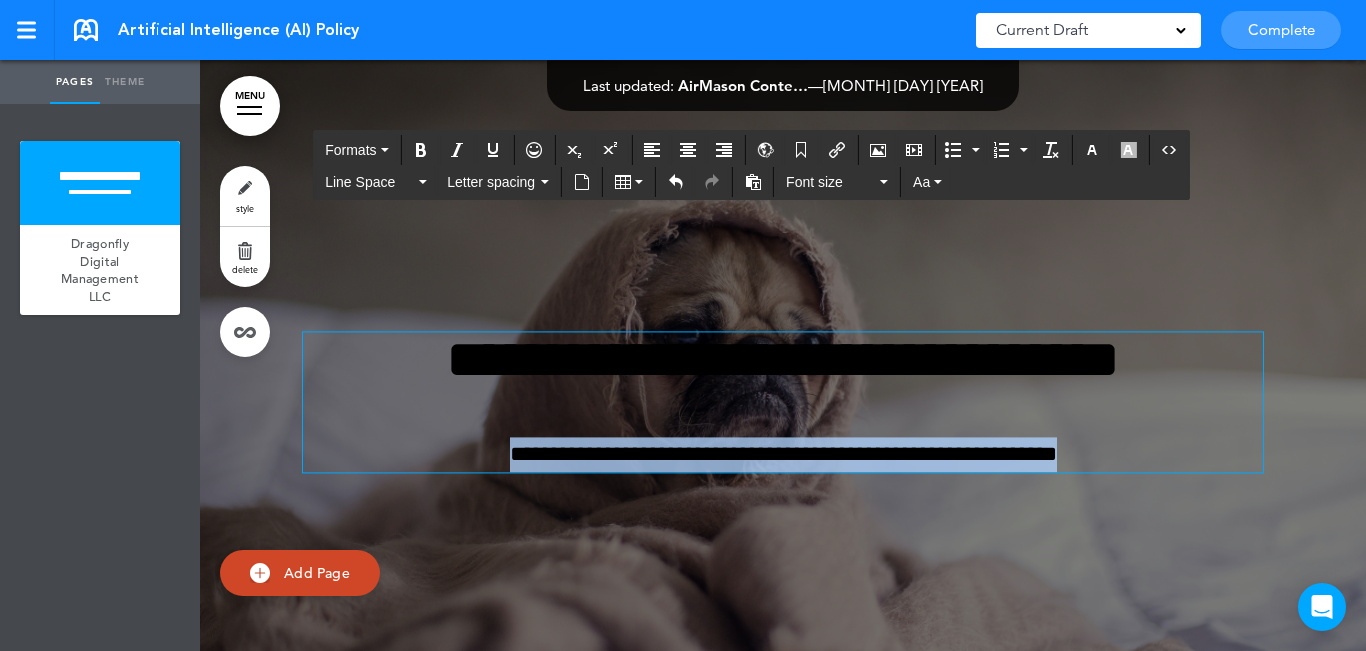 click on "**********" at bounding box center (783, 454) 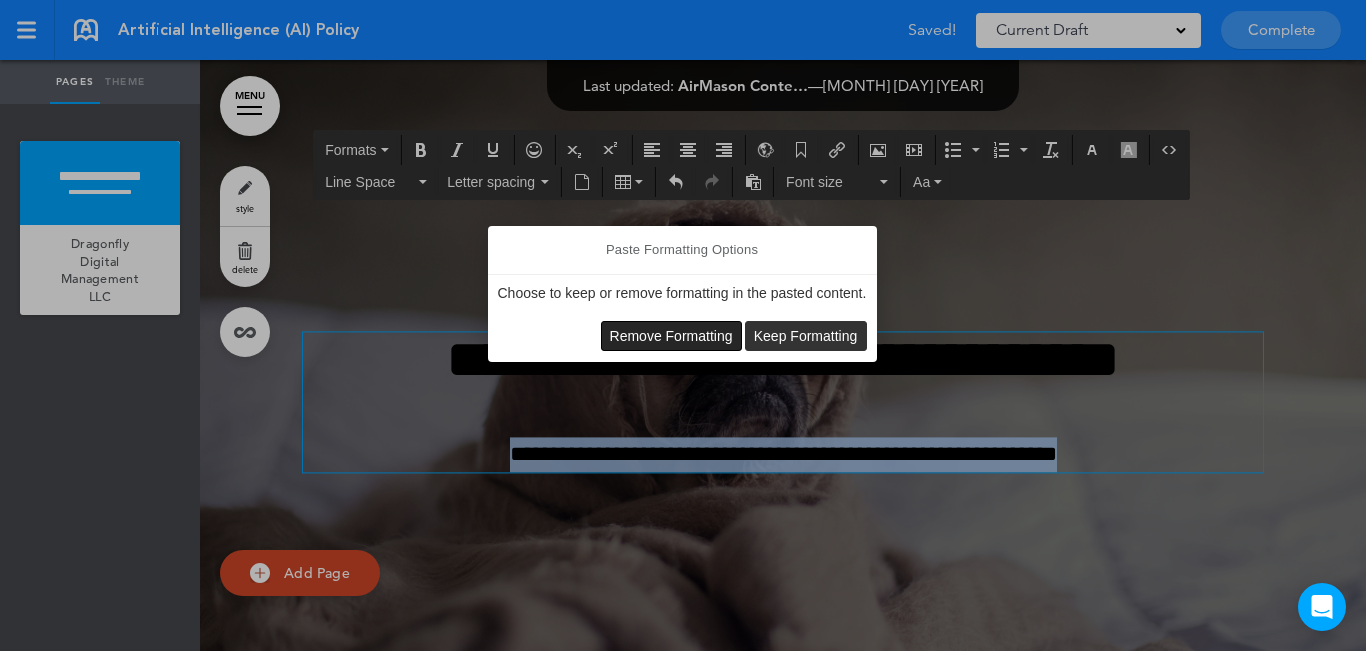 click on "Remove Formatting" at bounding box center (671, 336) 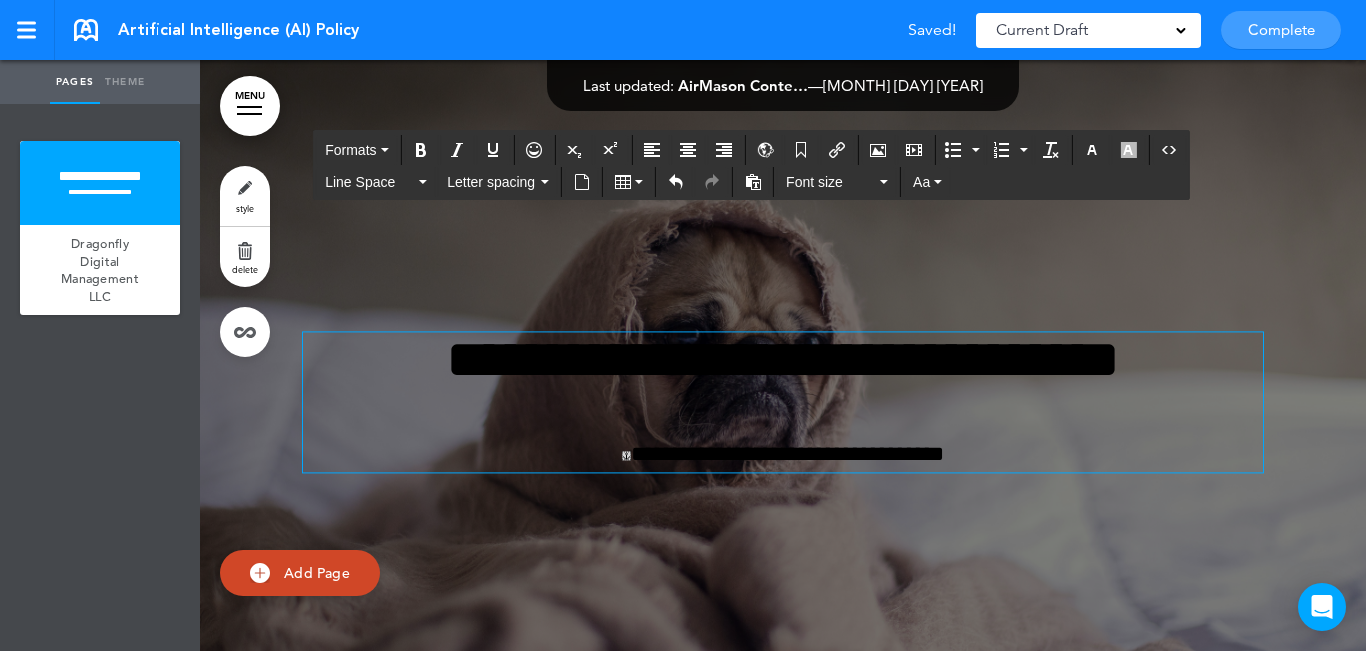 click on "**********" at bounding box center [783, 402] 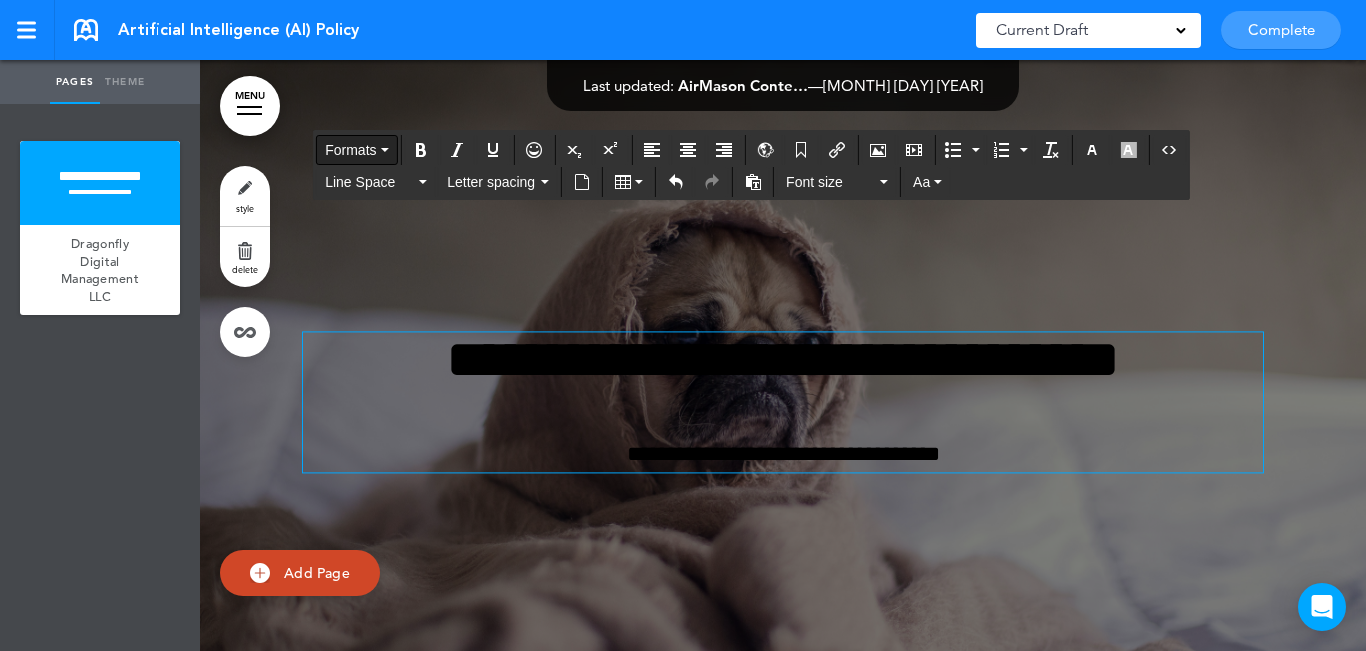 click on "Formats" at bounding box center [350, 150] 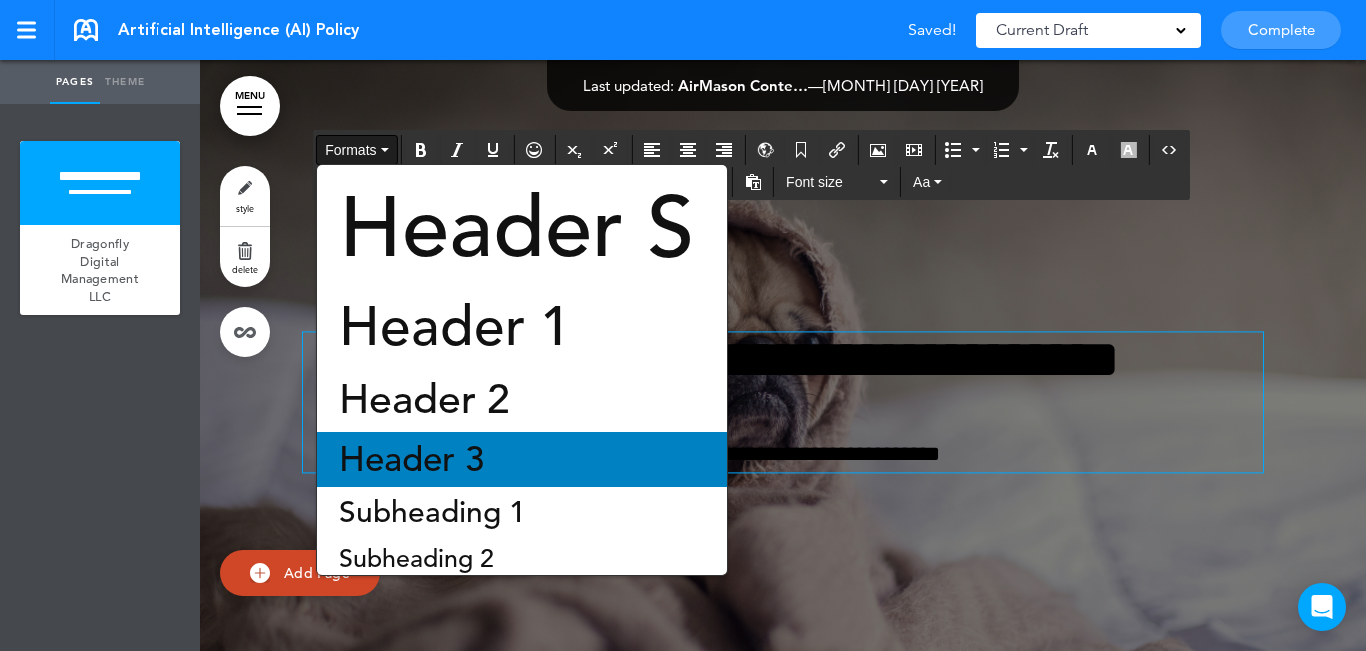 click on "Header 3" at bounding box center [411, 459] 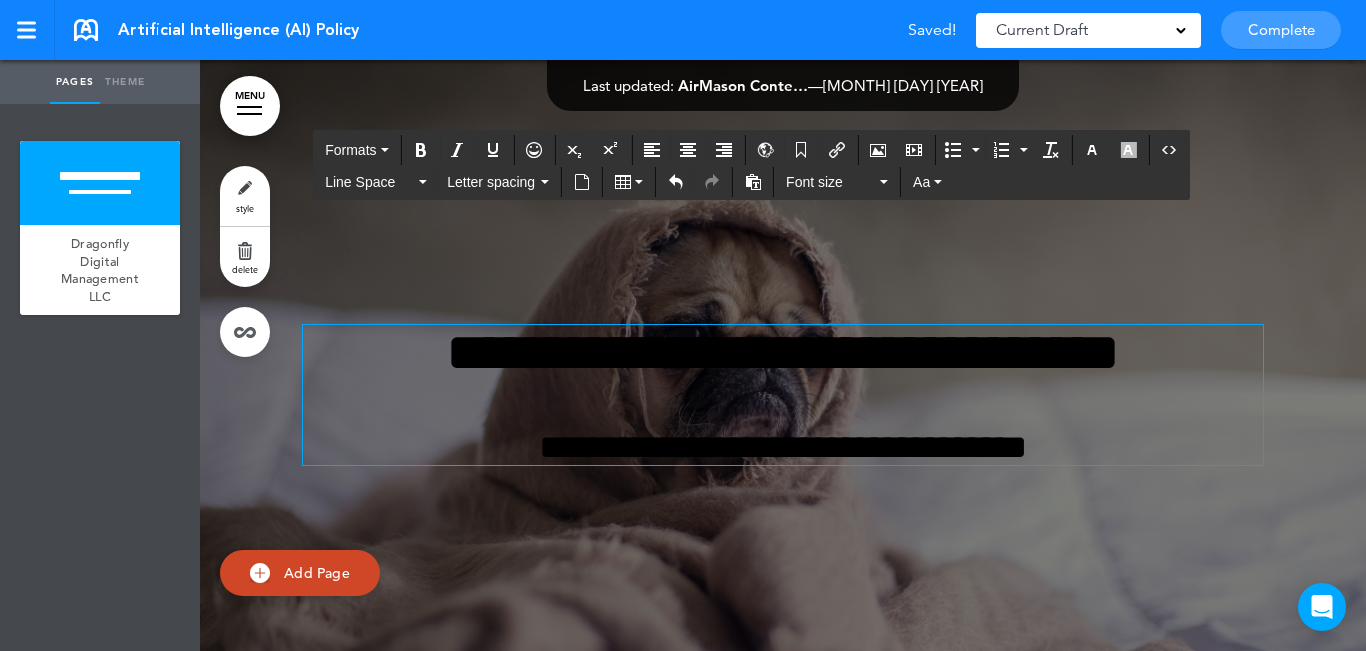 click on "**********" at bounding box center [783, 447] 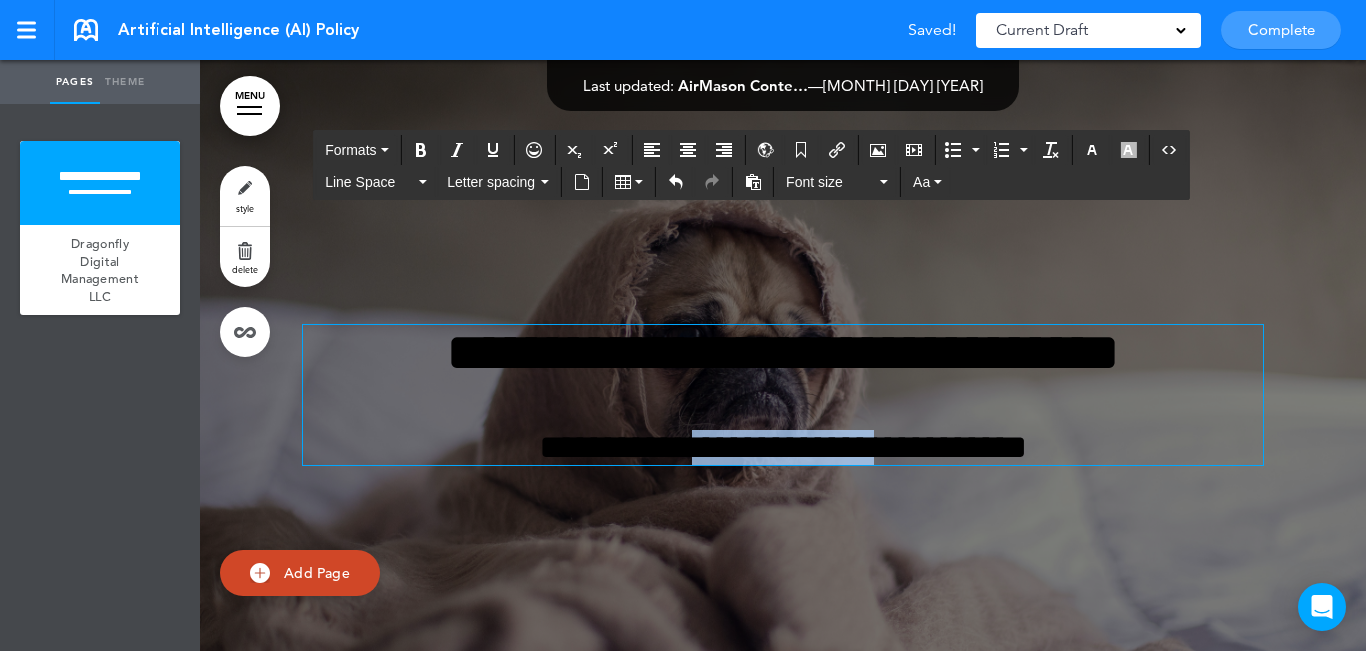 click on "**********" at bounding box center [783, 447] 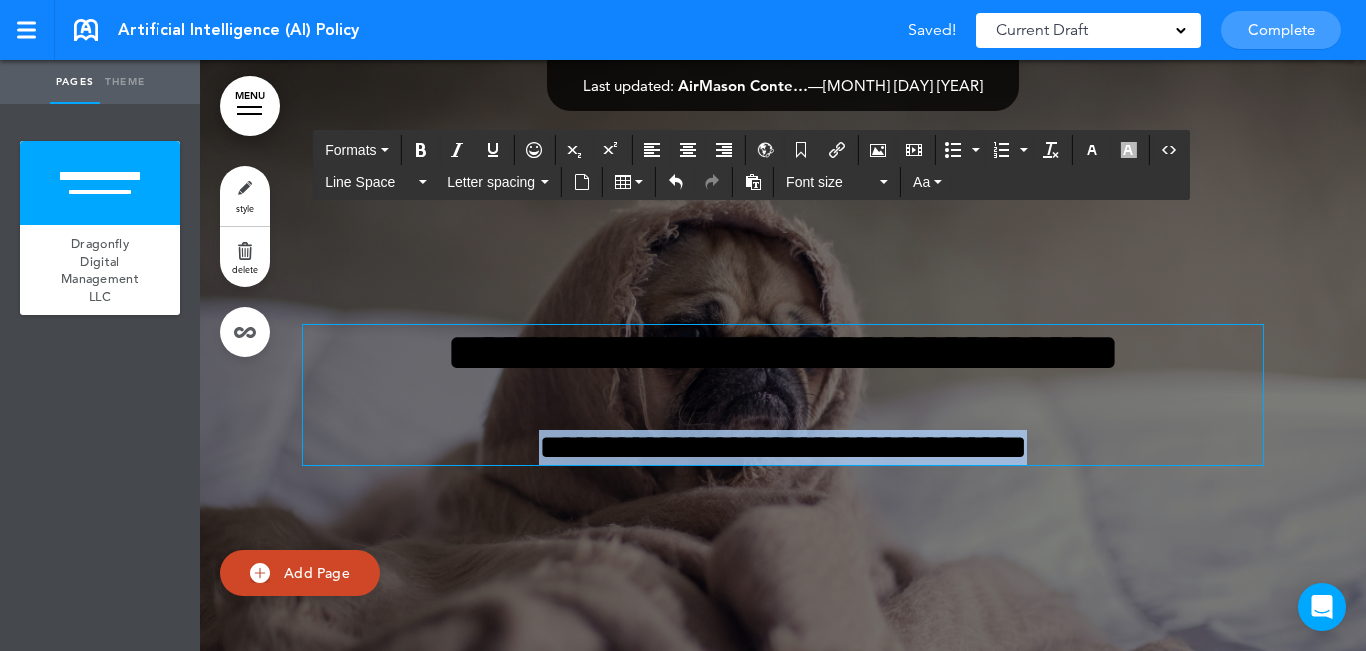 click on "**********" at bounding box center [783, 447] 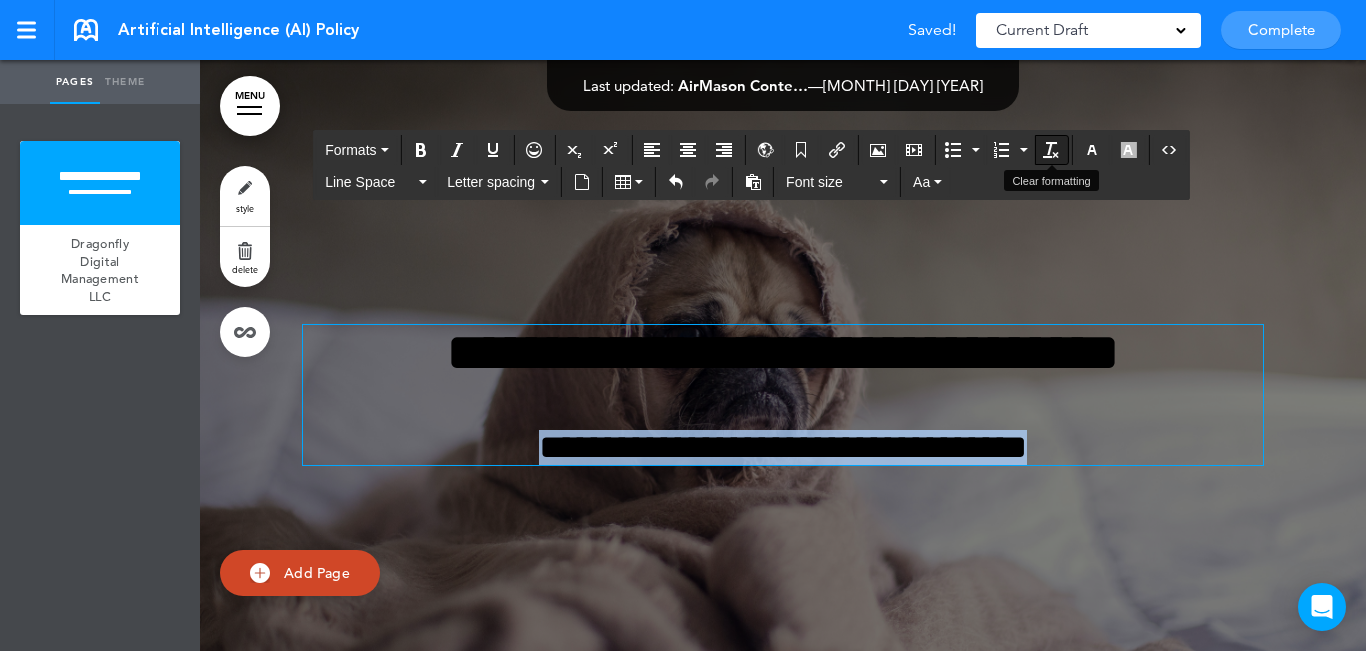 click at bounding box center (1051, 150) 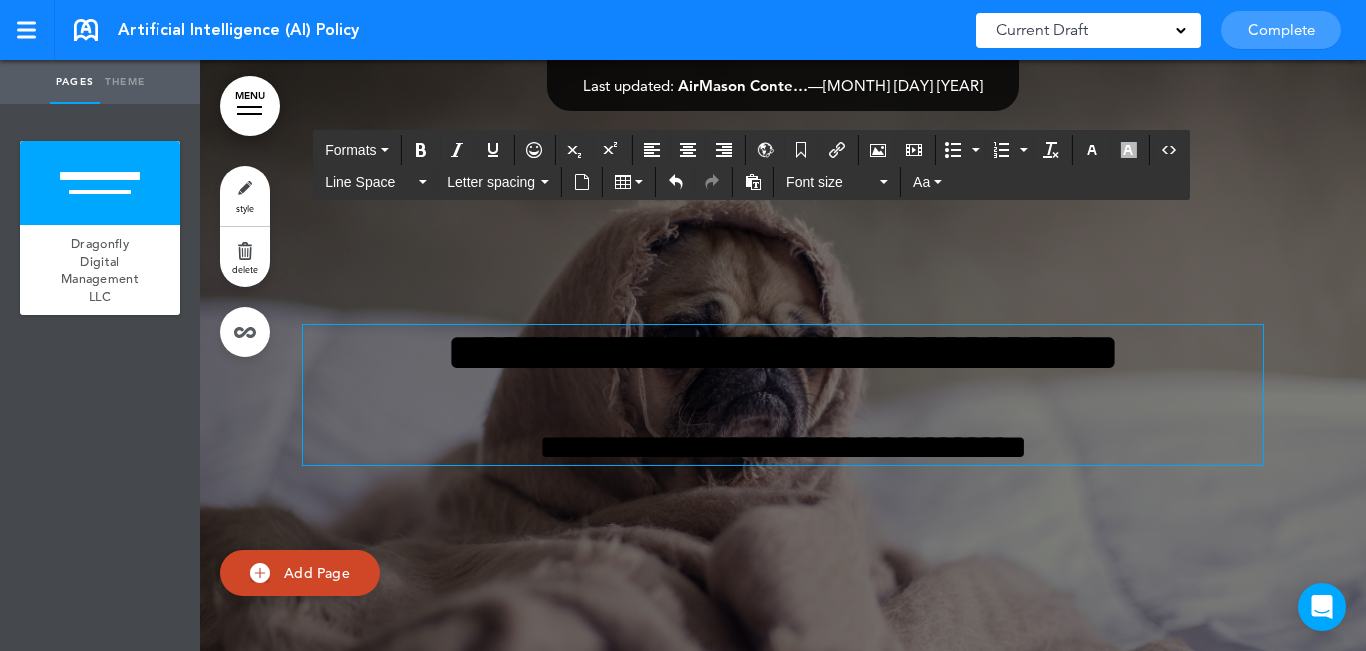 click on "**********" at bounding box center [783, 447] 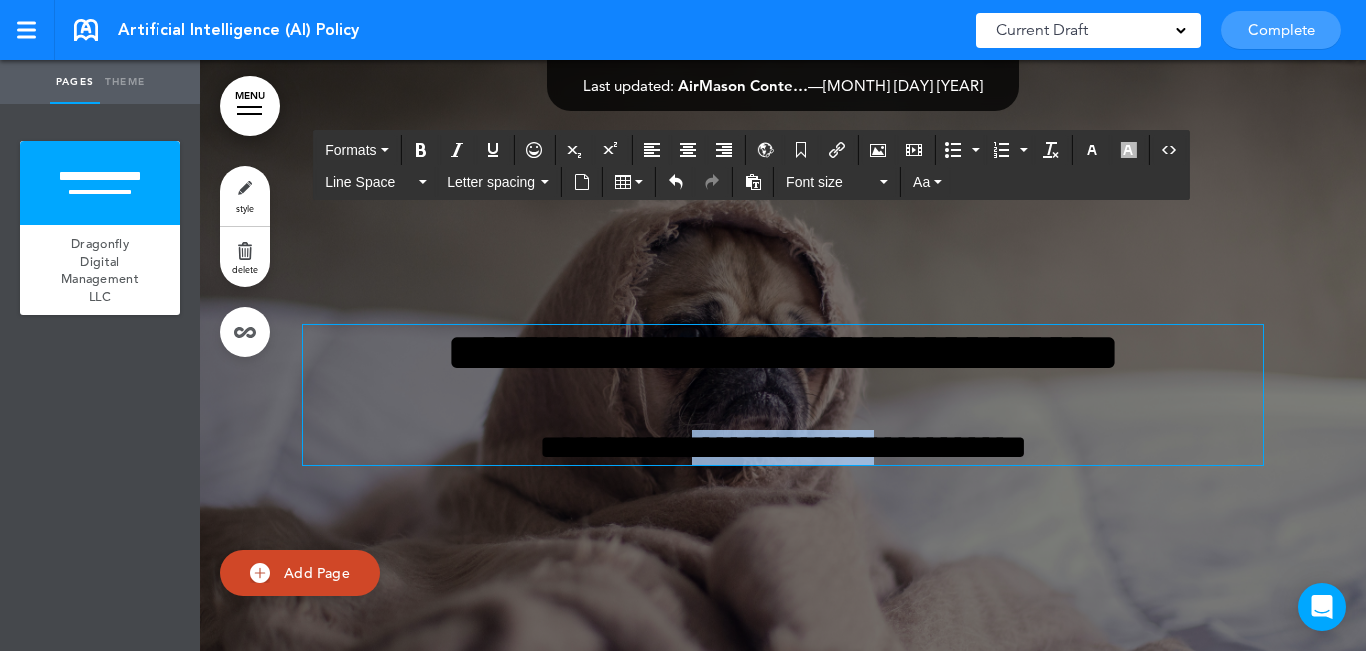 click on "**********" at bounding box center [783, 447] 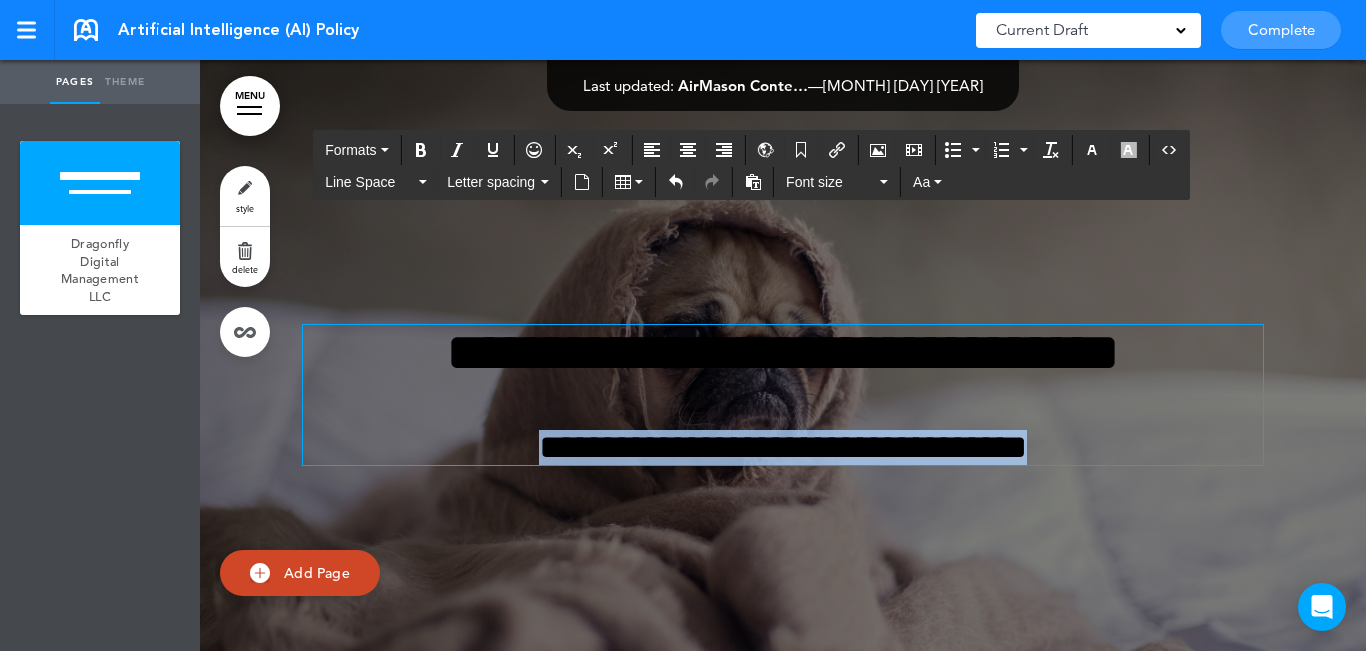 click on "**********" at bounding box center [783, 447] 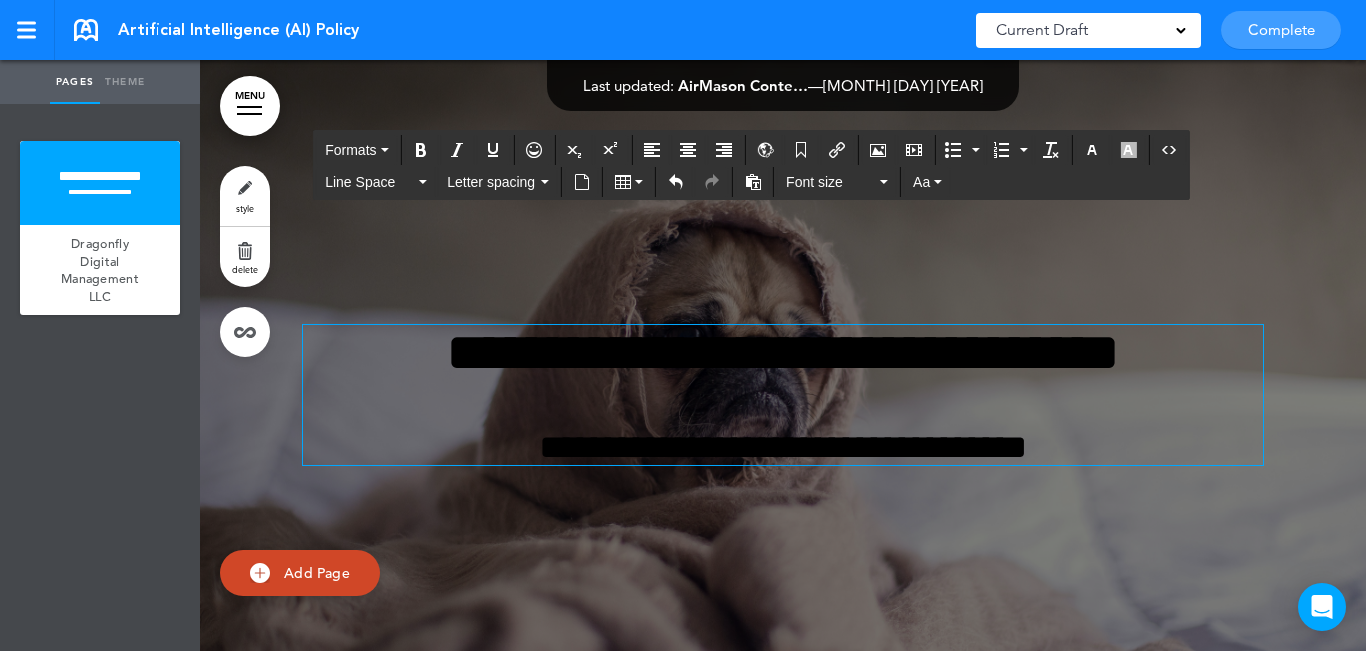 click at bounding box center [783, 420] 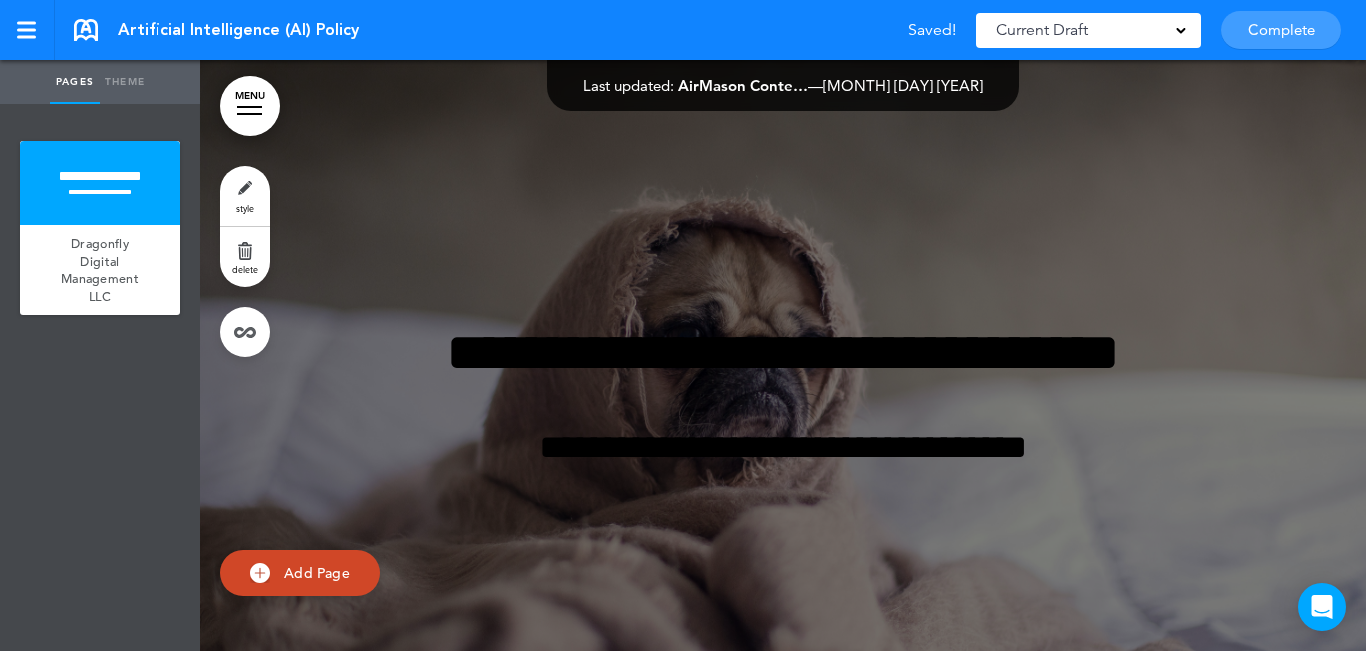 click on "style" at bounding box center (245, 196) 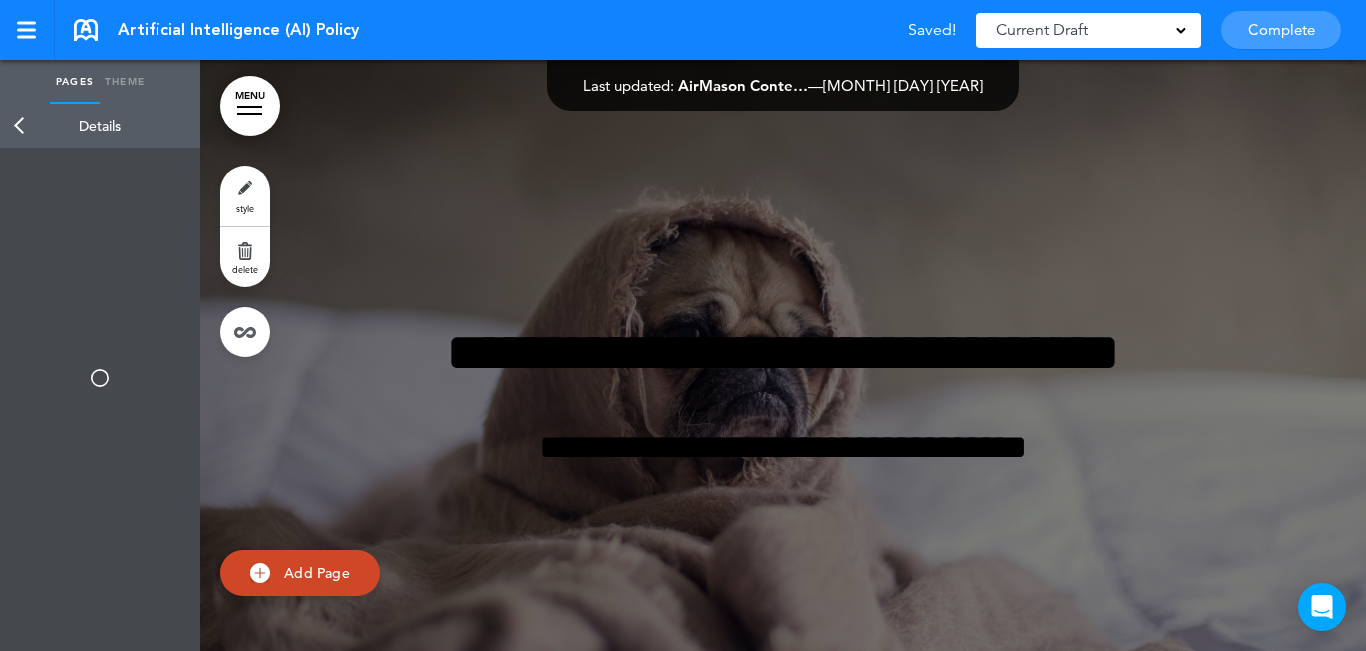 type 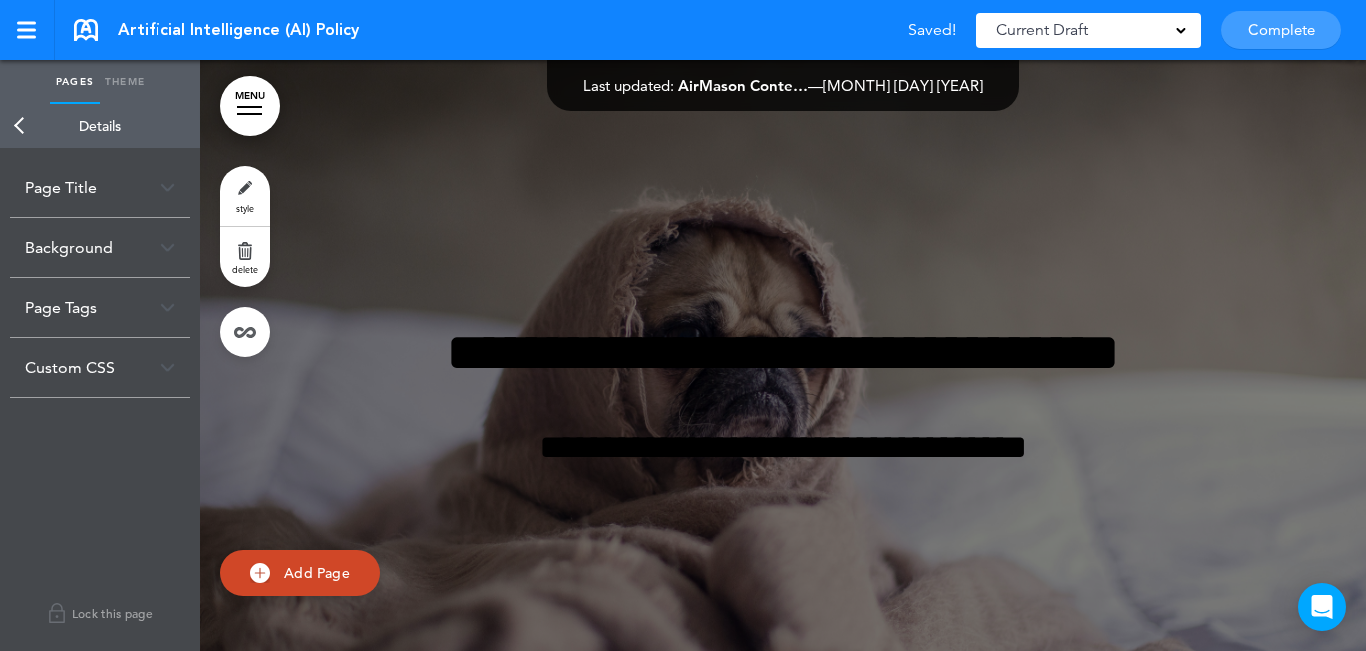 click on "Background" at bounding box center [100, 247] 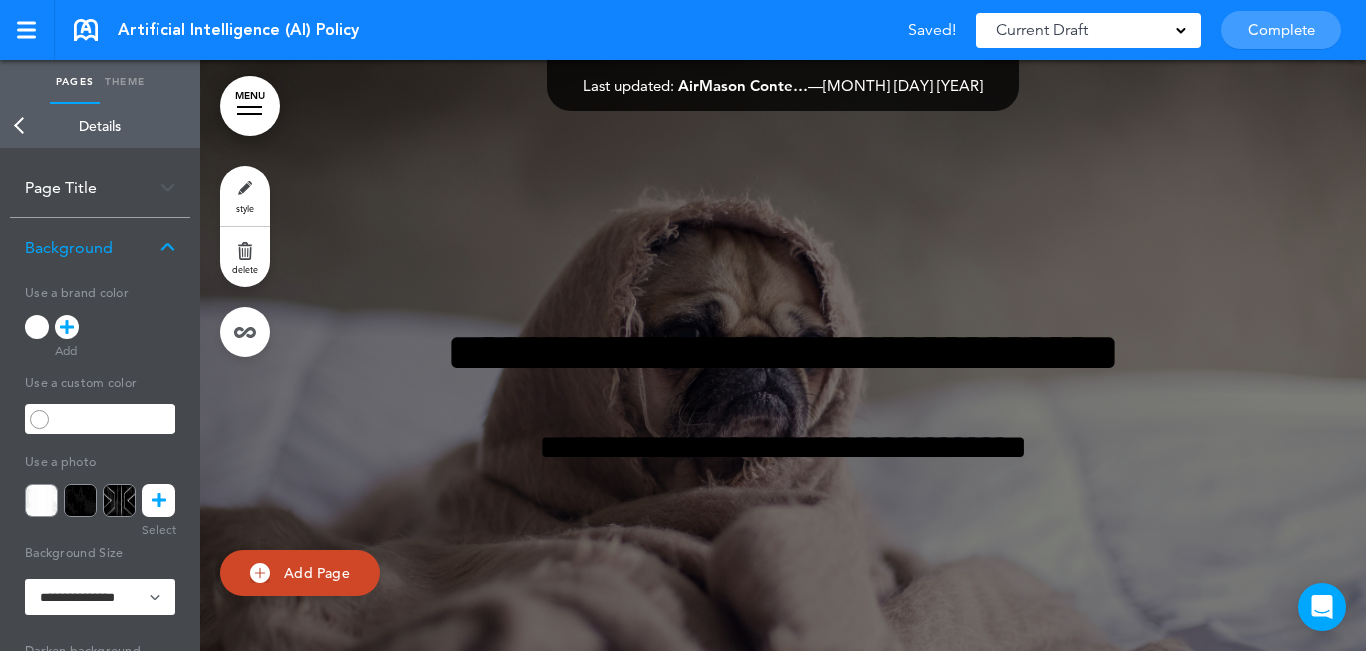 click at bounding box center (37, 327) 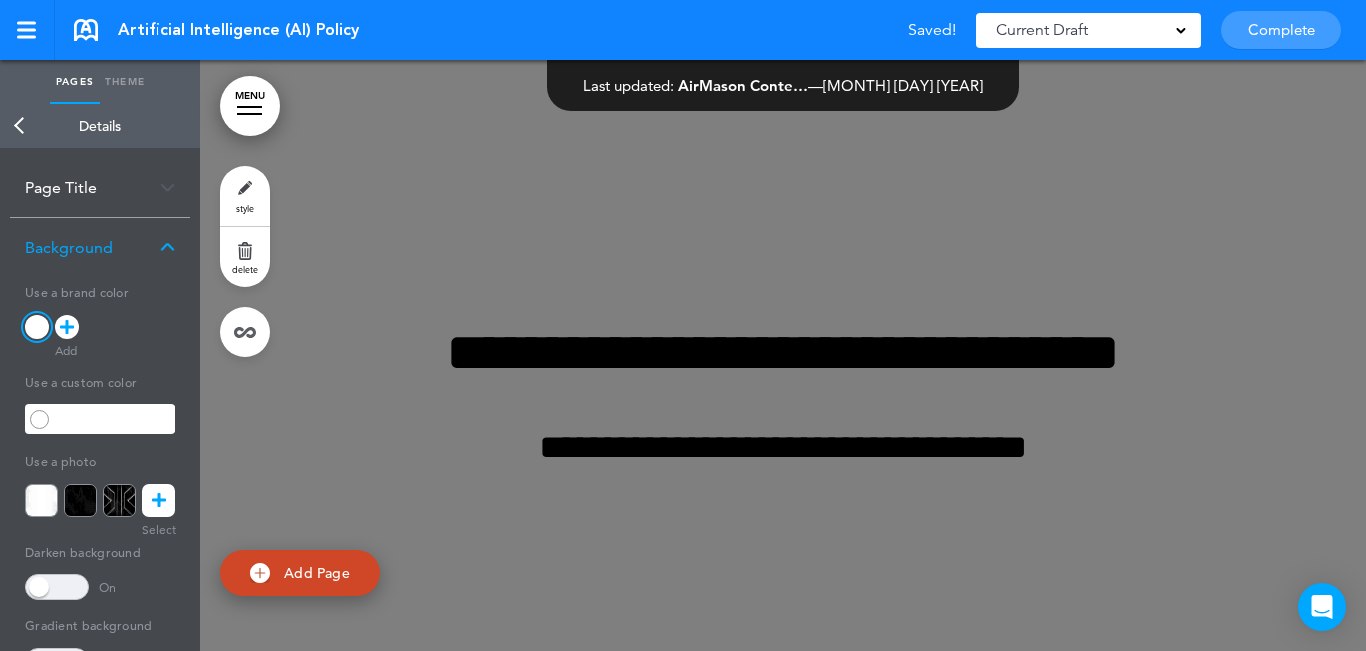 click at bounding box center (57, 587) 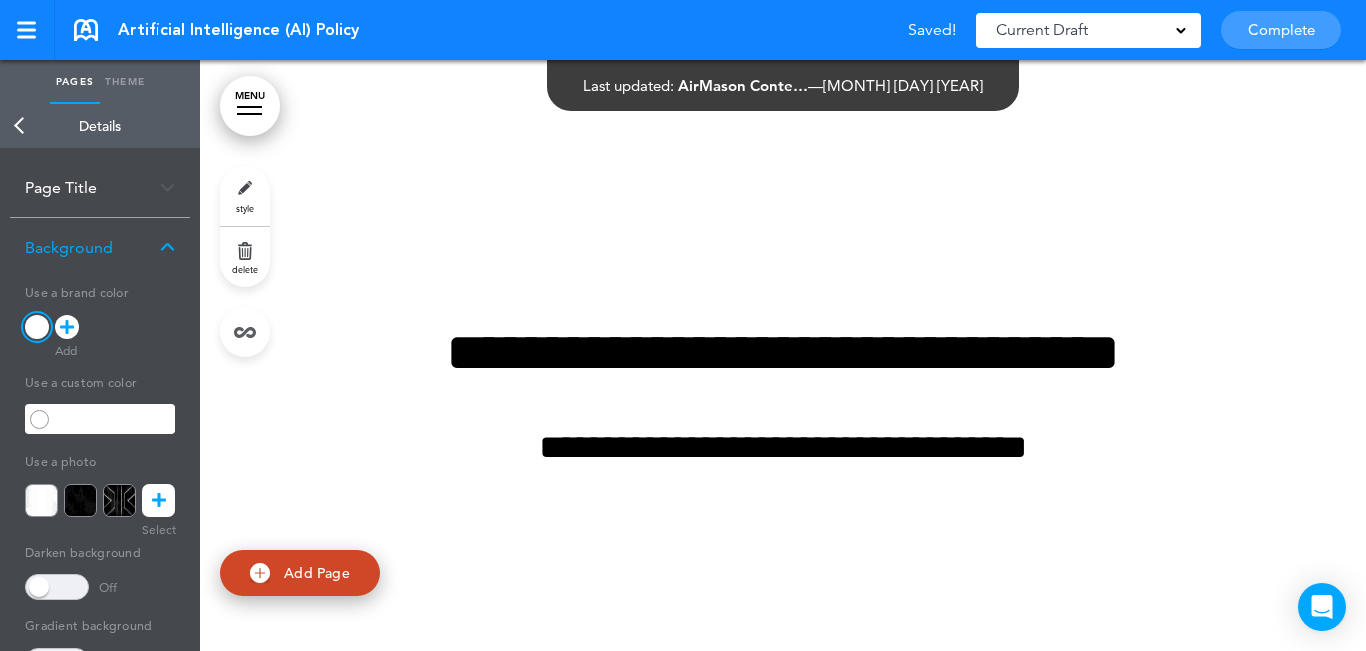 click on "Pages
Theme" at bounding box center (100, 82) 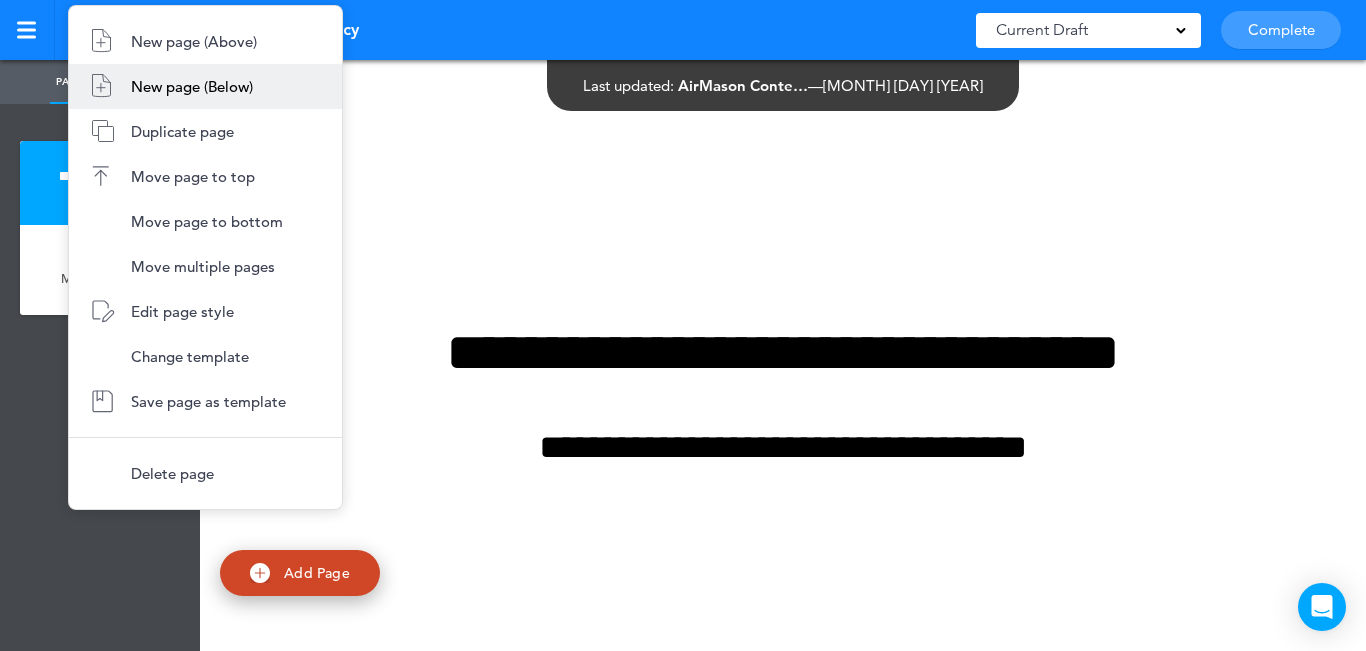 click on "New page (Below)" at bounding box center [192, 86] 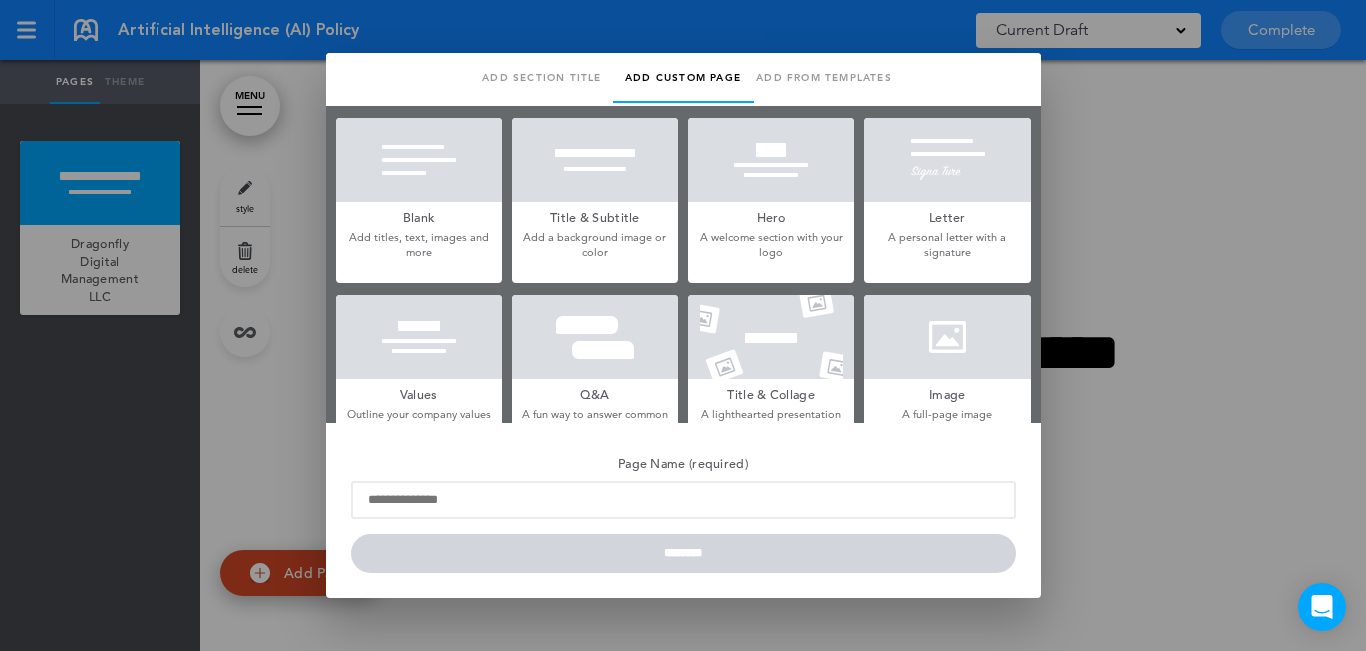 click at bounding box center [419, 160] 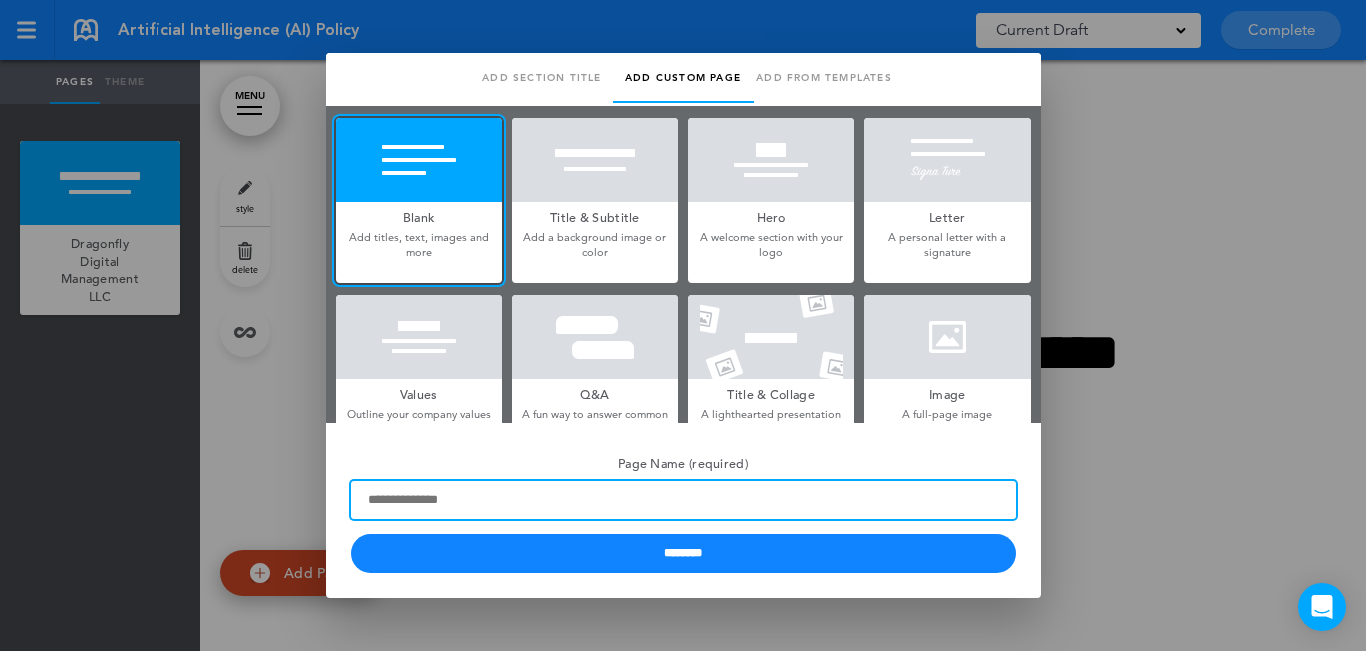 click on "Page Name (required)" at bounding box center [683, 500] 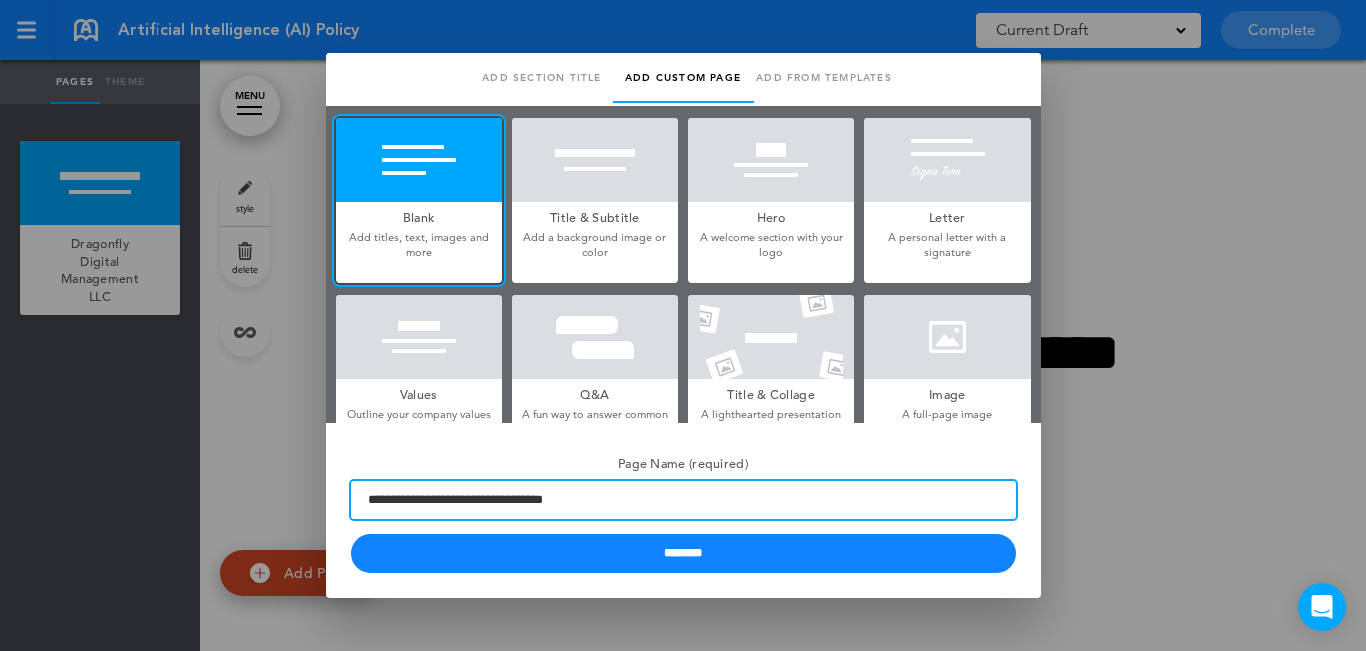 type on "**********" 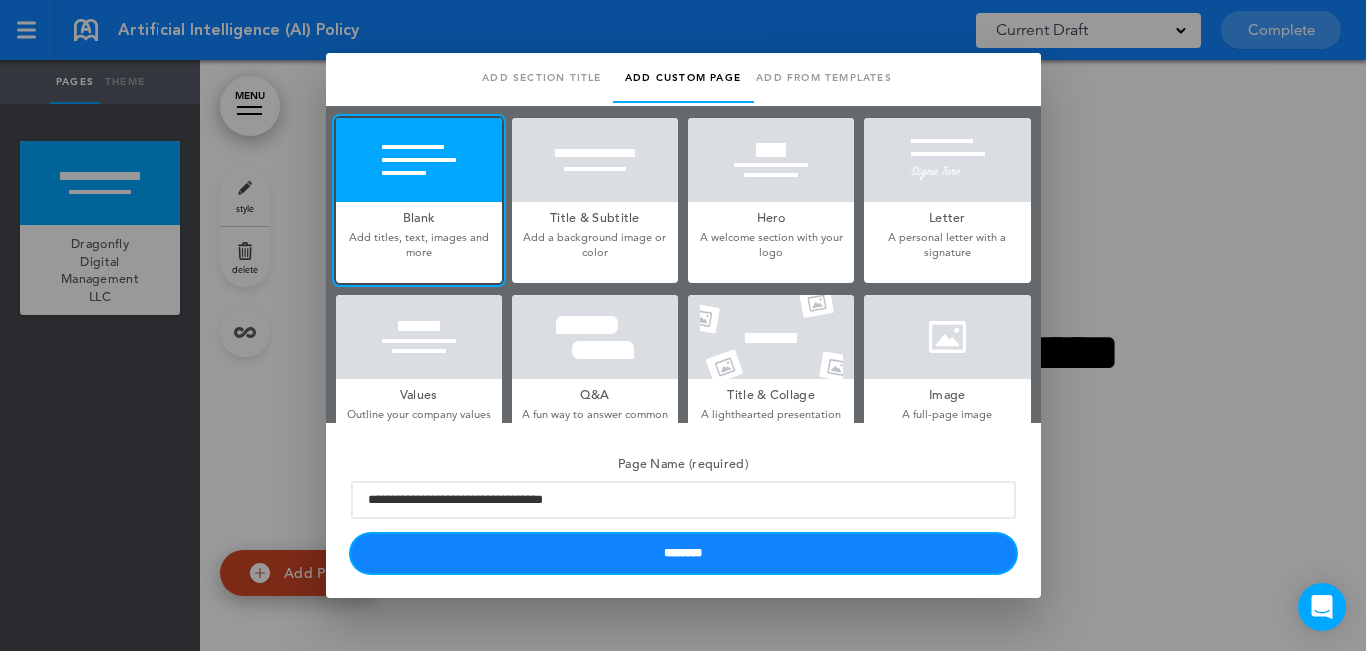 click on "********" at bounding box center (683, 553) 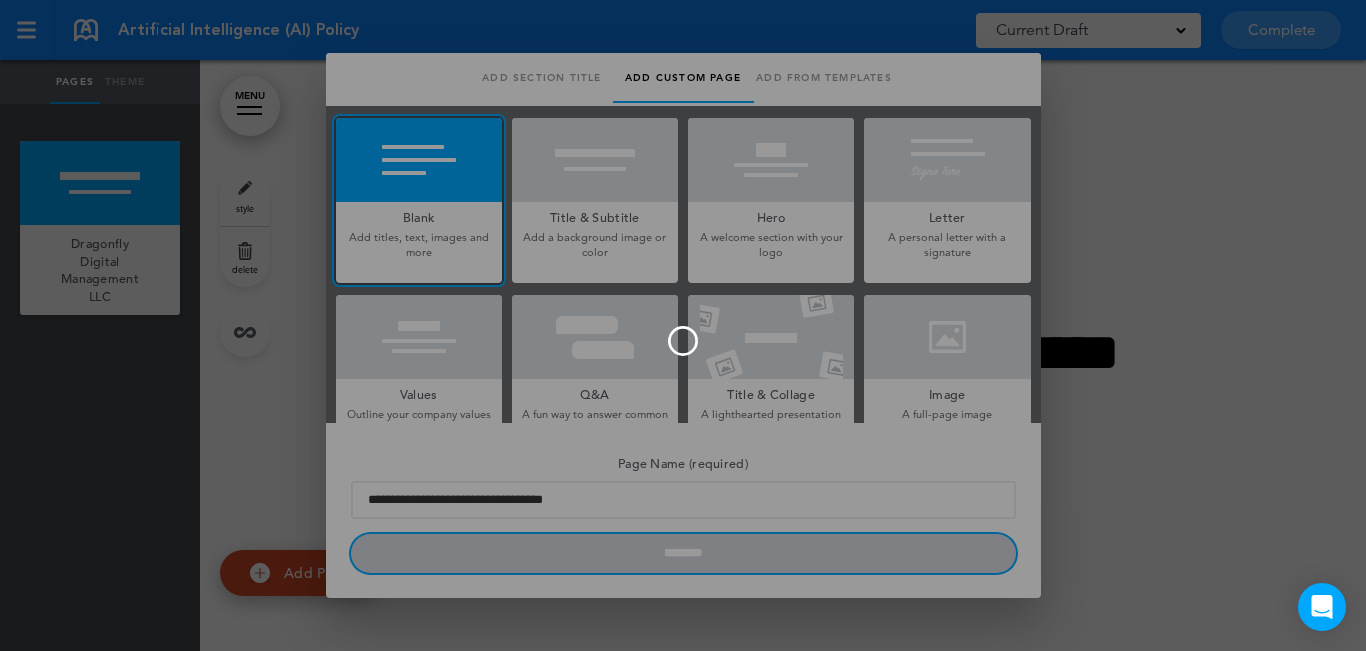 type 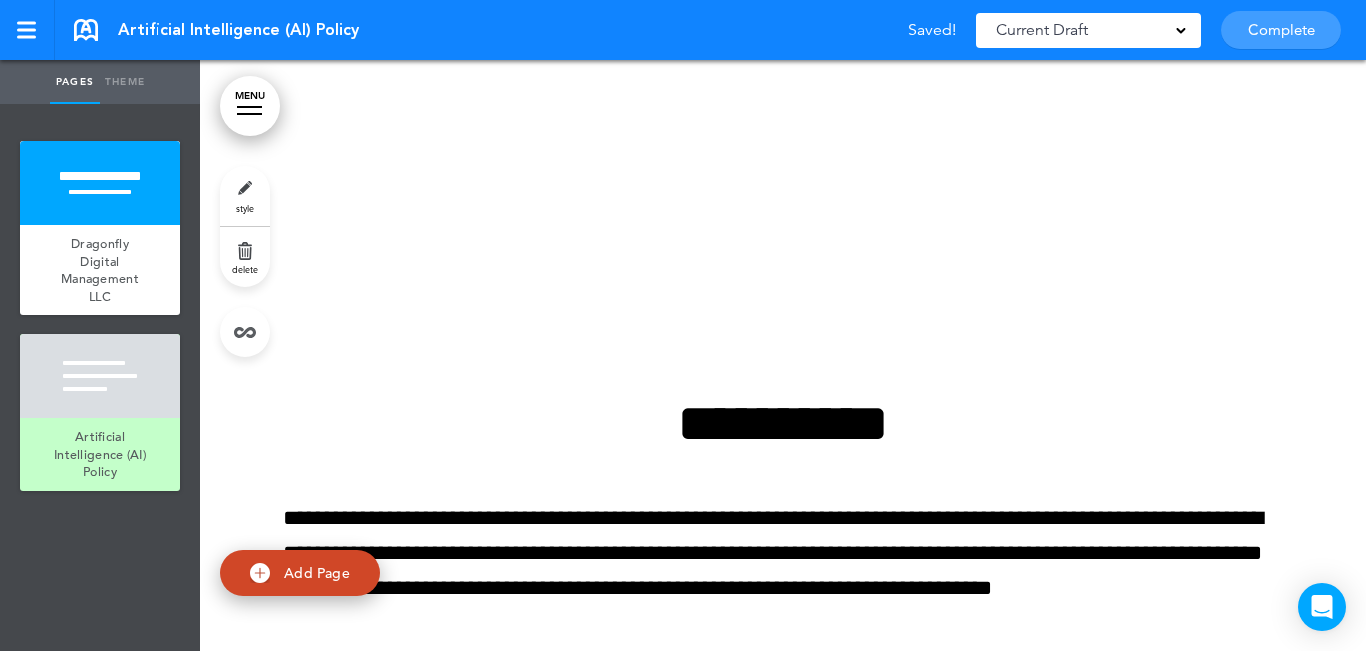 scroll, scrollTop: 500, scrollLeft: 0, axis: vertical 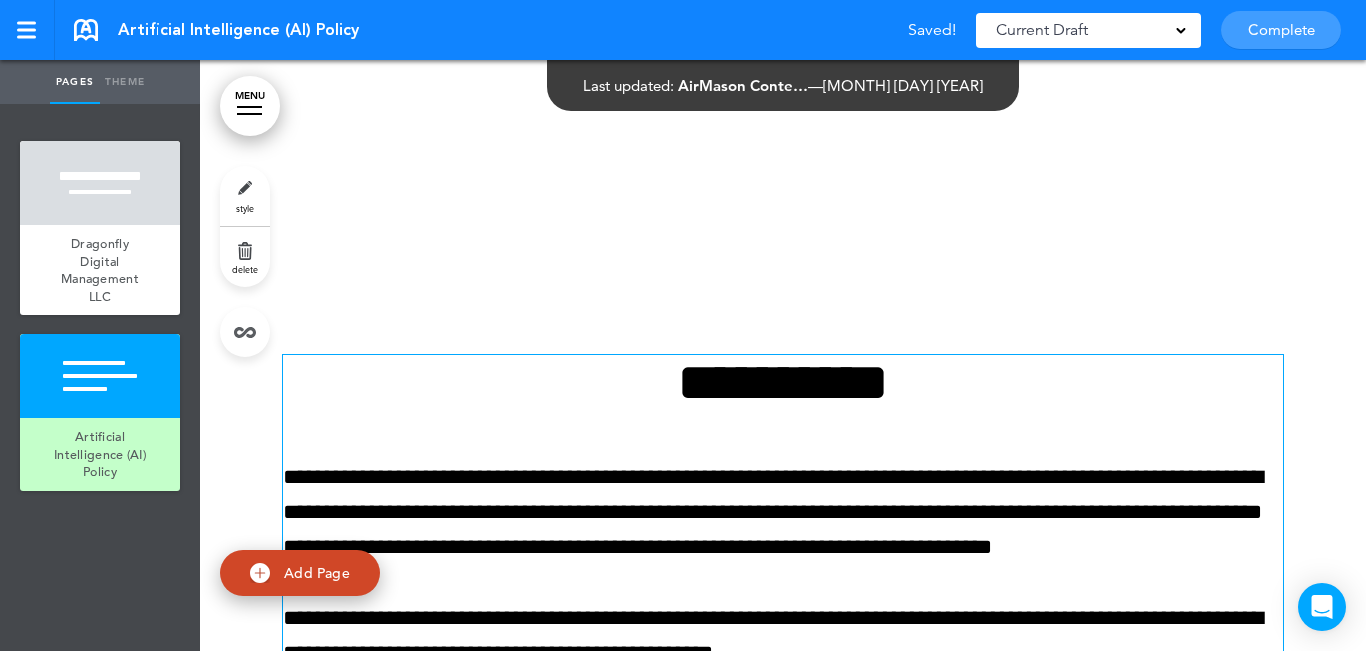 click on "**********" at bounding box center (783, 382) 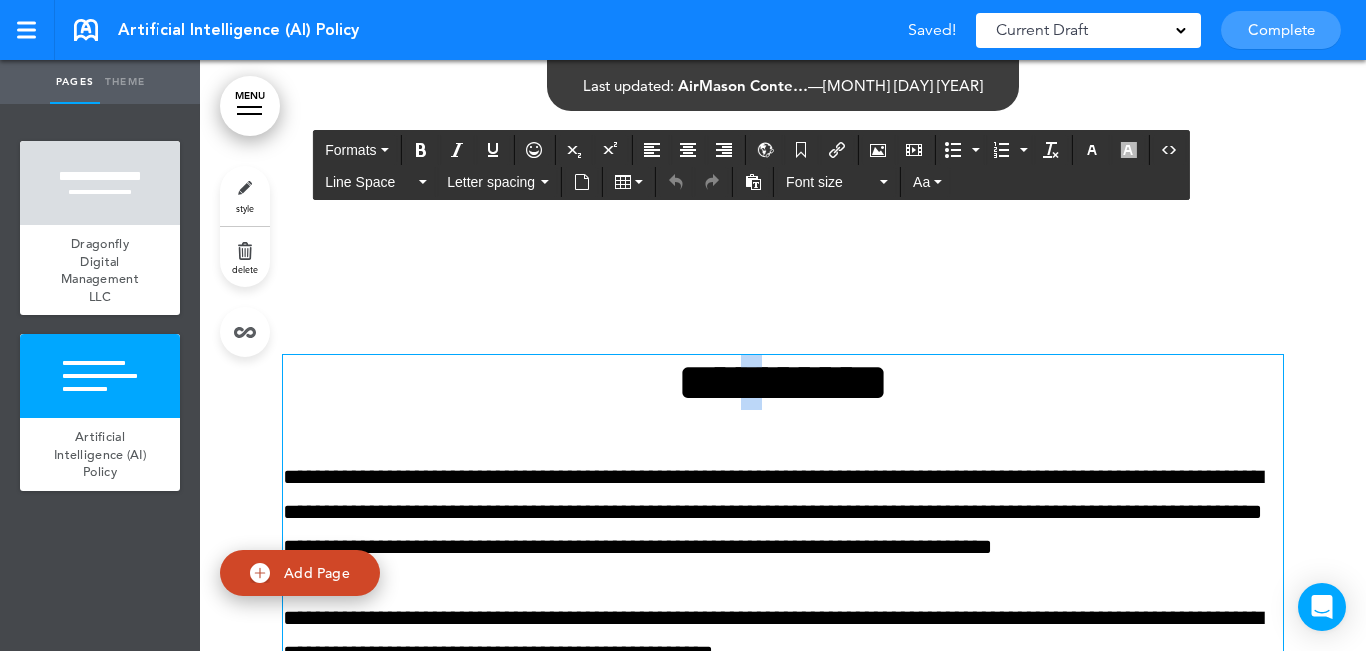 click on "**********" at bounding box center [783, 382] 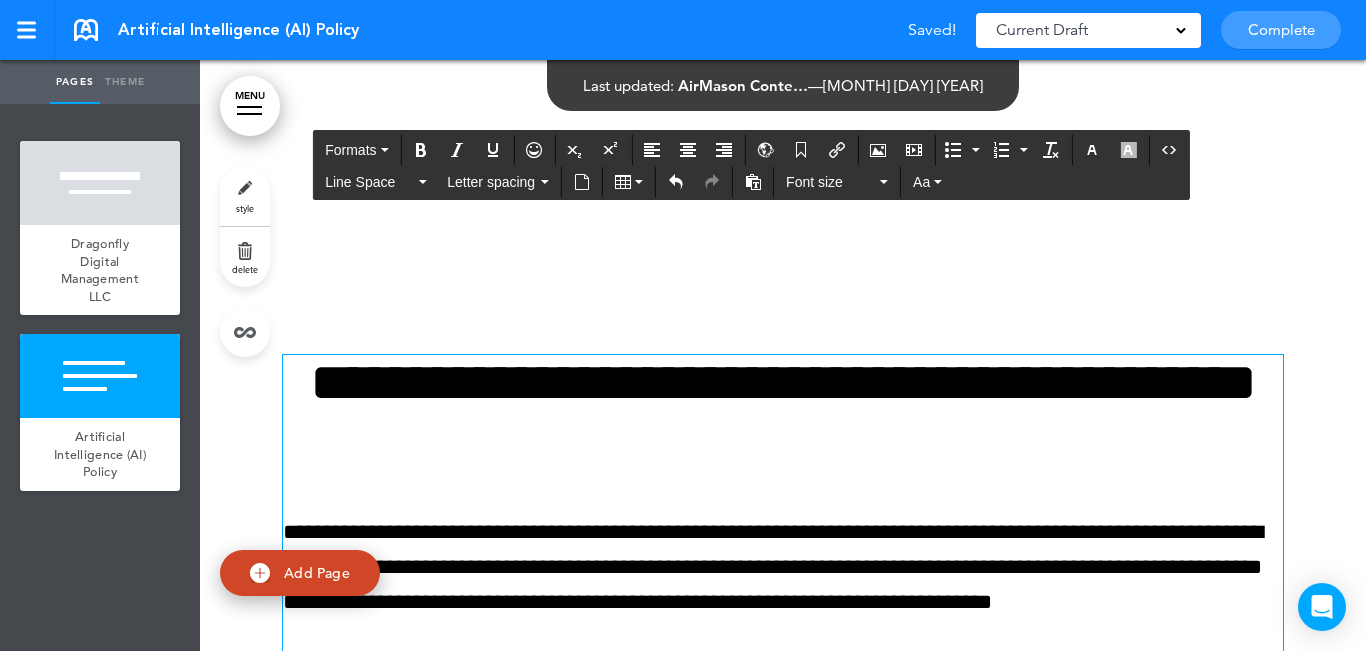 click on "**********" at bounding box center (783, 410) 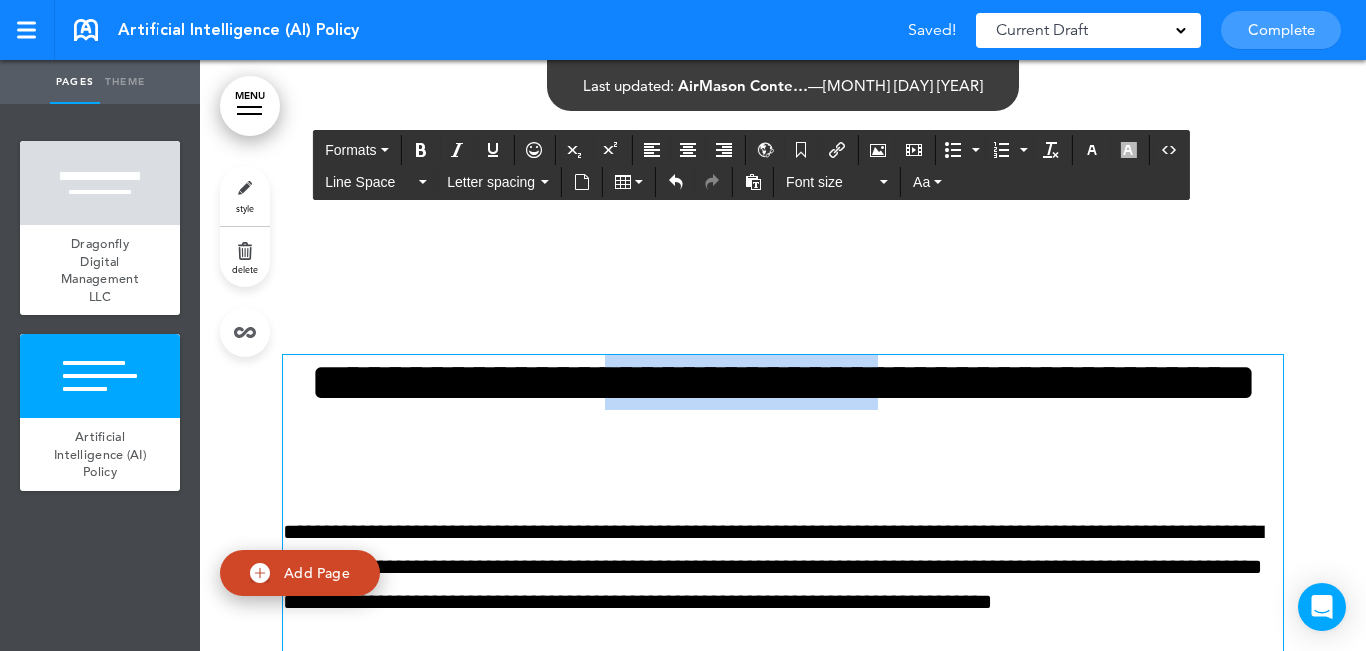 click on "**********" at bounding box center [783, 410] 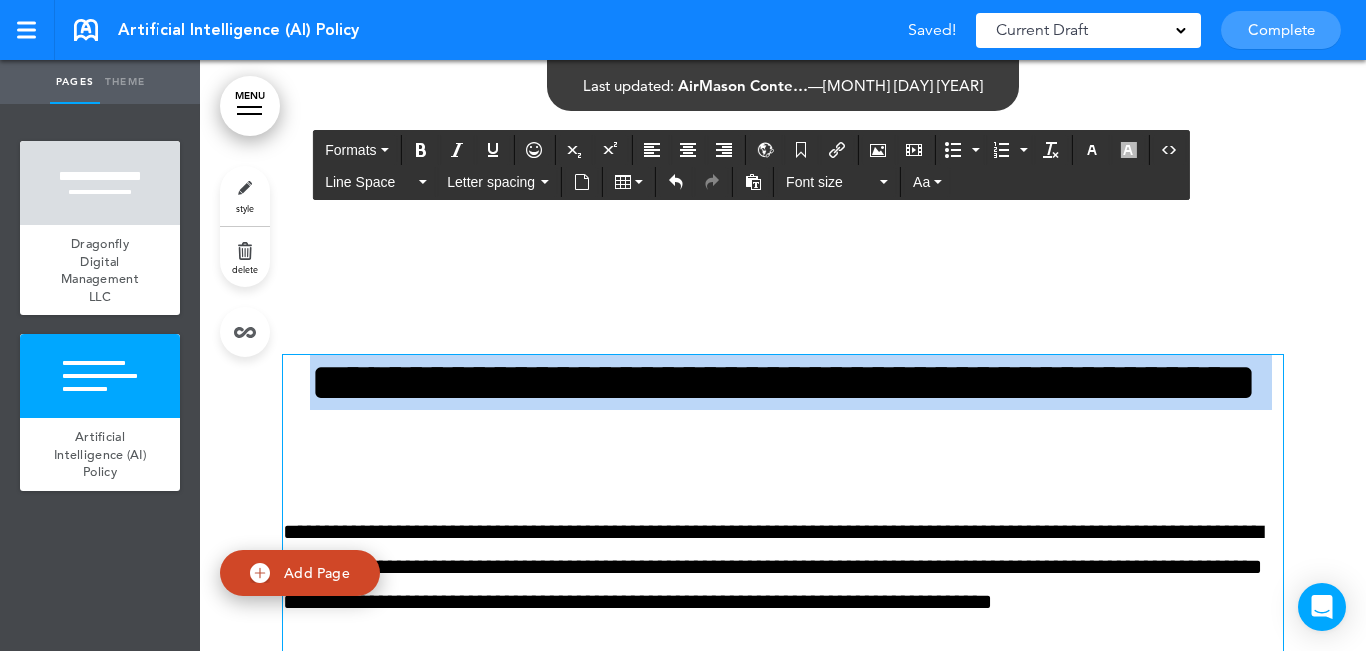 click on "**********" at bounding box center (783, 410) 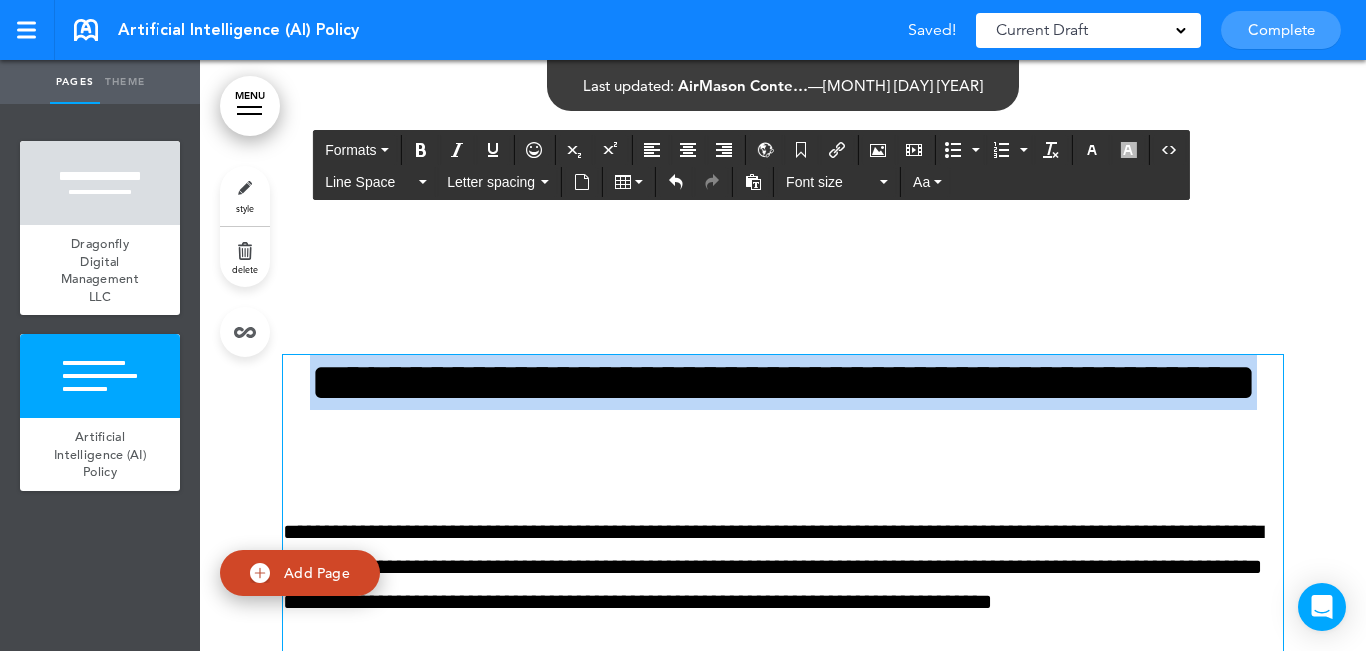paste 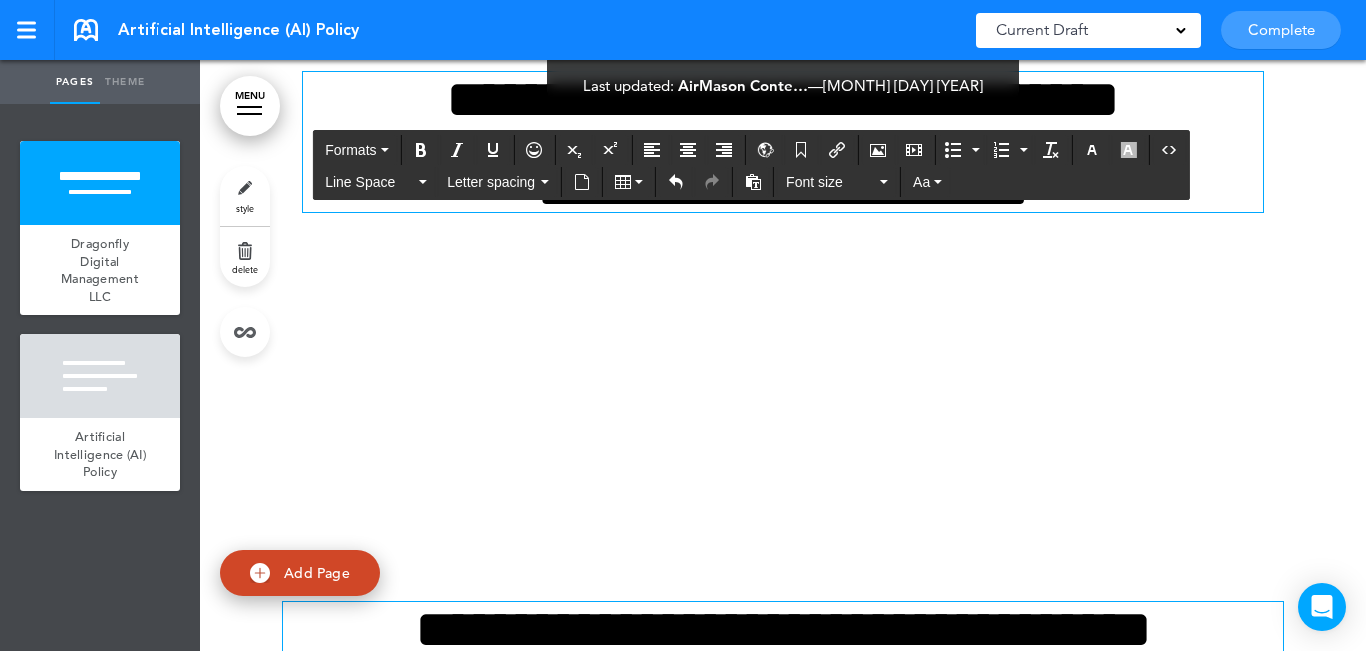 scroll, scrollTop: 0, scrollLeft: 0, axis: both 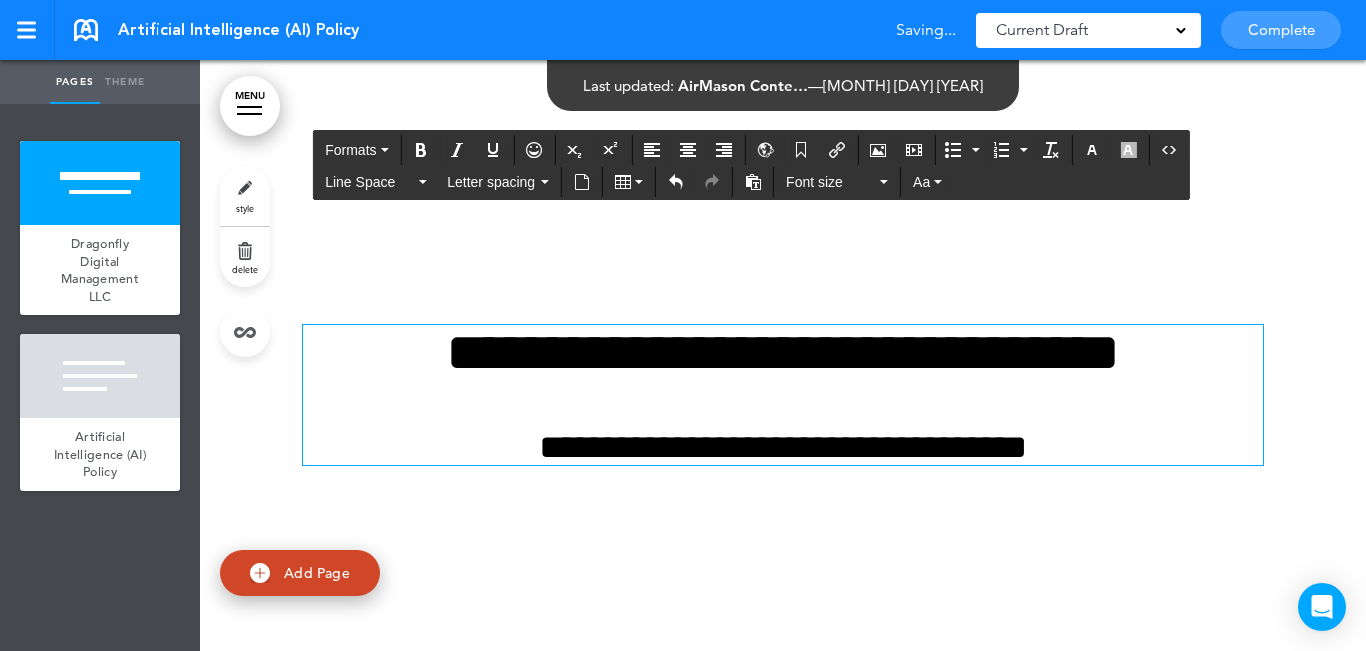 click on "**********" at bounding box center [783, 447] 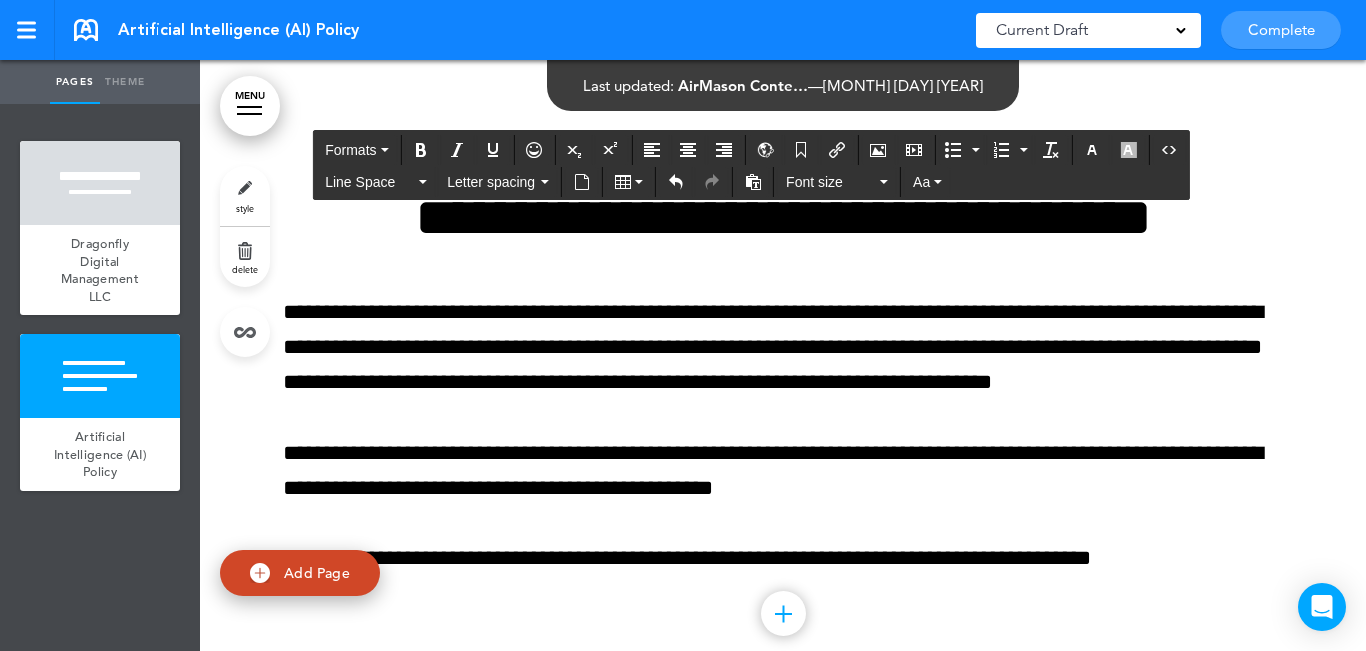 scroll, scrollTop: 700, scrollLeft: 0, axis: vertical 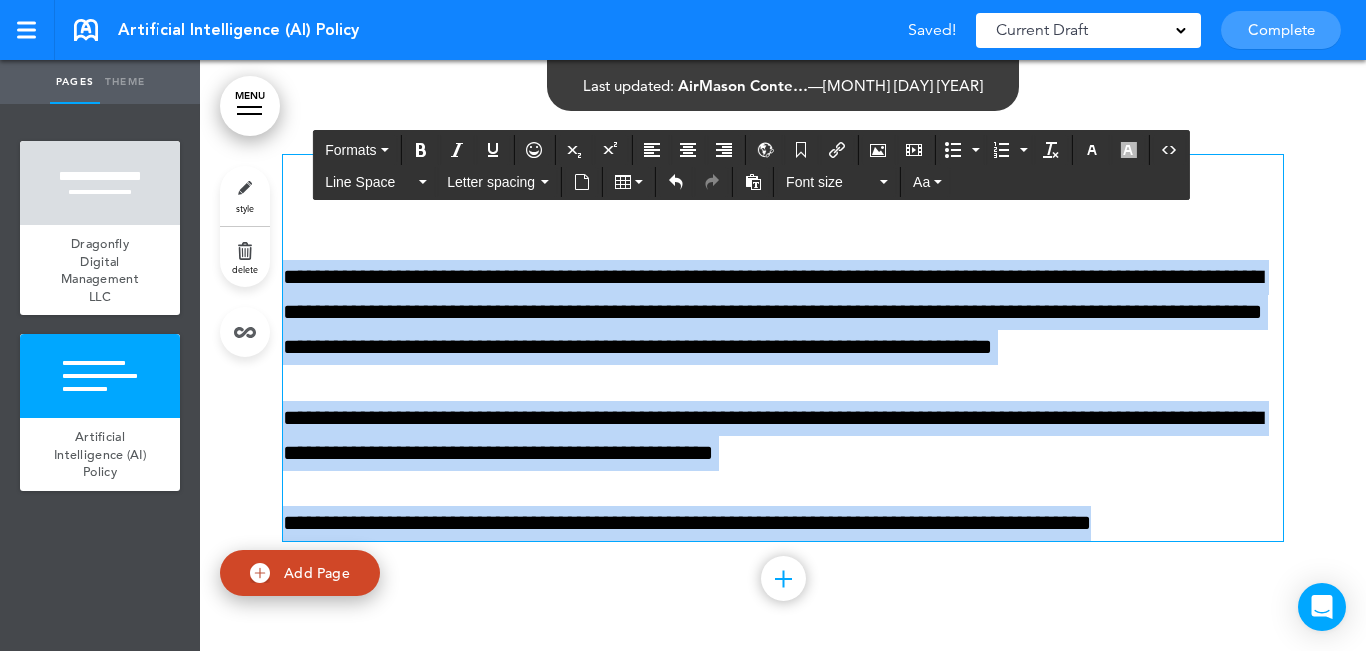 click on "Make this page common so it is available in other handbooks.
This handbook
Preview
Settings
Your Handbooks
Account
Manage Organization
My Account
Help
Logout
Artificial Intelligence (AI) Policy
Saved!
Current Draft
CURRENT DRAFT
Complete" at bounding box center (683, 325) 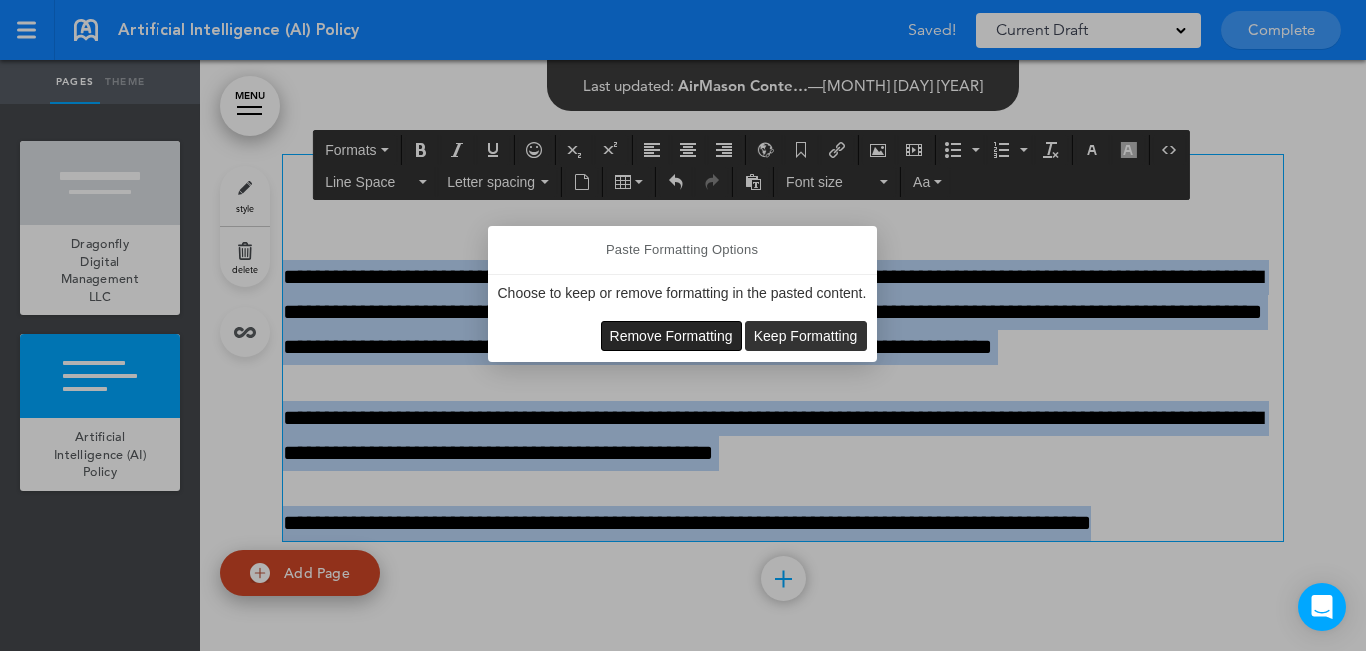 click on "Remove Formatting" at bounding box center [671, 336] 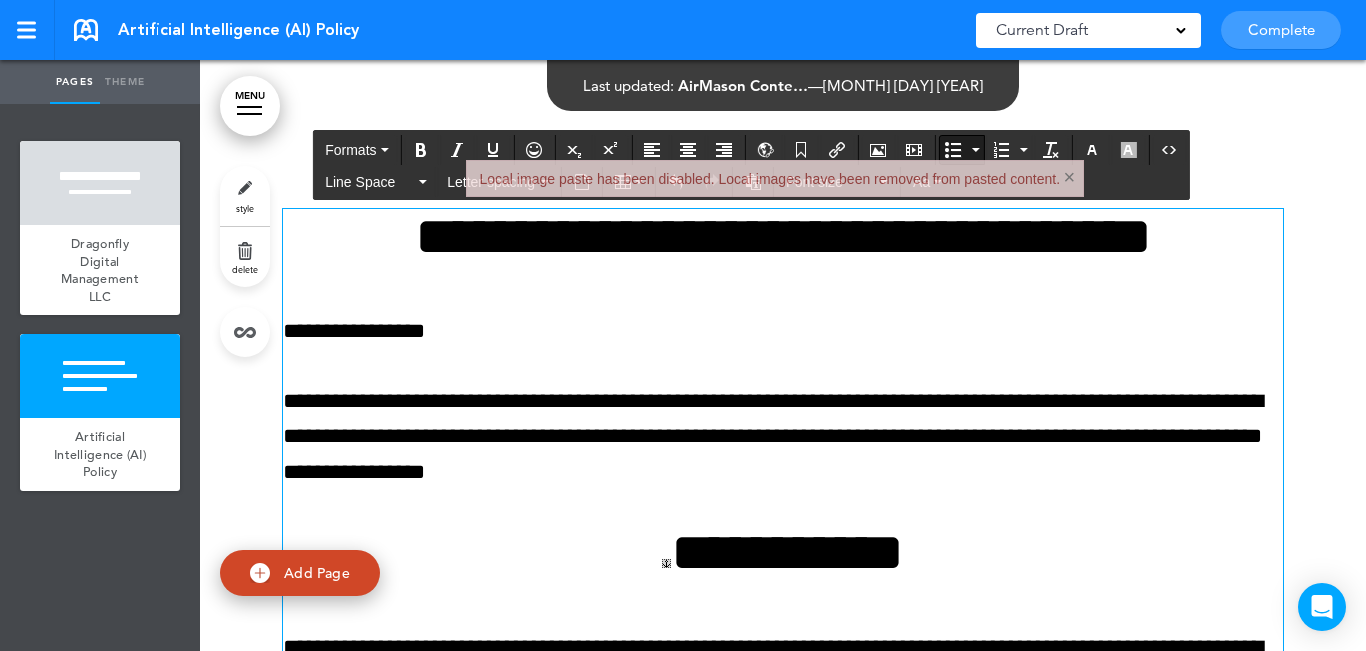 scroll, scrollTop: 669, scrollLeft: 0, axis: vertical 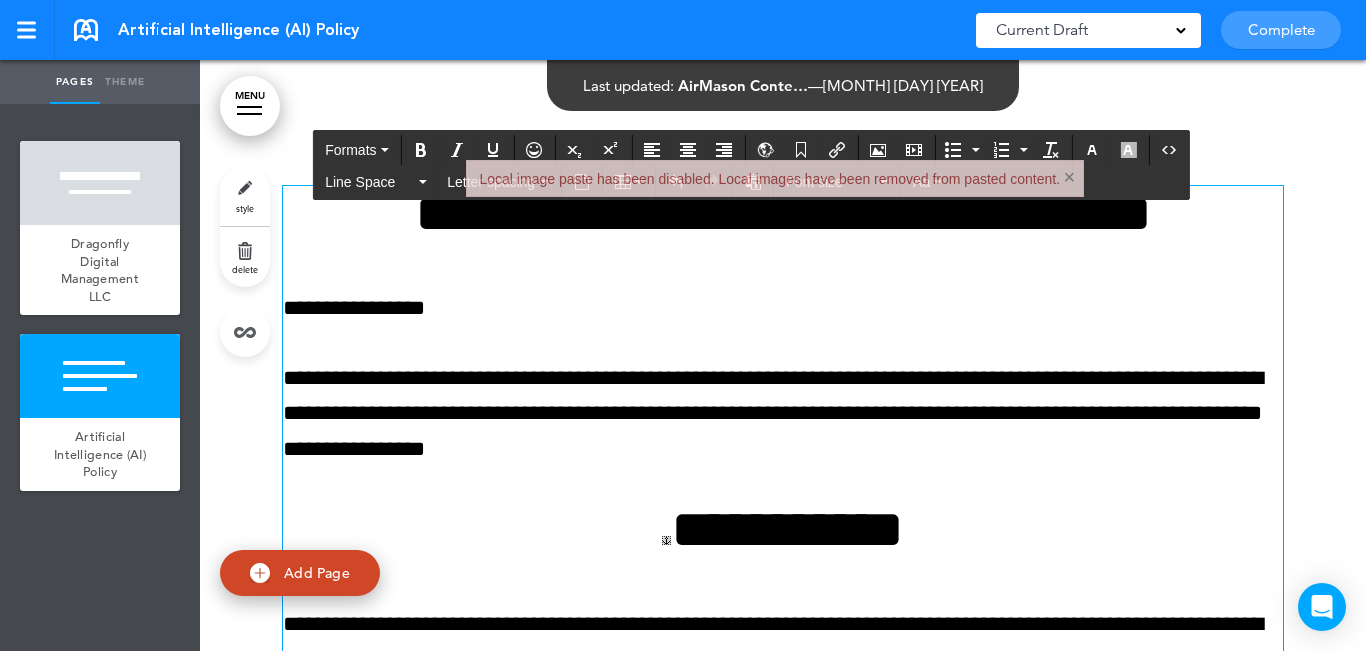 click on "**********" at bounding box center (783, 1091) 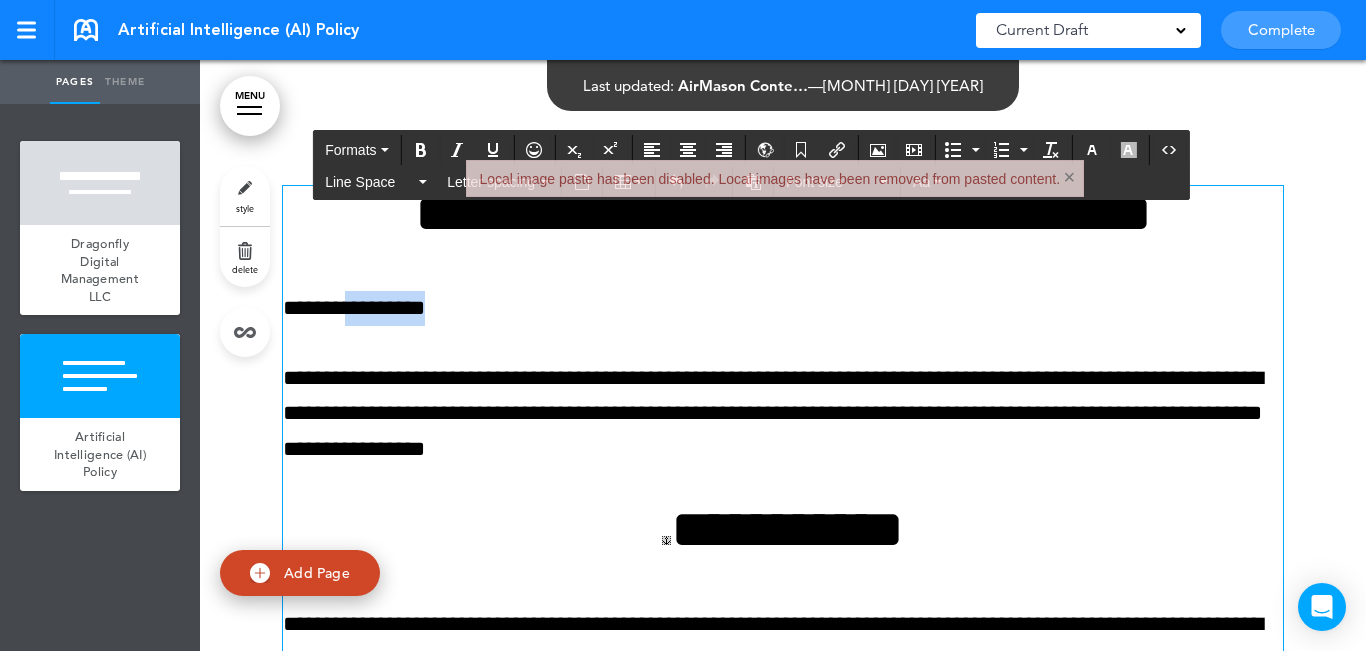 click on "**********" at bounding box center (783, 308) 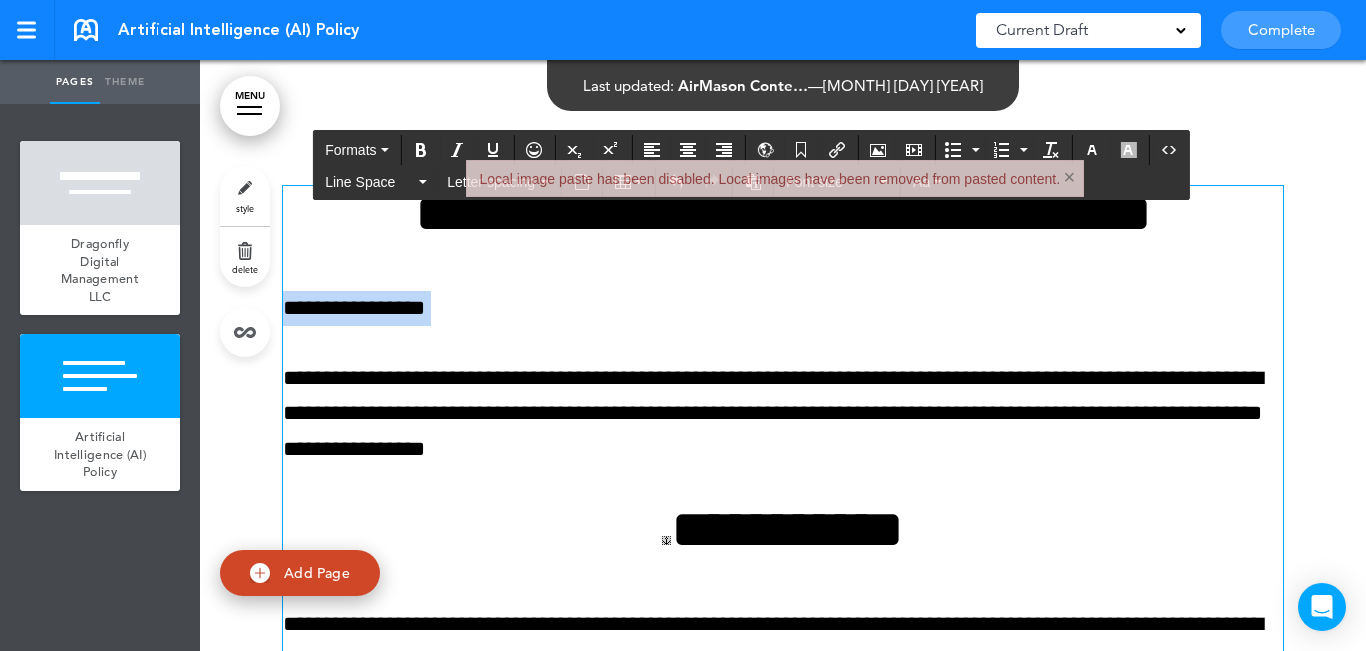 click on "**********" at bounding box center (783, 308) 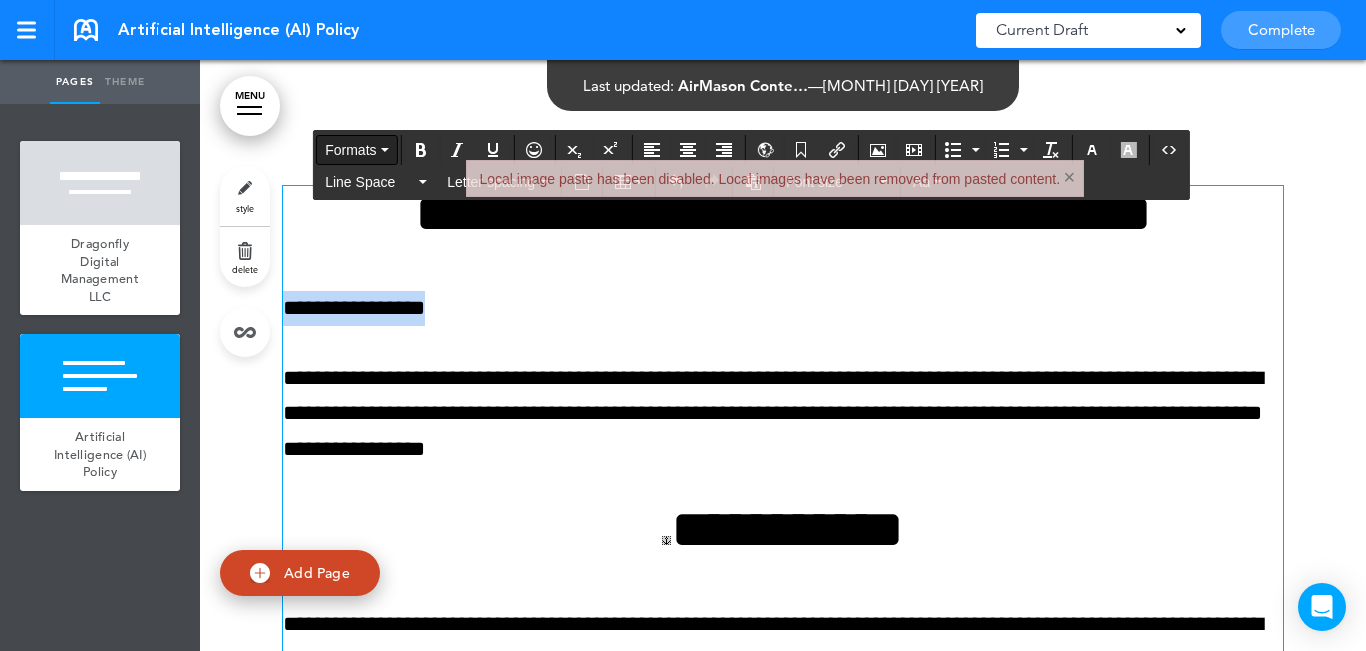 click on "Formats" at bounding box center [350, 150] 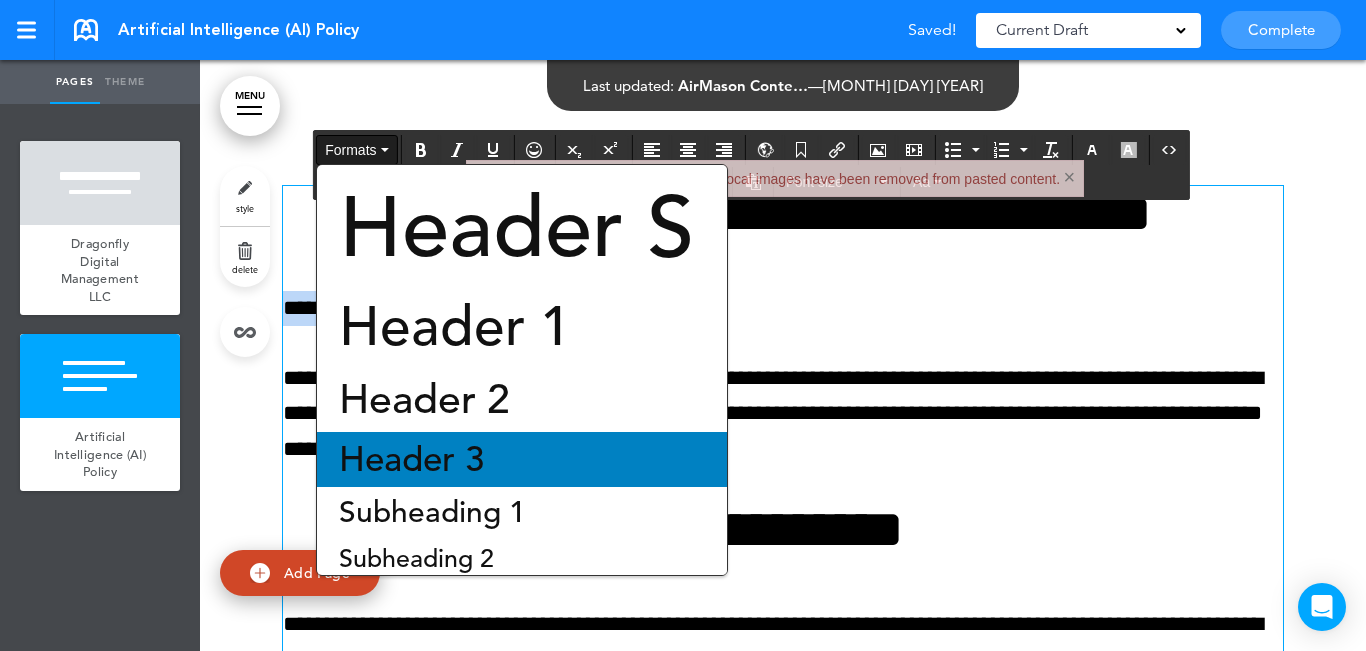 click on "Header 3" at bounding box center (522, 459) 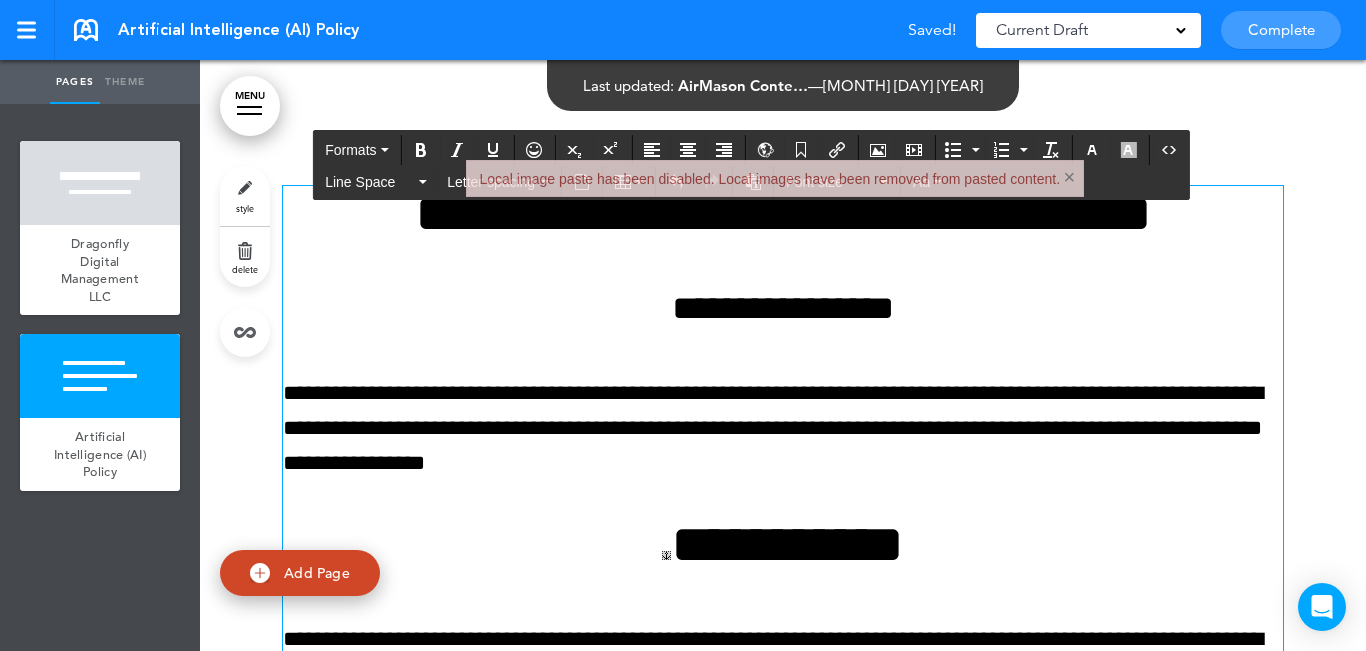 click on "×" at bounding box center [1069, 177] 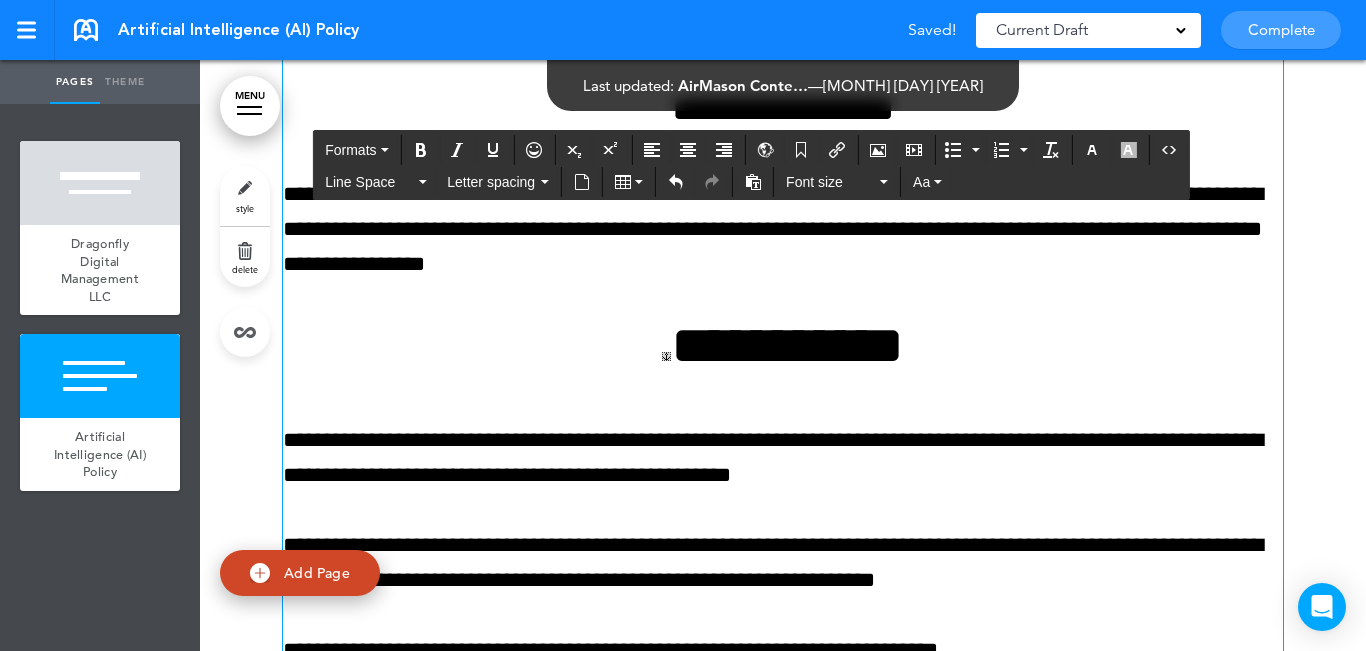 scroll, scrollTop: 869, scrollLeft: 0, axis: vertical 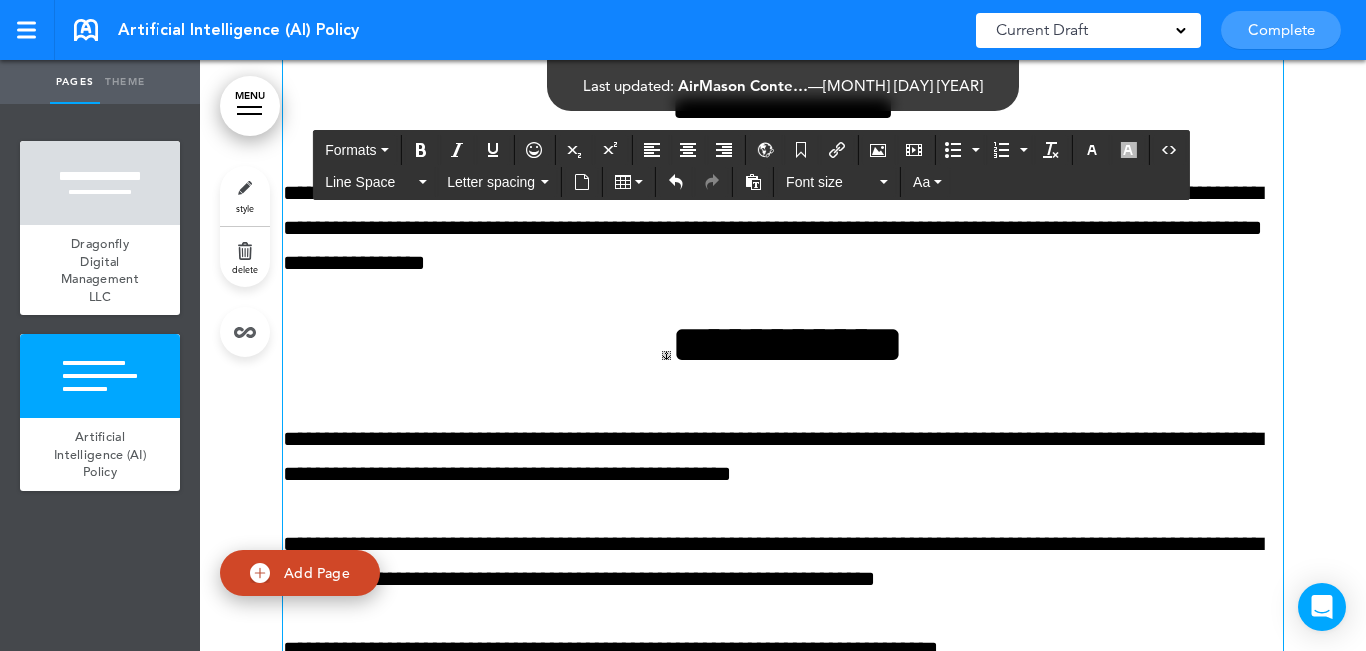 drag, startPoint x: 623, startPoint y: 345, endPoint x: 636, endPoint y: 345, distance: 13 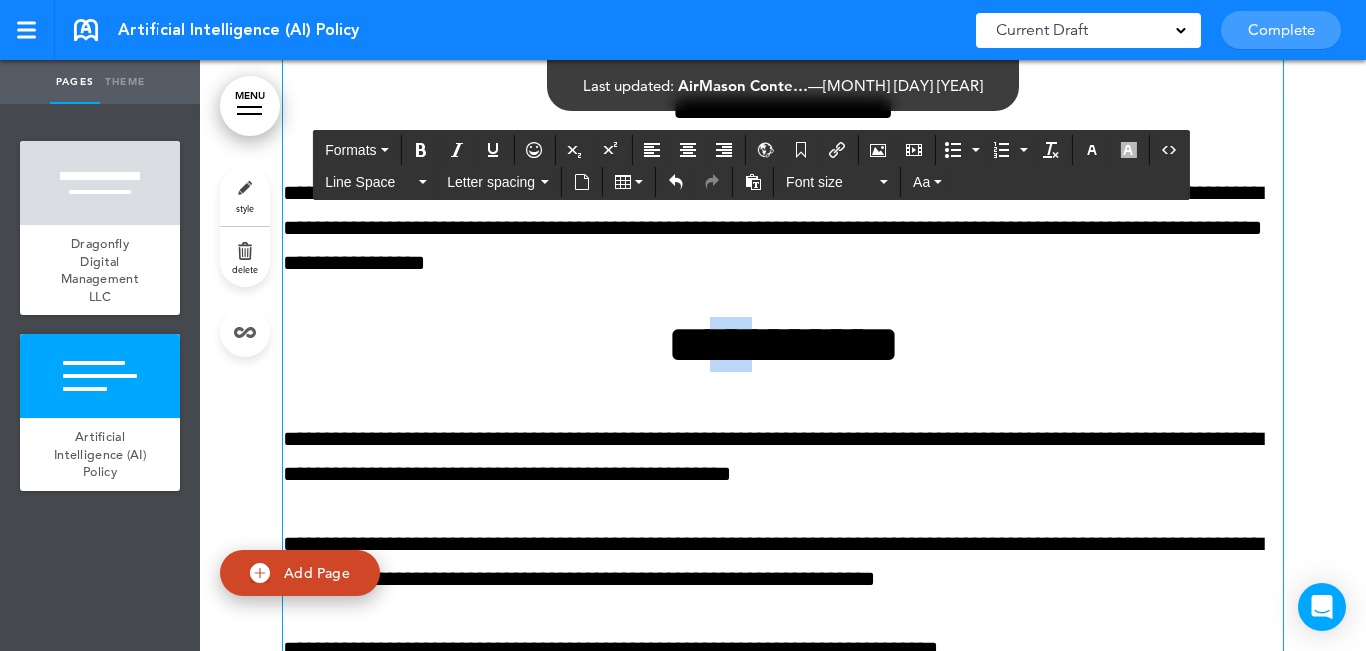 drag, startPoint x: 714, startPoint y: 329, endPoint x: 680, endPoint y: 338, distance: 35.17101 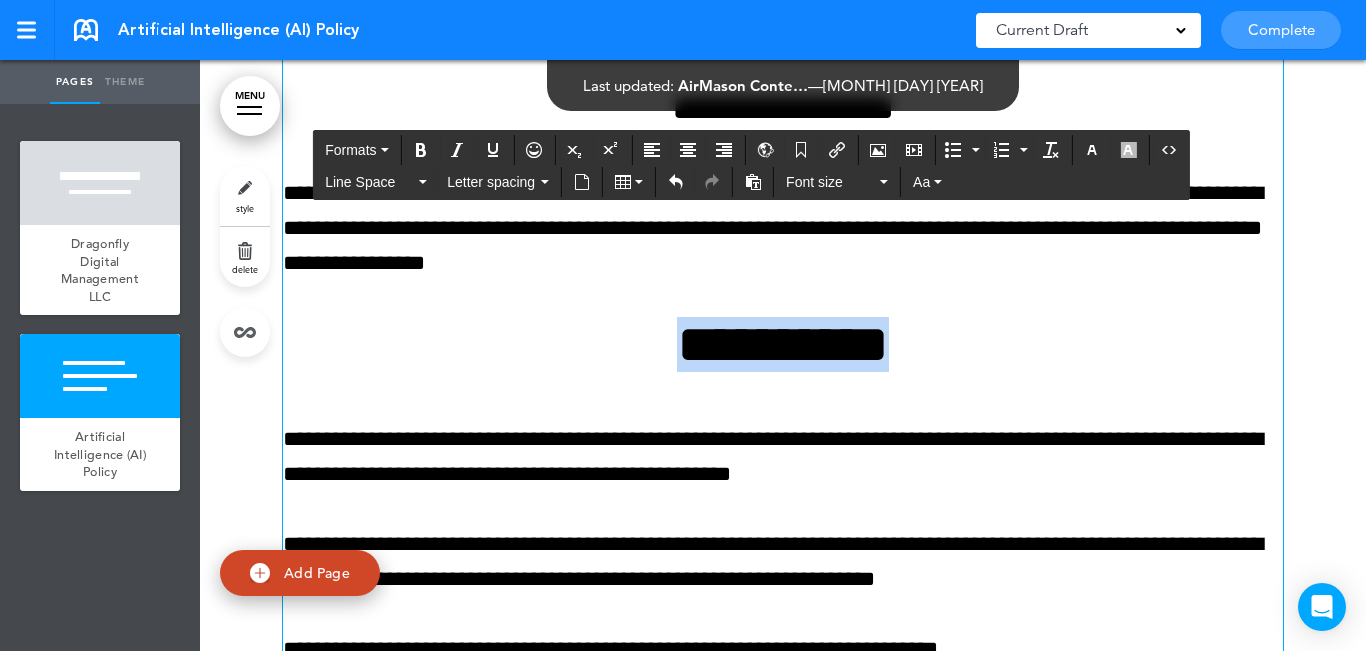 drag, startPoint x: 981, startPoint y: 322, endPoint x: 641, endPoint y: 342, distance: 340.58774 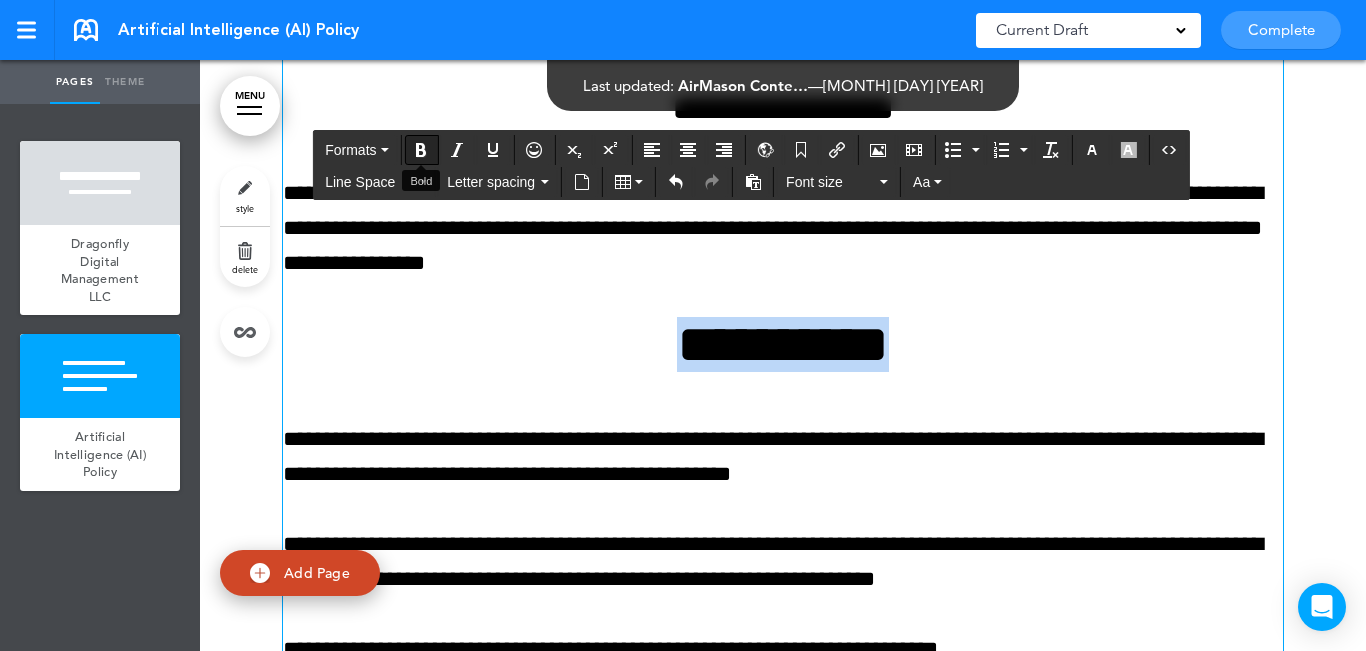 click at bounding box center (421, 150) 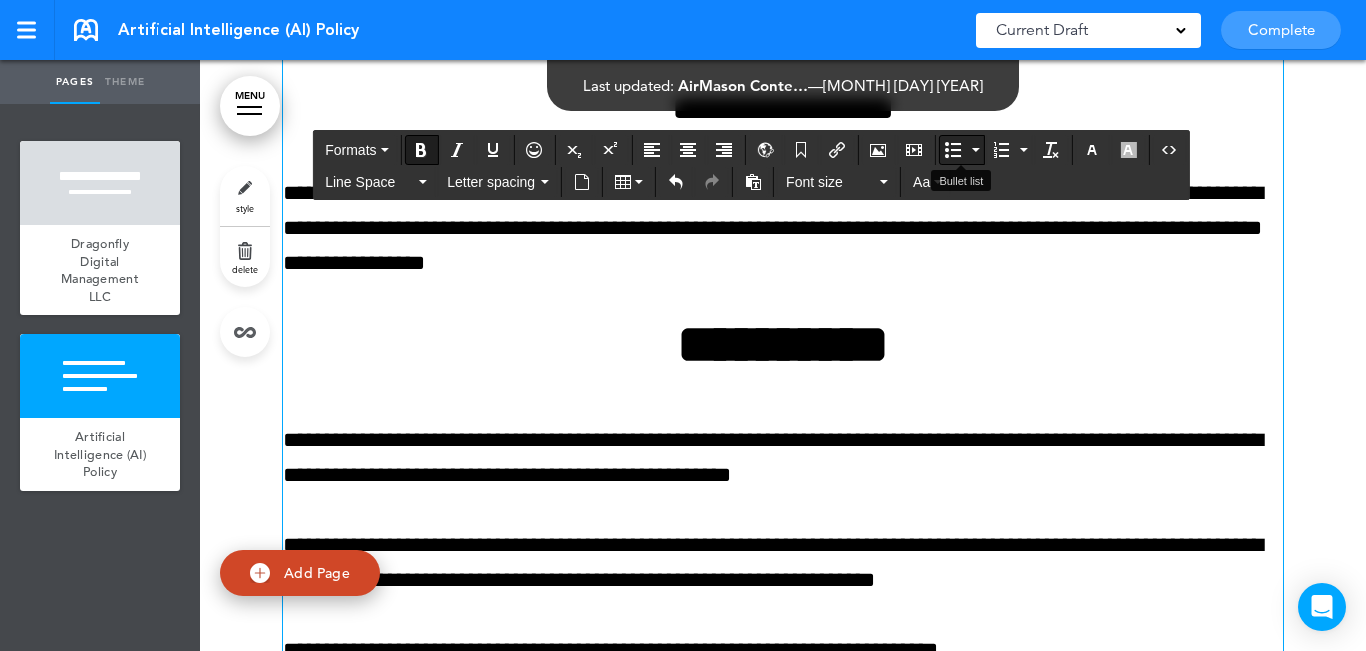 click at bounding box center (953, 150) 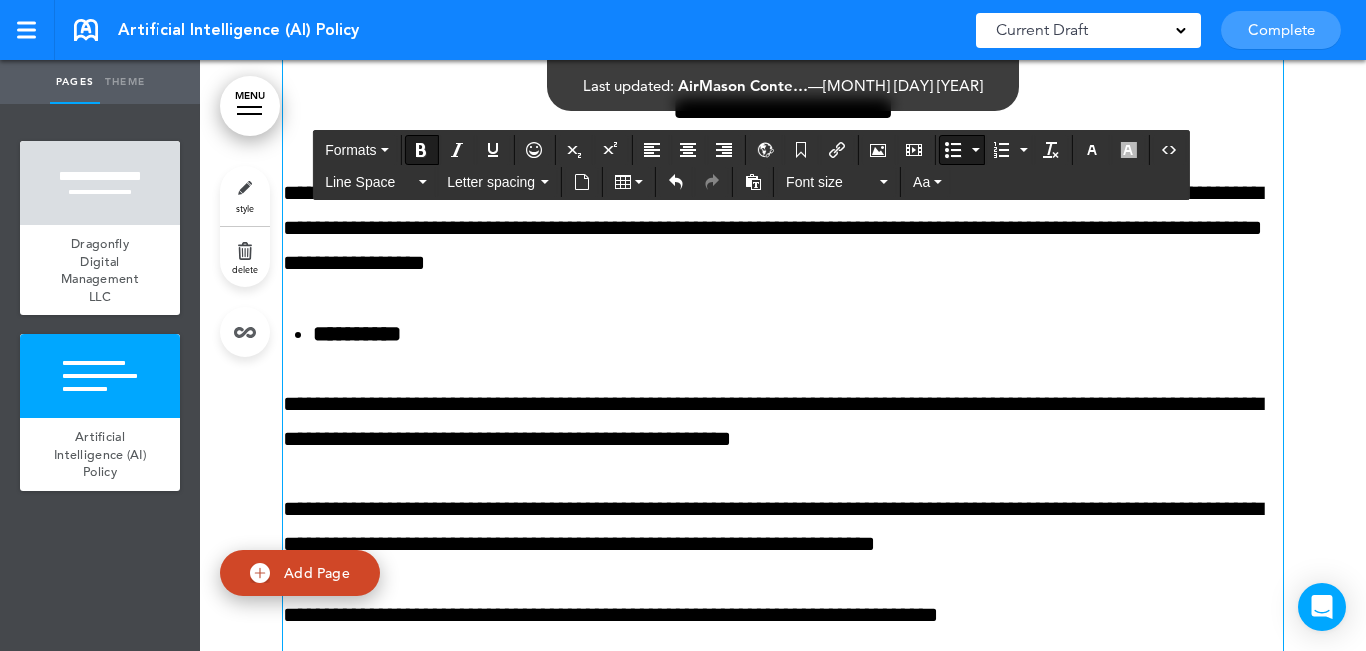 click at bounding box center [953, 150] 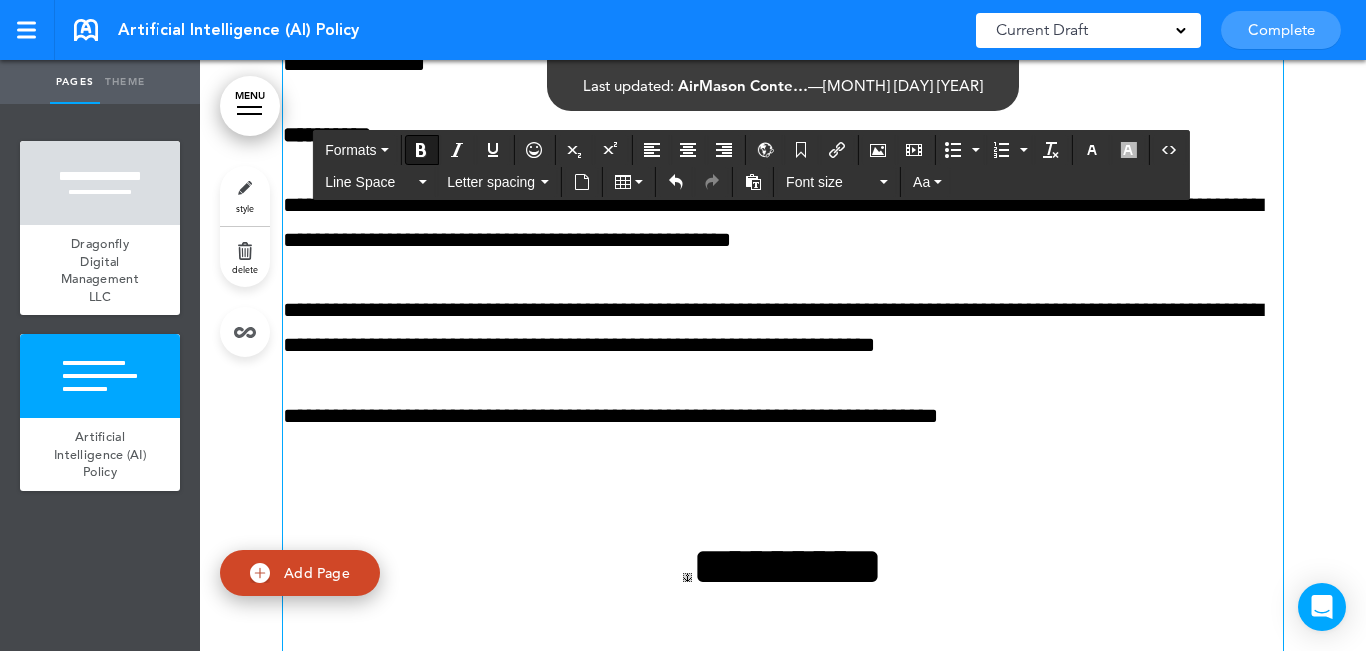 scroll, scrollTop: 1069, scrollLeft: 0, axis: vertical 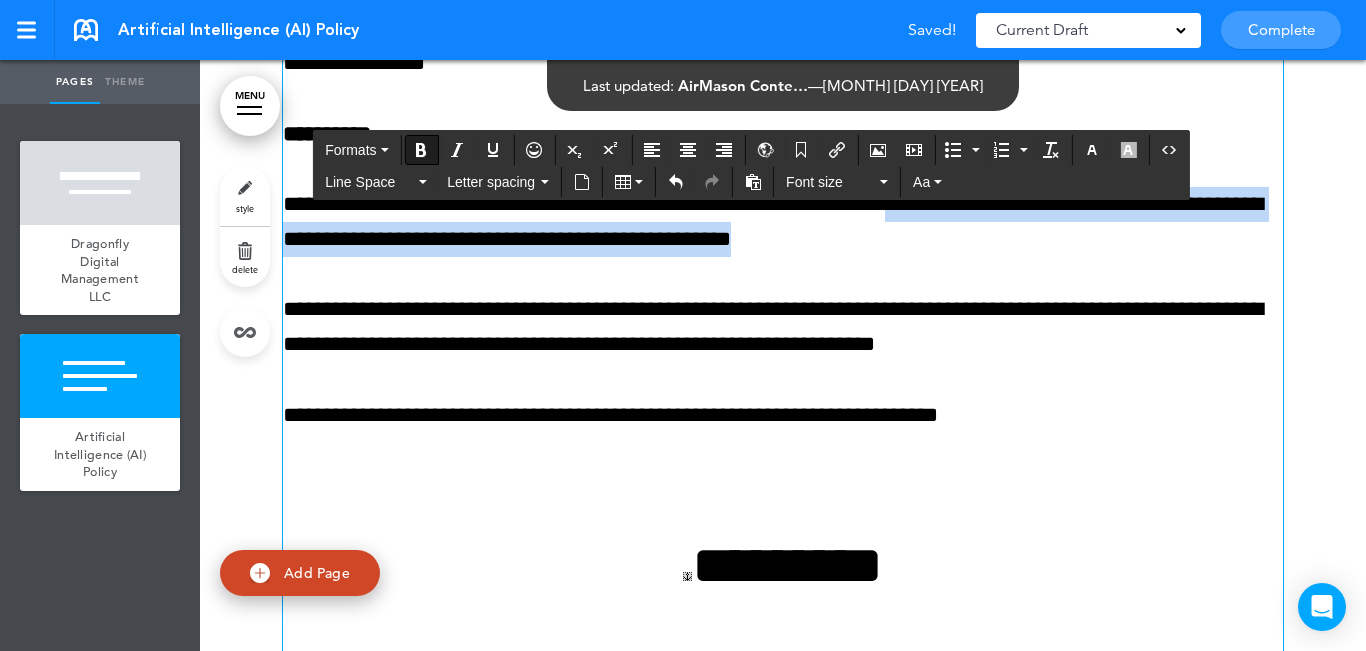 click on "**********" at bounding box center [783, 222] 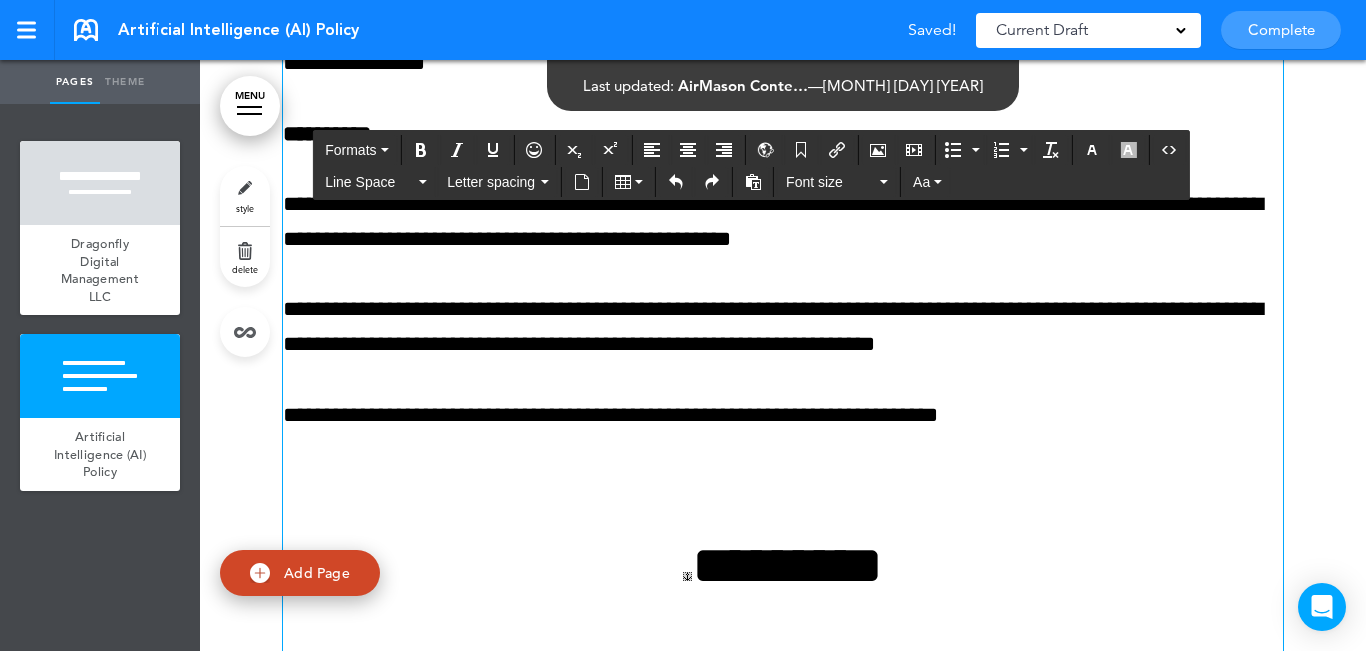 click on "**********" at bounding box center (783, 222) 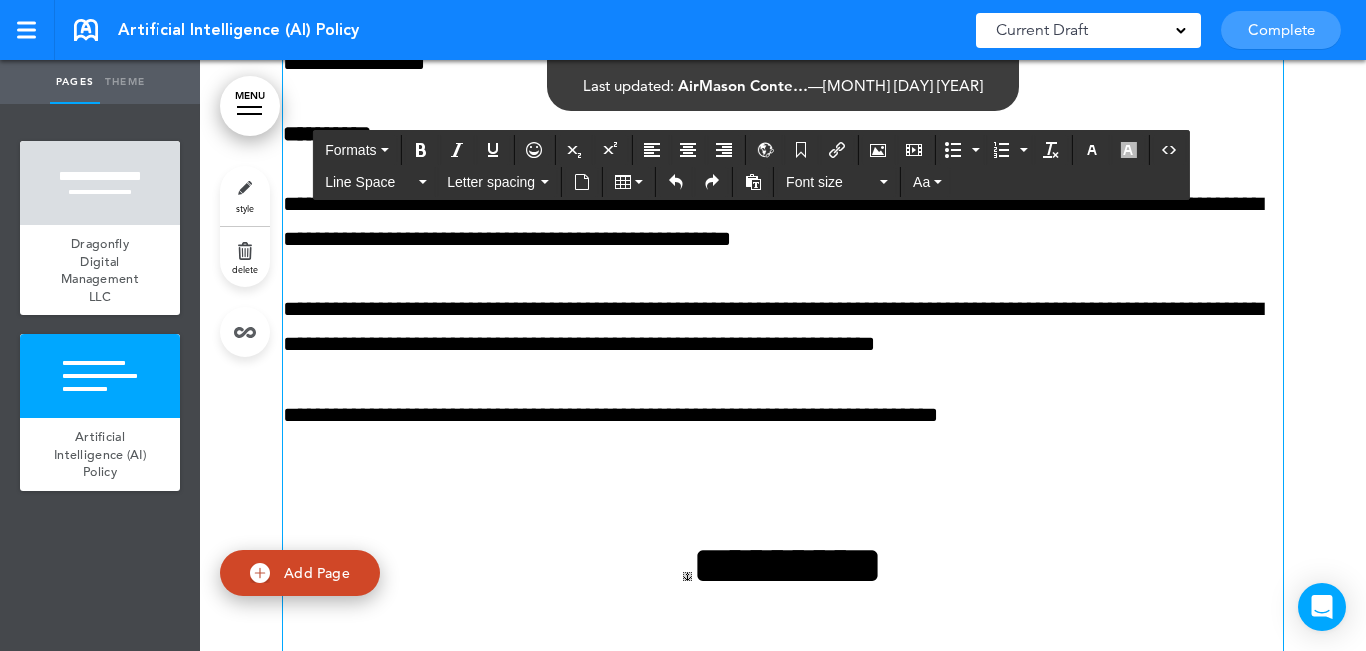 click on "**********" at bounding box center (783, 222) 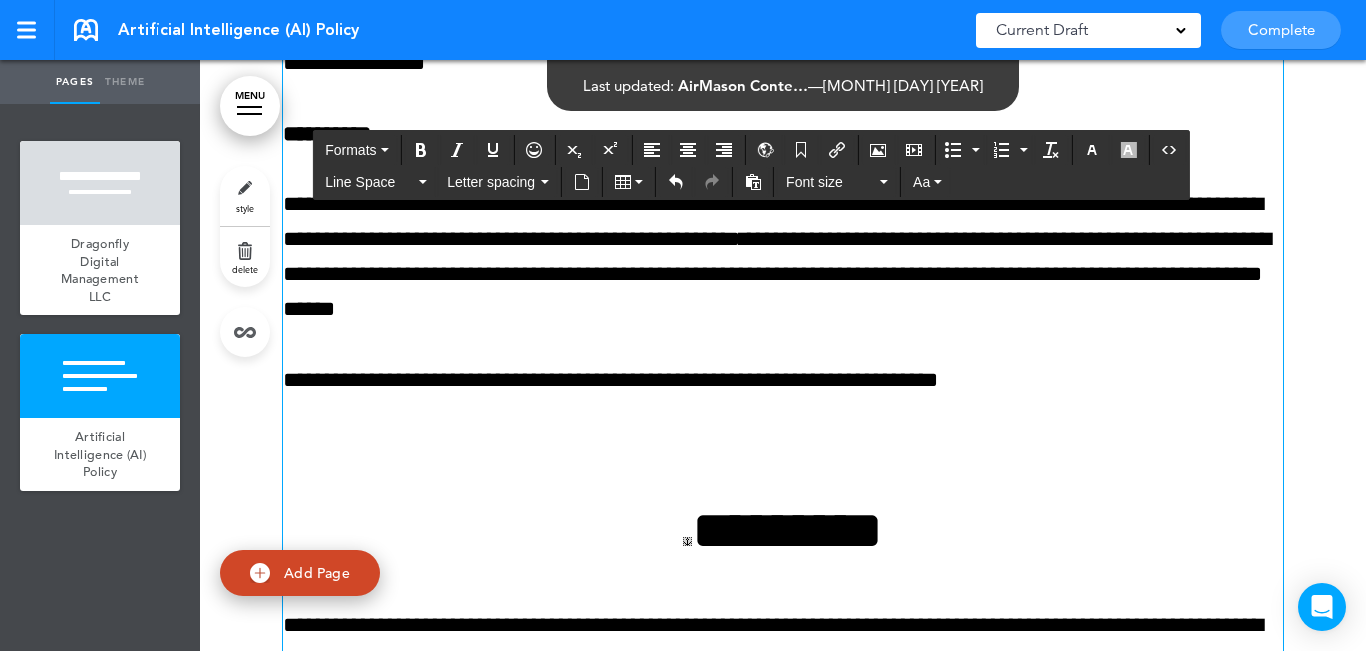 click on "**********" at bounding box center (783, 257) 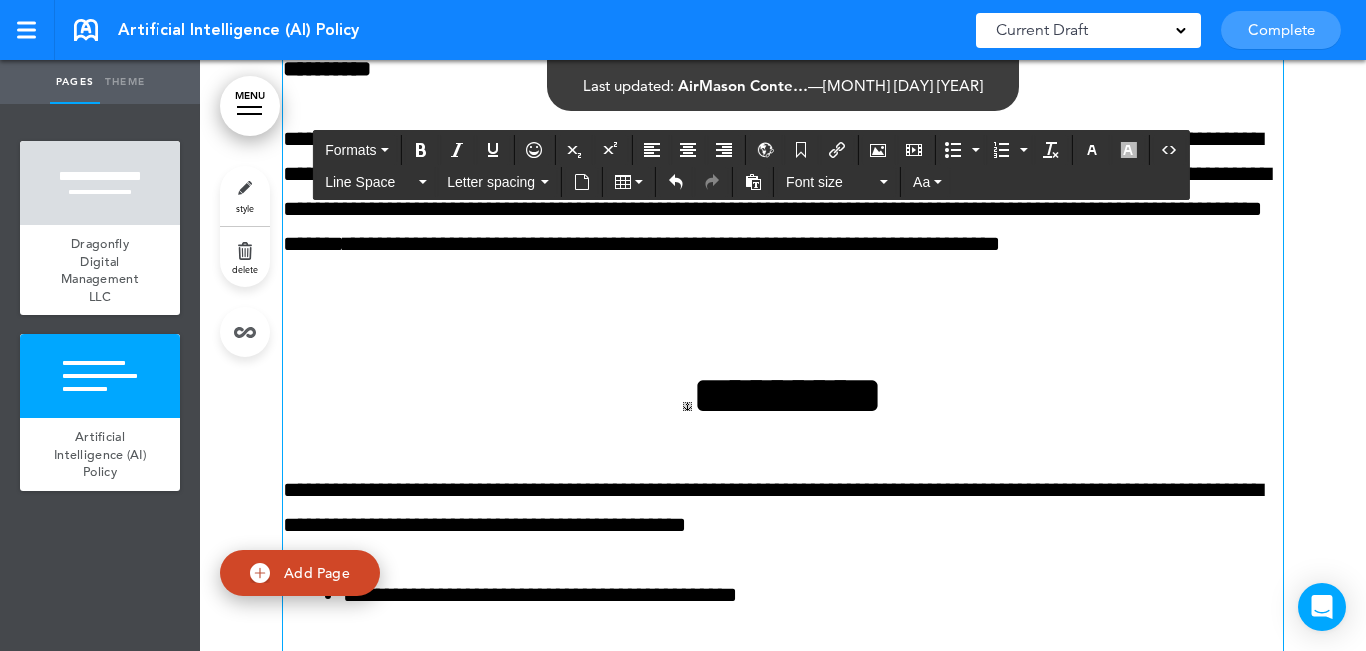 scroll, scrollTop: 1169, scrollLeft: 0, axis: vertical 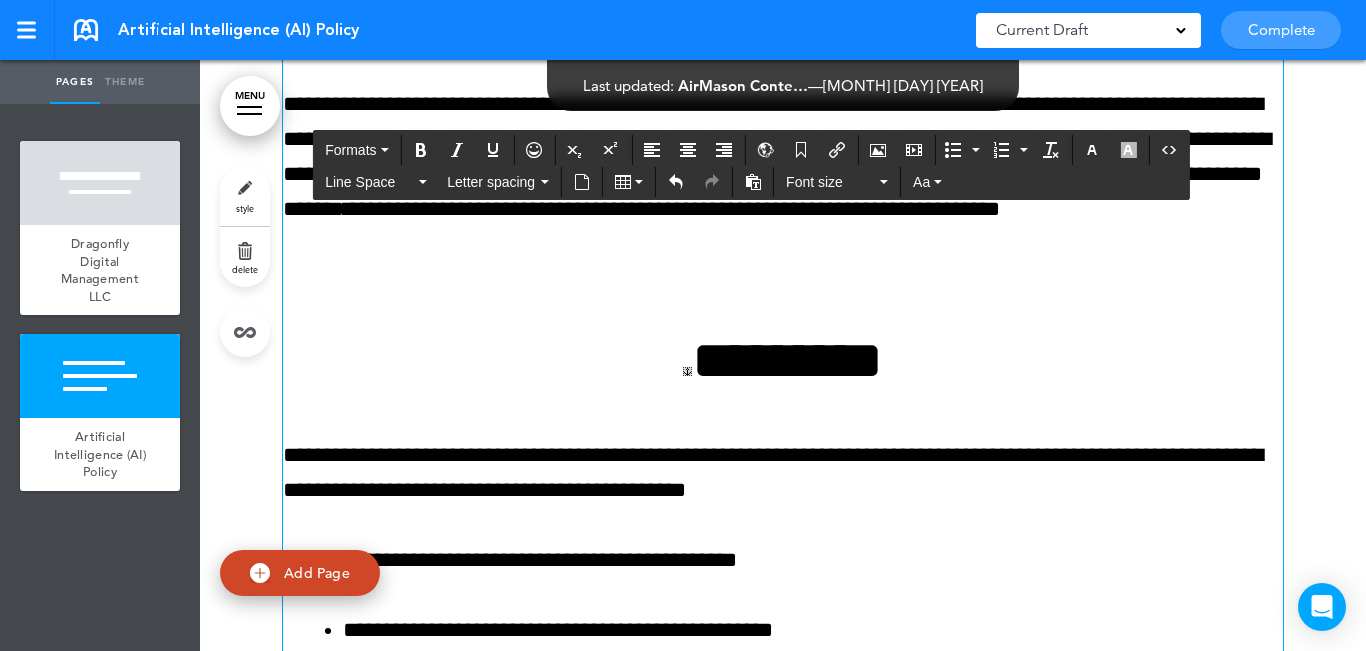 click on "*********" at bounding box center [783, 360] 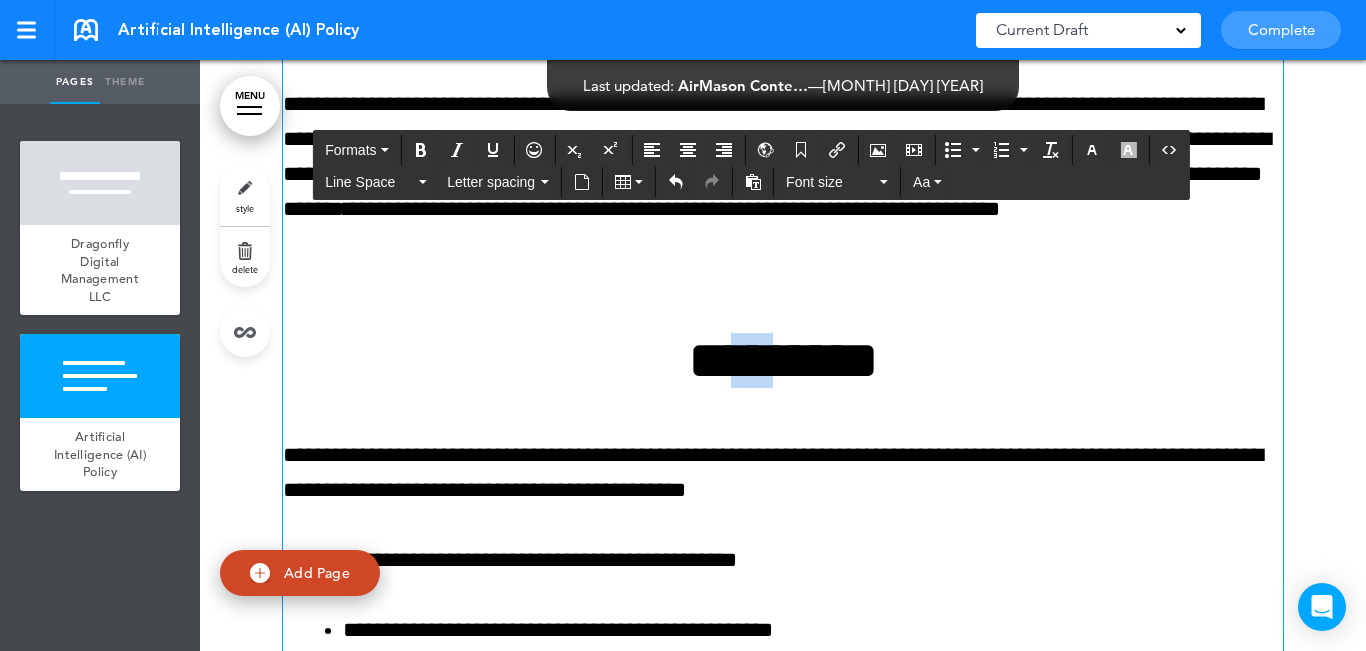 drag, startPoint x: 739, startPoint y: 344, endPoint x: 709, endPoint y: 357, distance: 32.695564 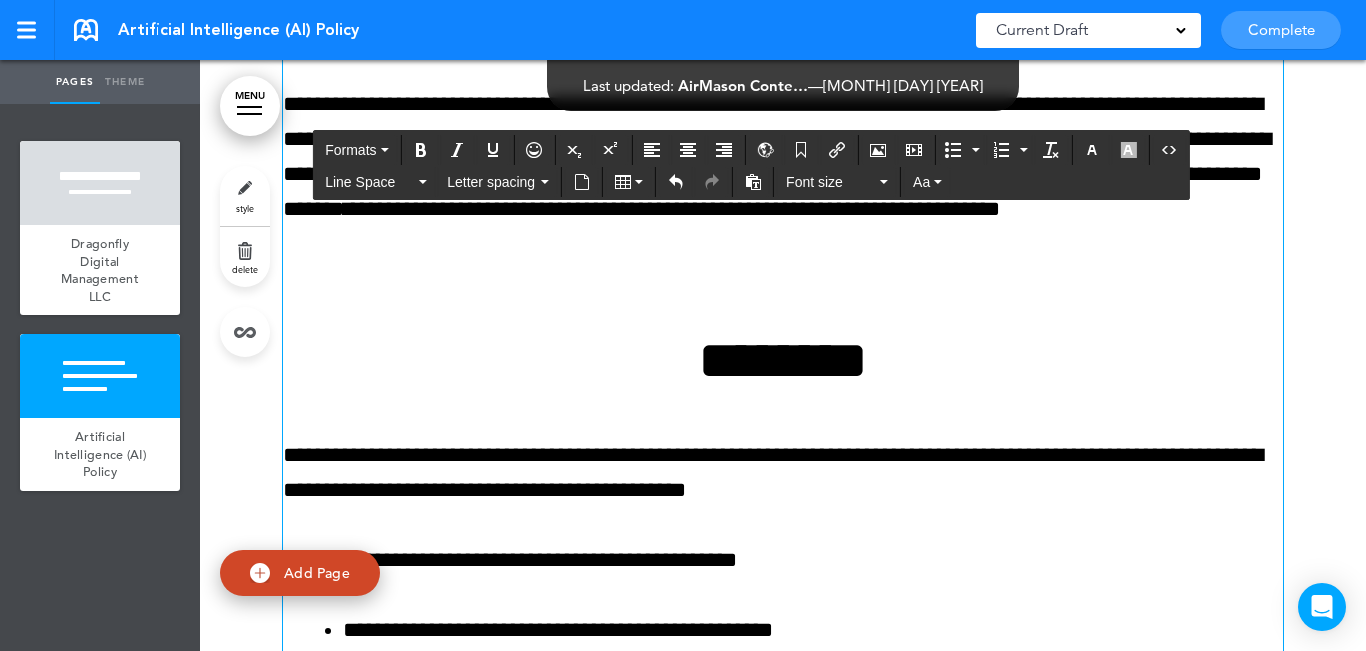 click at bounding box center [783, 280] 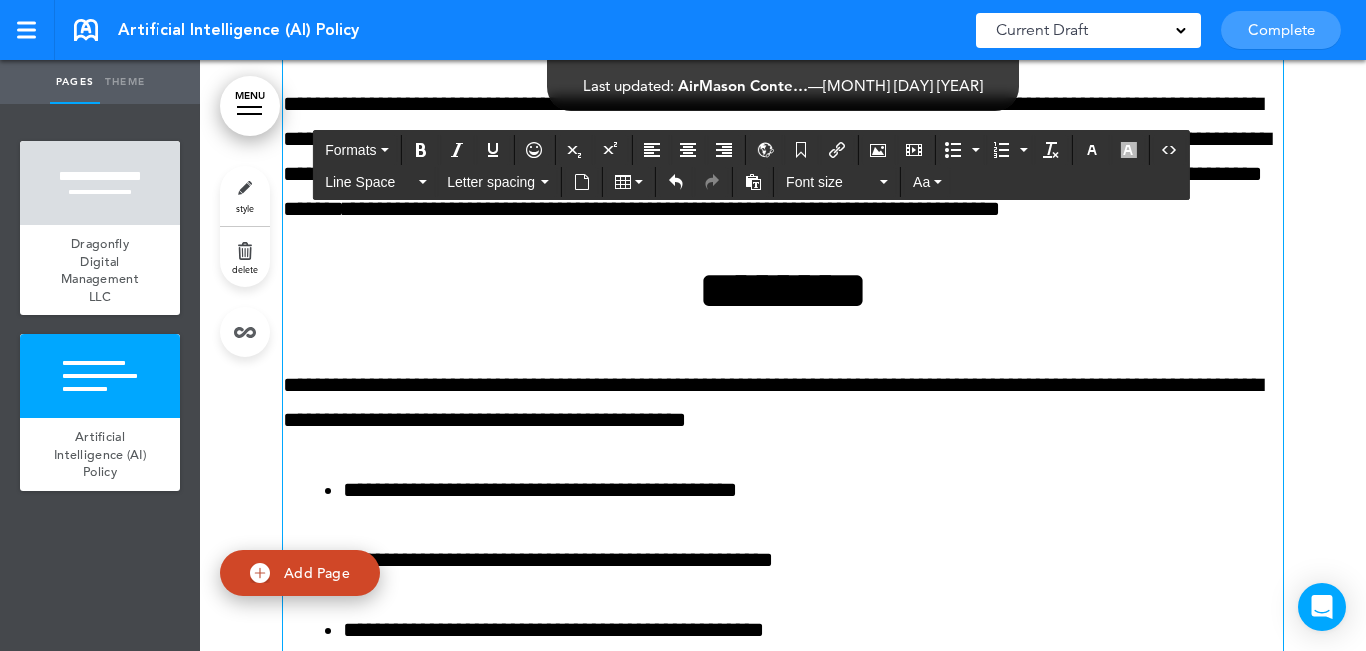 click on "********" at bounding box center [783, 290] 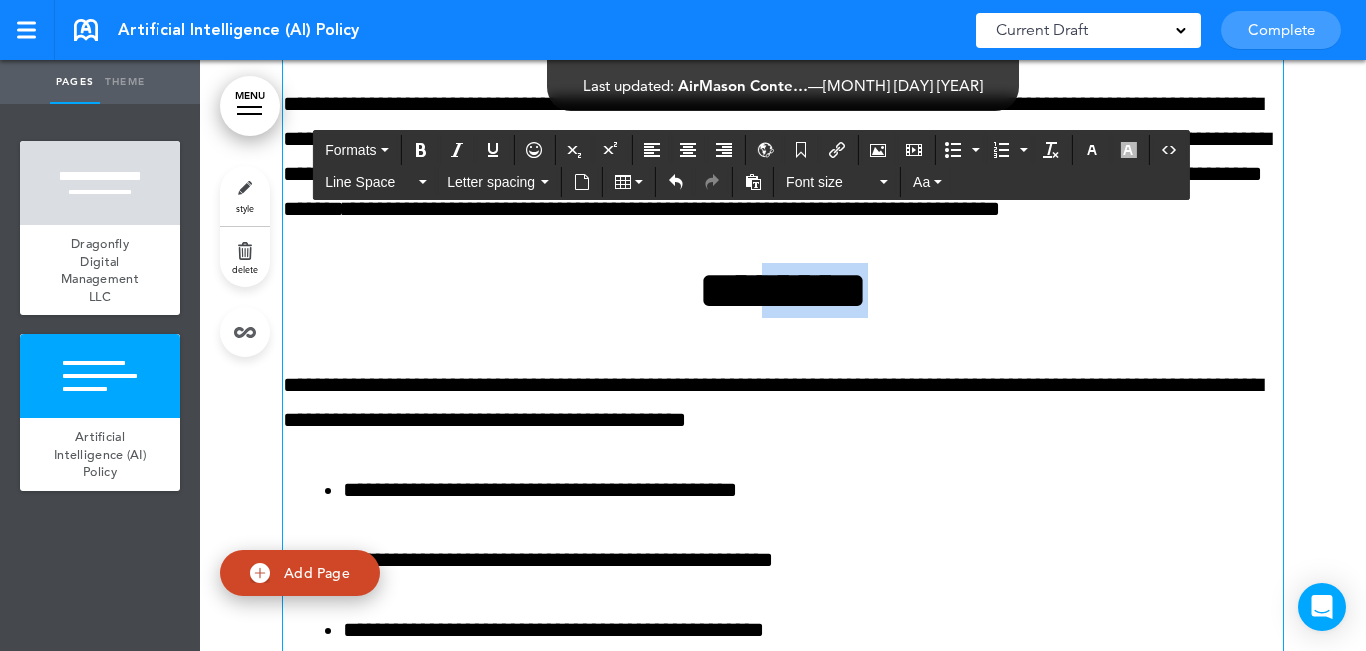 click on "********" at bounding box center (783, 290) 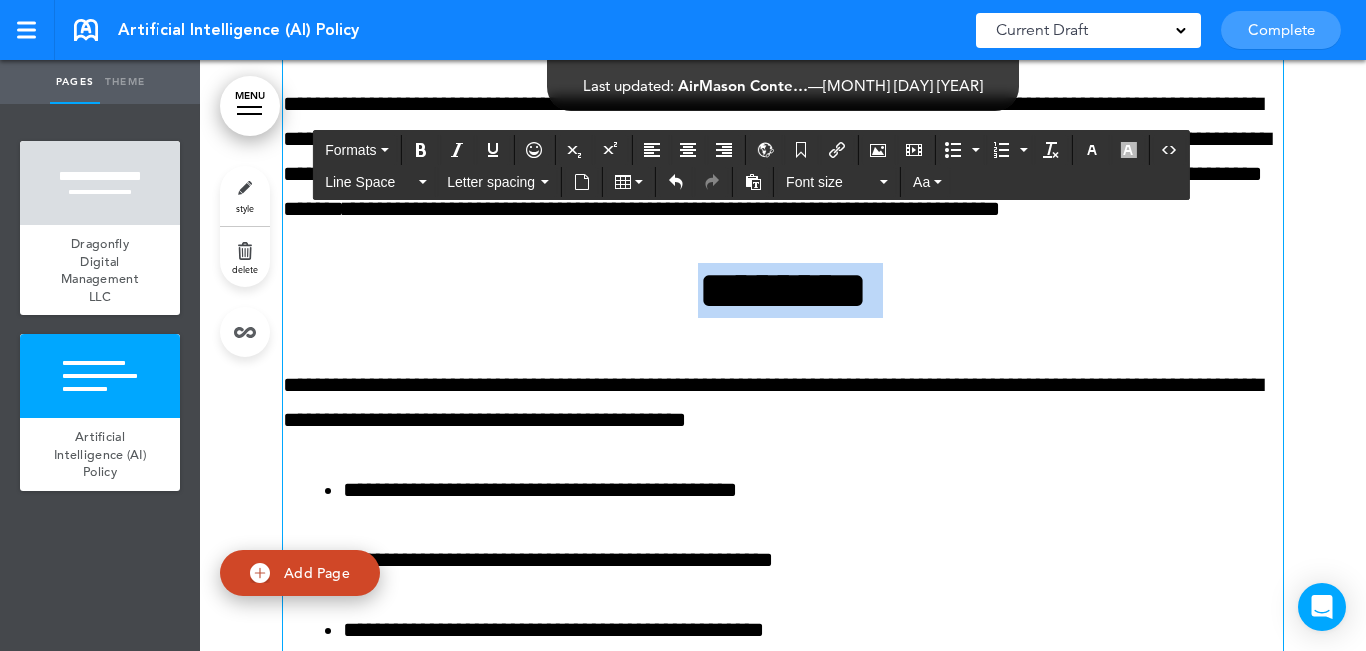 click on "********" at bounding box center [783, 290] 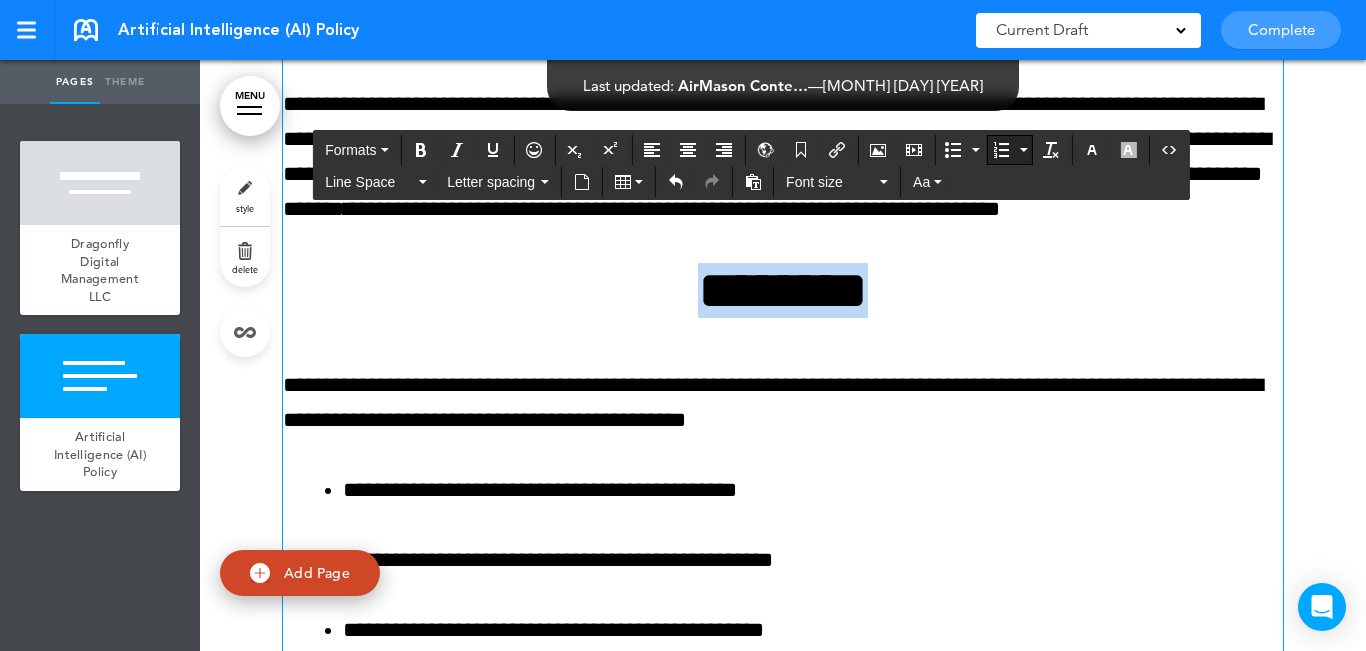click at bounding box center [1001, 150] 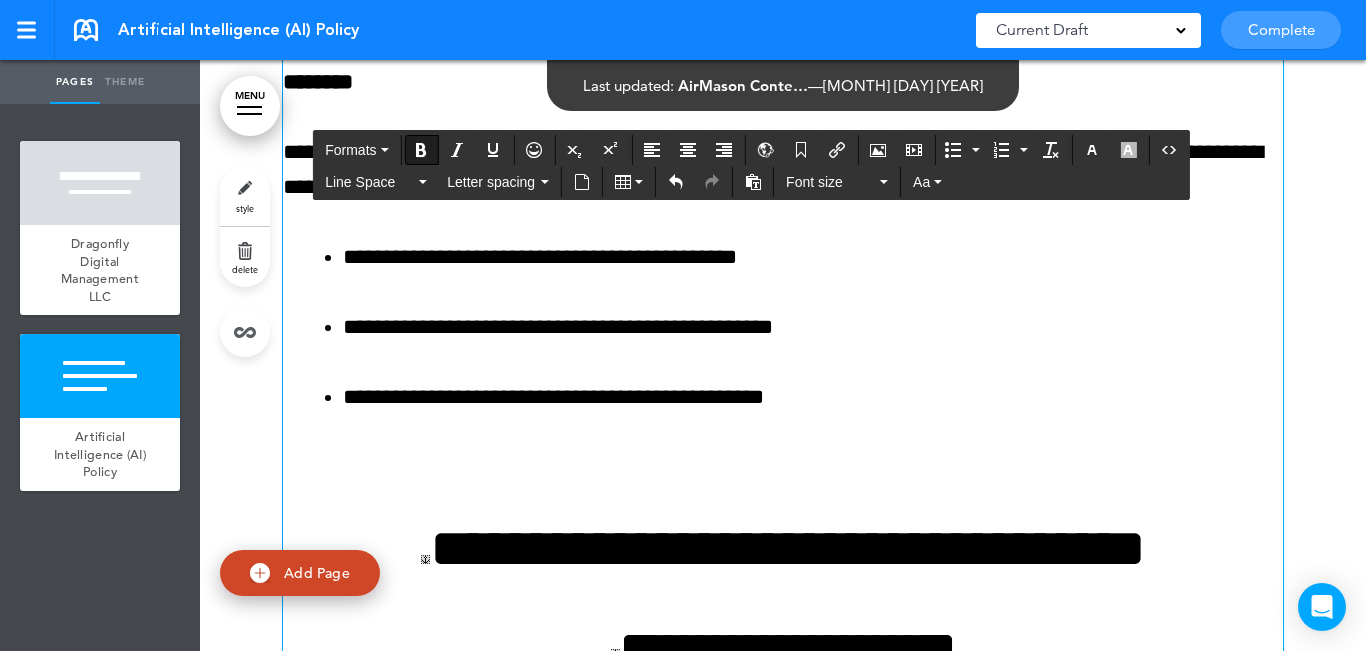 scroll, scrollTop: 1369, scrollLeft: 0, axis: vertical 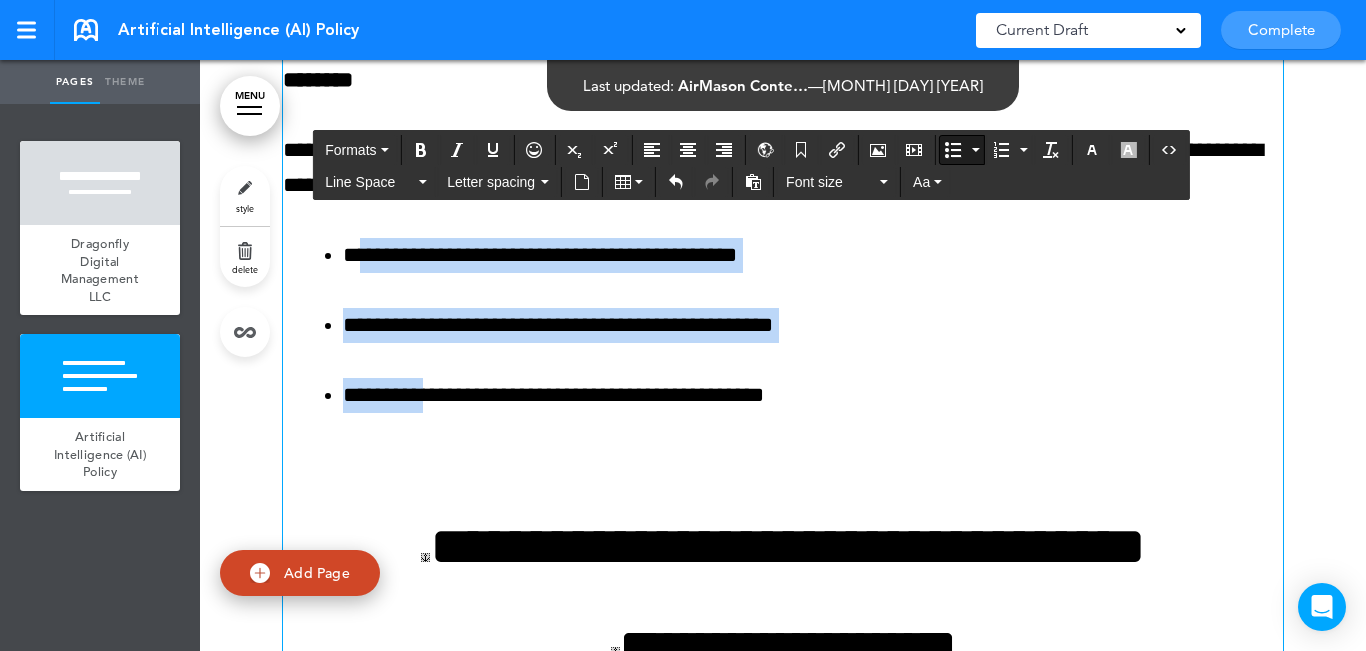 drag, startPoint x: 365, startPoint y: 231, endPoint x: 426, endPoint y: 366, distance: 148.14183 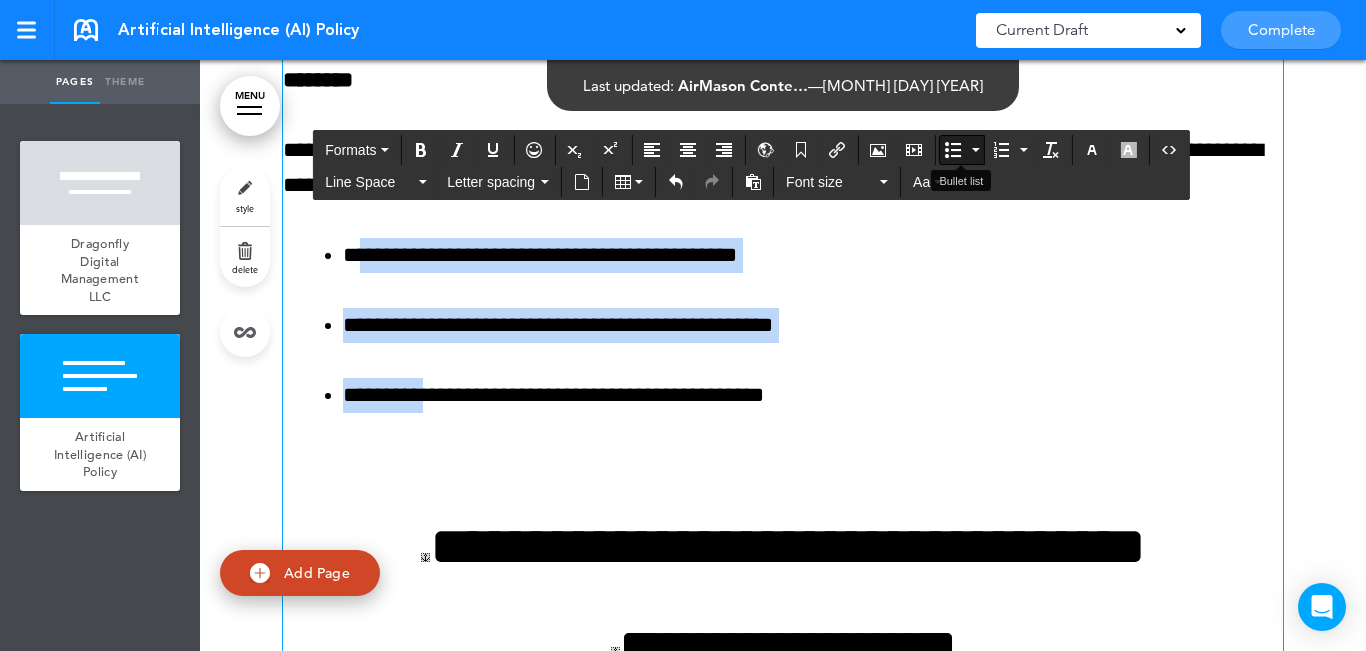 click at bounding box center [953, 150] 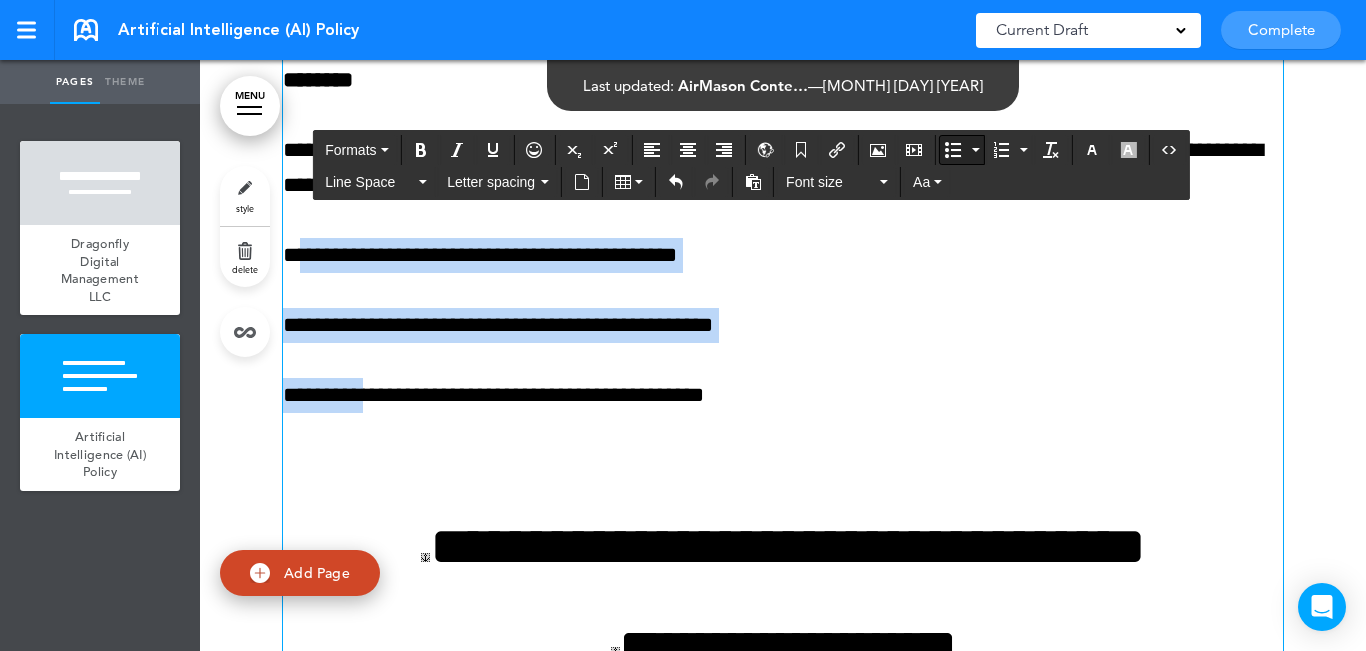 click at bounding box center (953, 150) 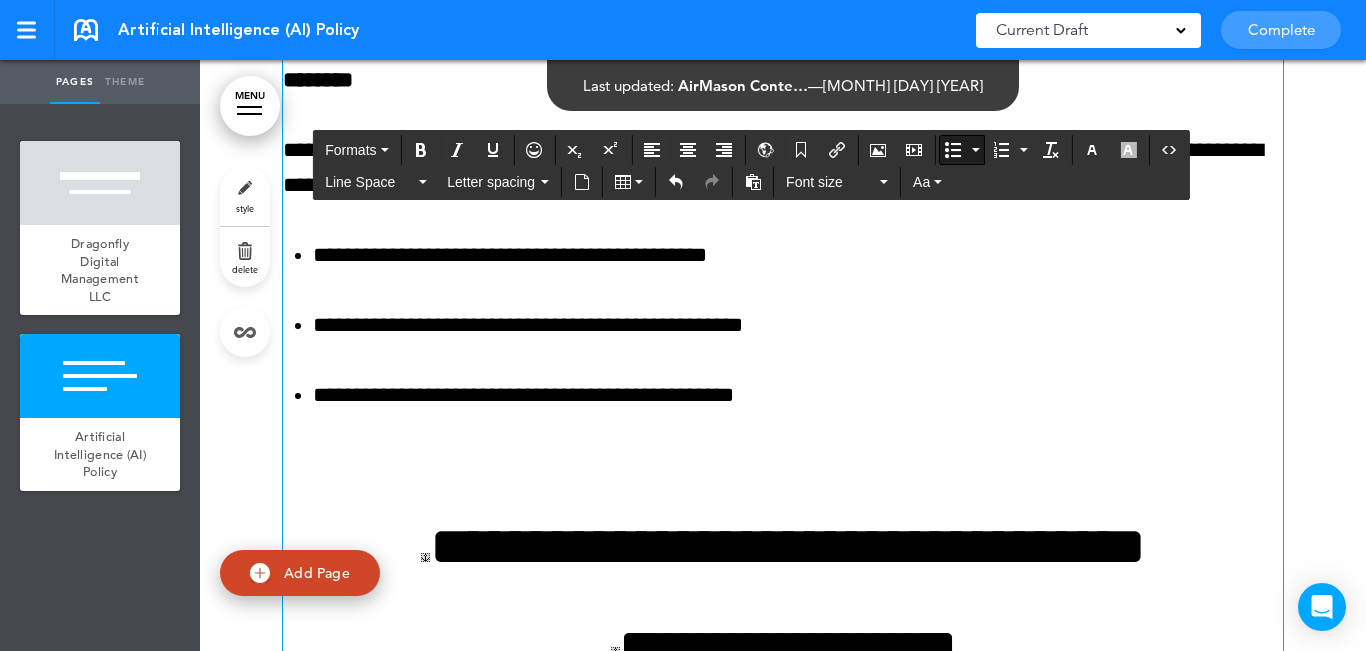scroll, scrollTop: 1469, scrollLeft: 0, axis: vertical 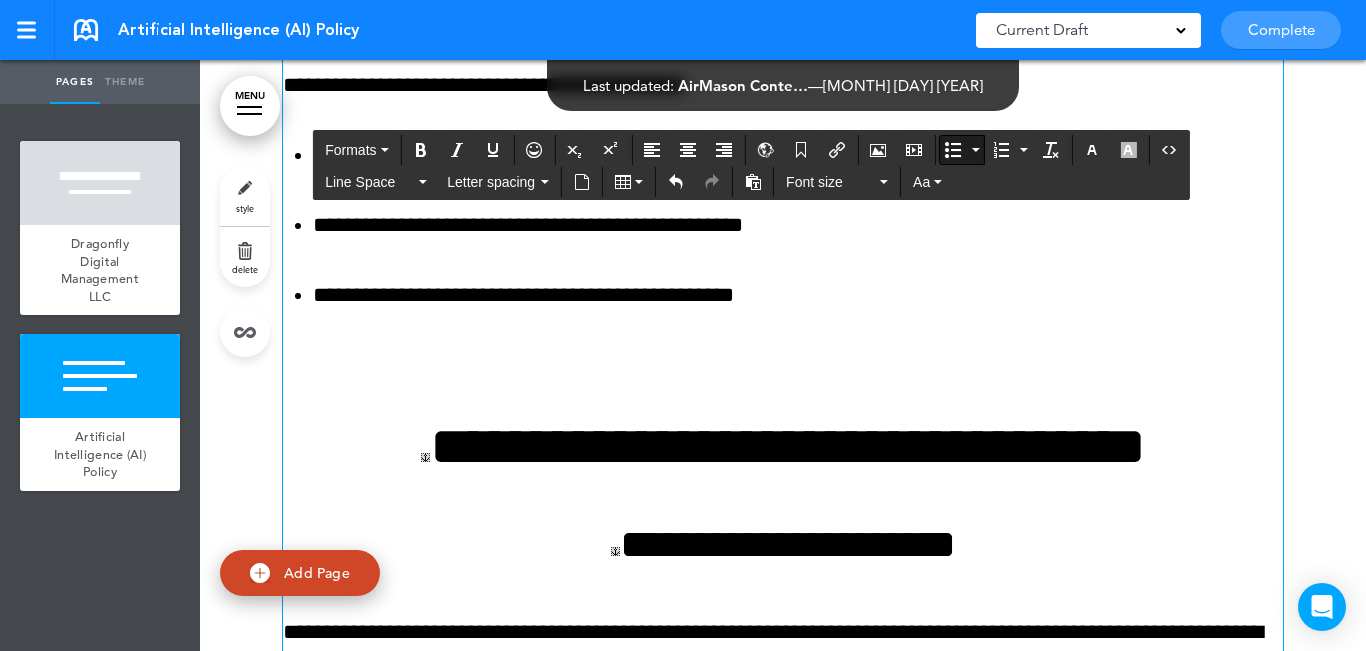 click at bounding box center [783, 366] 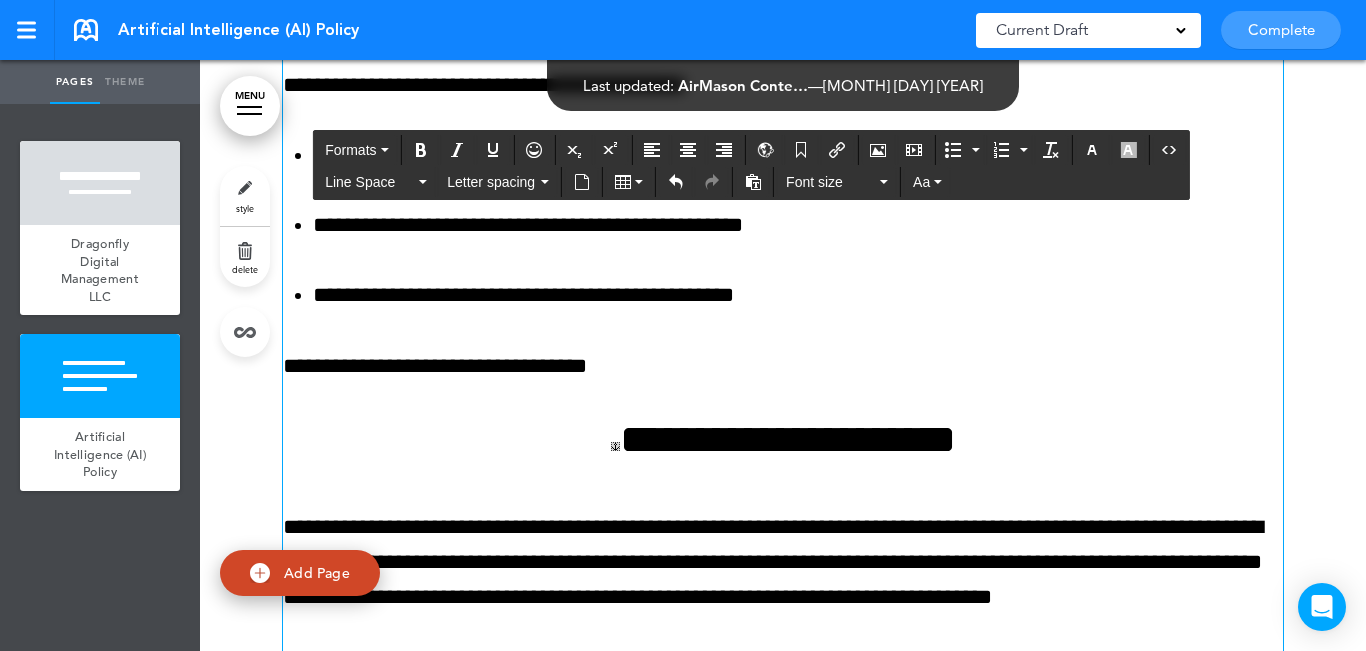 click on "**********" at bounding box center [783, 366] 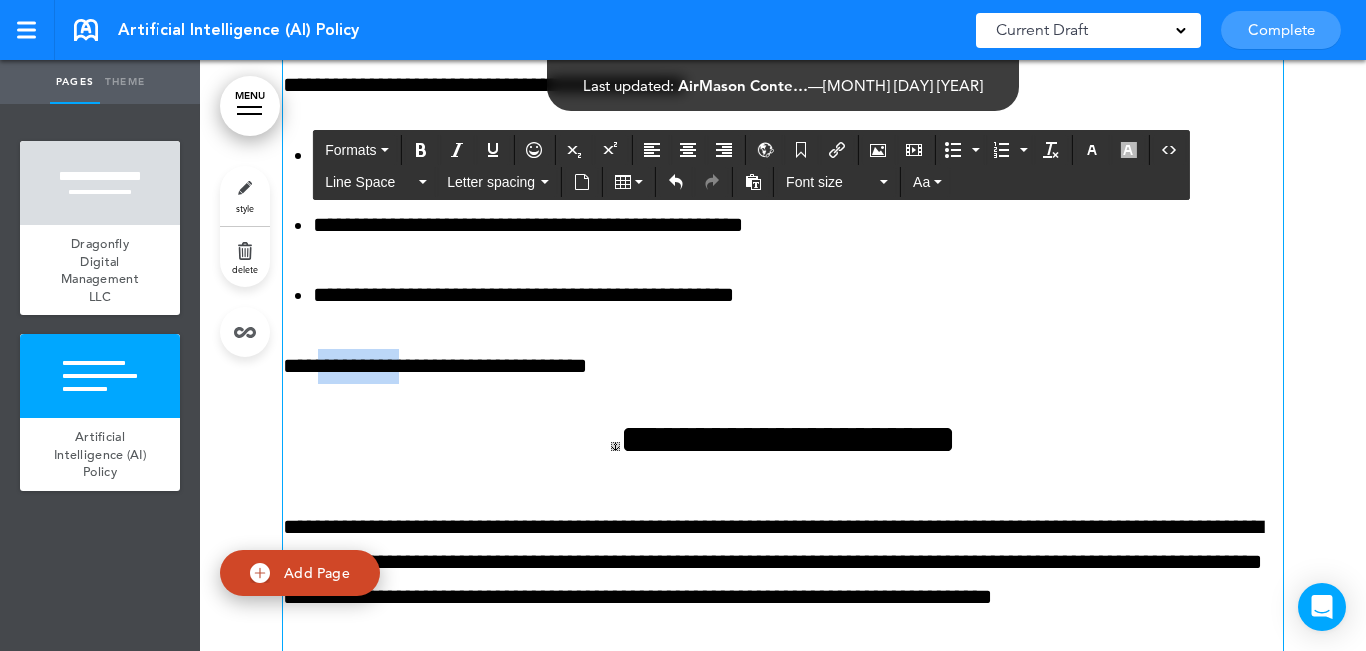 click on "**********" at bounding box center [783, 366] 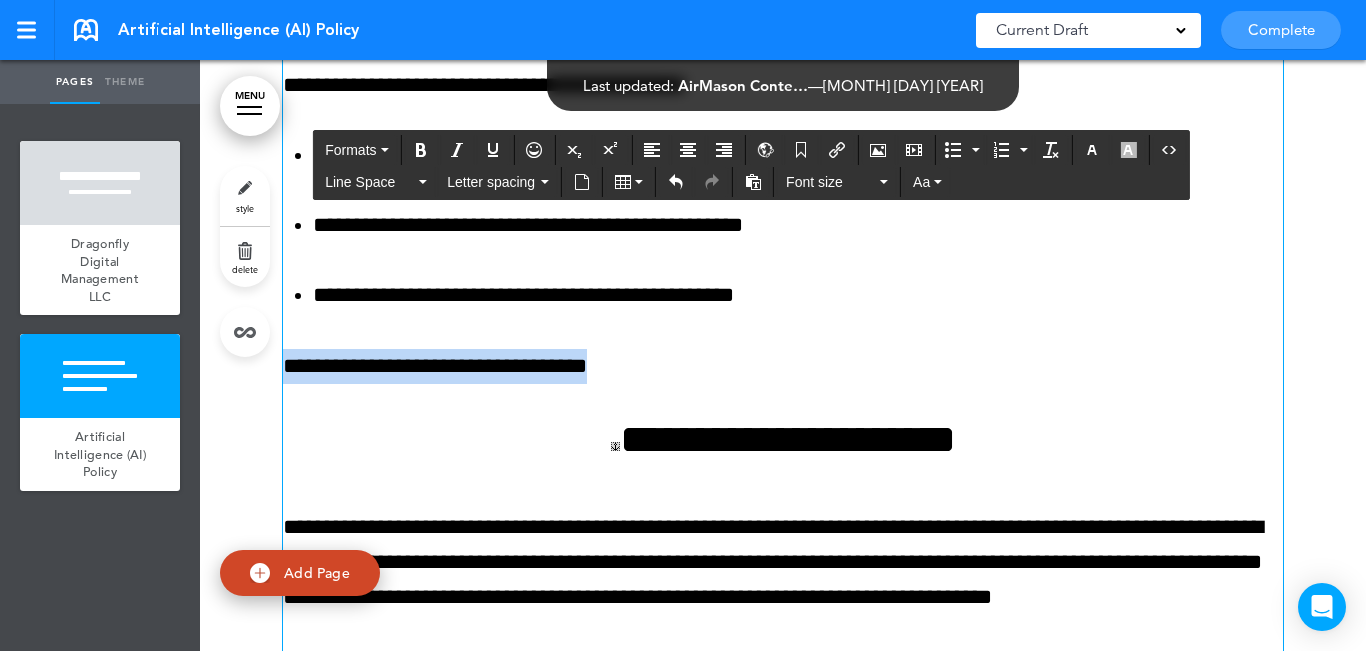 click on "**********" at bounding box center [783, 366] 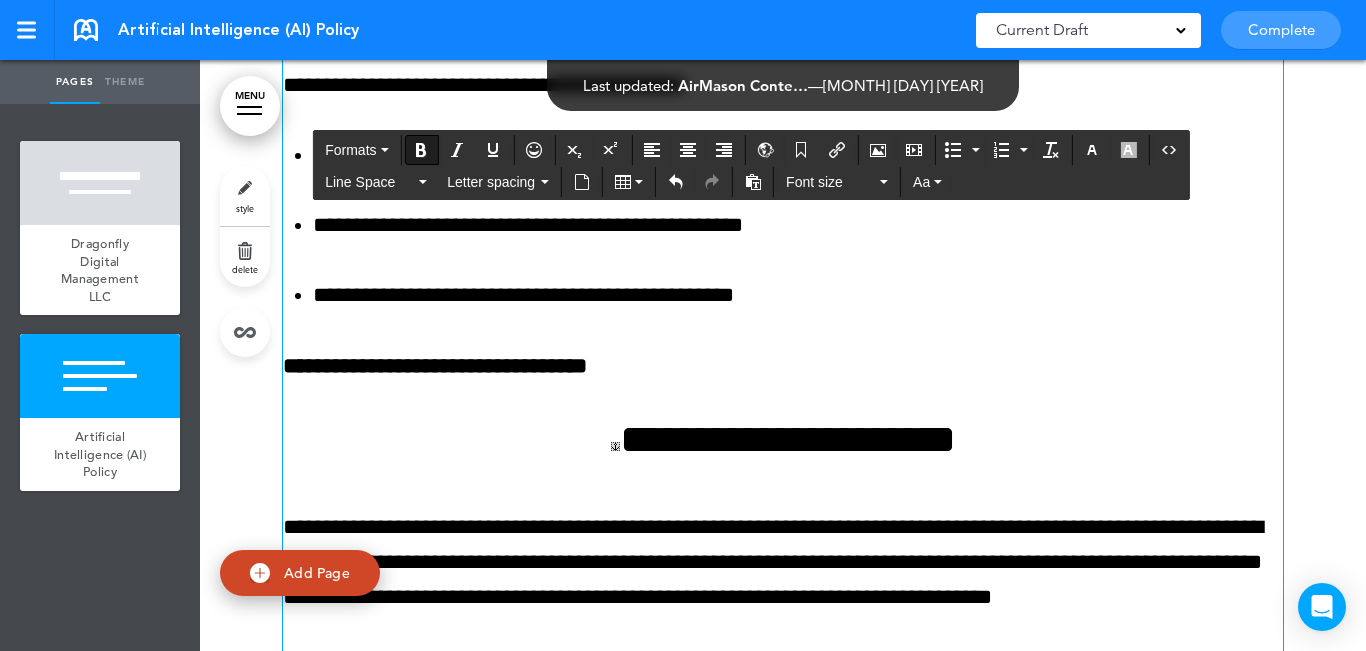 scroll, scrollTop: 1569, scrollLeft: 0, axis: vertical 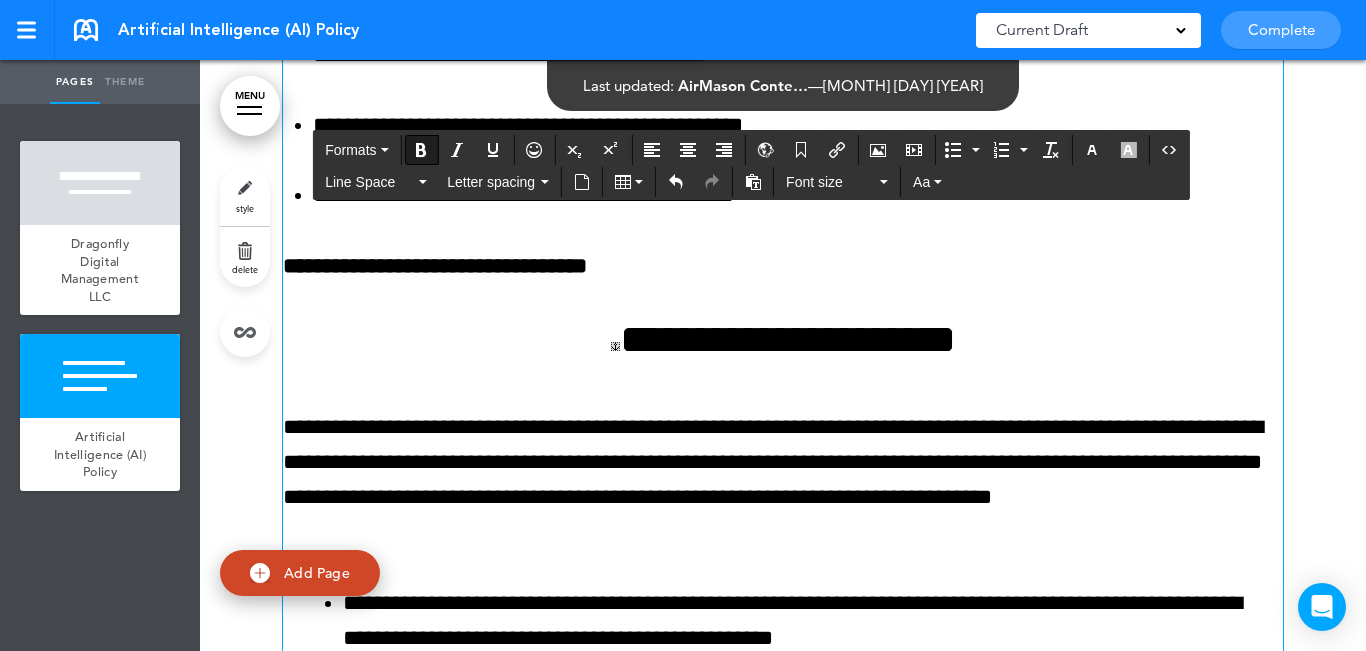 click on "**********" at bounding box center (783, 339) 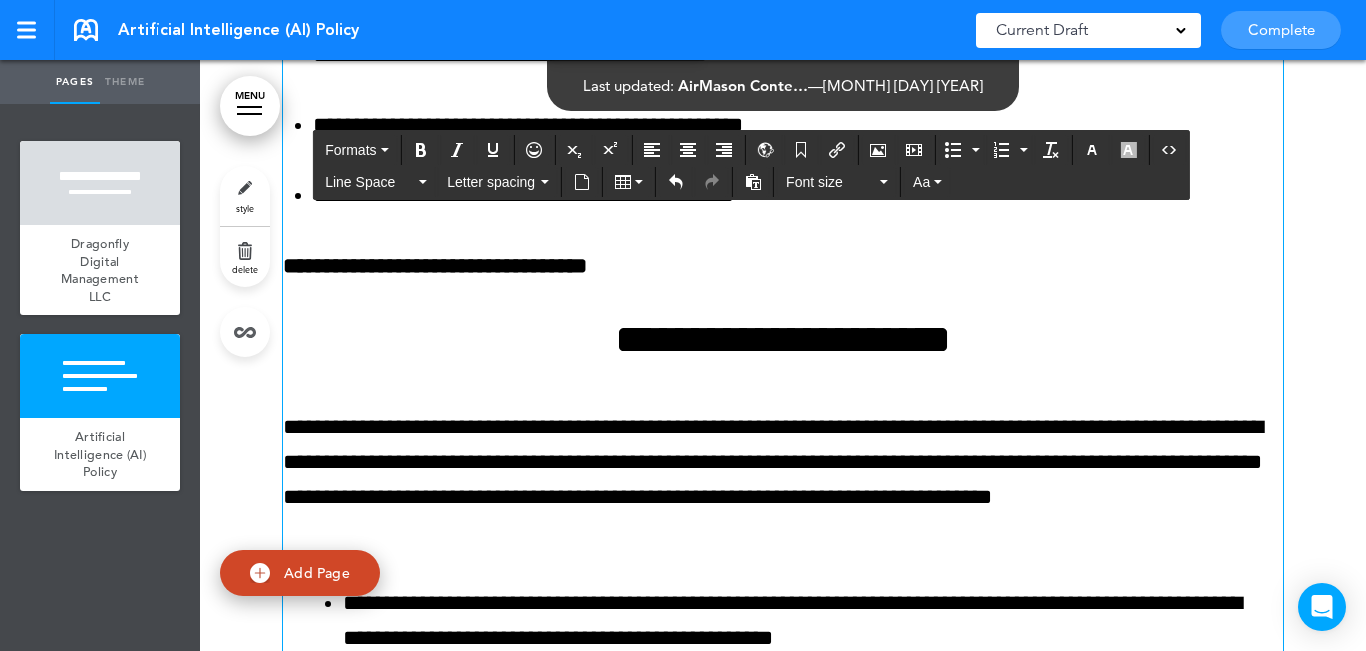 click on "**********" at bounding box center (783, 339) 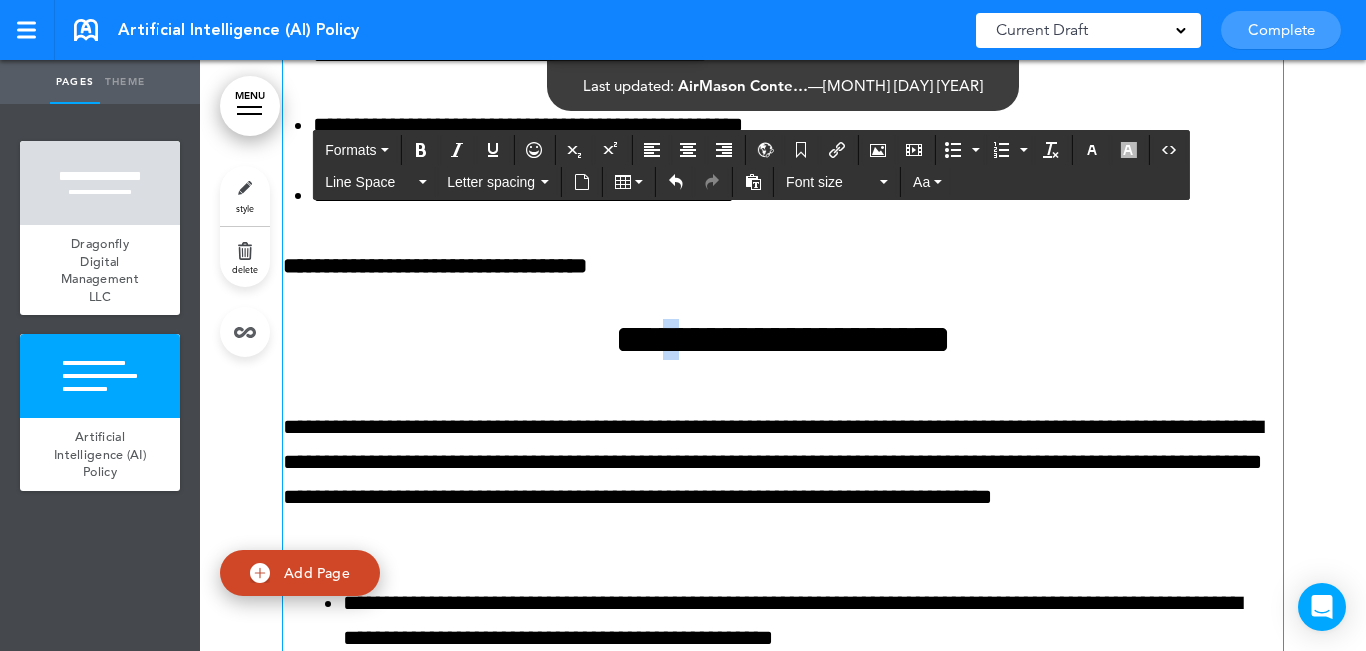 click on "**********" at bounding box center [783, 339] 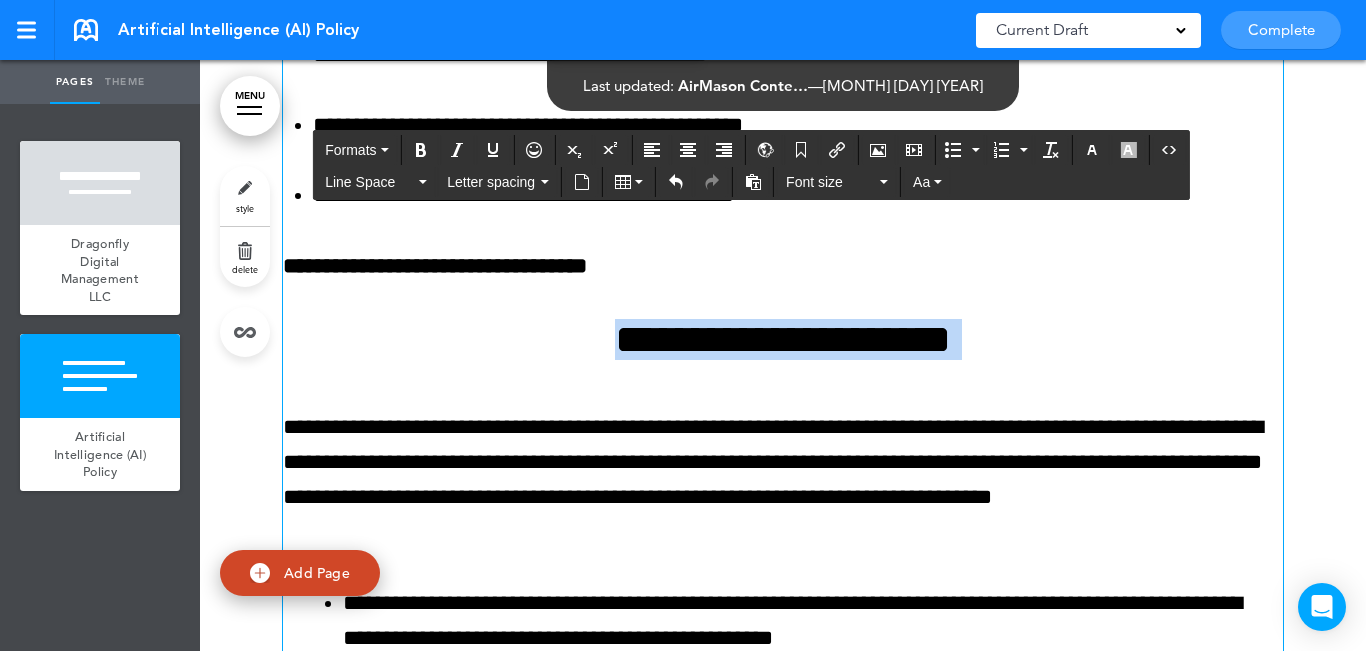 click on "**********" at bounding box center [783, 339] 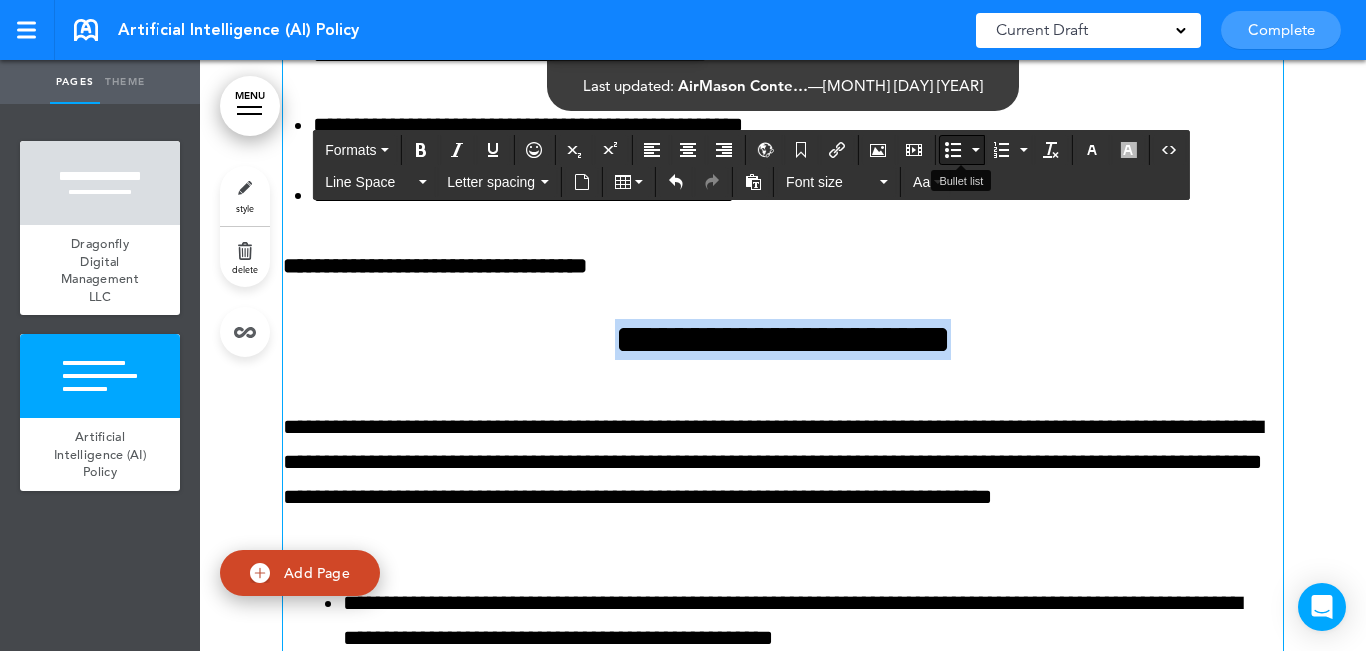 click at bounding box center [953, 150] 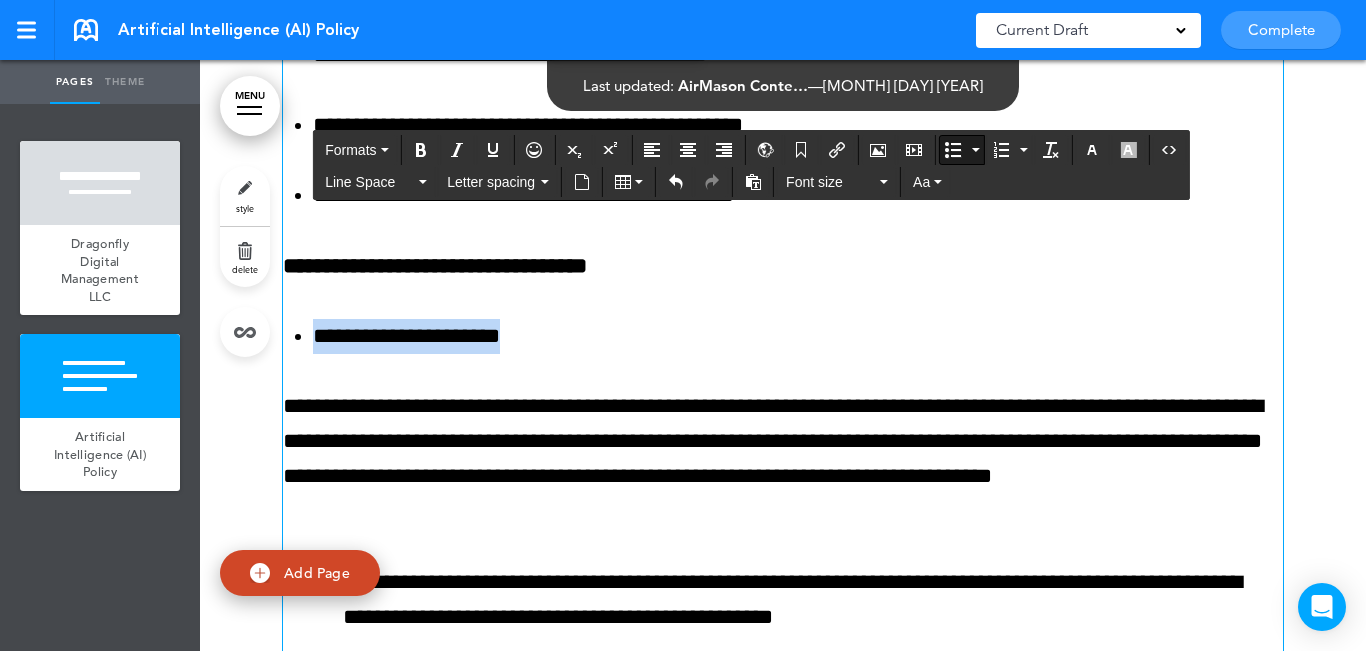 click at bounding box center (953, 150) 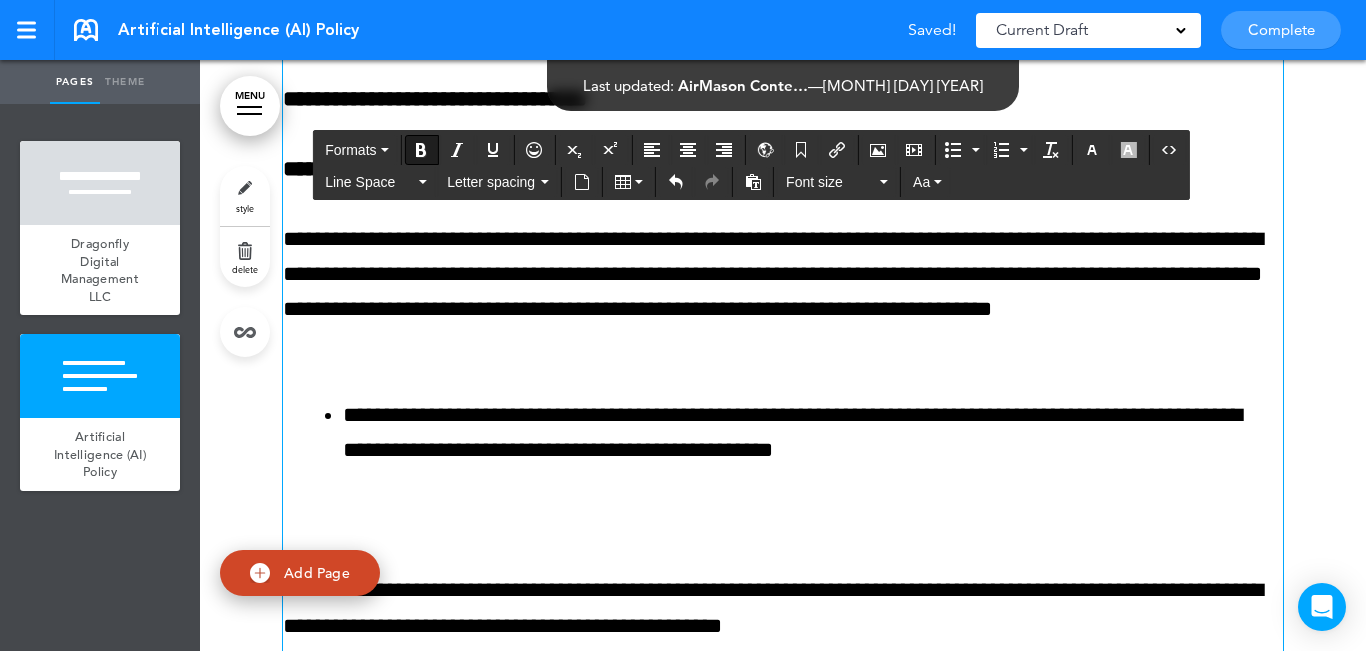 scroll, scrollTop: 1769, scrollLeft: 0, axis: vertical 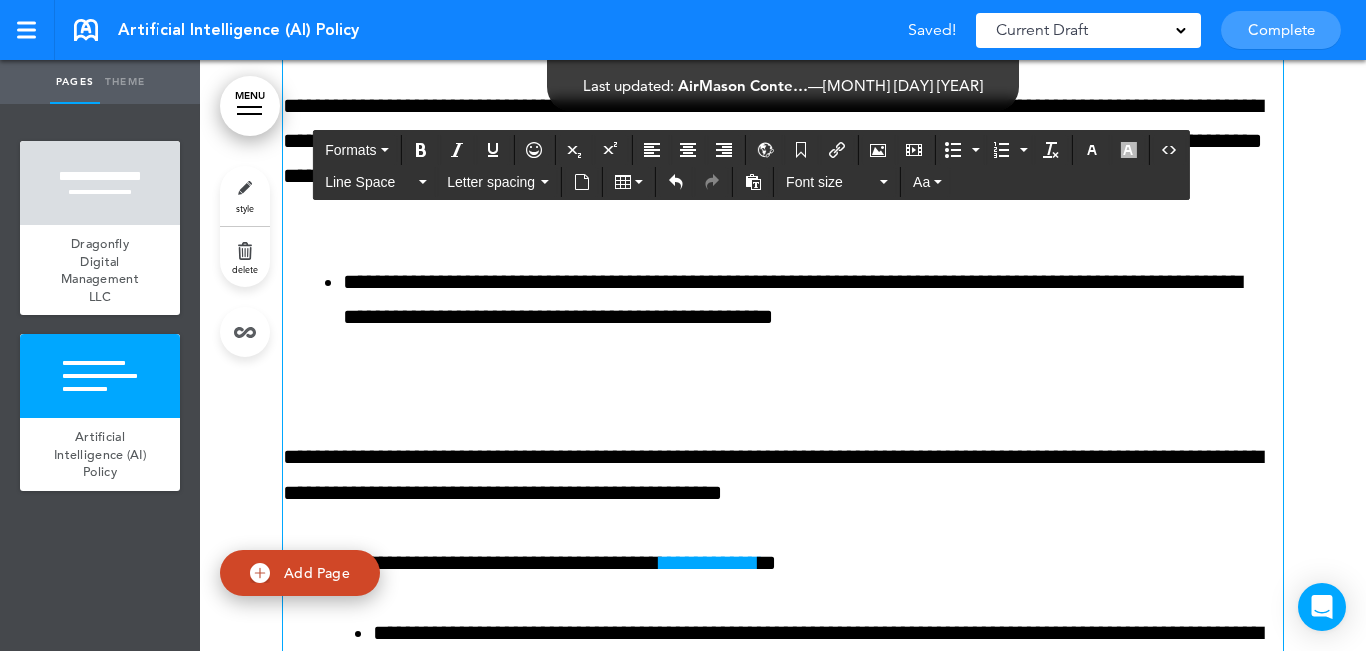click on "**********" at bounding box center (783, 2511) 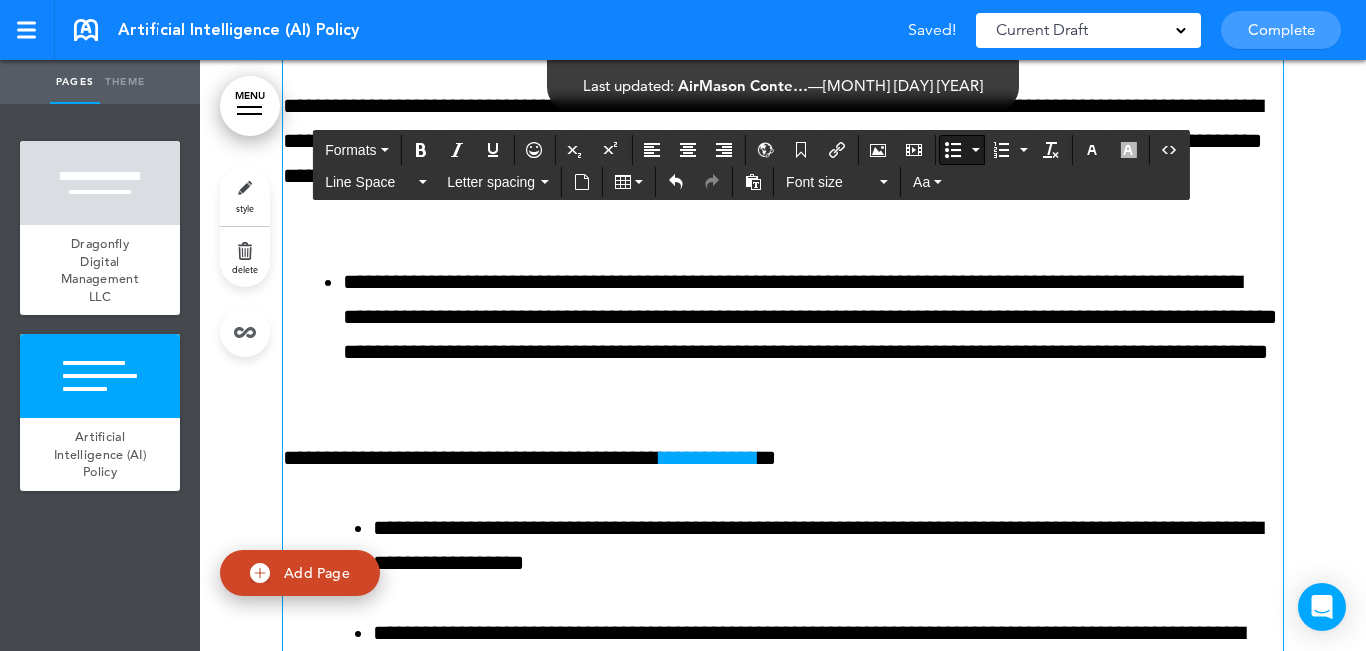 click on "**********" at bounding box center (813, 335) 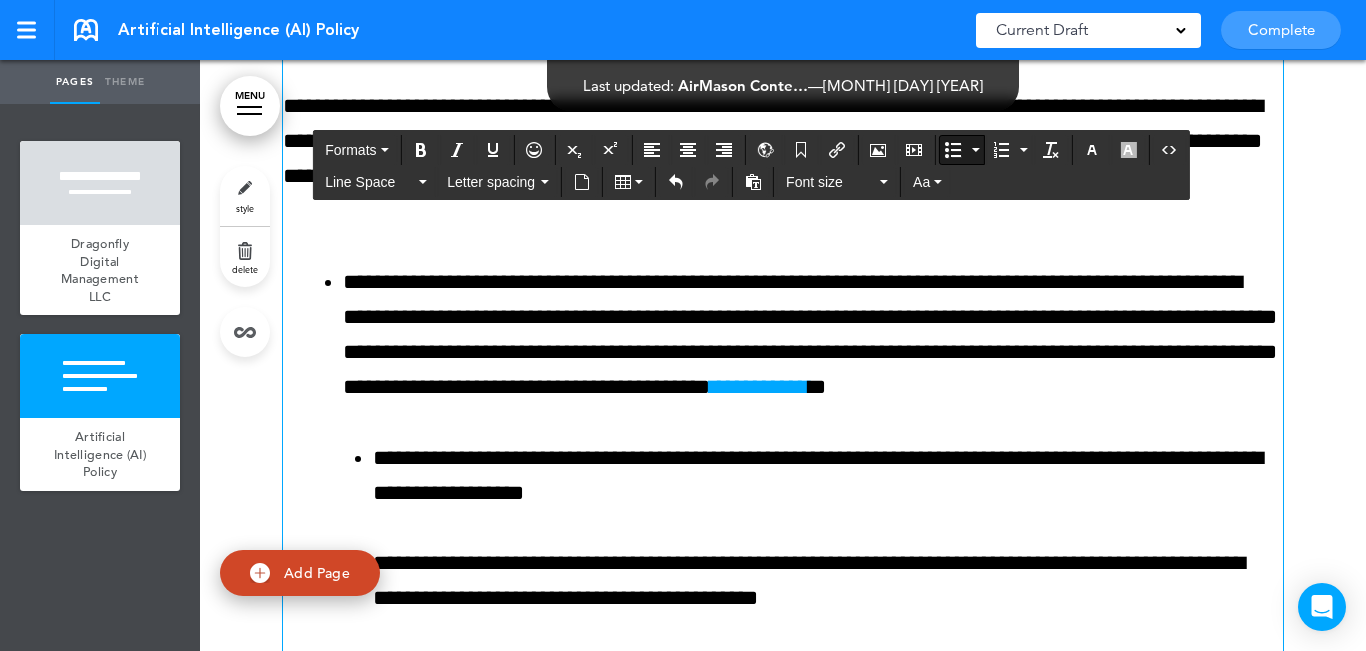 click on "**********" at bounding box center [813, 335] 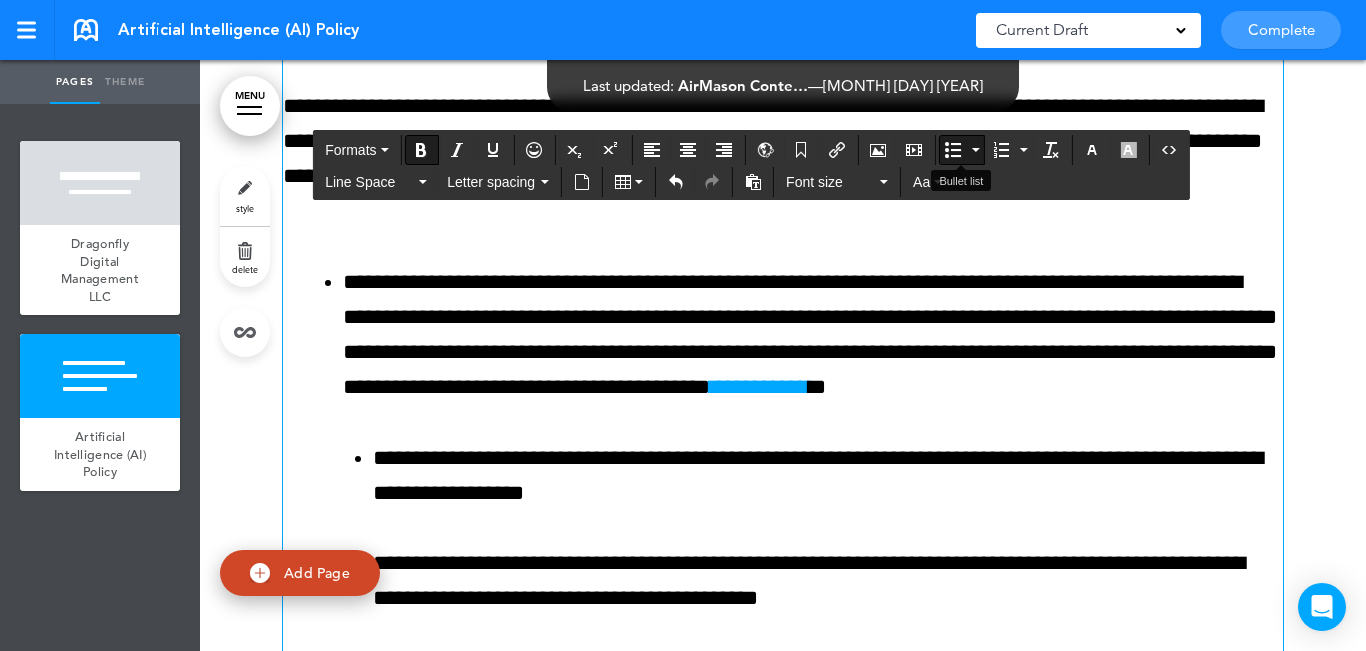 click at bounding box center [953, 150] 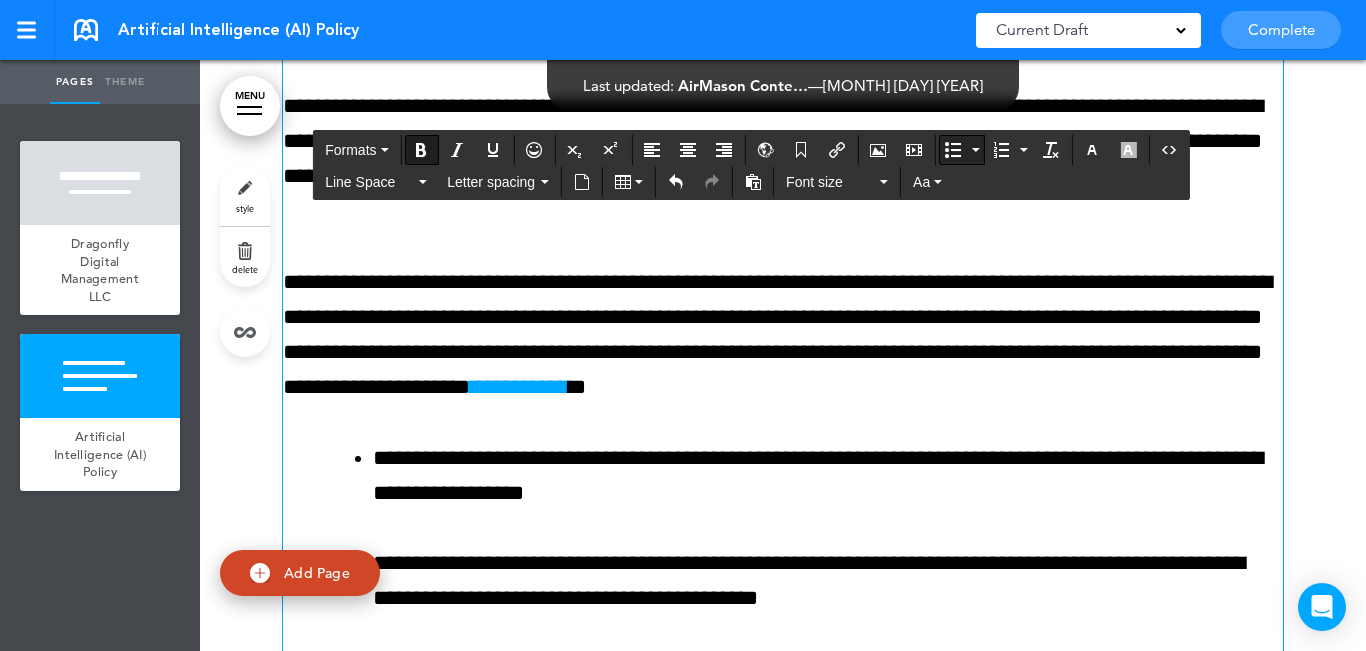 click at bounding box center (953, 150) 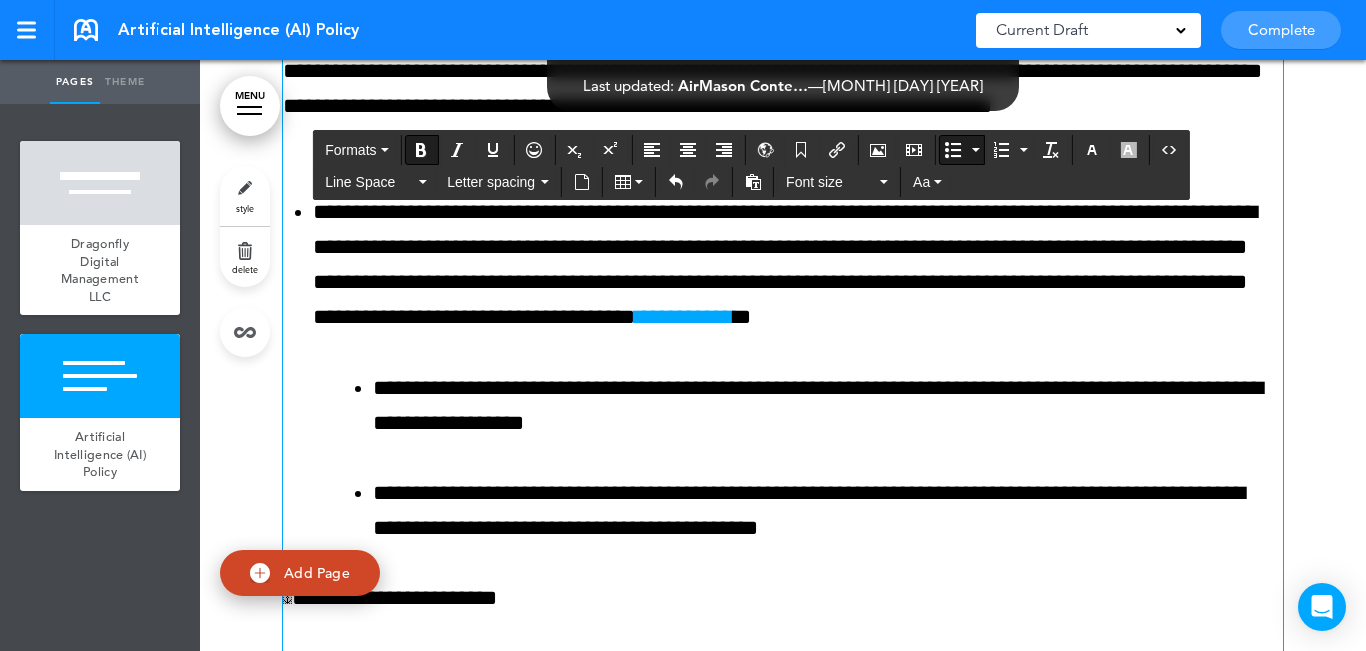 scroll, scrollTop: 1969, scrollLeft: 0, axis: vertical 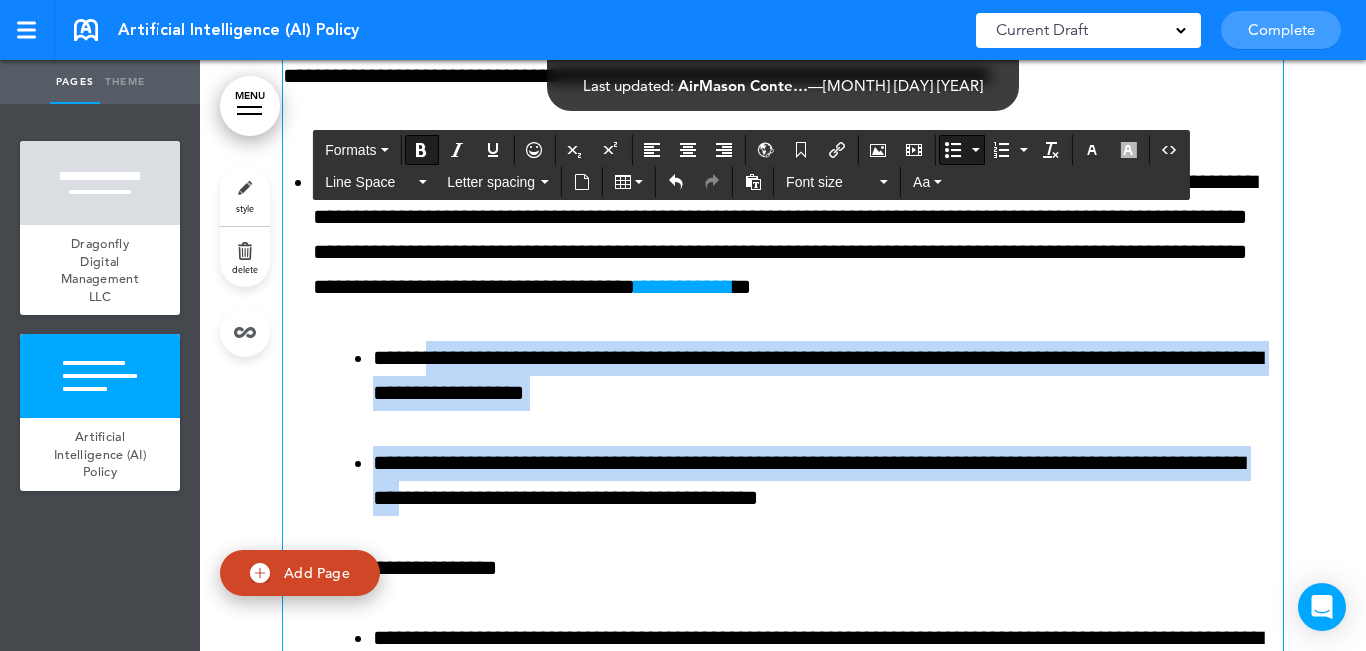 drag, startPoint x: 437, startPoint y: 353, endPoint x: 568, endPoint y: 431, distance: 152.4631 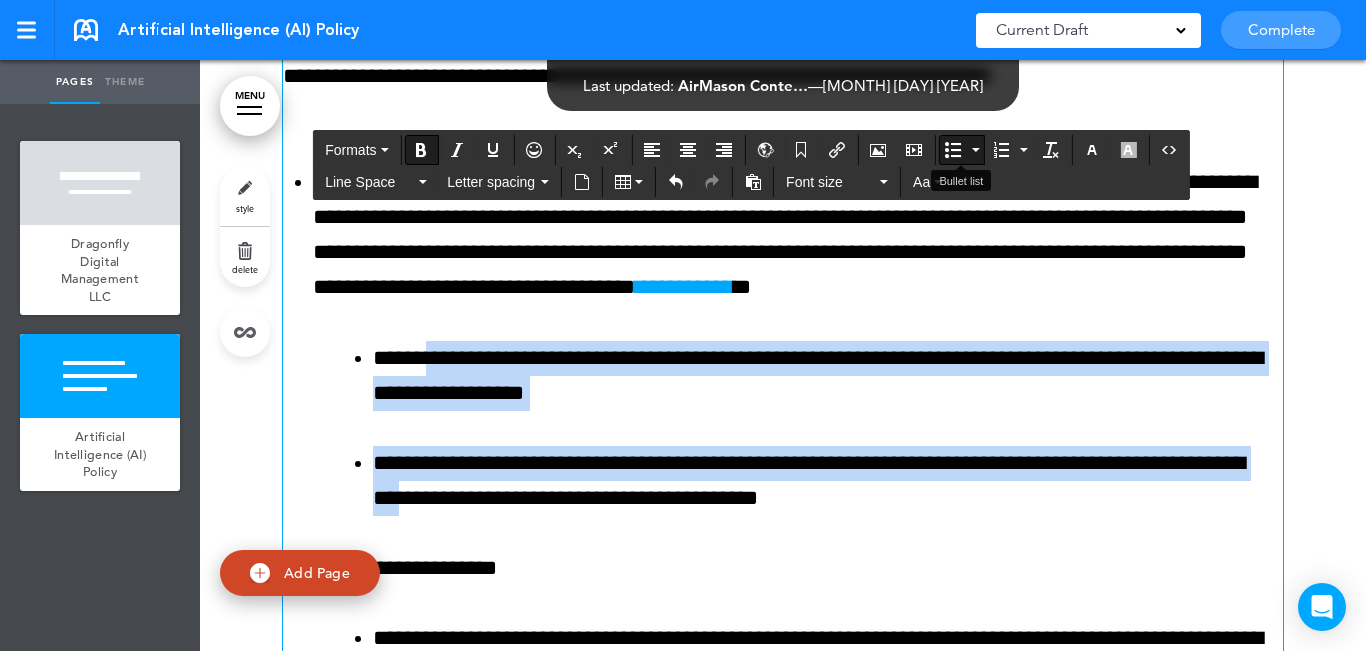 click at bounding box center (953, 150) 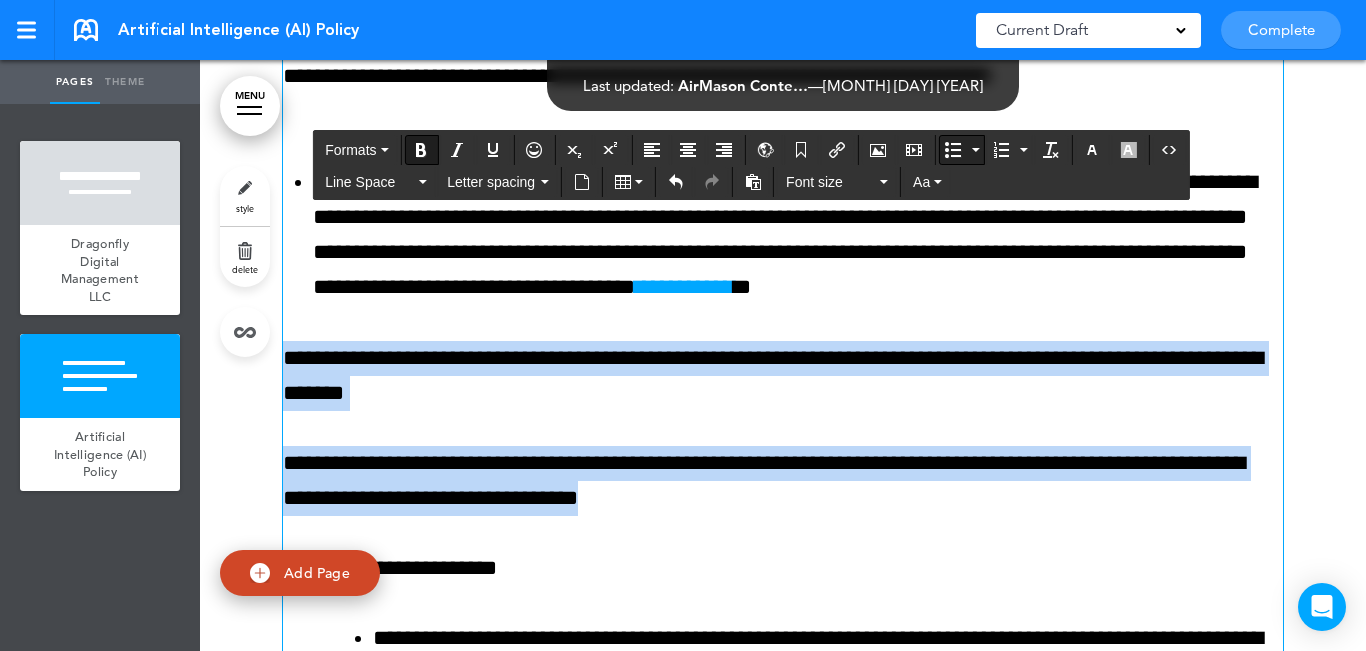 click at bounding box center [953, 150] 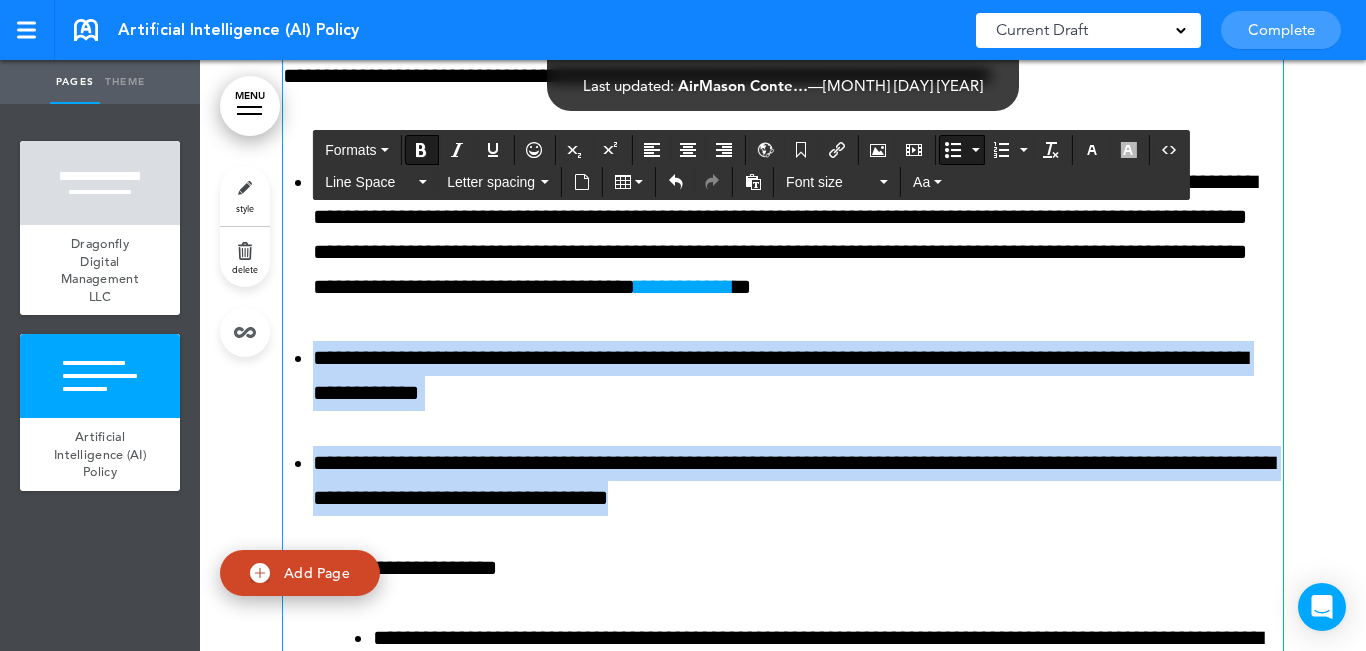 click on "**********" at bounding box center (798, 376) 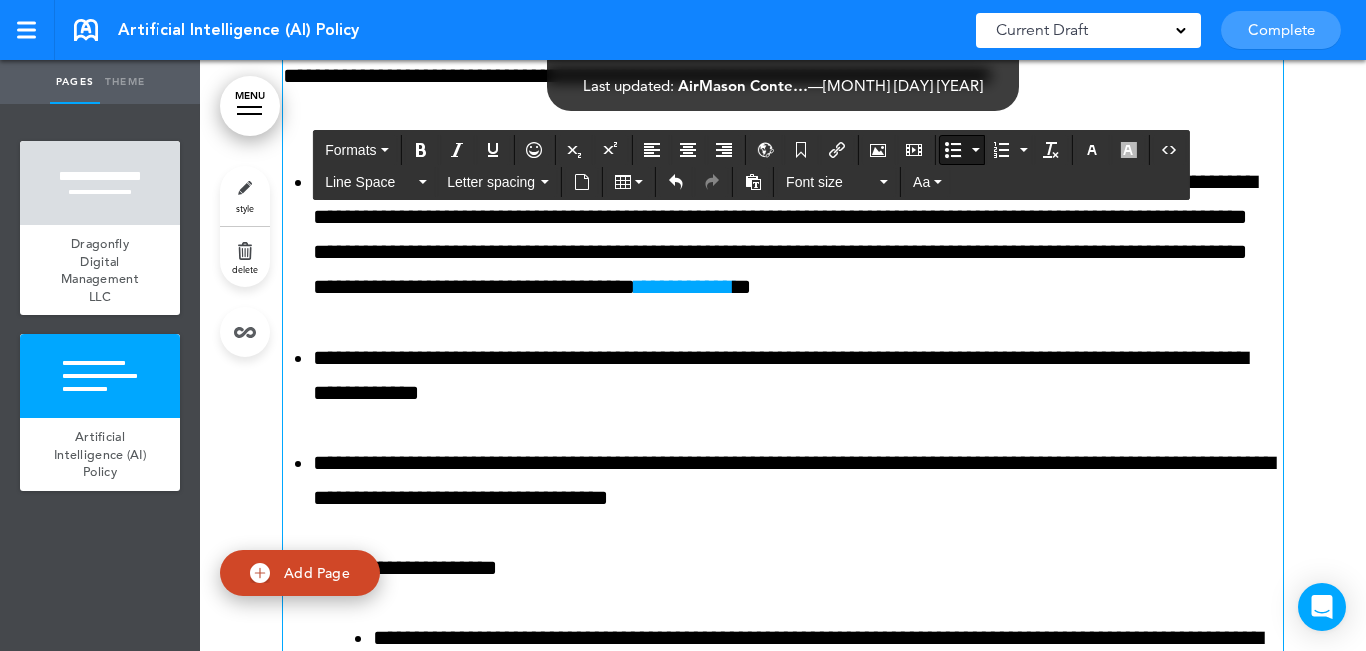 scroll, scrollTop: 1769, scrollLeft: 0, axis: vertical 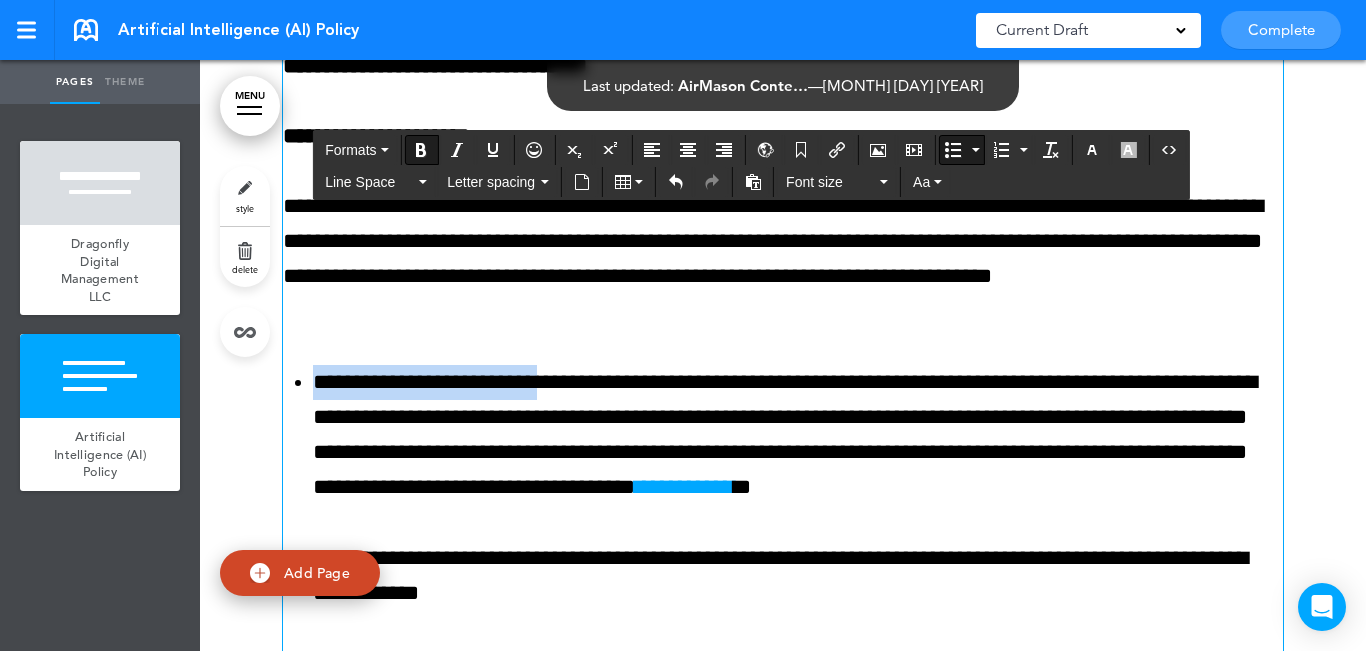 drag, startPoint x: 579, startPoint y: 381, endPoint x: 292, endPoint y: 383, distance: 287.00696 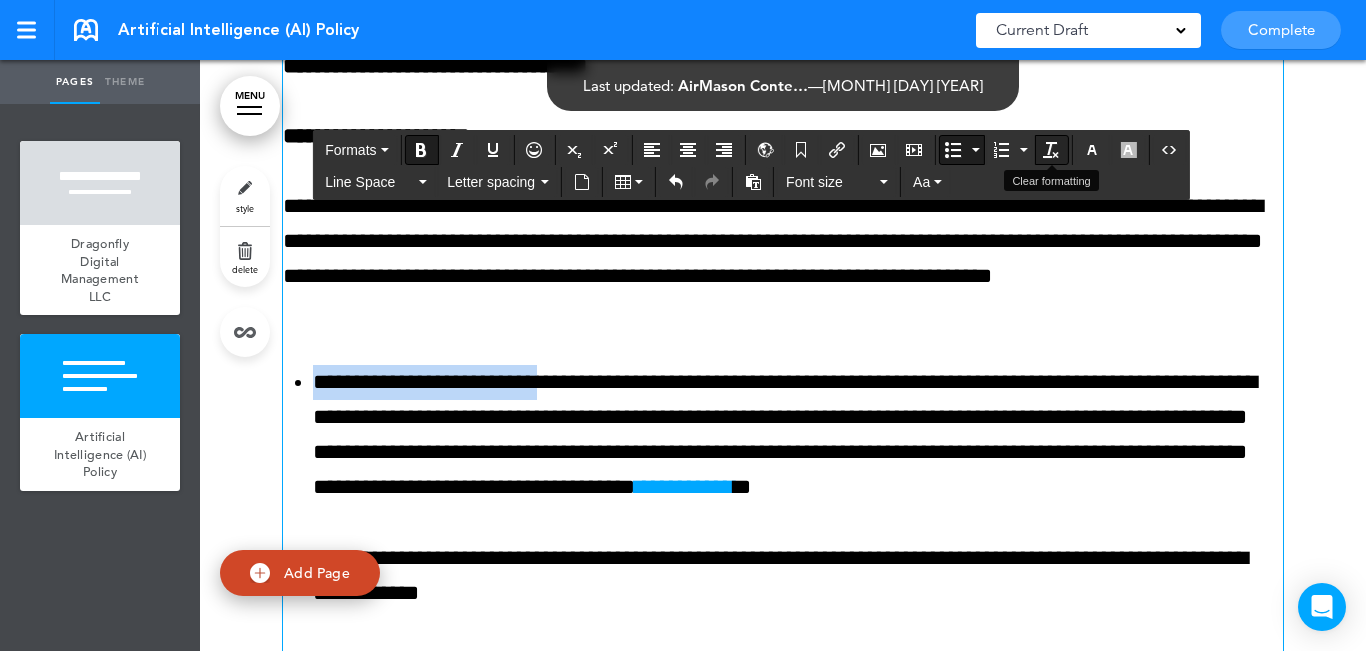 click at bounding box center [1051, 150] 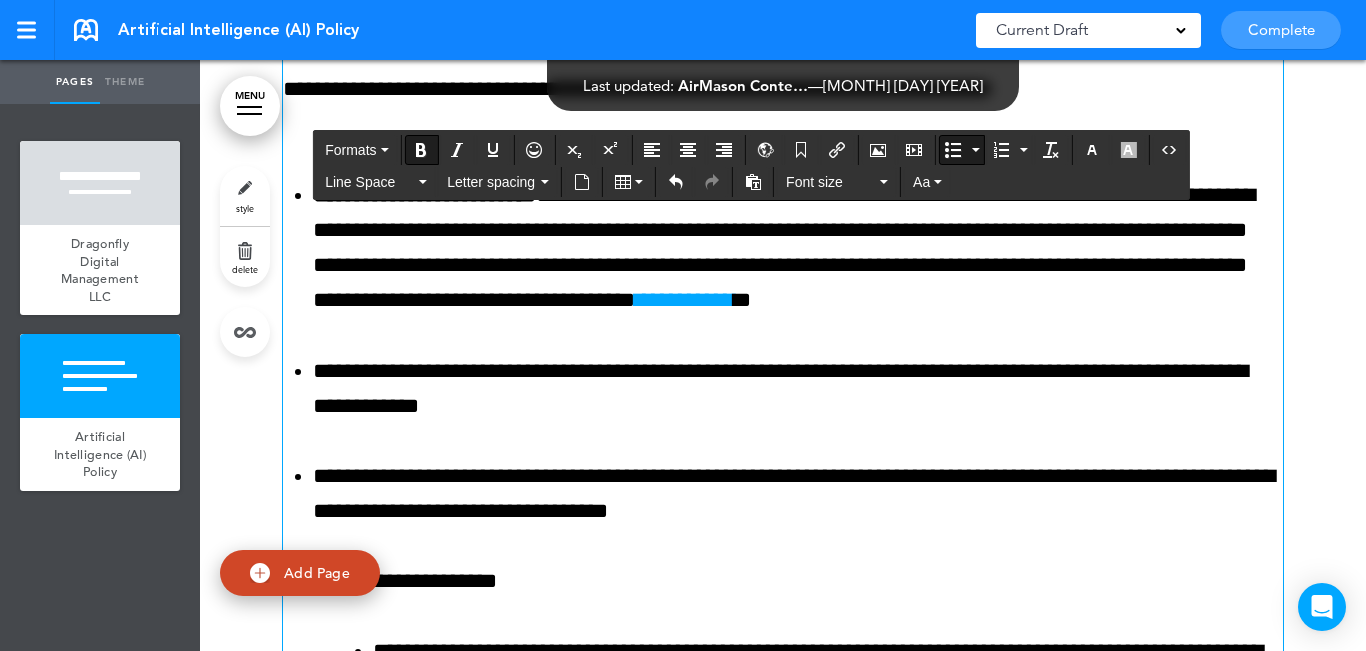 scroll, scrollTop: 1969, scrollLeft: 0, axis: vertical 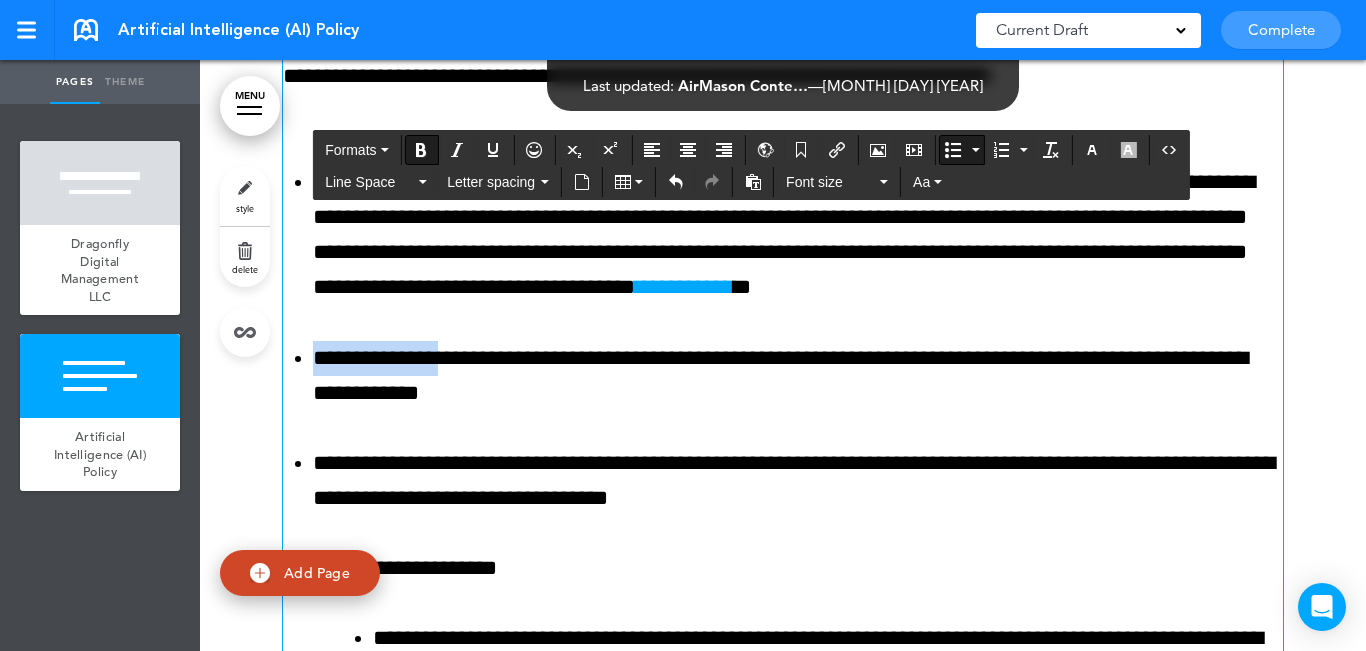 drag, startPoint x: 465, startPoint y: 345, endPoint x: 287, endPoint y: 357, distance: 178.40404 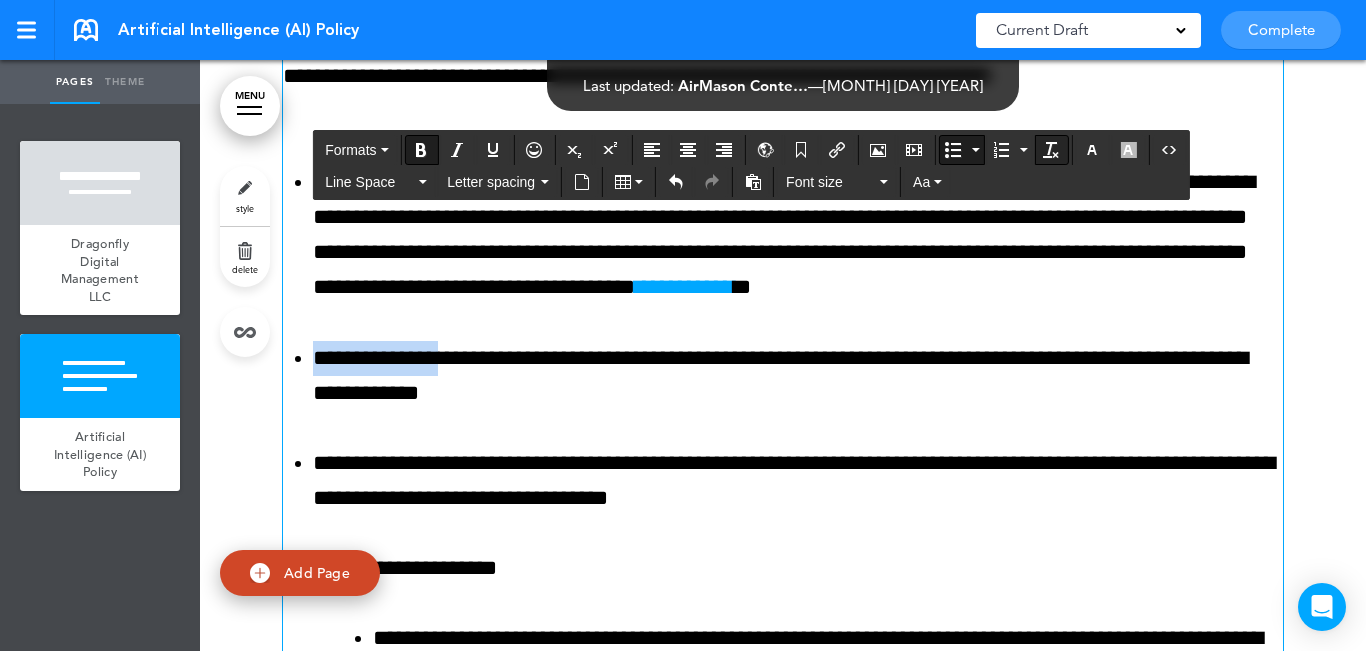click at bounding box center (1051, 150) 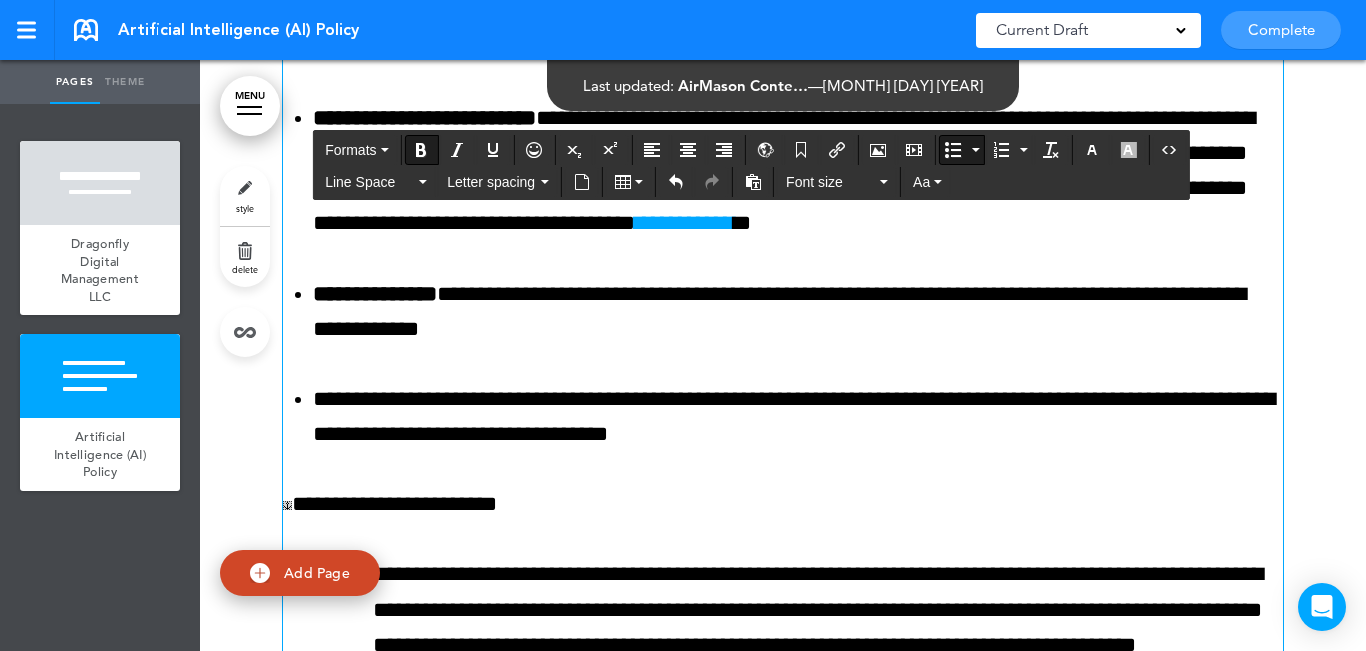 scroll, scrollTop: 2069, scrollLeft: 0, axis: vertical 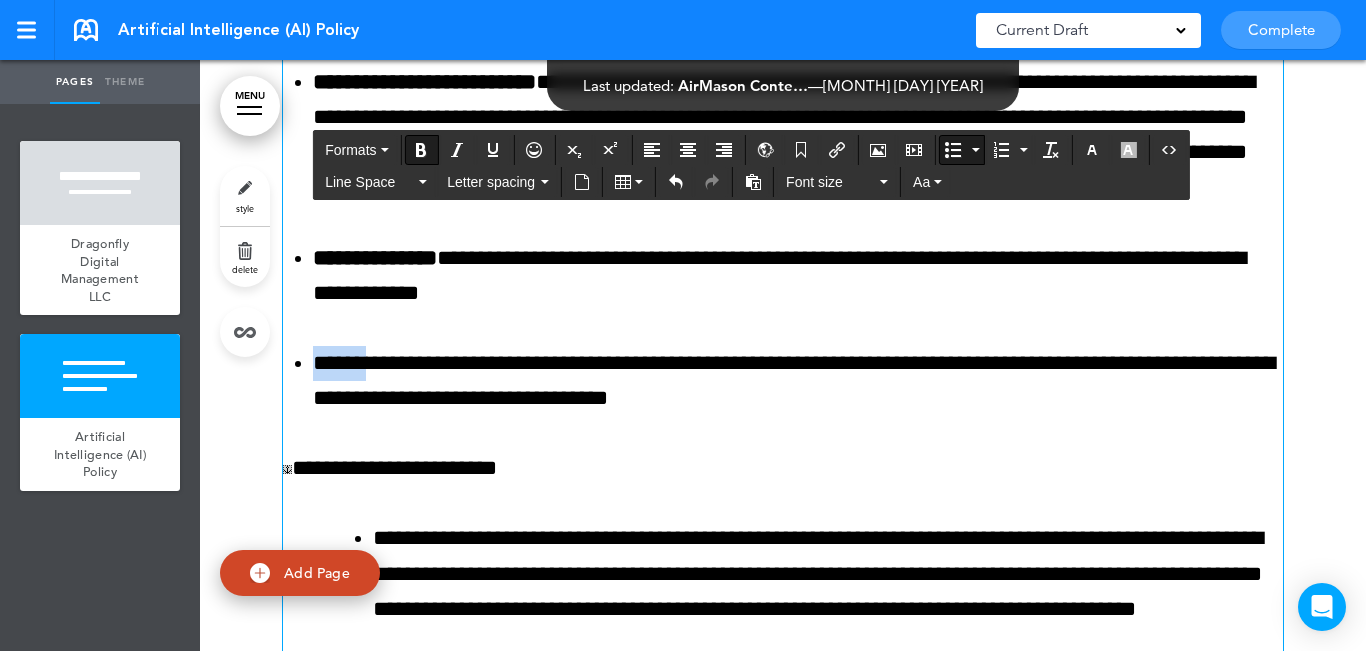 drag, startPoint x: 372, startPoint y: 352, endPoint x: 321, endPoint y: 365, distance: 52.63079 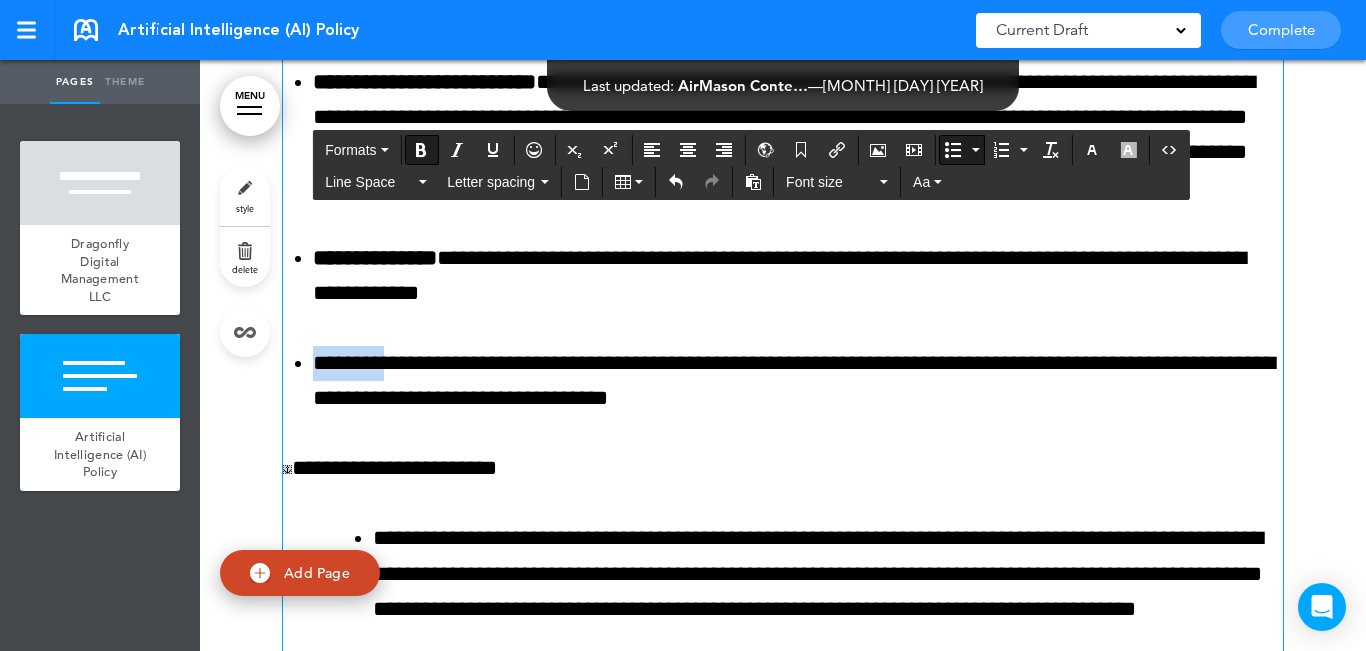 drag, startPoint x: 317, startPoint y: 366, endPoint x: 268, endPoint y: 368, distance: 49.0408 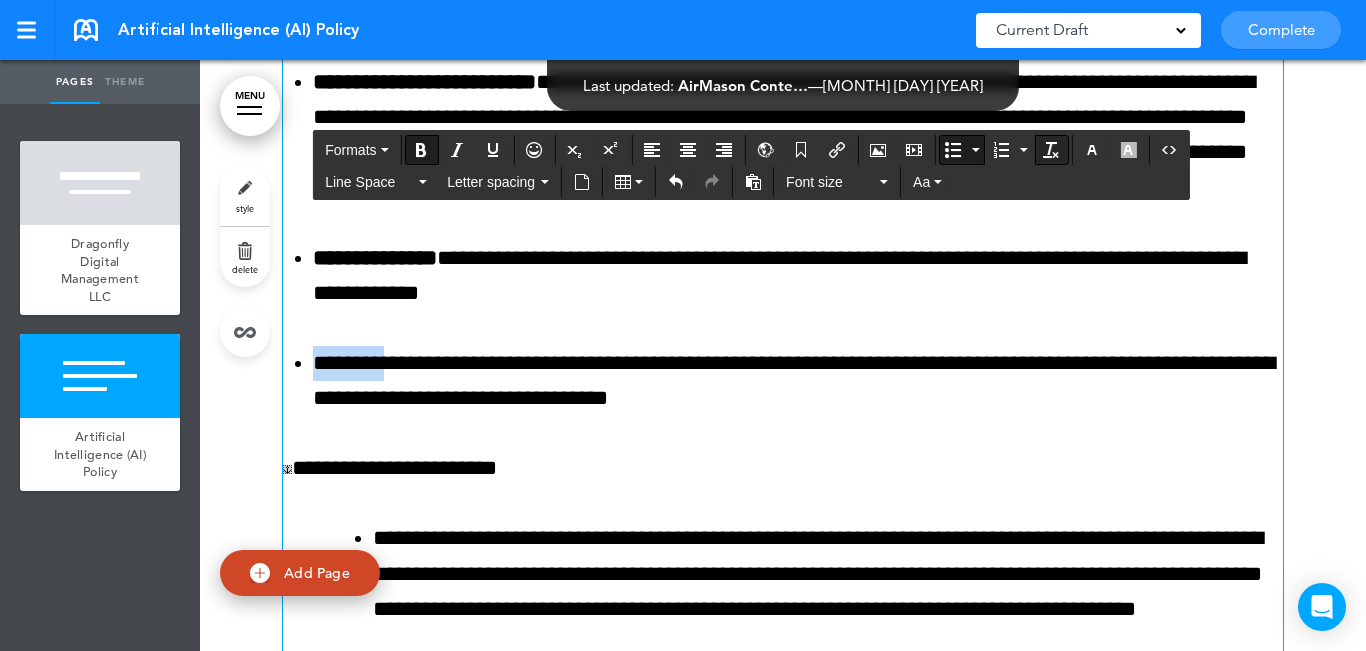 click at bounding box center [1051, 150] 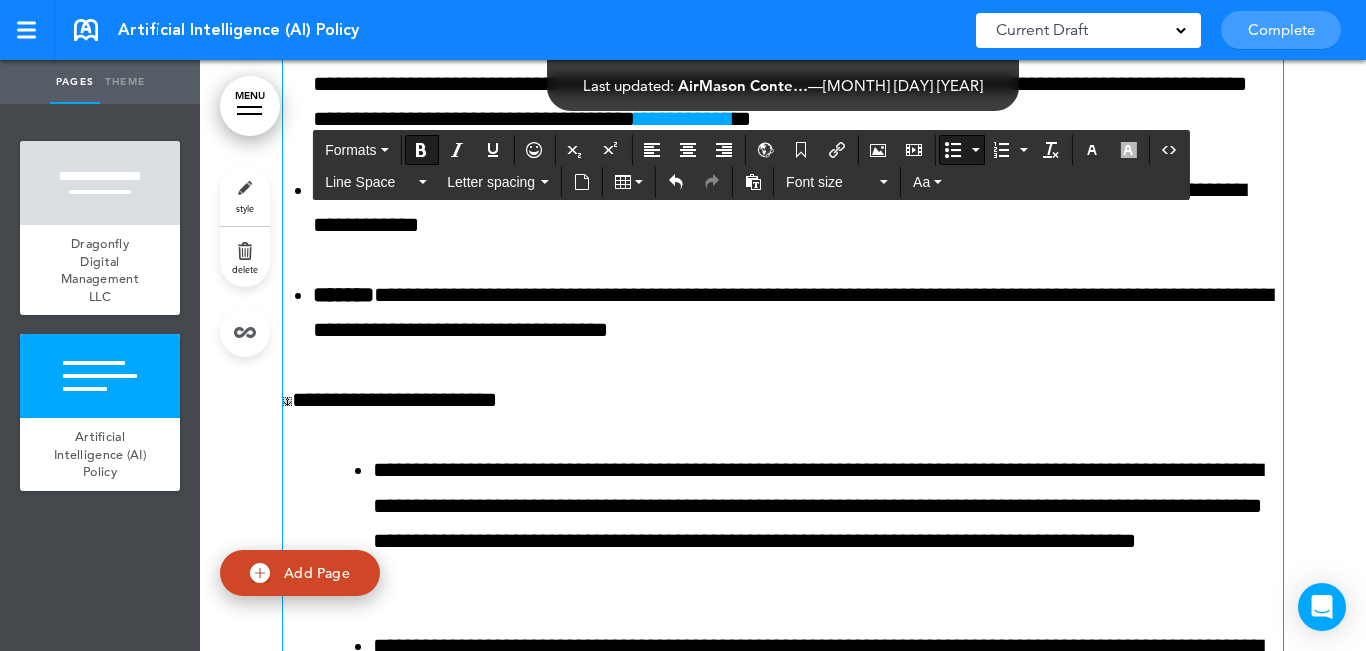 scroll, scrollTop: 2169, scrollLeft: 0, axis: vertical 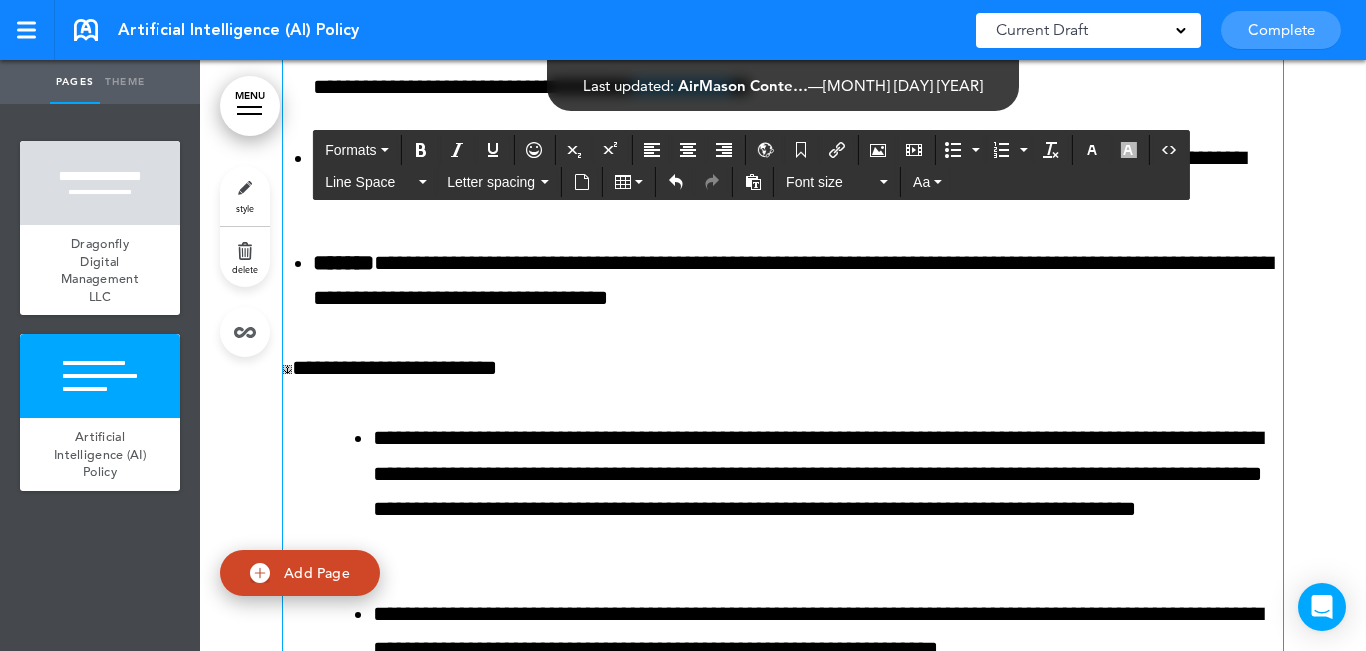 click on "**********" at bounding box center (783, 368) 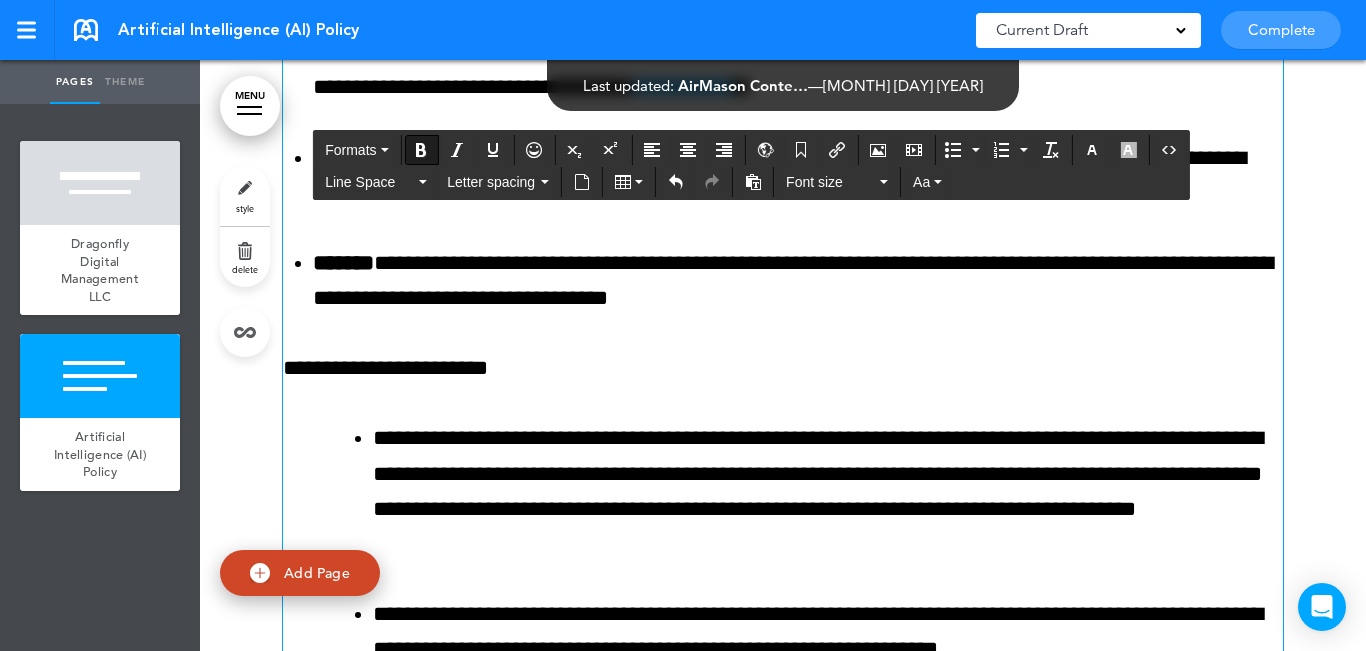 click on "**********" at bounding box center [385, 368] 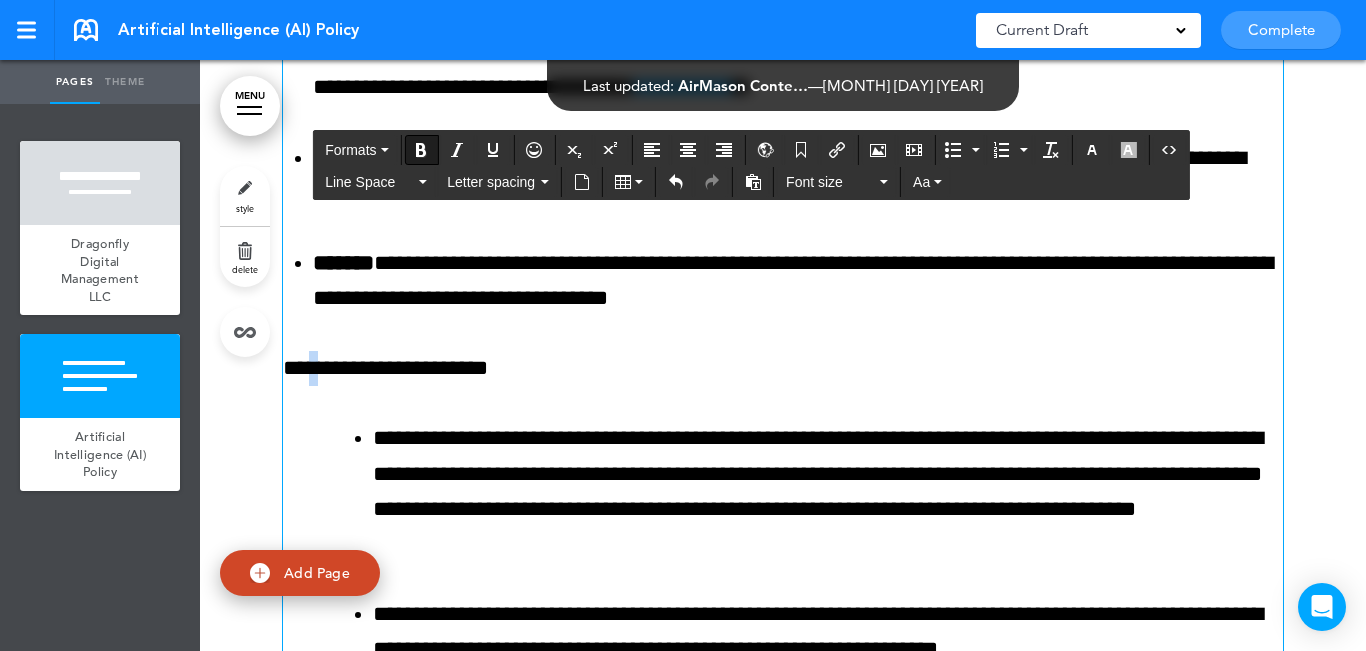 click on "**********" at bounding box center (385, 368) 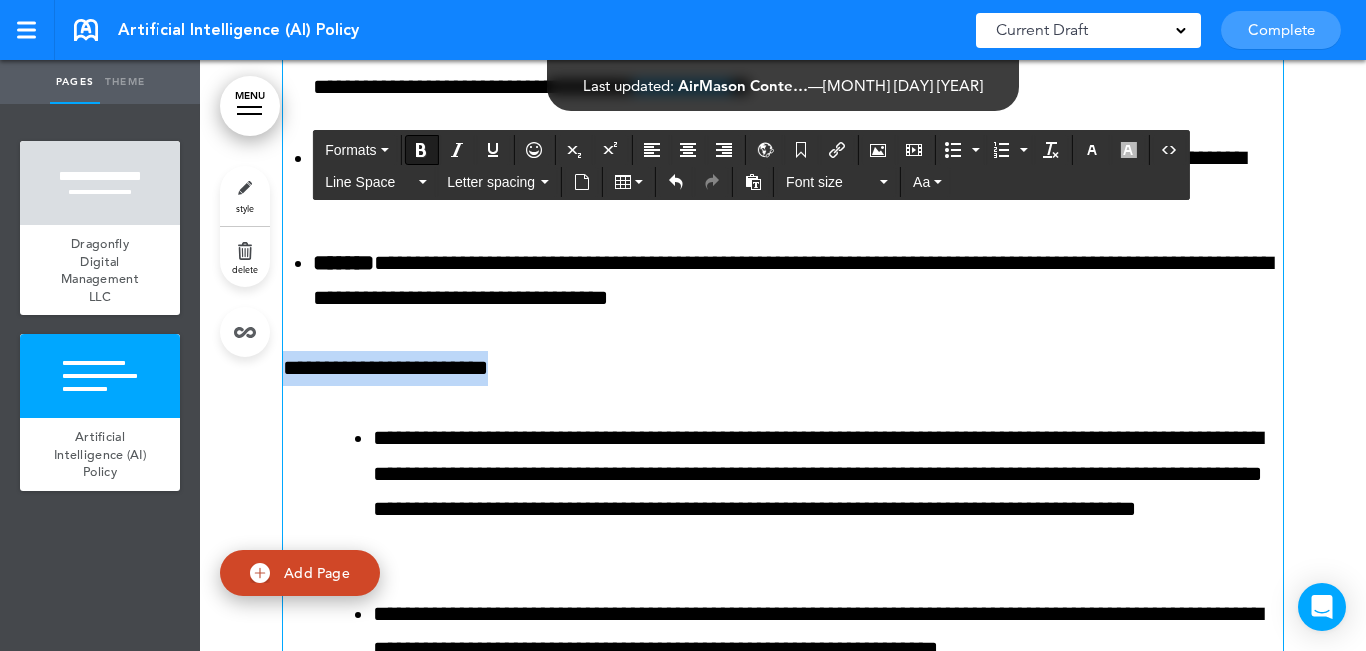 click on "**********" at bounding box center [385, 368] 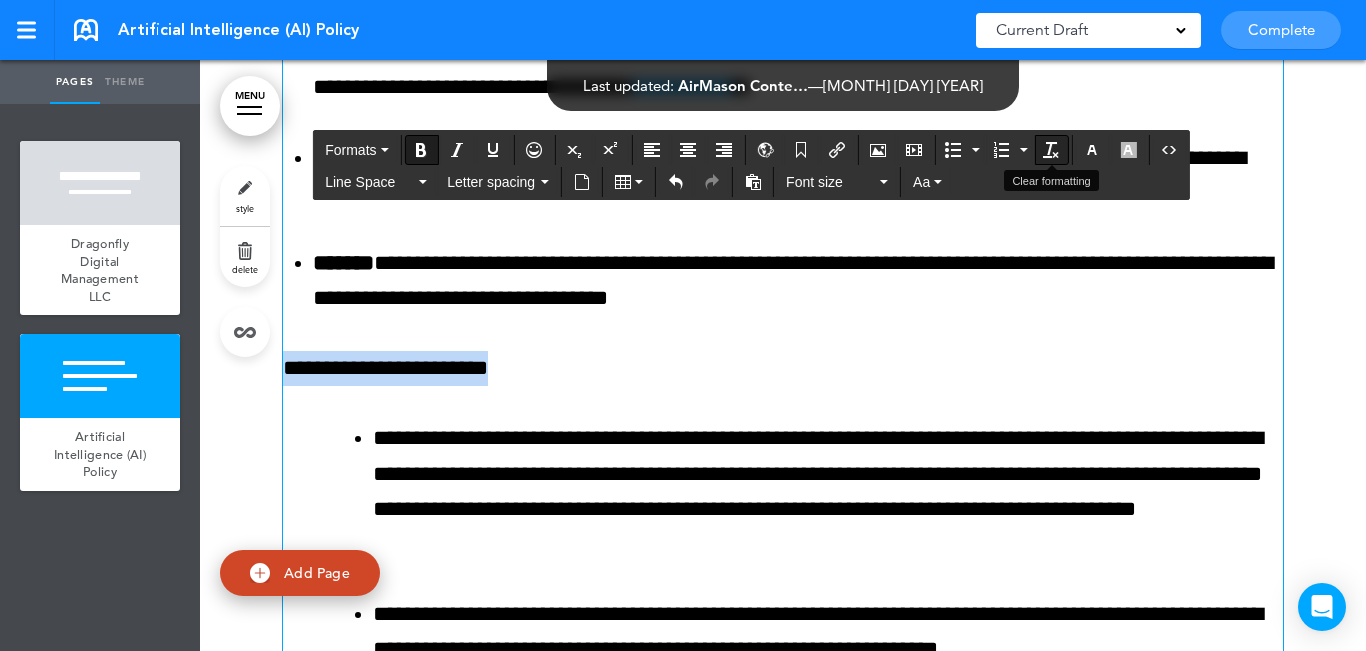 click at bounding box center (1051, 150) 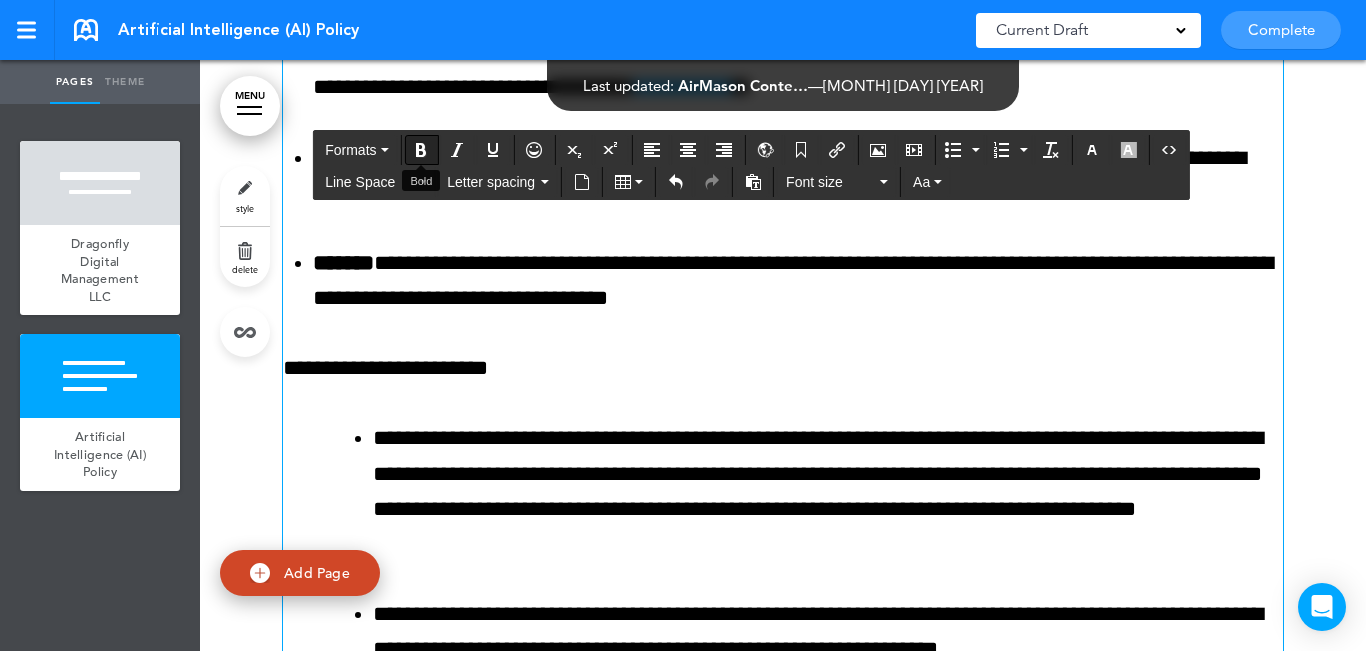 click at bounding box center [421, 150] 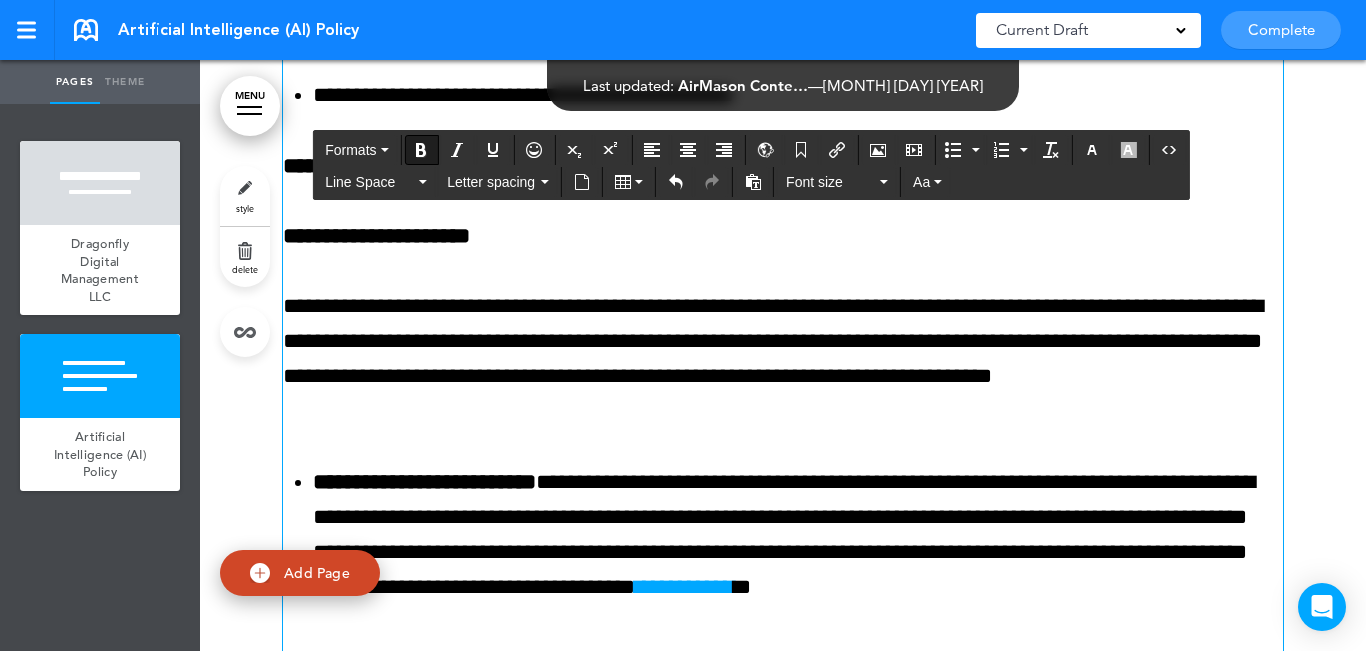 scroll, scrollTop: 1569, scrollLeft: 0, axis: vertical 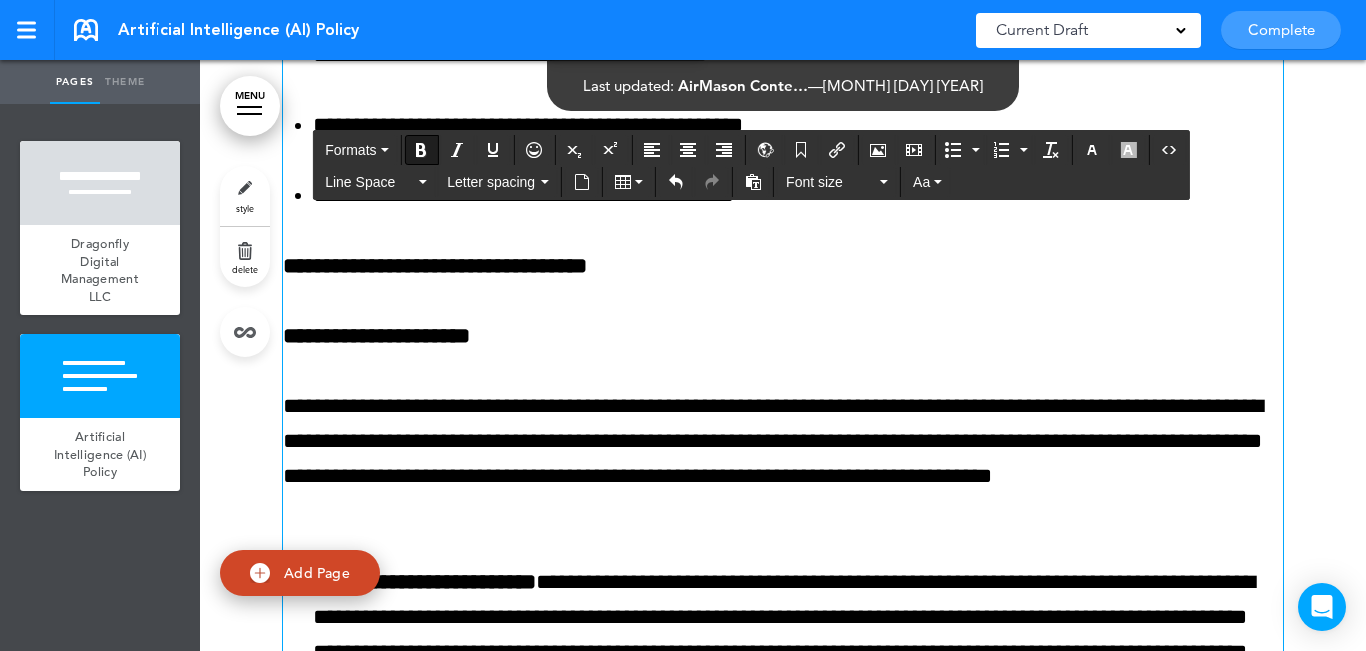 click on "**********" at bounding box center [783, 336] 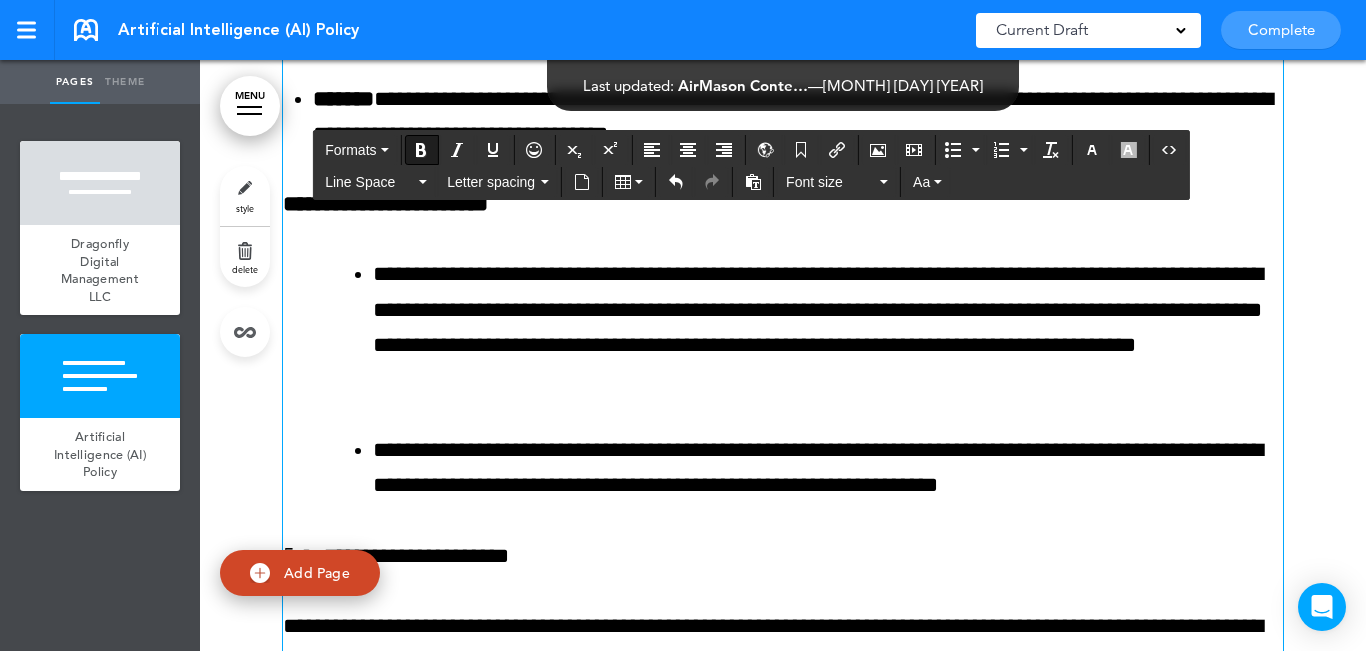 scroll, scrollTop: 2369, scrollLeft: 0, axis: vertical 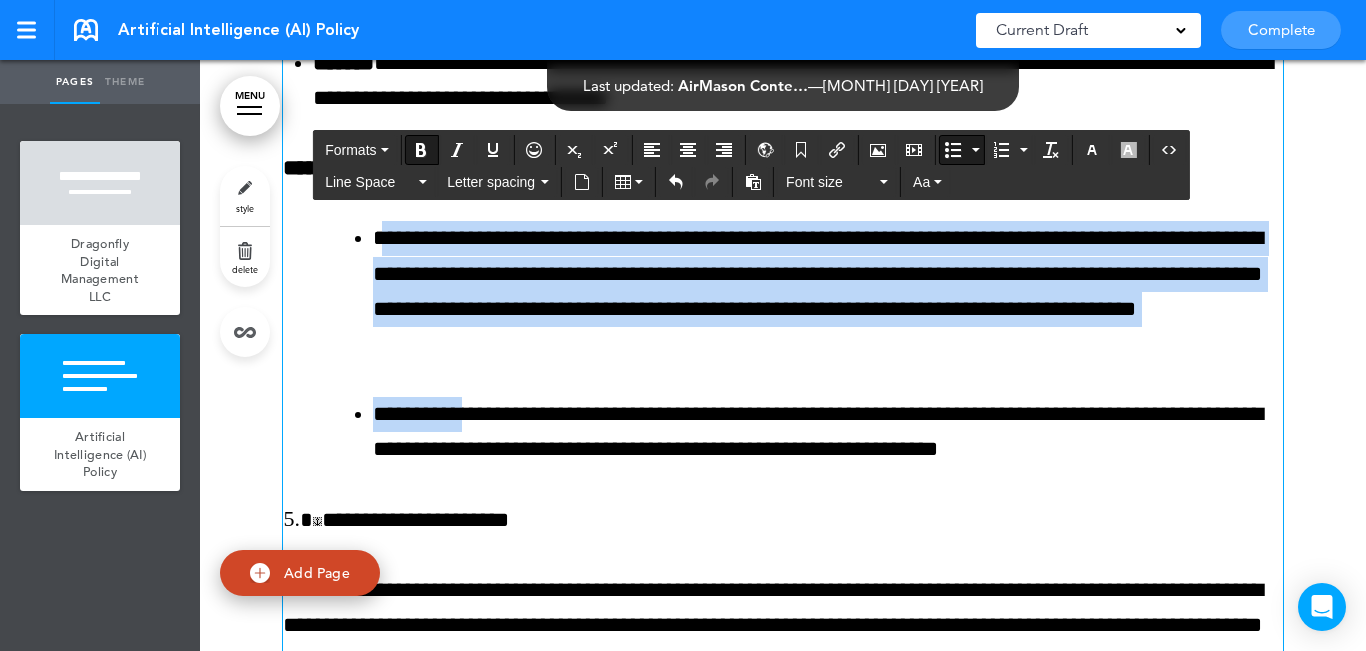 drag, startPoint x: 381, startPoint y: 231, endPoint x: 467, endPoint y: 413, distance: 201.2958 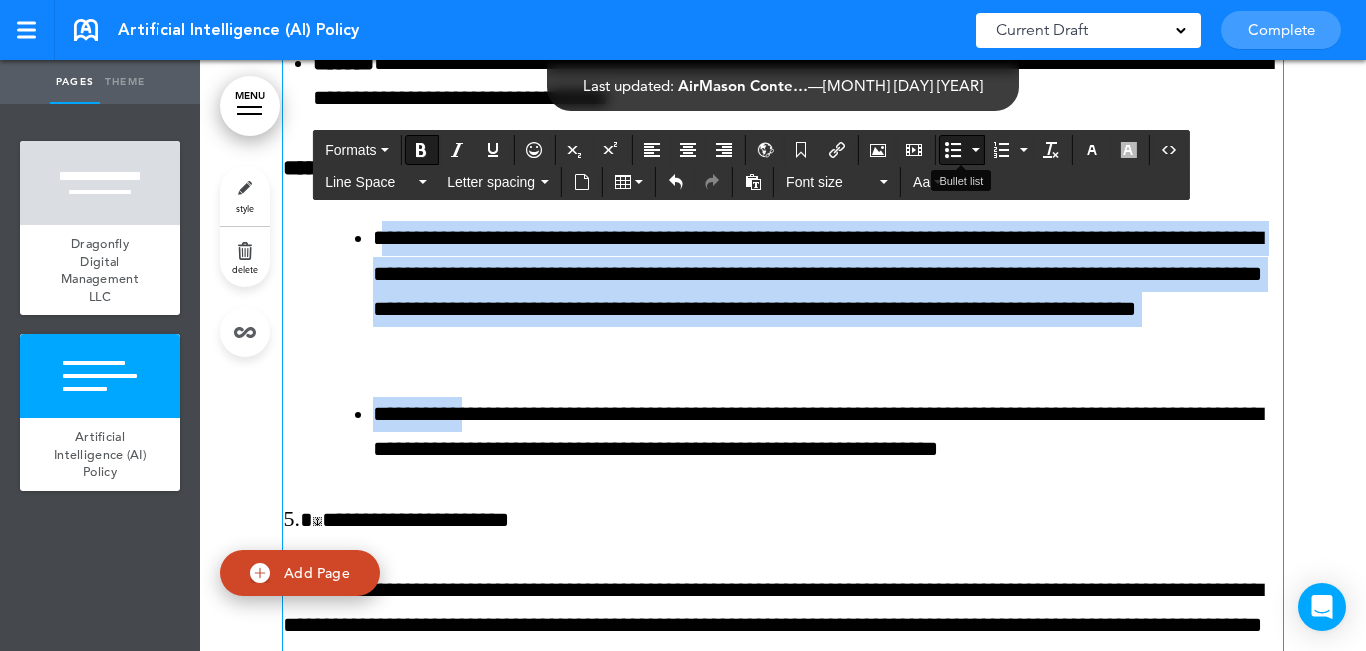 click at bounding box center (953, 150) 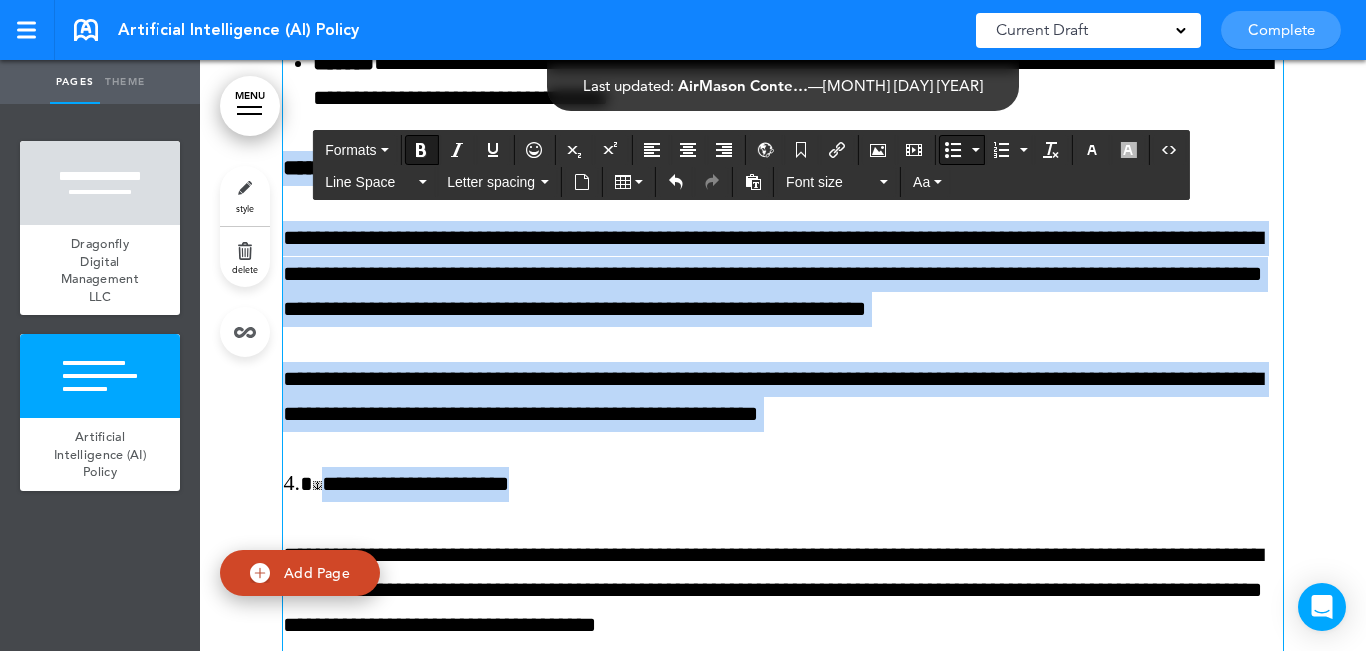 click at bounding box center [953, 150] 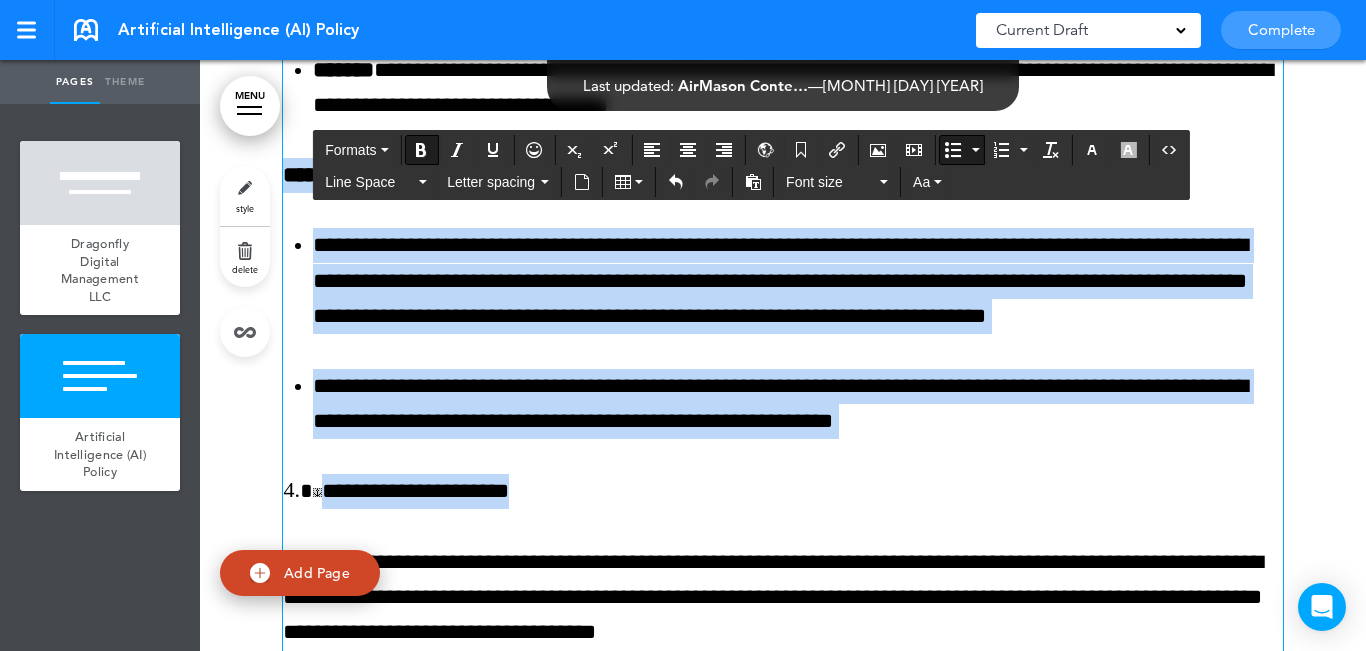 scroll, scrollTop: 2369, scrollLeft: 0, axis: vertical 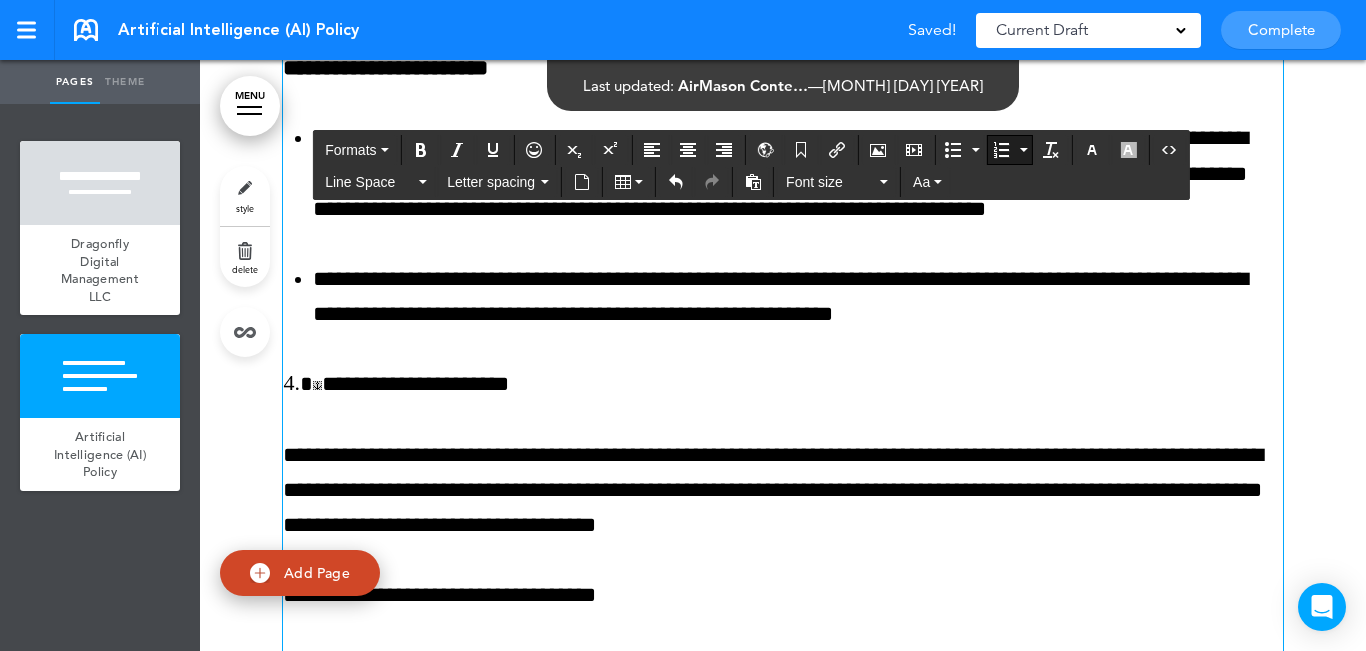 click on "**********" at bounding box center (798, 384) 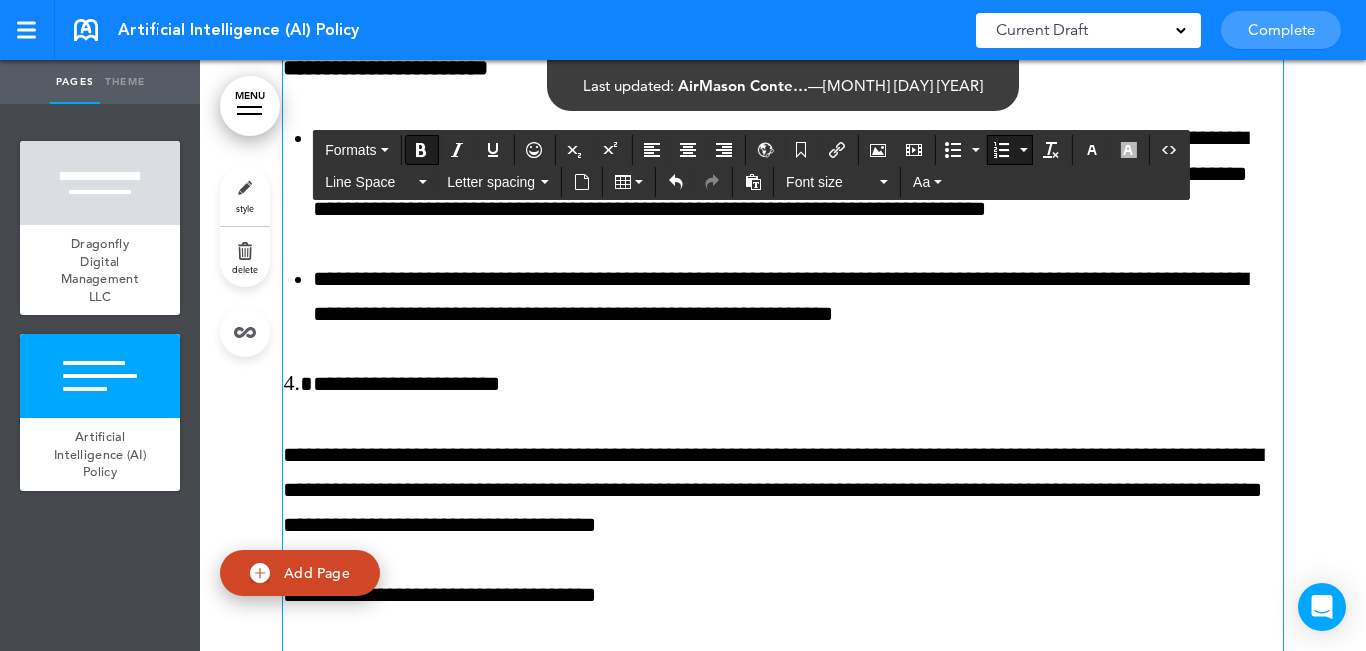 click at bounding box center (1001, 150) 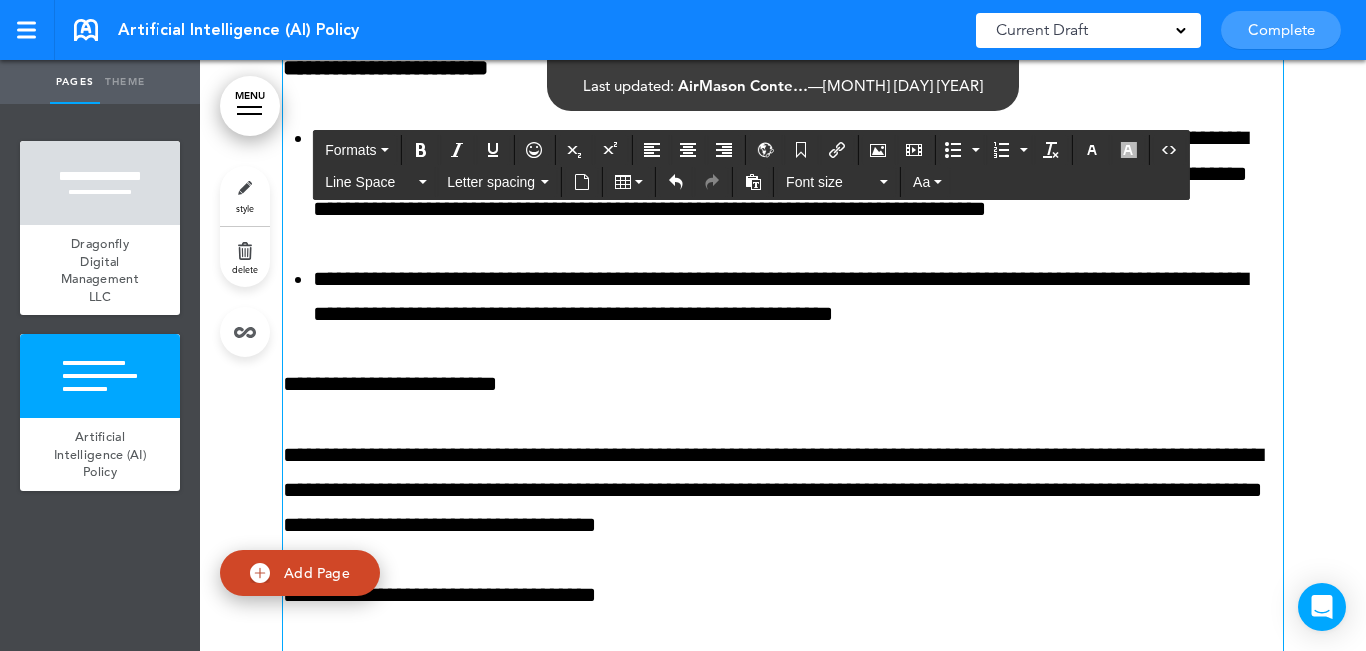 click on "**********" at bounding box center (783, 722) 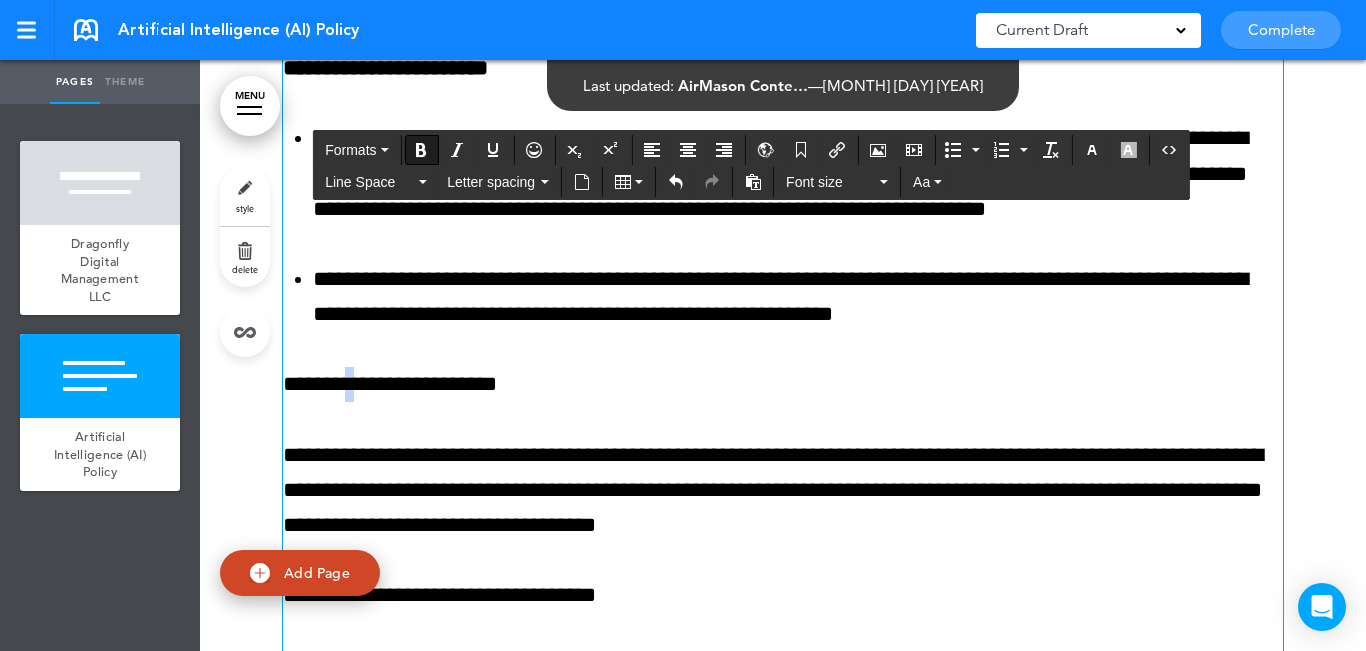 click on "**********" at bounding box center [783, 384] 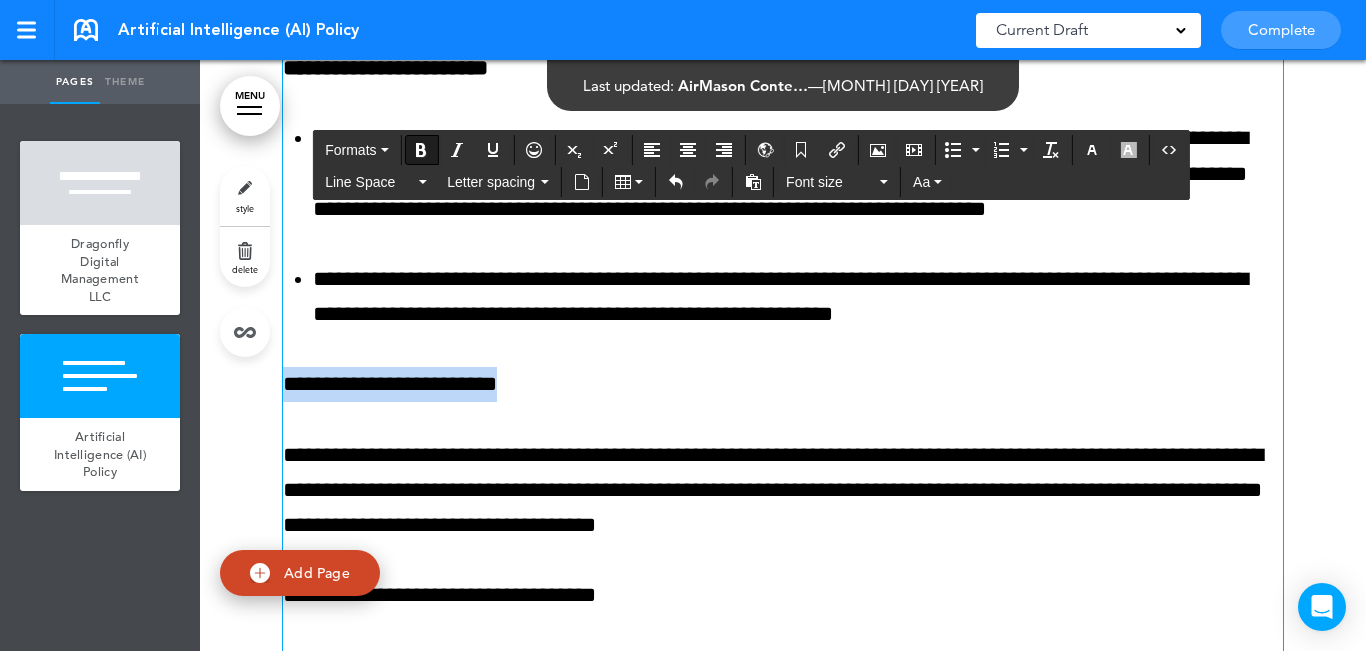 click on "**********" at bounding box center (783, 384) 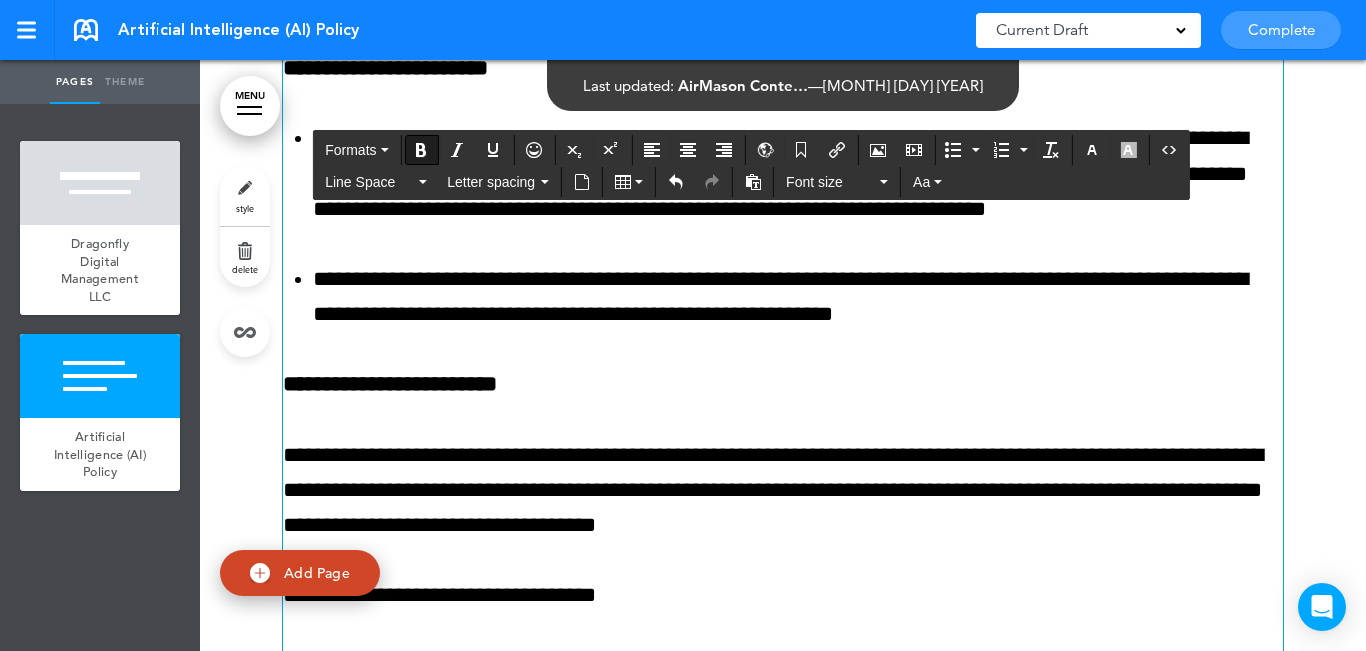 scroll, scrollTop: 2569, scrollLeft: 0, axis: vertical 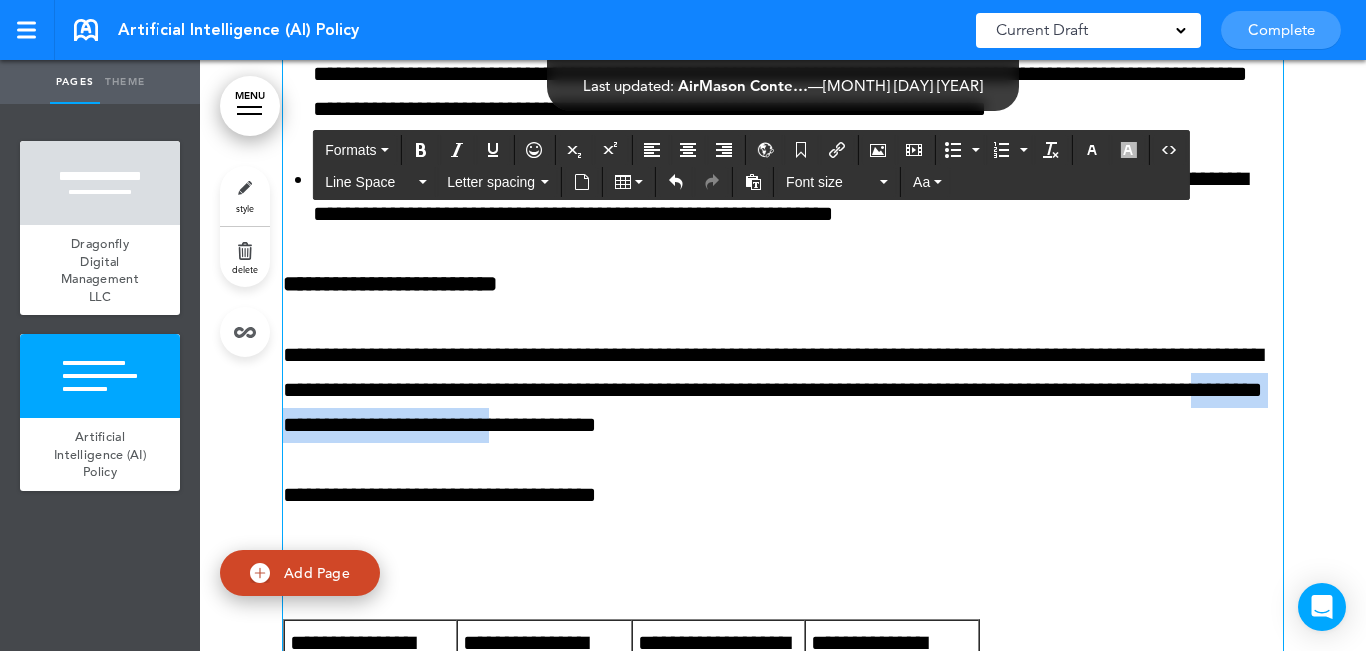 drag, startPoint x: 607, startPoint y: 419, endPoint x: 429, endPoint y: 421, distance: 178.01123 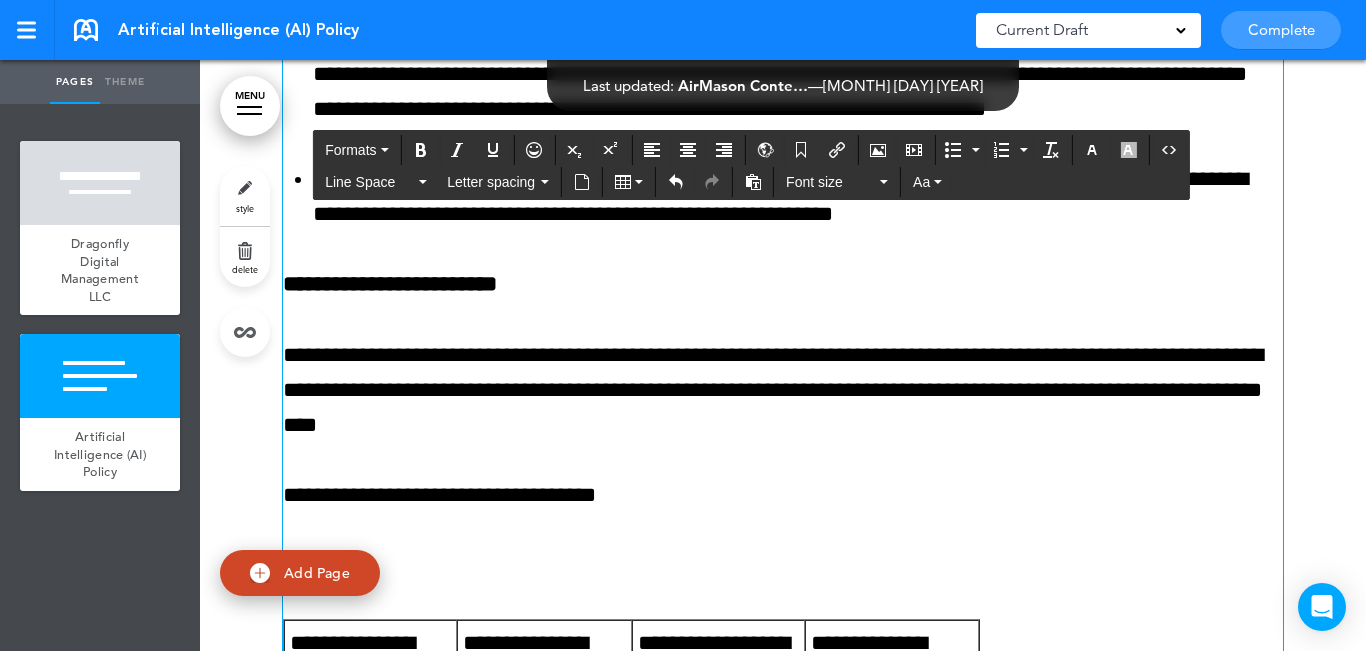 click on "**********" at bounding box center [783, 391] 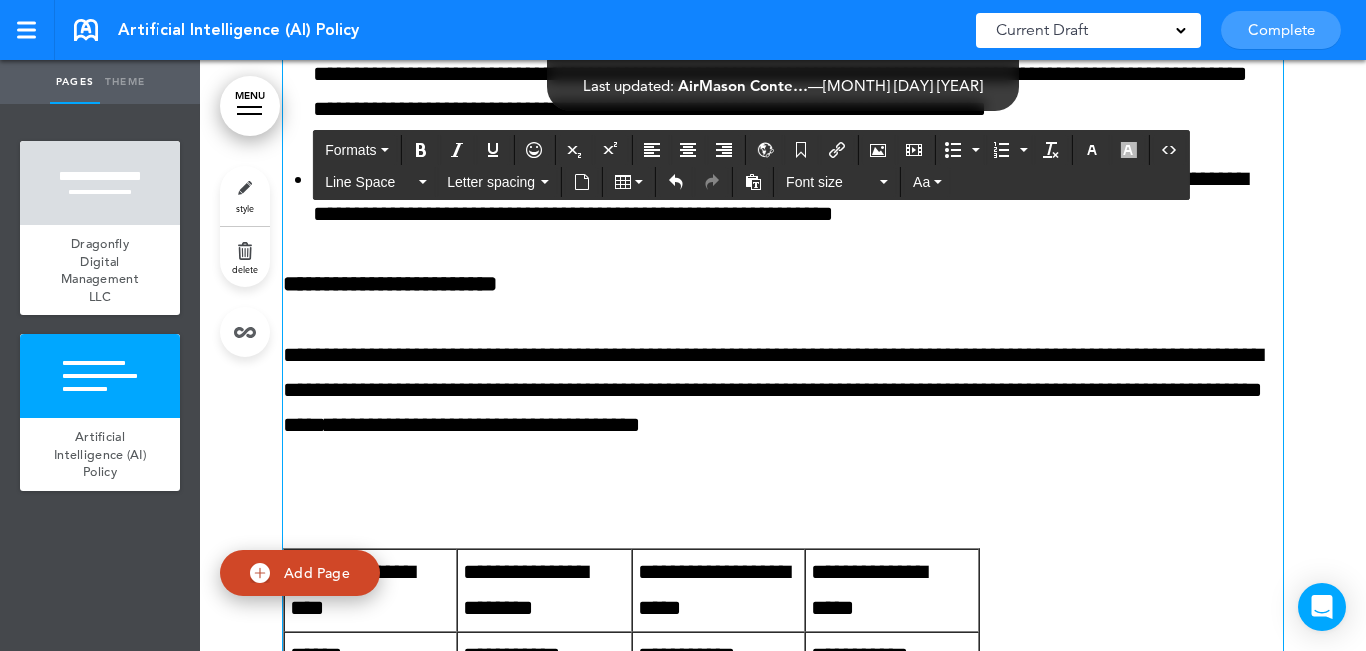 scroll, scrollTop: 2669, scrollLeft: 0, axis: vertical 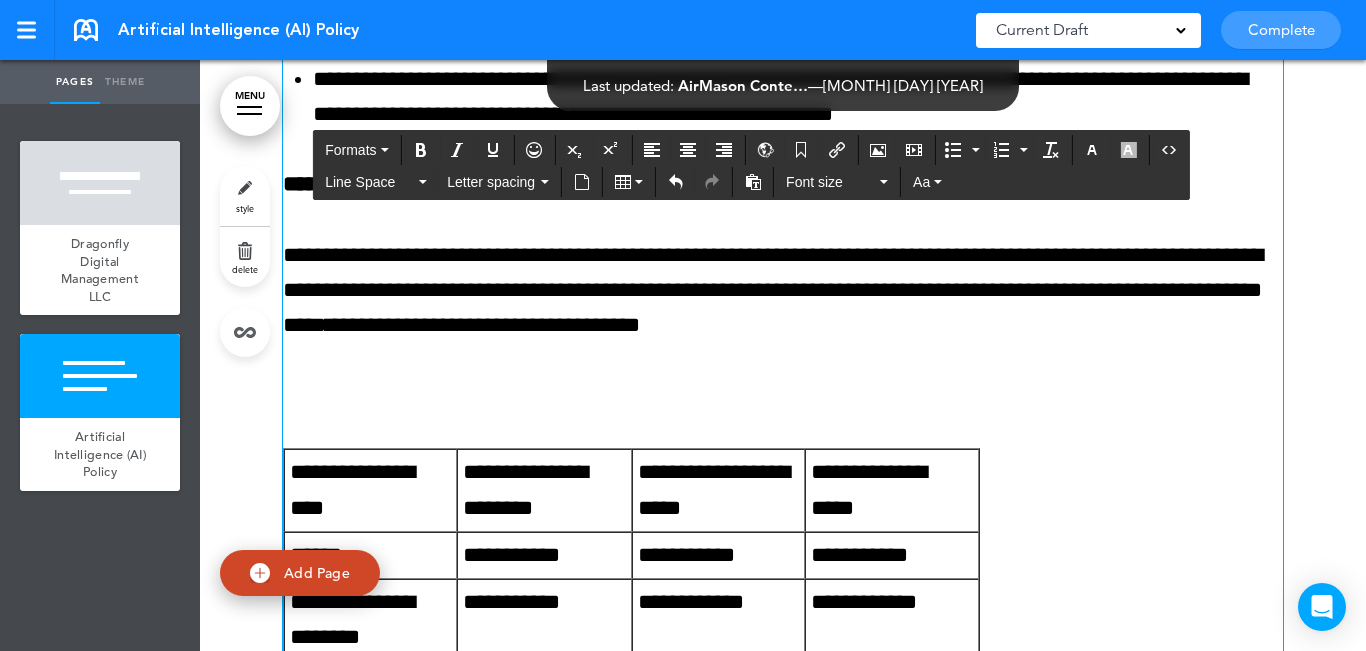 click at bounding box center [783, 395] 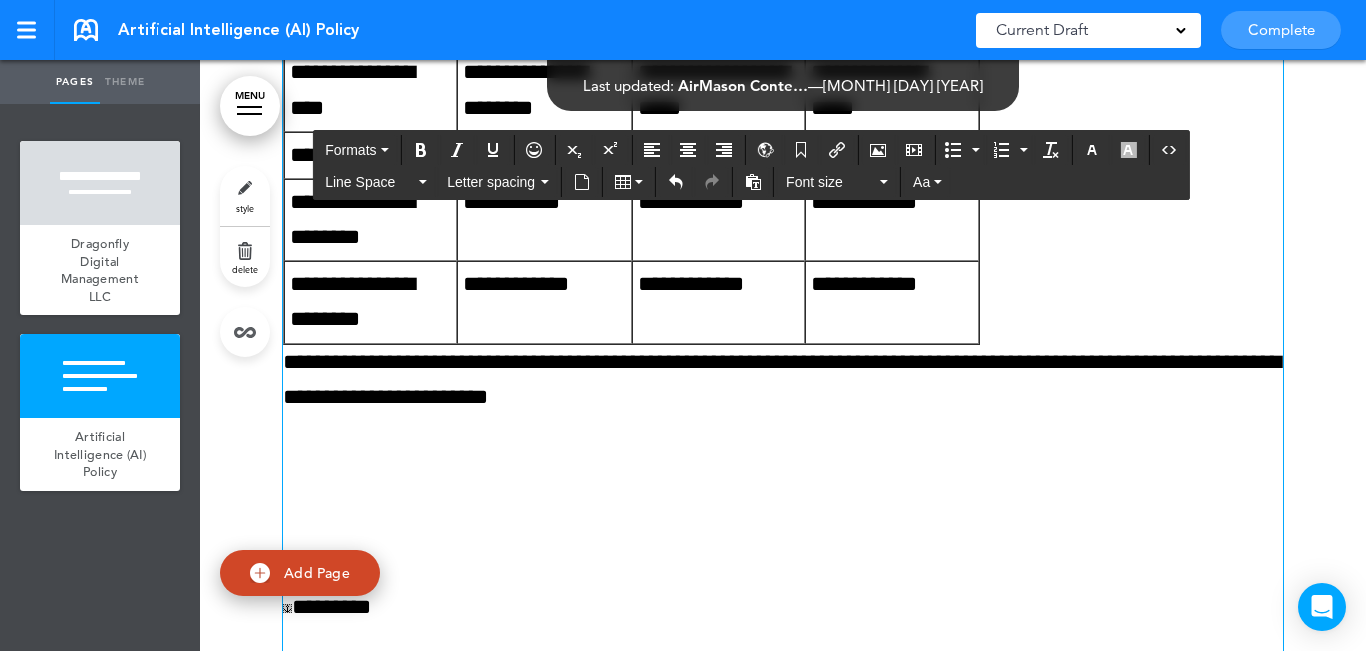 scroll, scrollTop: 2969, scrollLeft: 0, axis: vertical 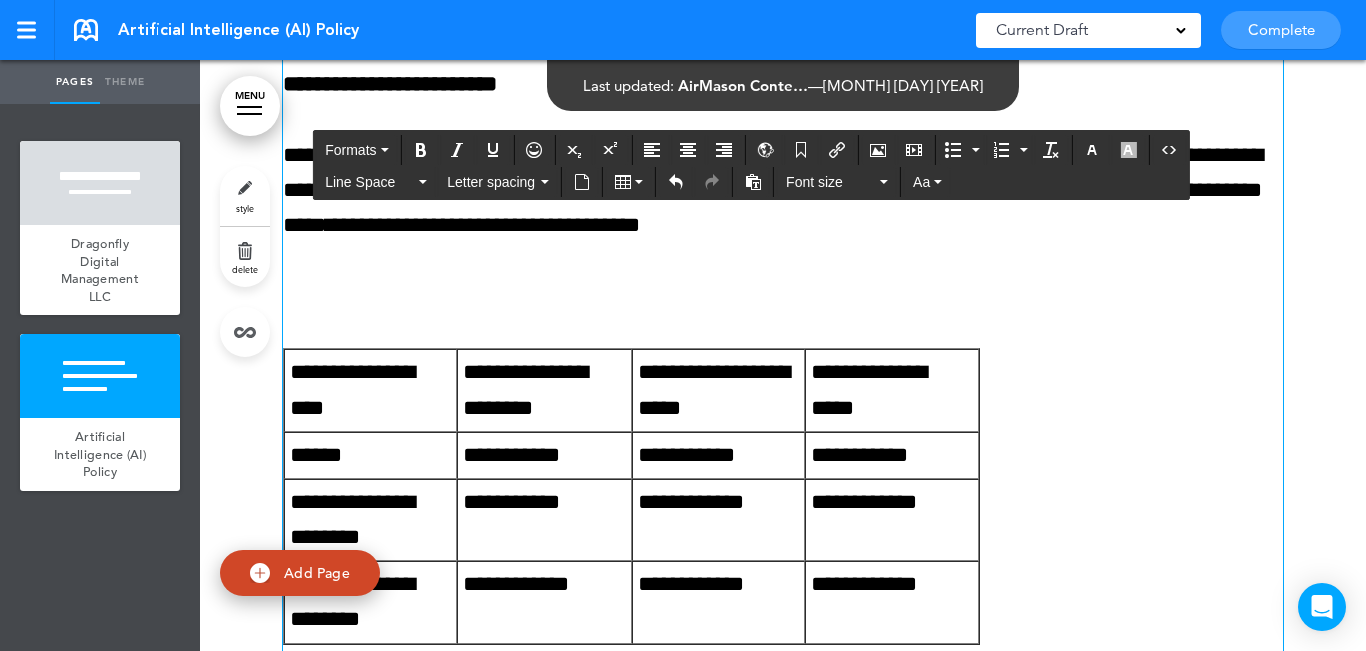 click at bounding box center (783, 295) 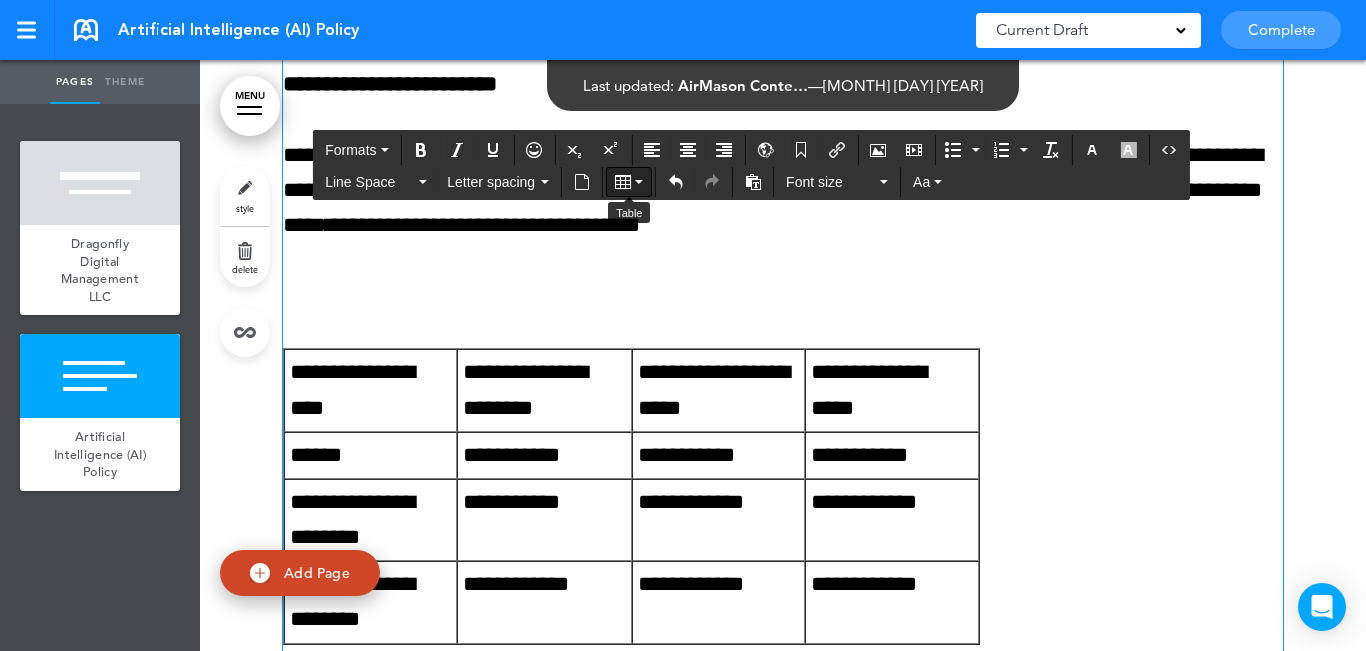 click at bounding box center (629, 182) 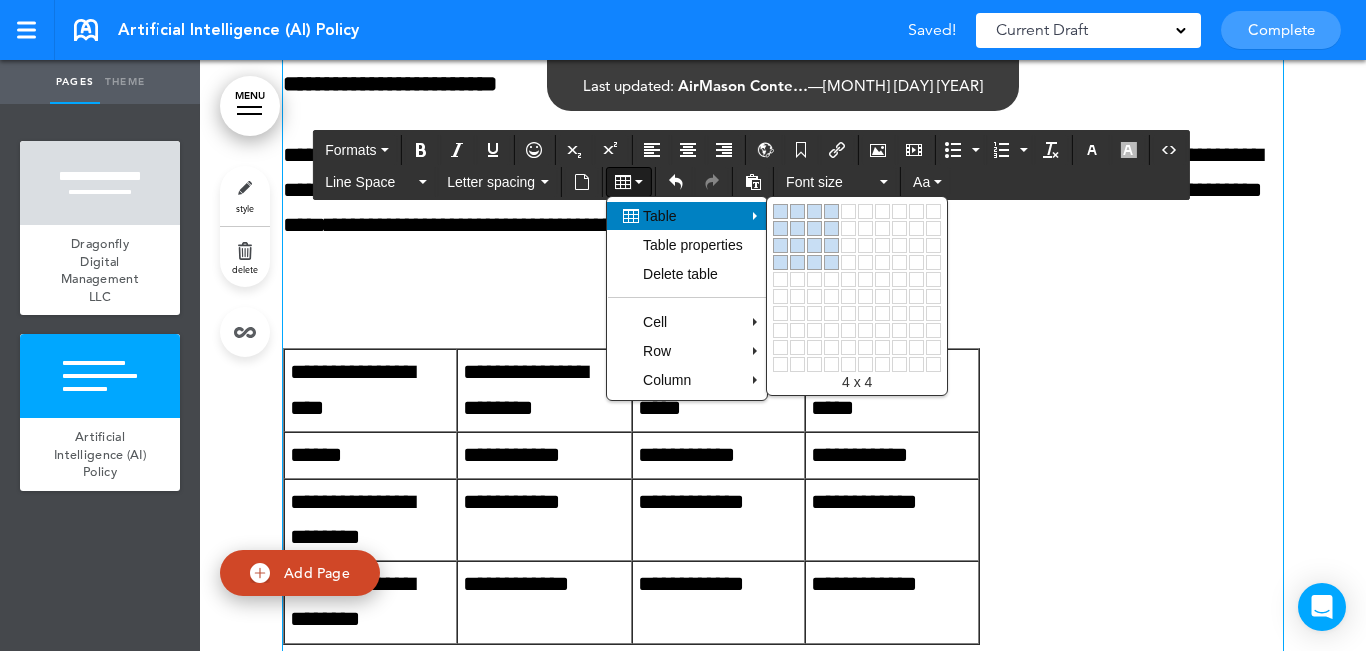 click at bounding box center [831, 262] 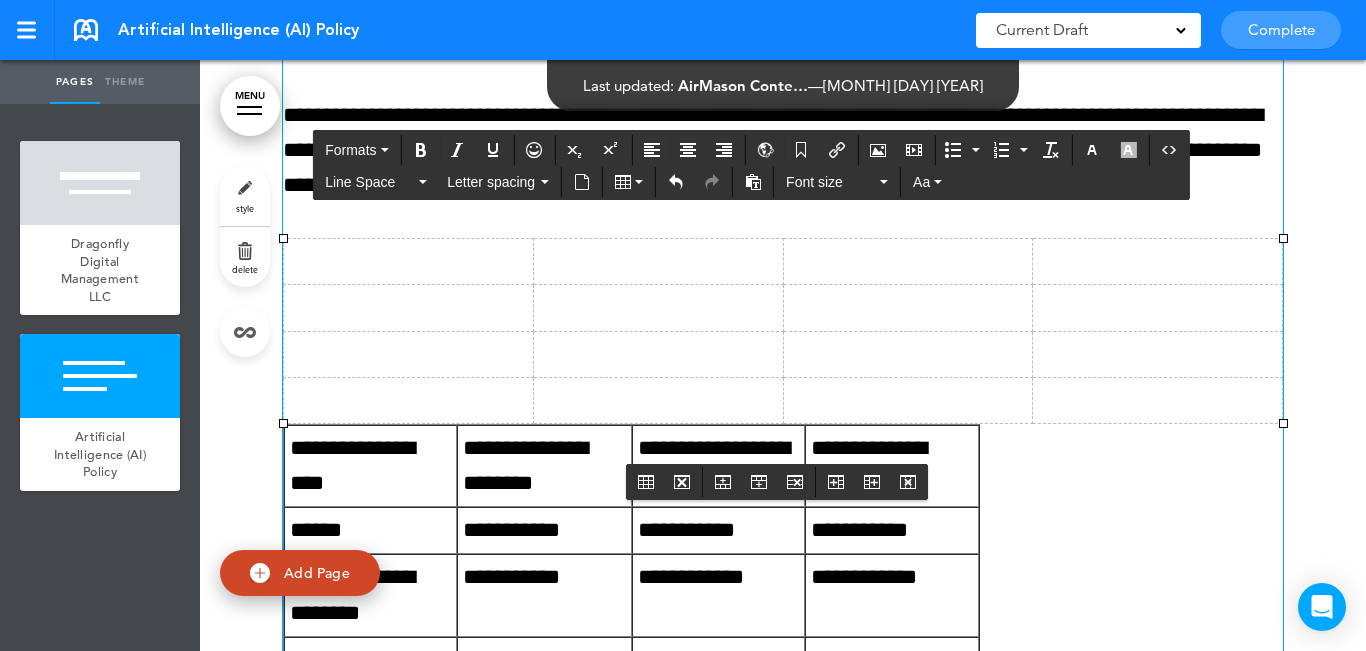 scroll, scrollTop: 2767, scrollLeft: 0, axis: vertical 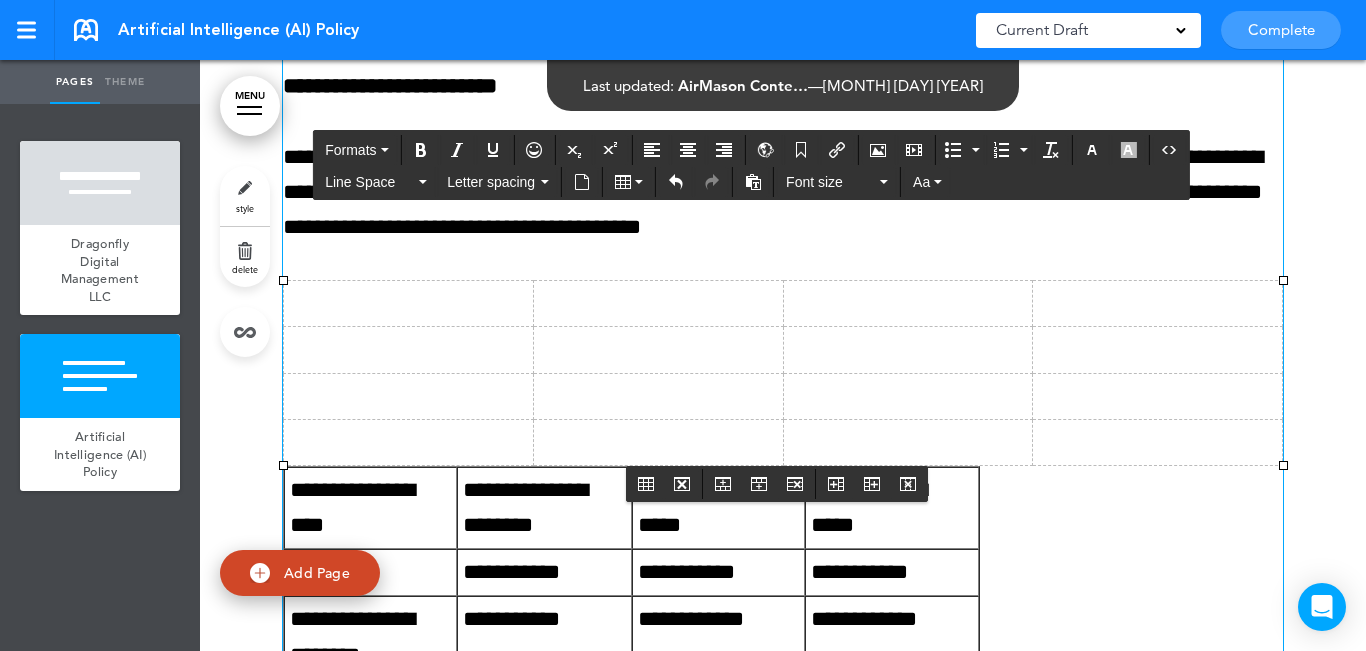 click at bounding box center [409, 442] 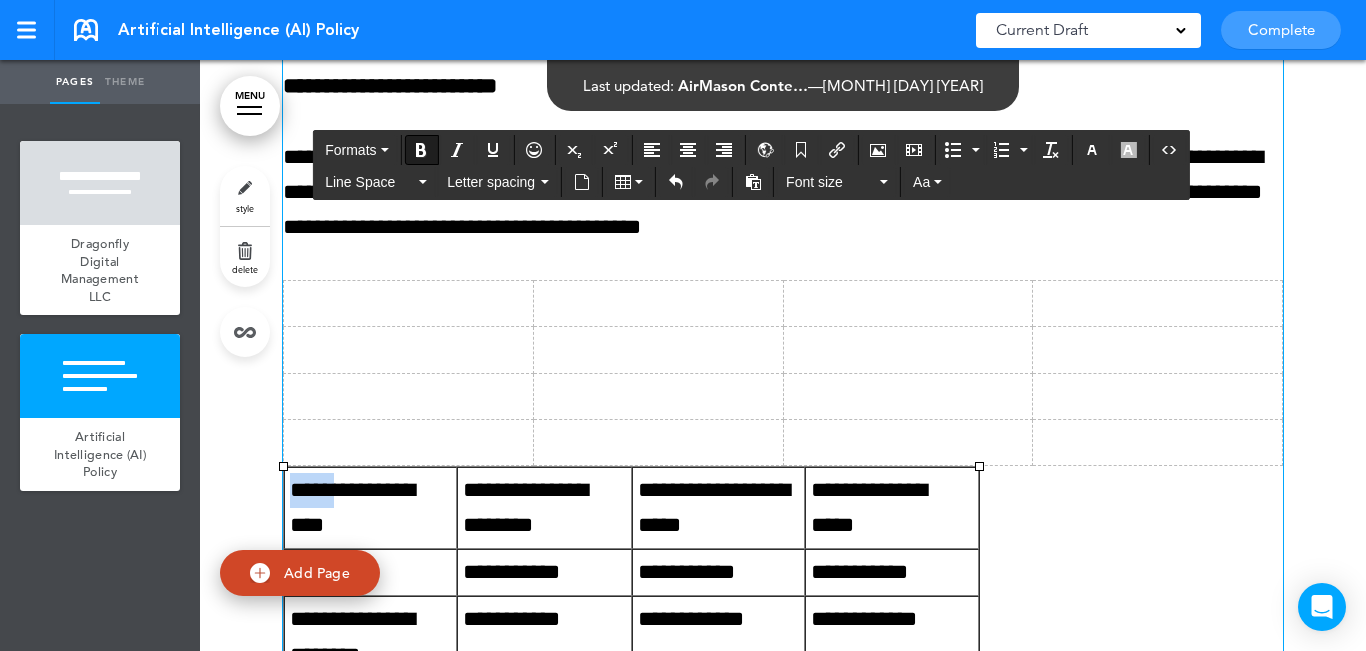 click on "**********" at bounding box center (352, 507) 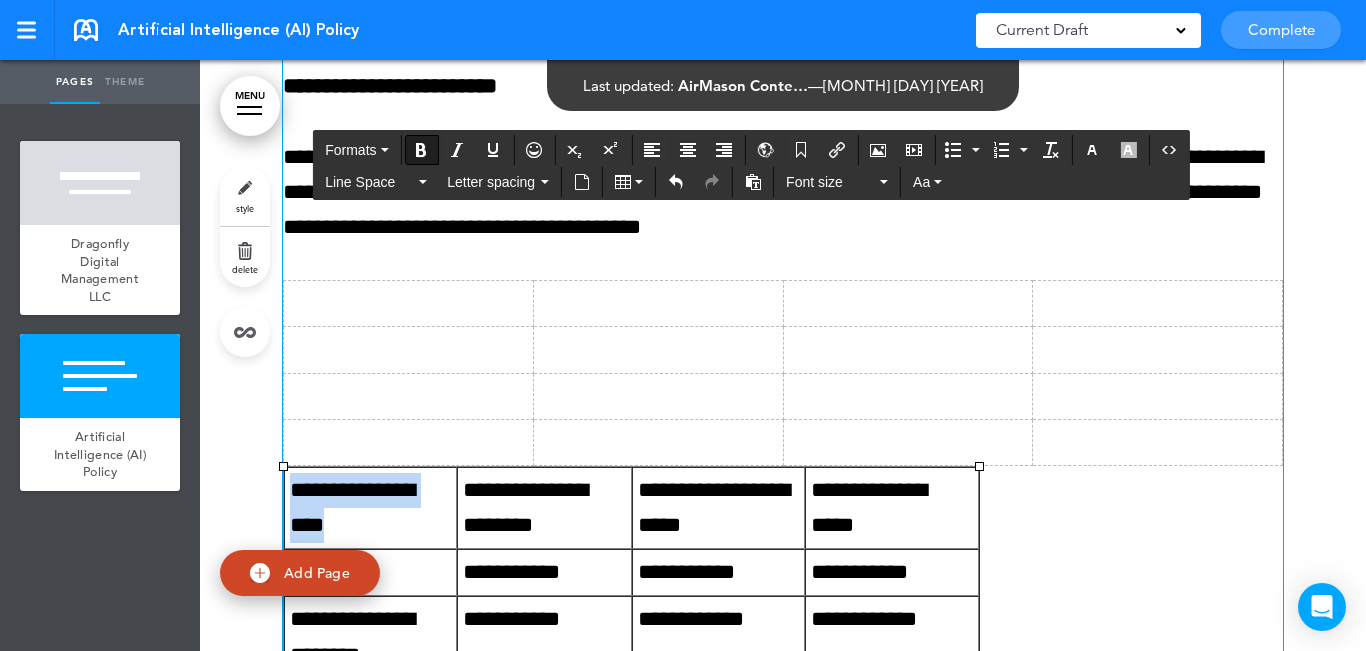 click on "**********" at bounding box center (352, 507) 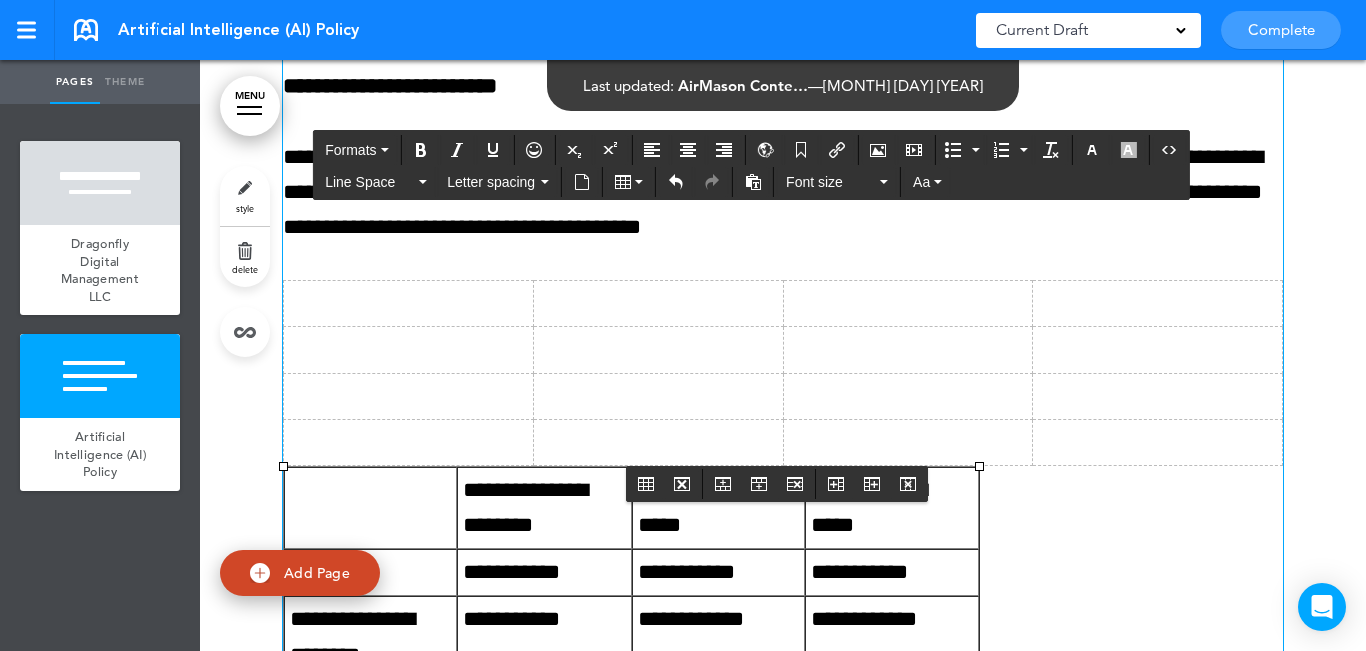 click at bounding box center [409, 304] 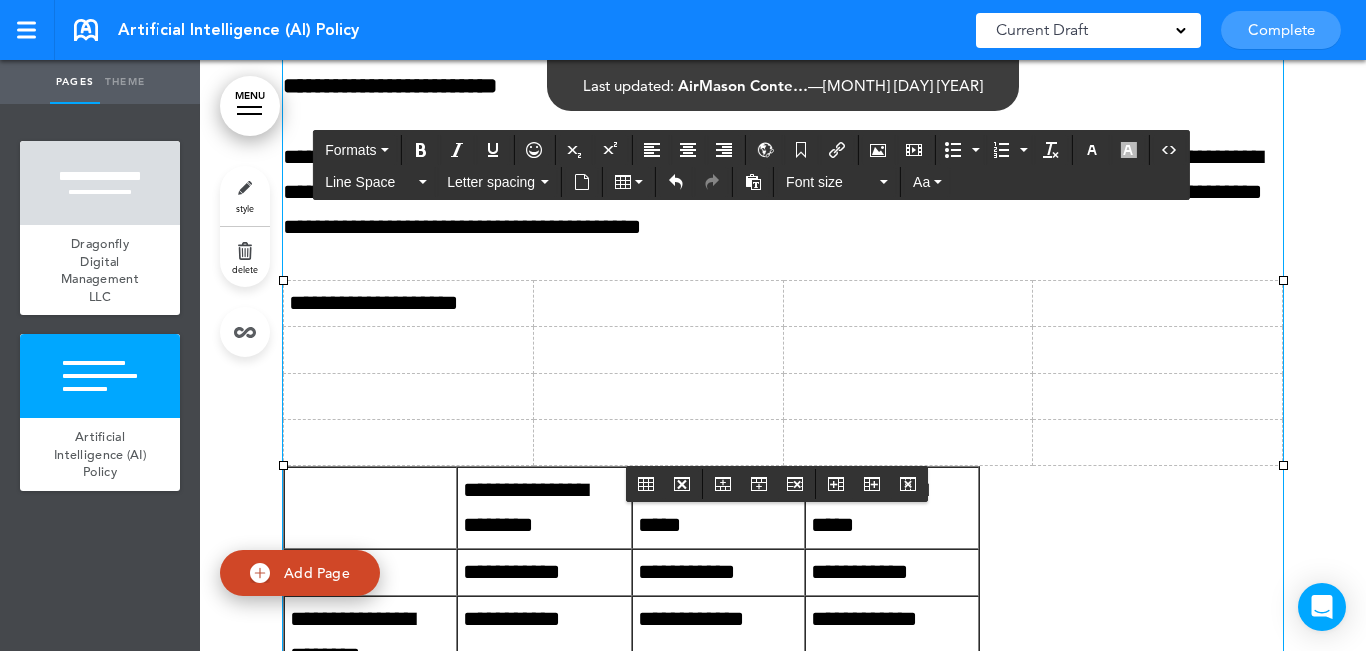 click on "**********" at bounding box center [525, 507] 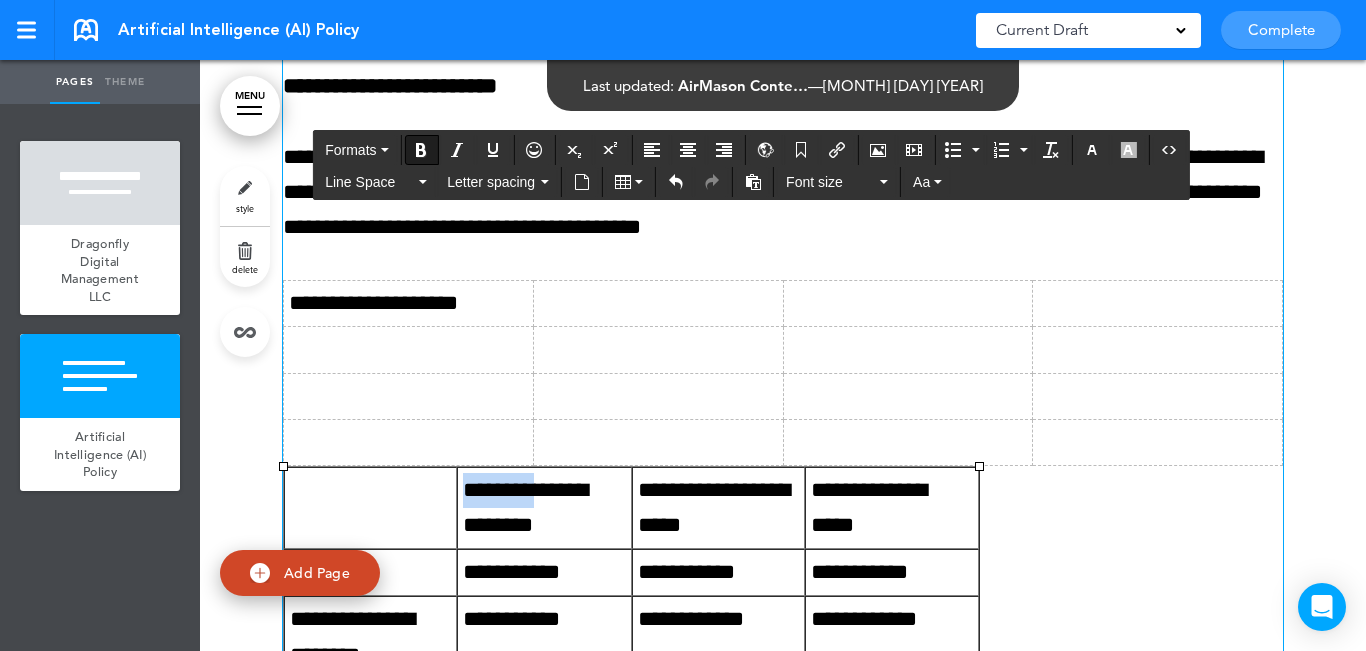 click on "**********" at bounding box center (525, 507) 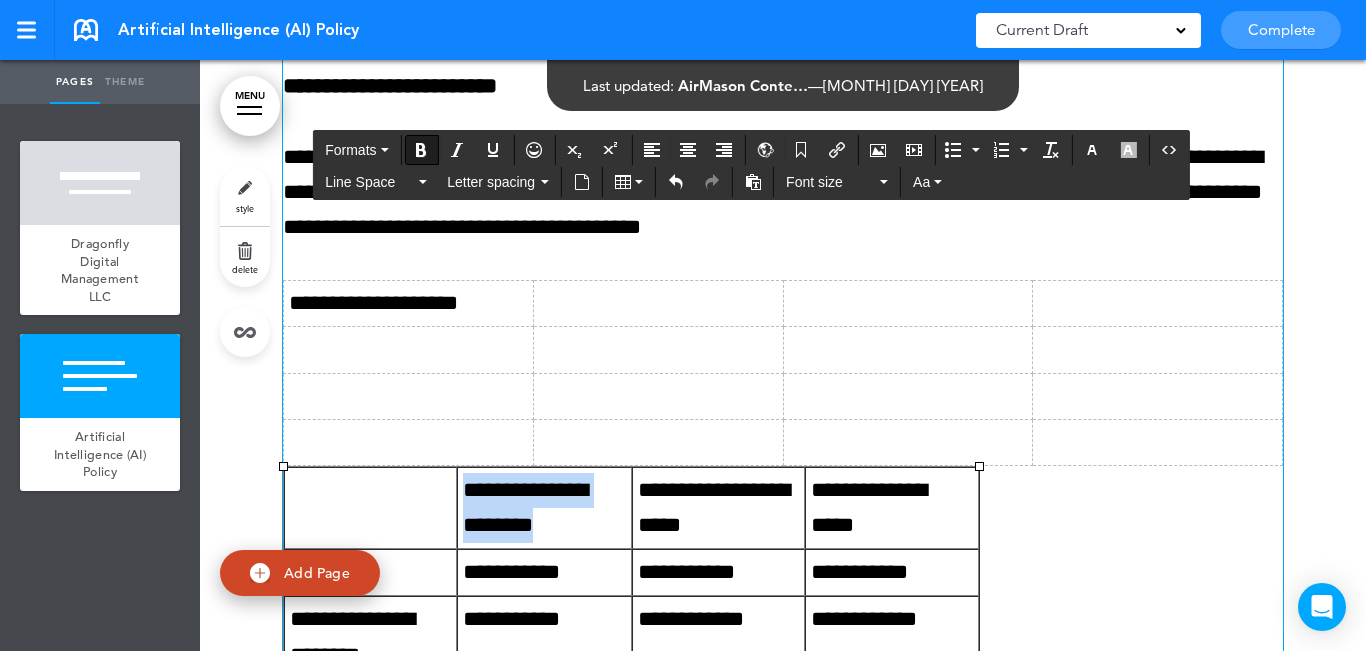 click on "**********" at bounding box center [525, 507] 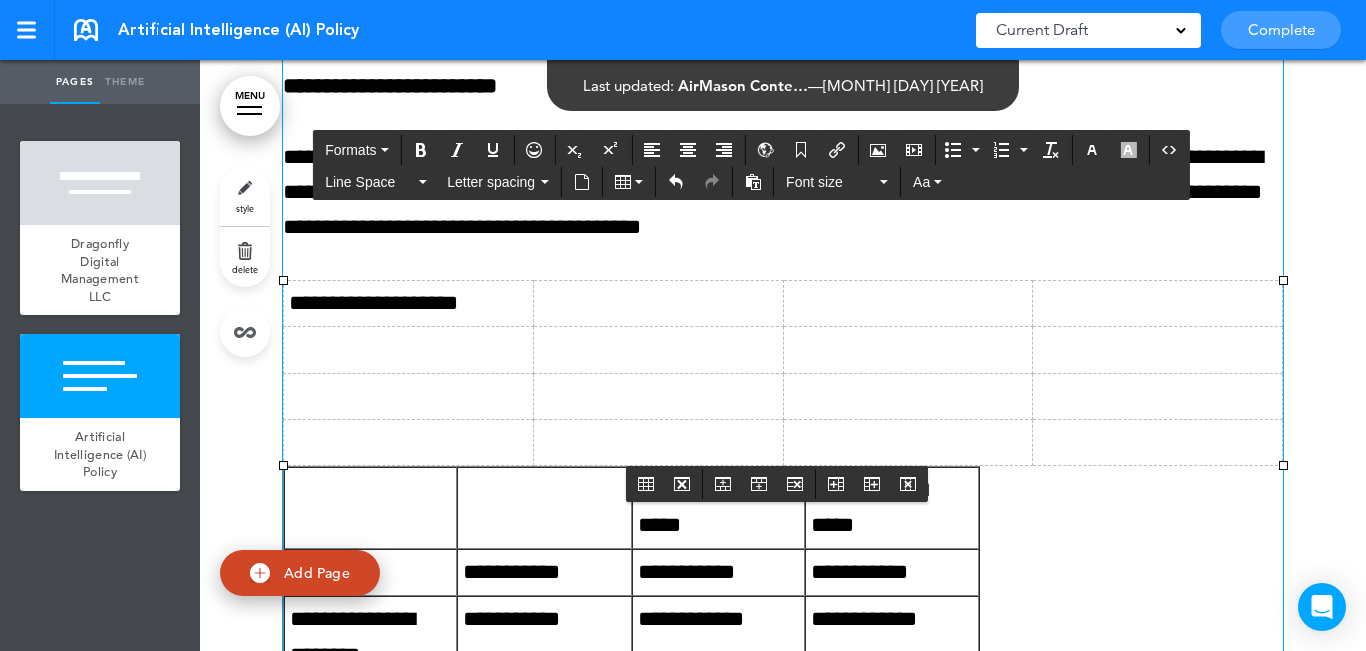 click at bounding box center (658, 304) 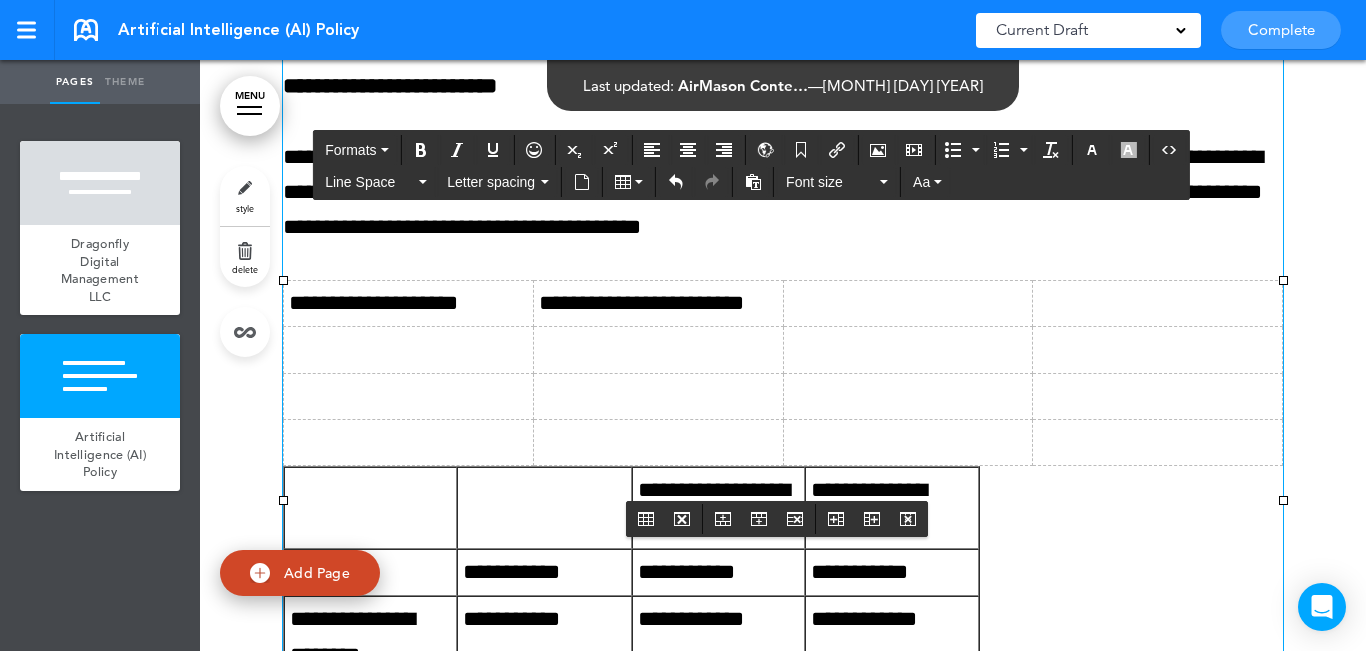 click on "********" at bounding box center (727, 490) 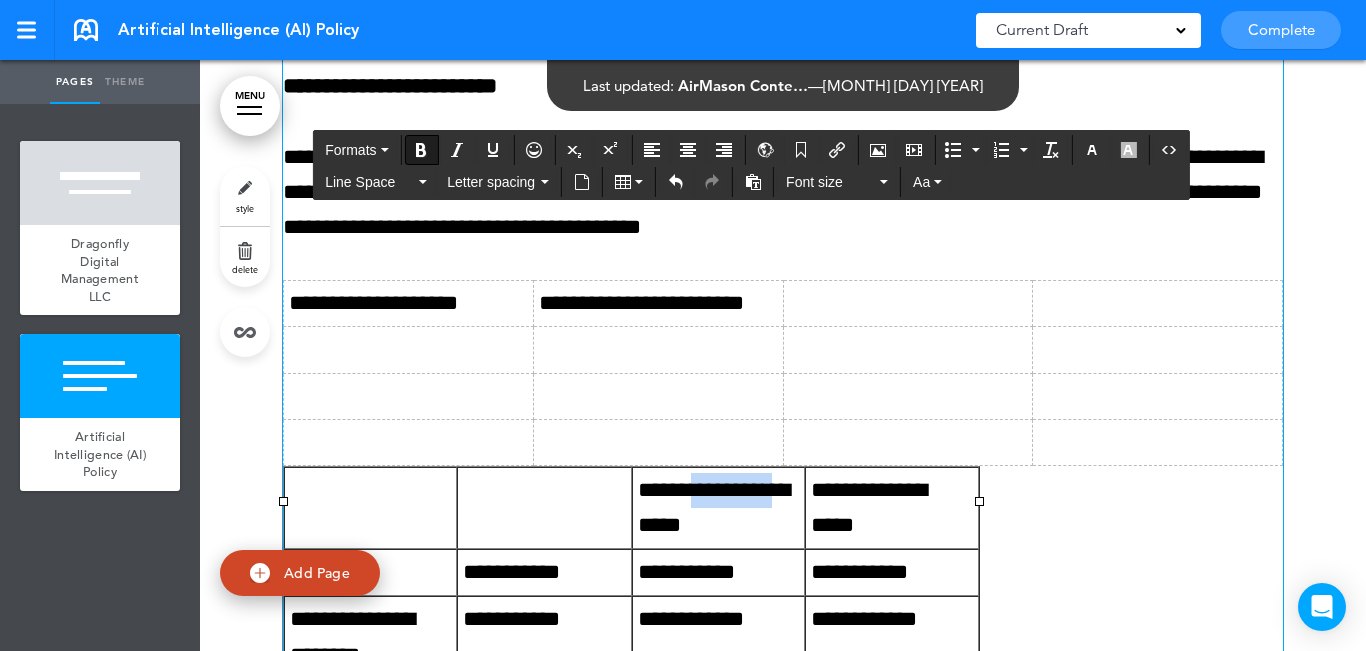 click on "********" at bounding box center (727, 490) 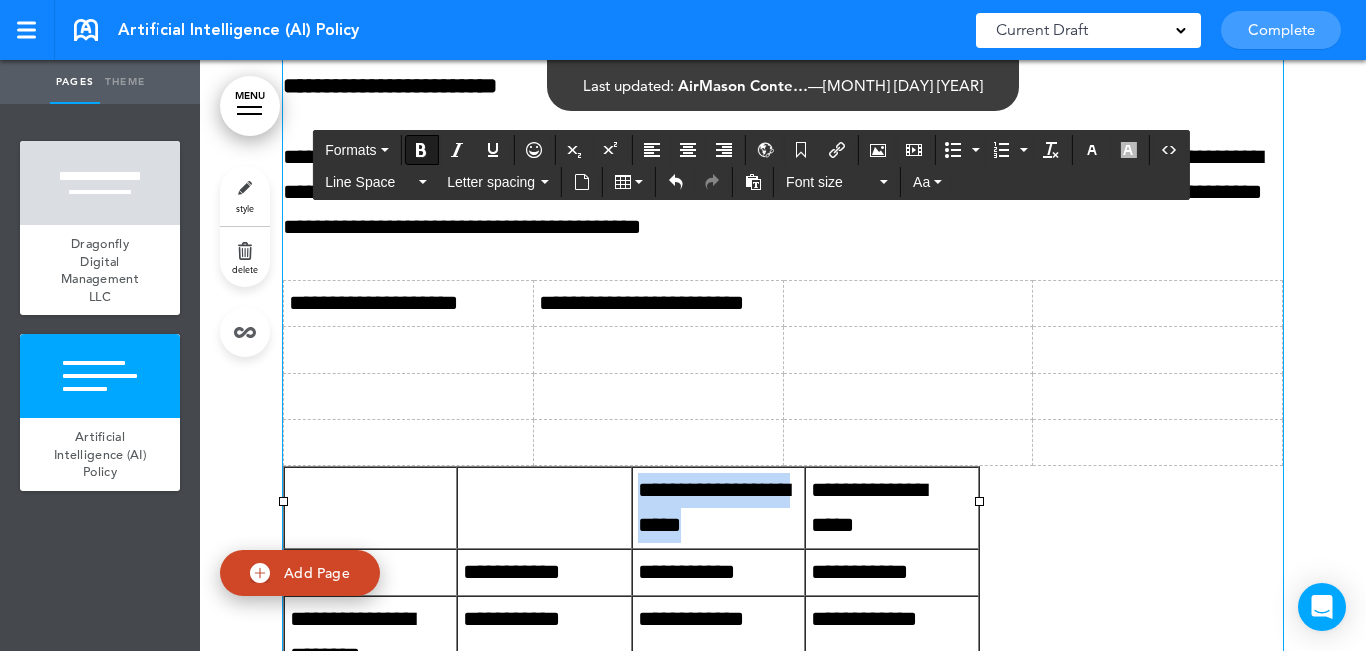click on "********" at bounding box center (727, 490) 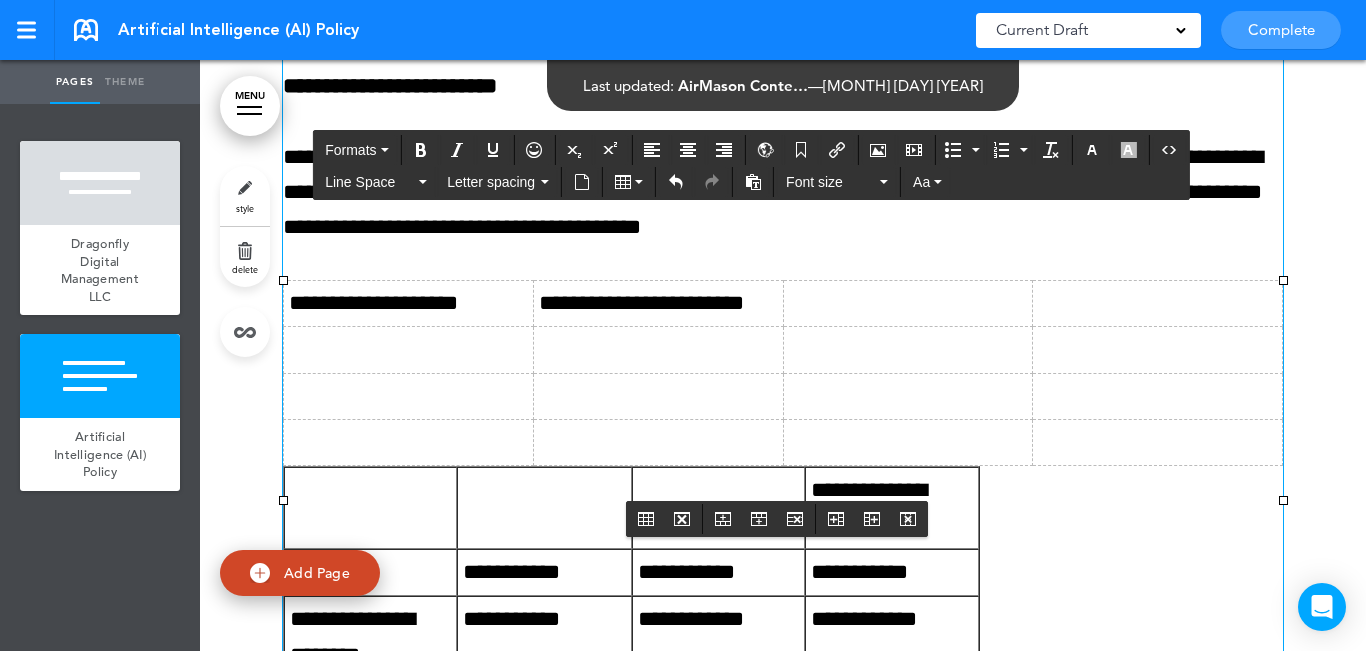 click at bounding box center [908, 304] 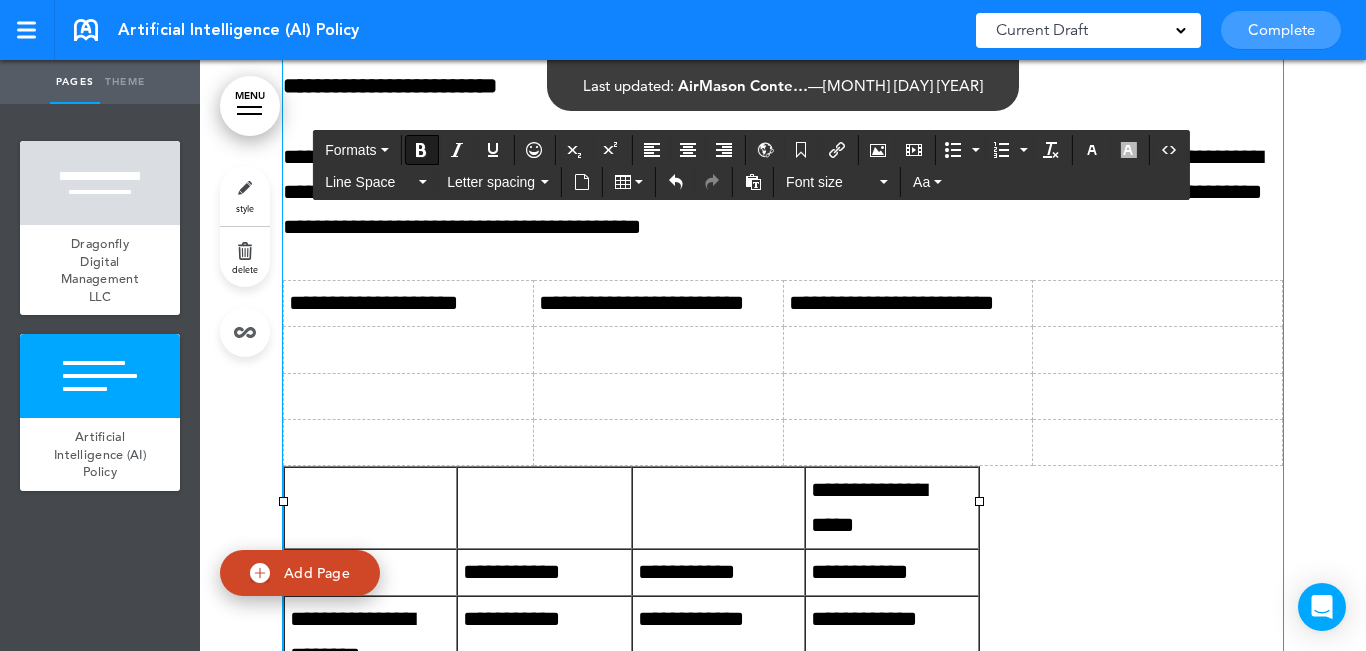 click on "*****" at bounding box center (832, 525) 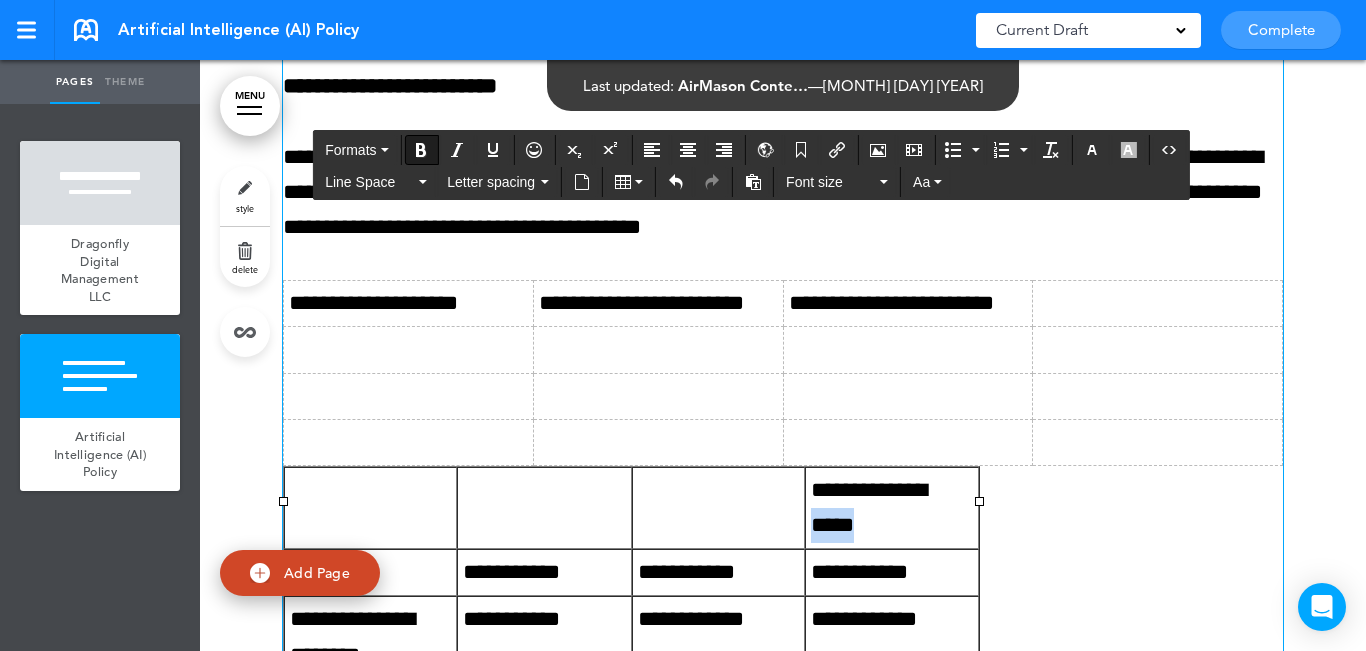 click on "*****" at bounding box center (832, 525) 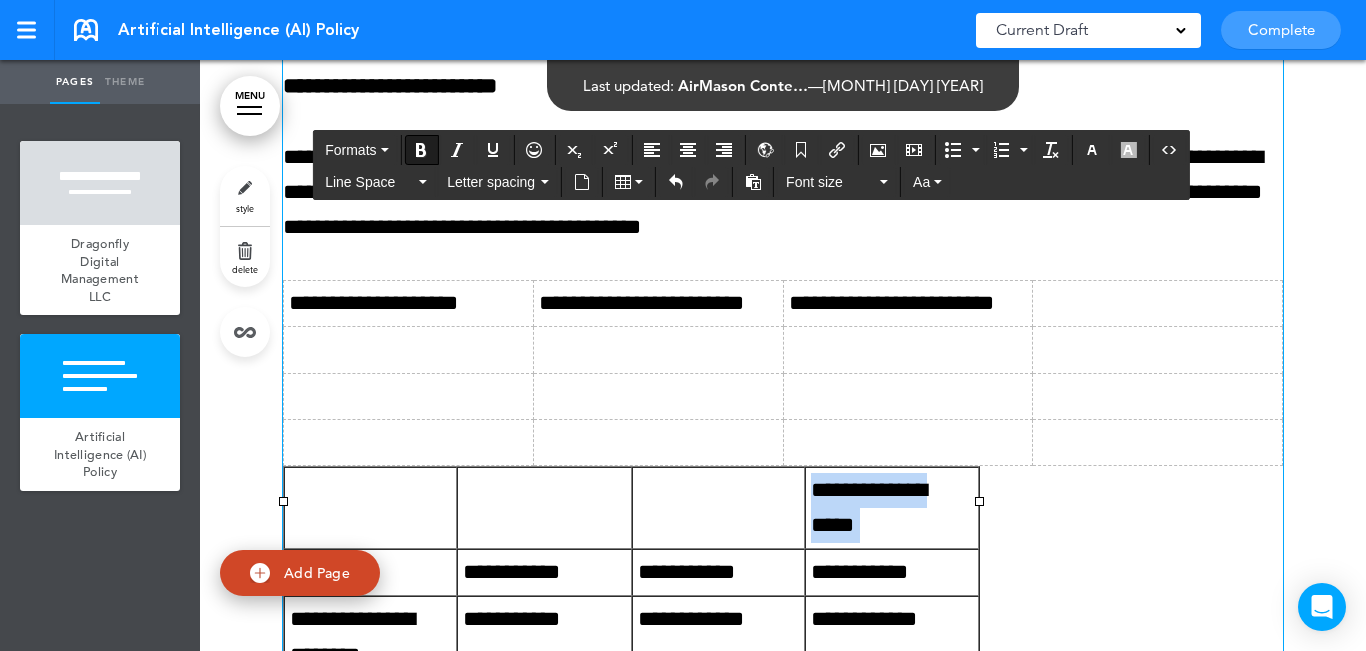 click on "*****" at bounding box center [832, 525] 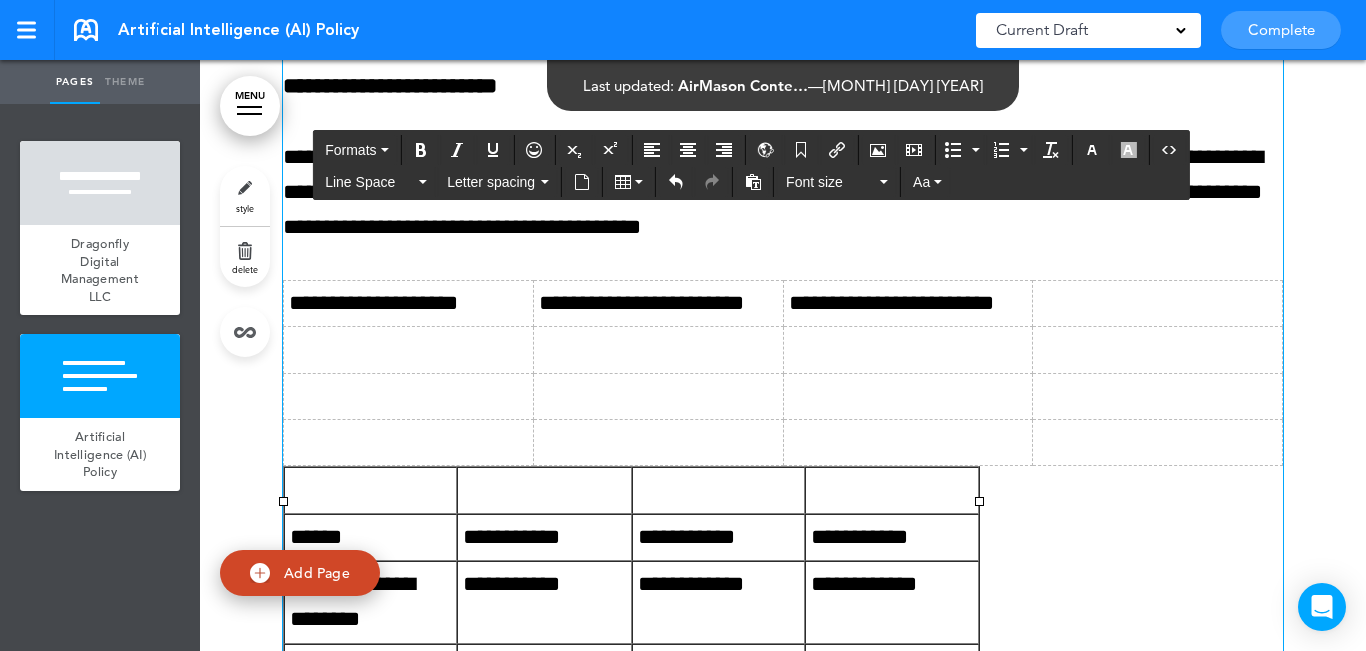 click at bounding box center [1158, 304] 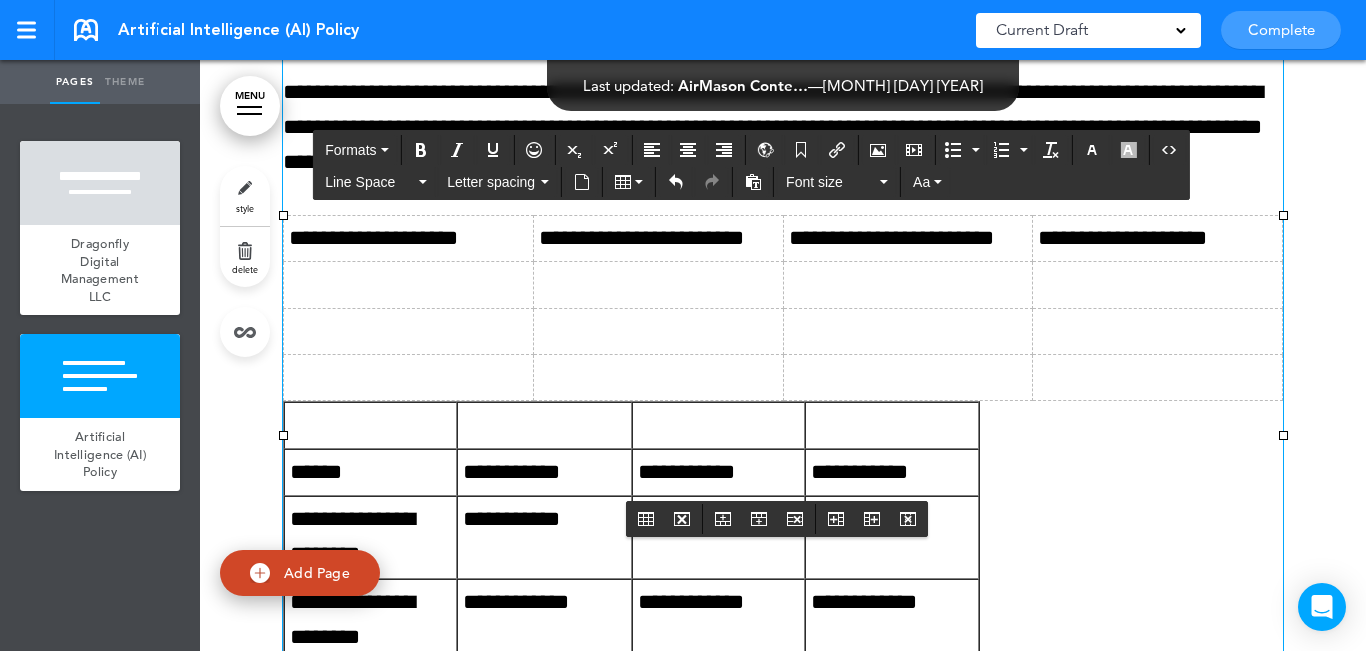 scroll, scrollTop: 2867, scrollLeft: 0, axis: vertical 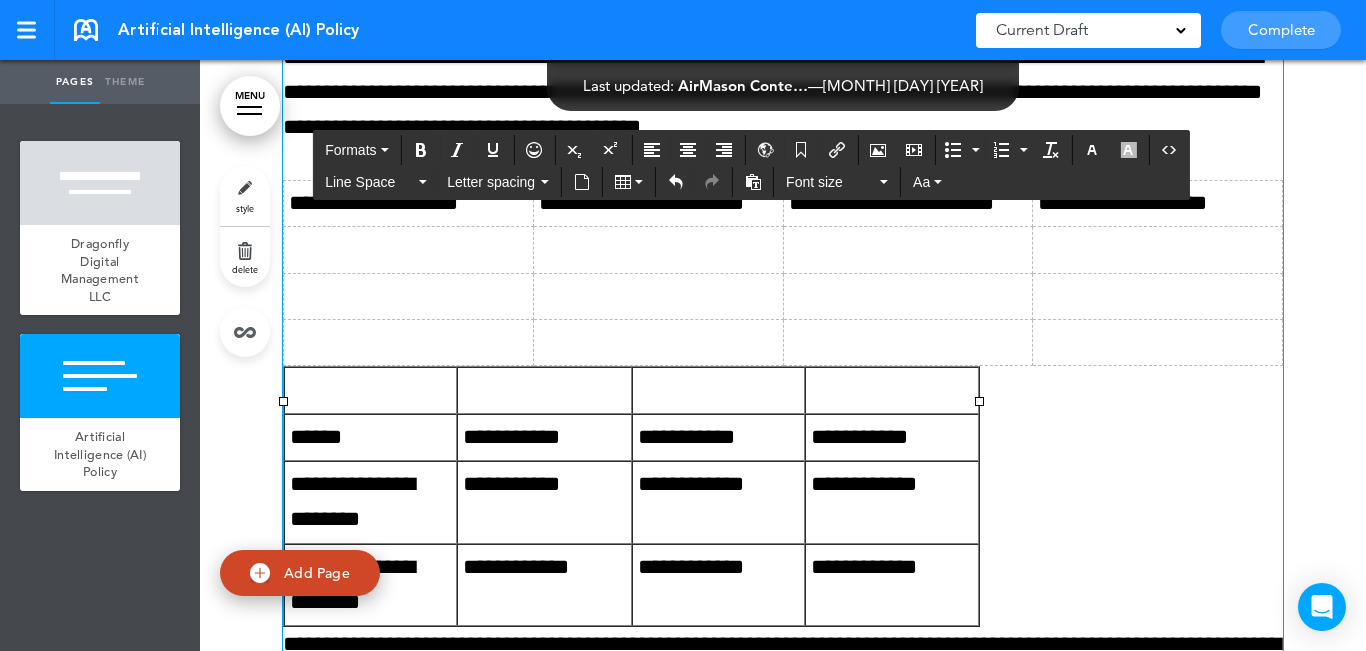 click on "******" at bounding box center [370, 437] 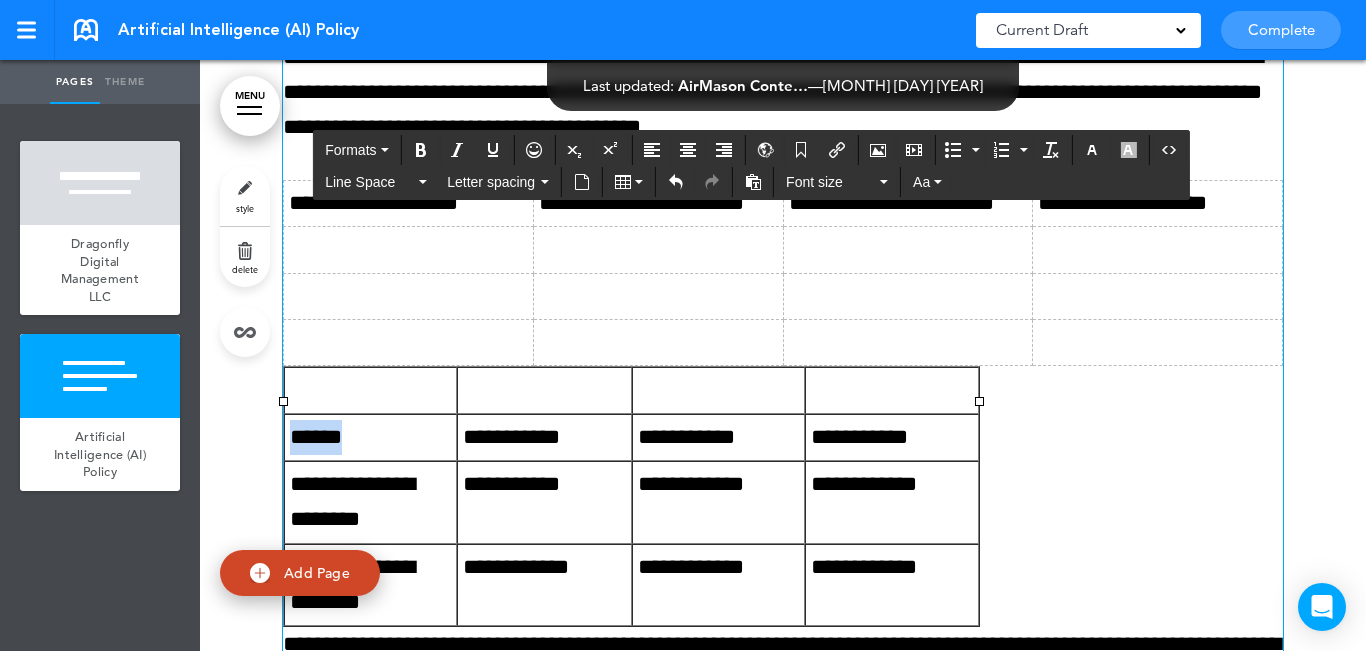 click on "******" at bounding box center [370, 437] 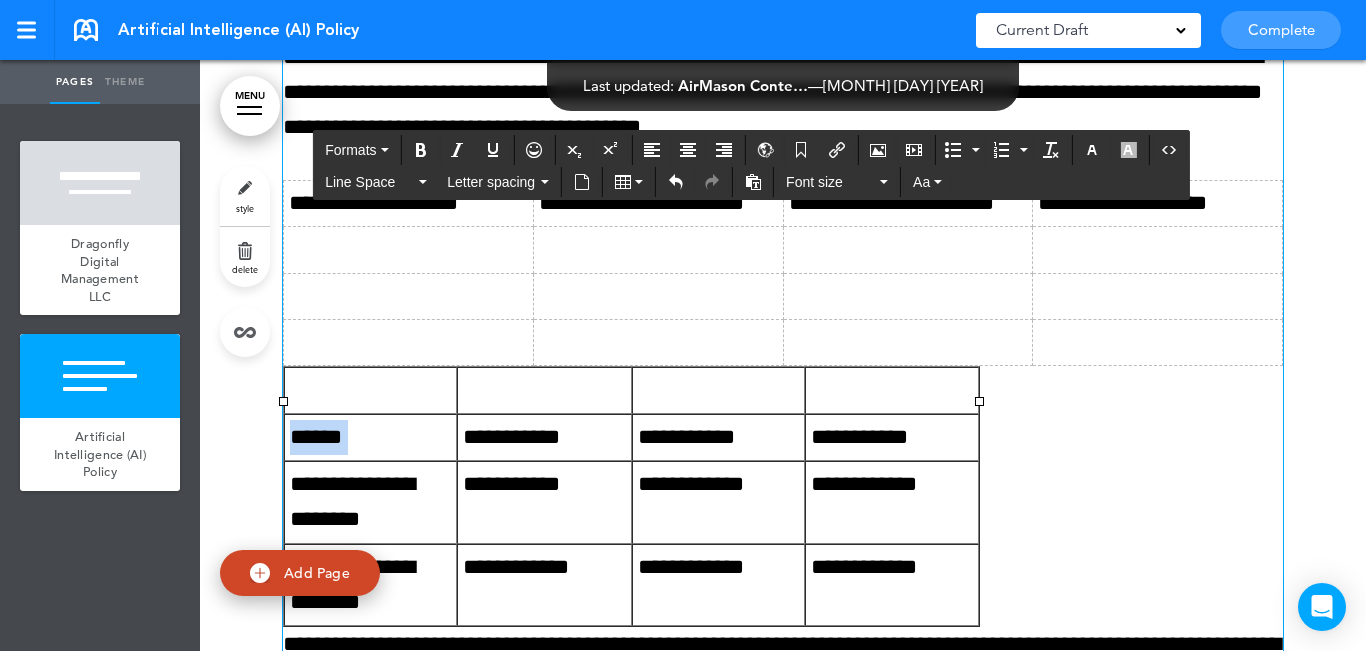 click on "******" at bounding box center (370, 437) 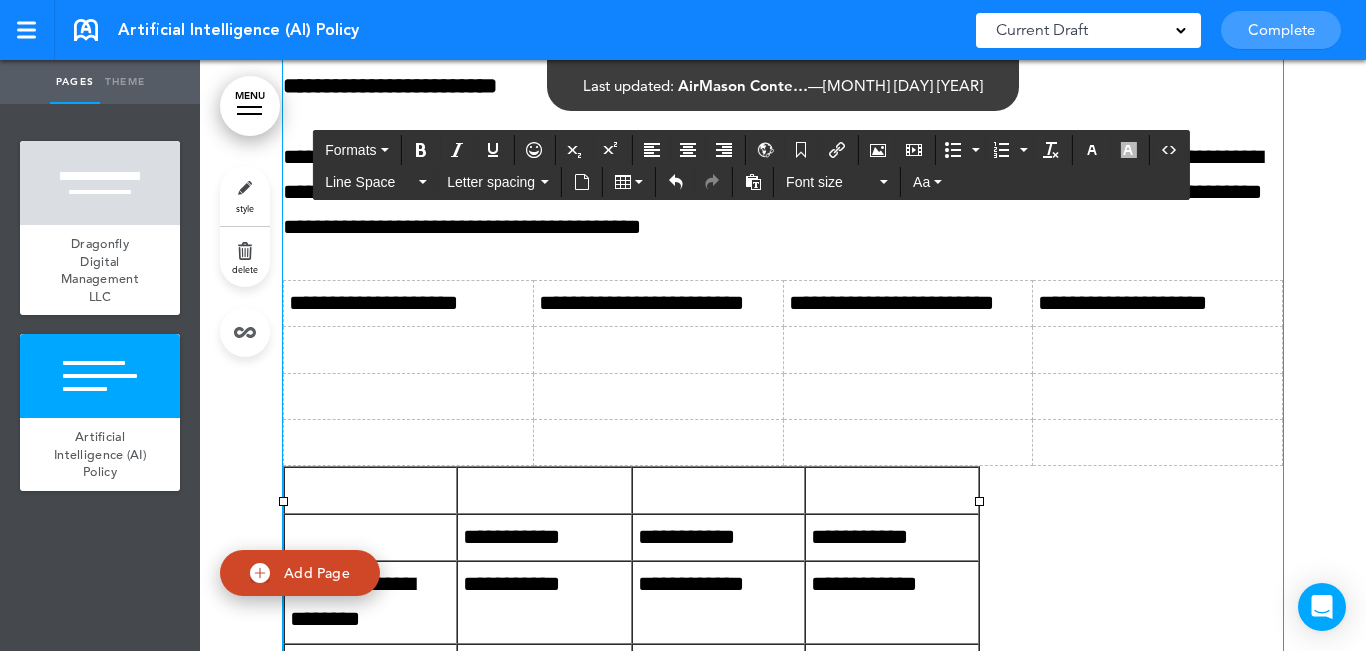 drag, startPoint x: 339, startPoint y: 386, endPoint x: 331, endPoint y: 399, distance: 15.264338 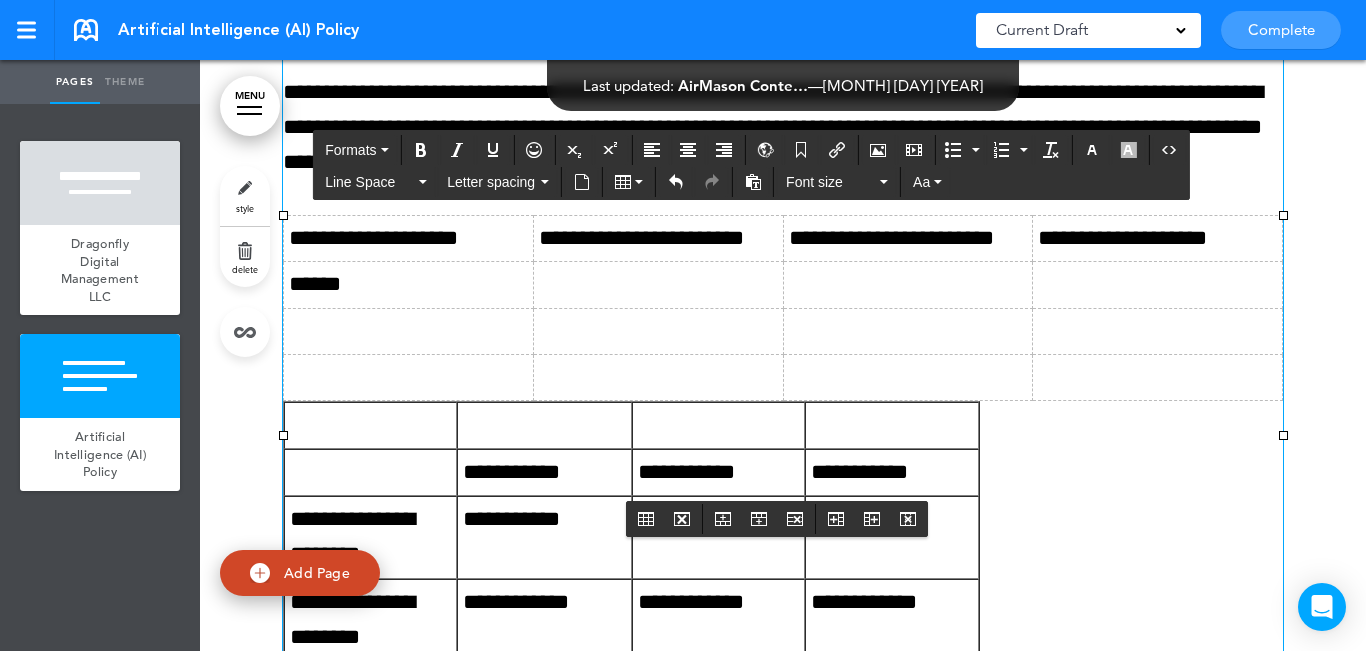 scroll, scrollTop: 2867, scrollLeft: 0, axis: vertical 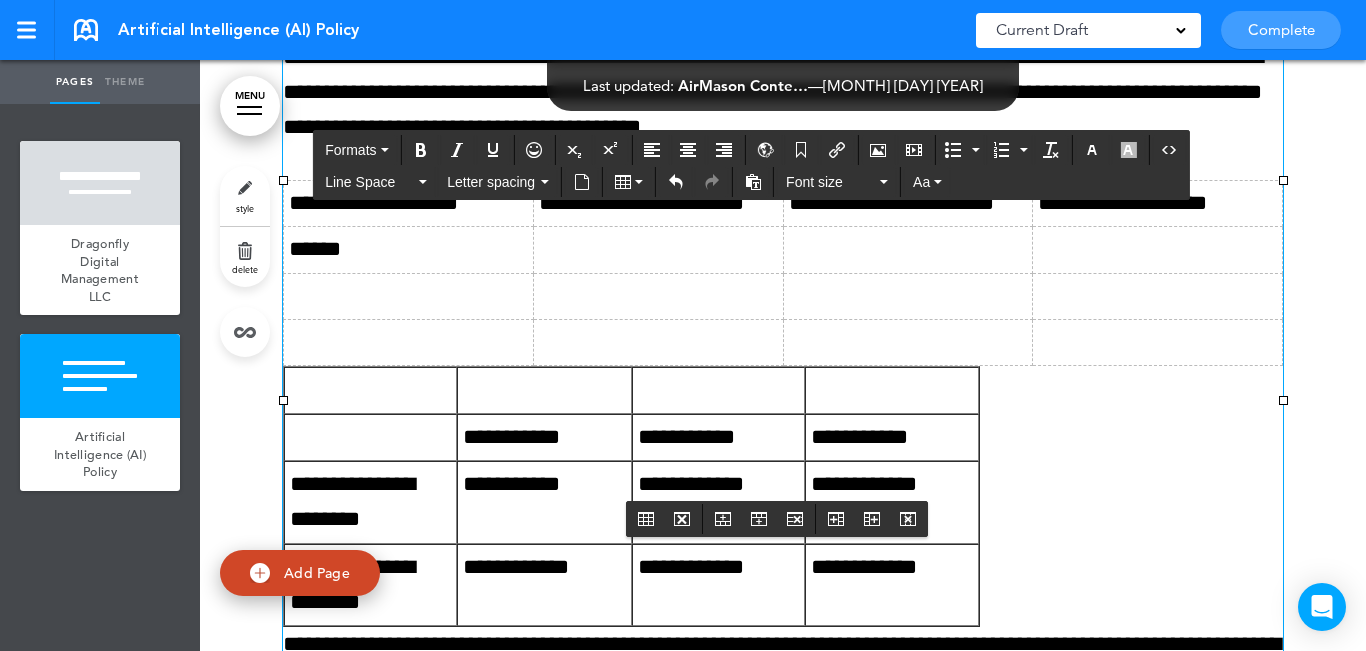 click on "**********" at bounding box center (544, 437) 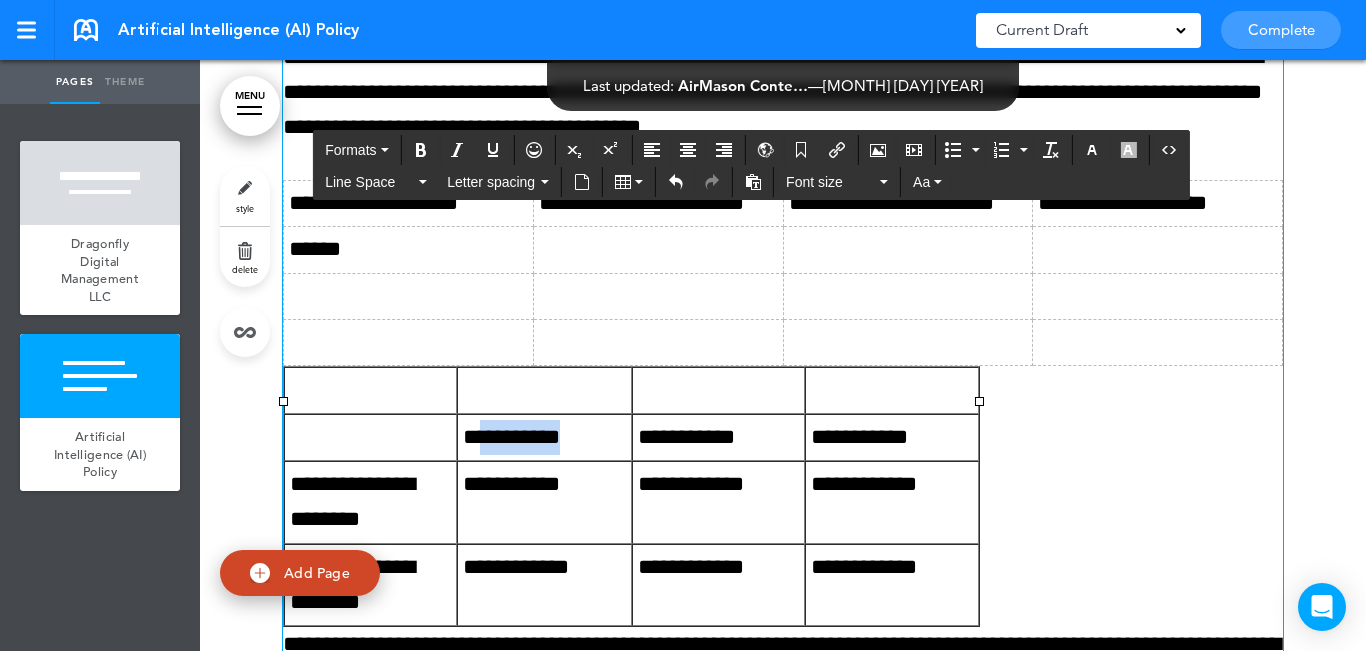 click on "**********" at bounding box center (544, 437) 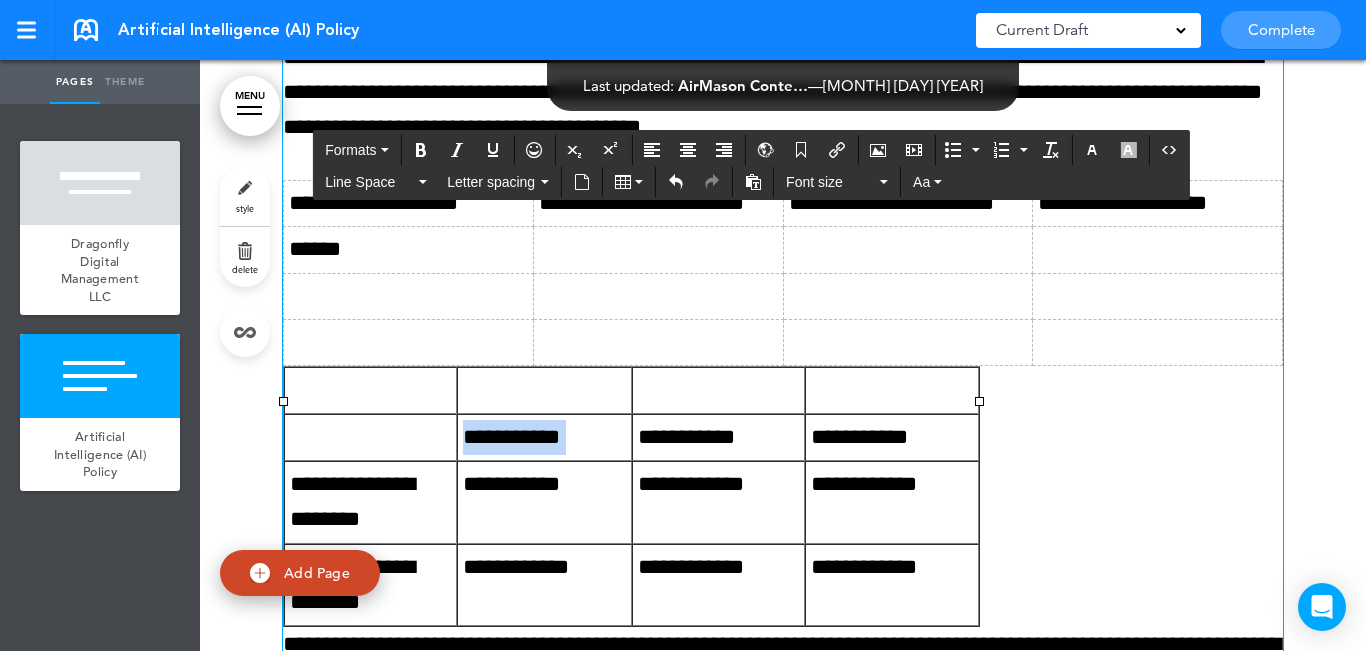click on "**********" at bounding box center (544, 437) 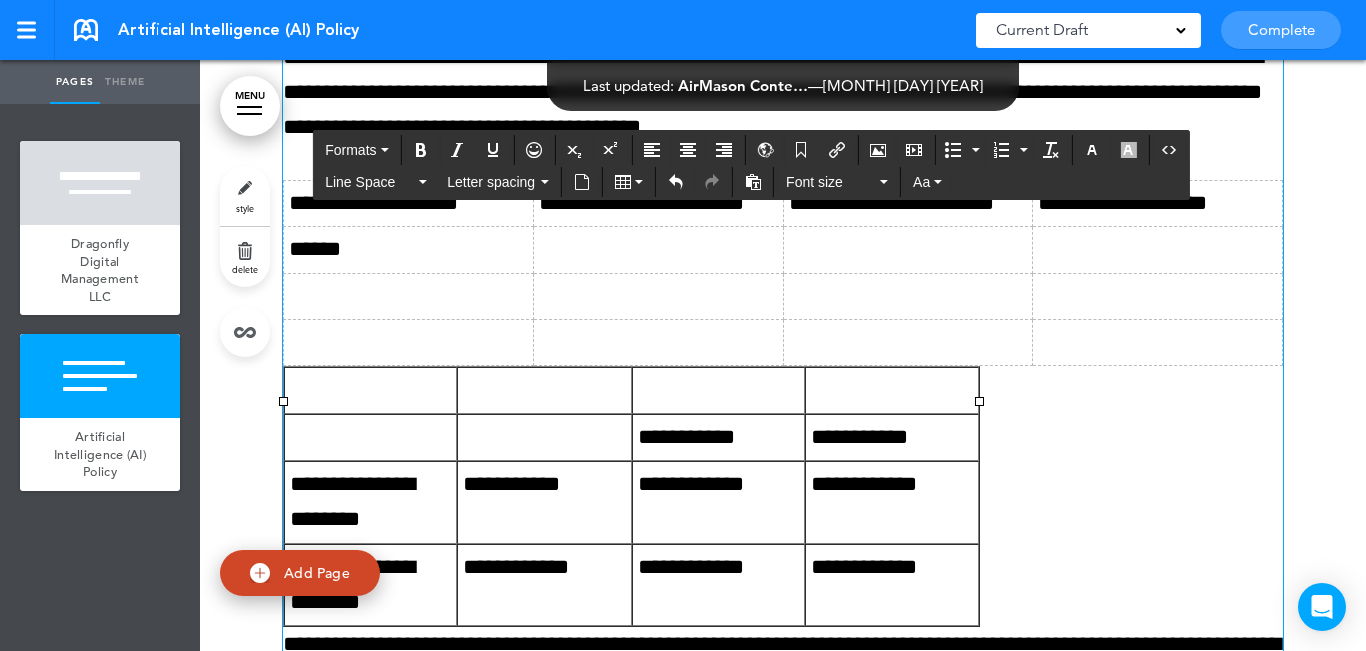 click at bounding box center [658, 250] 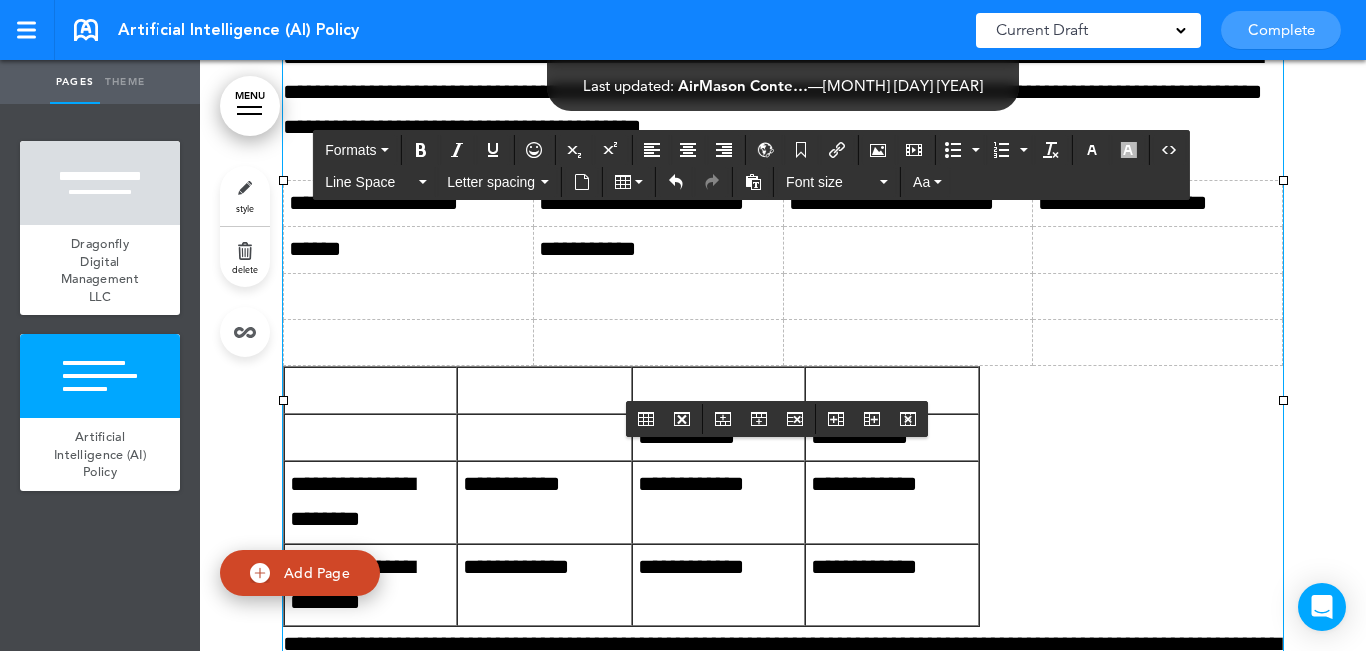 click at bounding box center (658, 296) 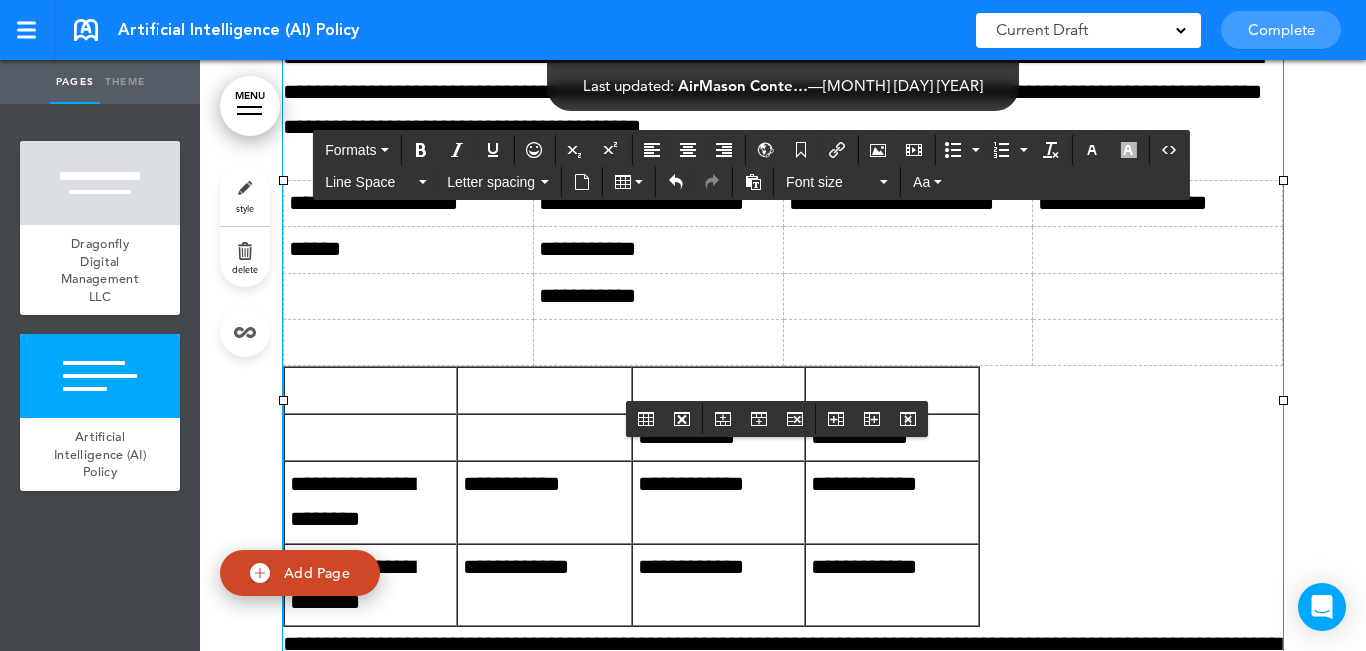 click at bounding box center (908, 250) 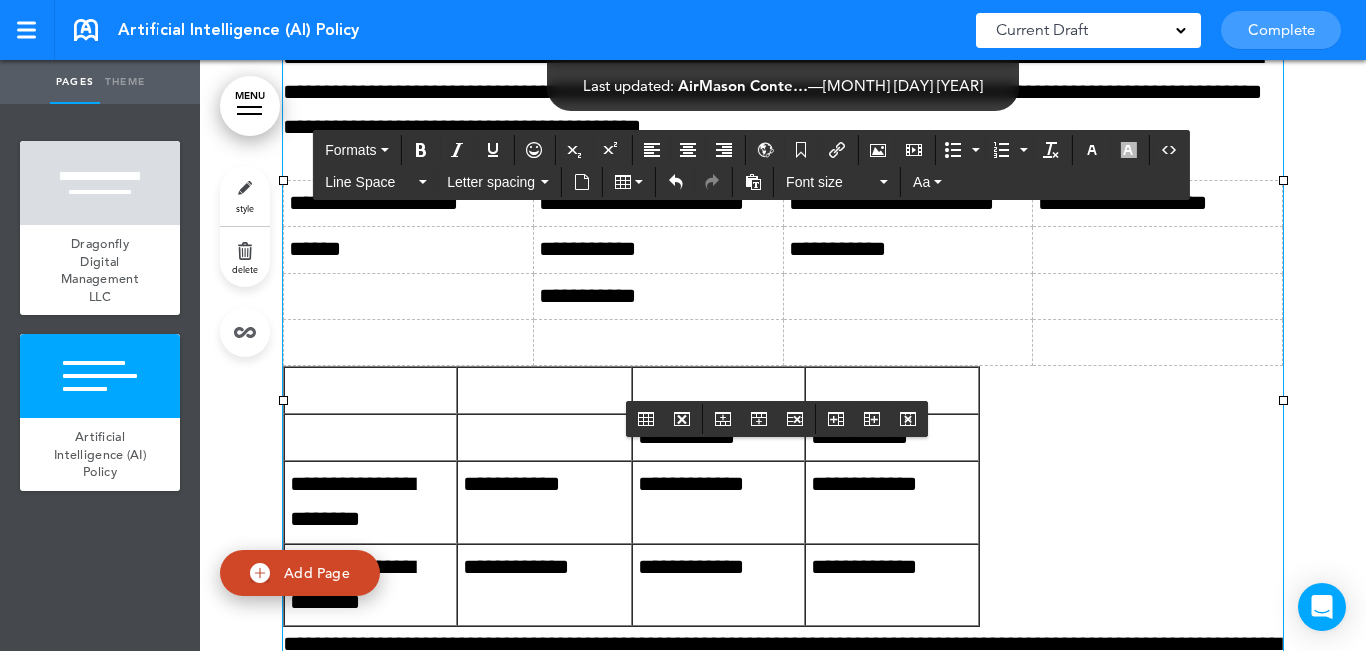 click at bounding box center [1158, 296] 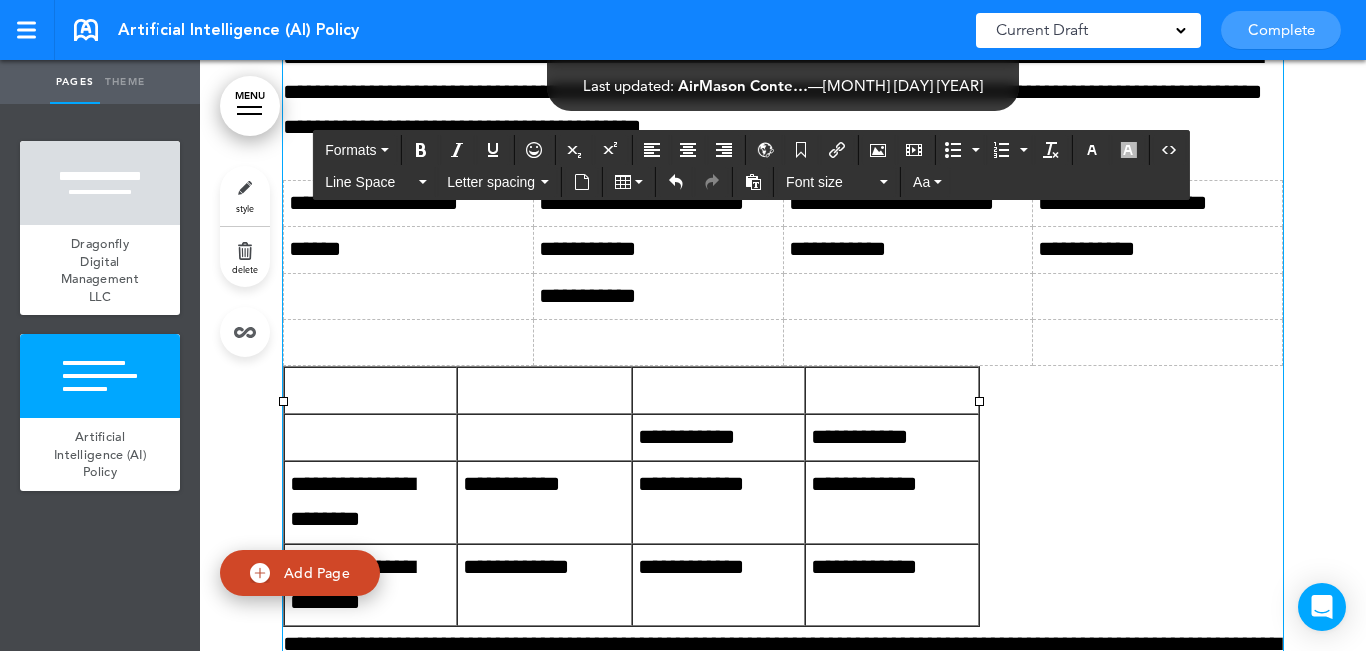 click on "**********" at bounding box center [718, 484] 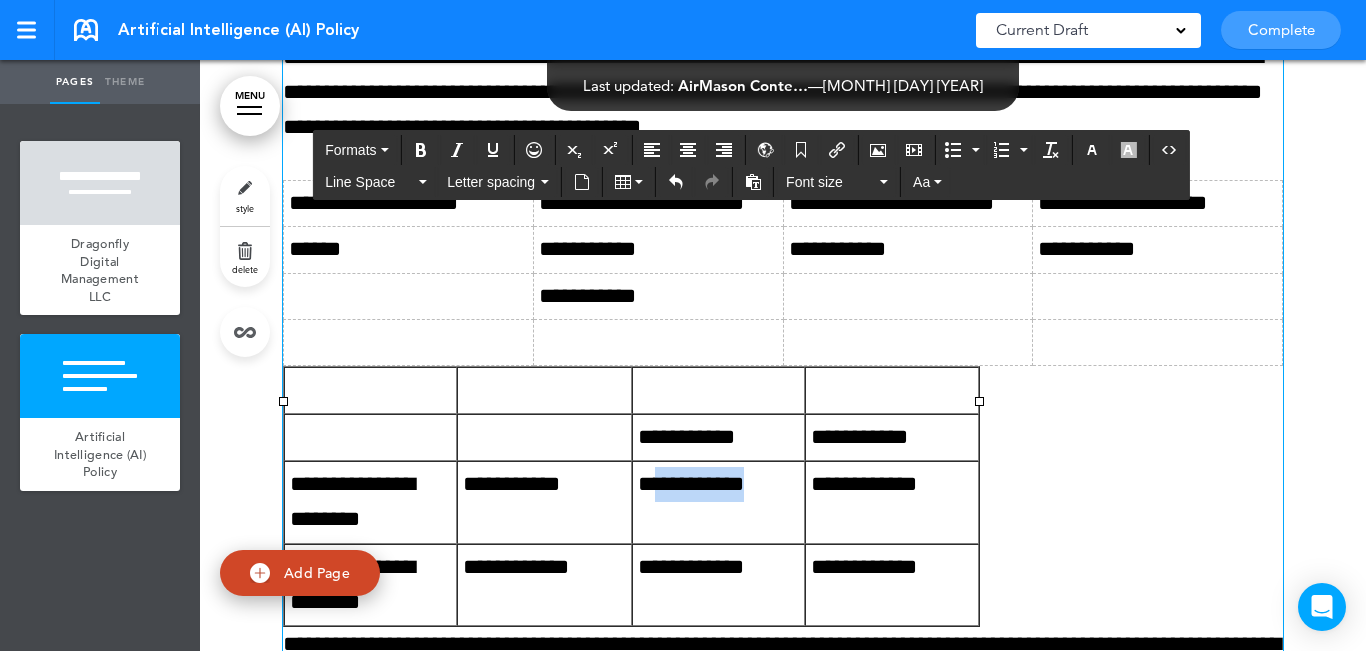click on "**********" at bounding box center [718, 484] 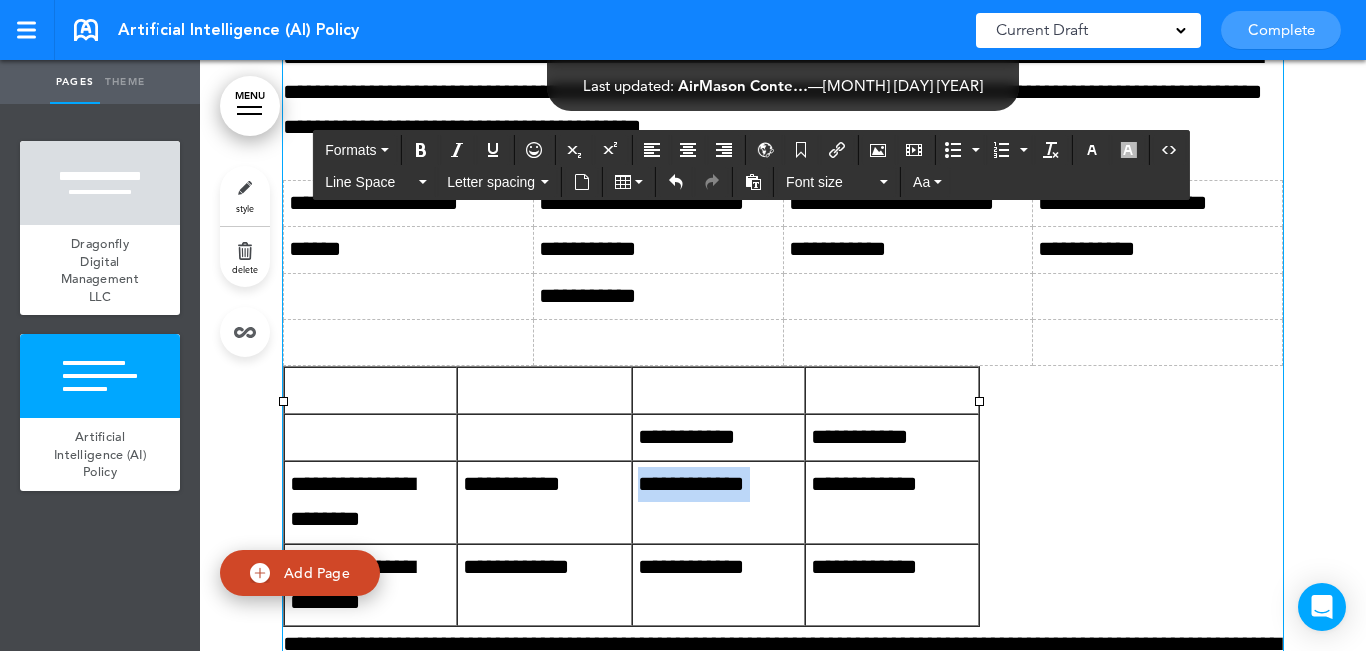 click on "**********" at bounding box center [718, 484] 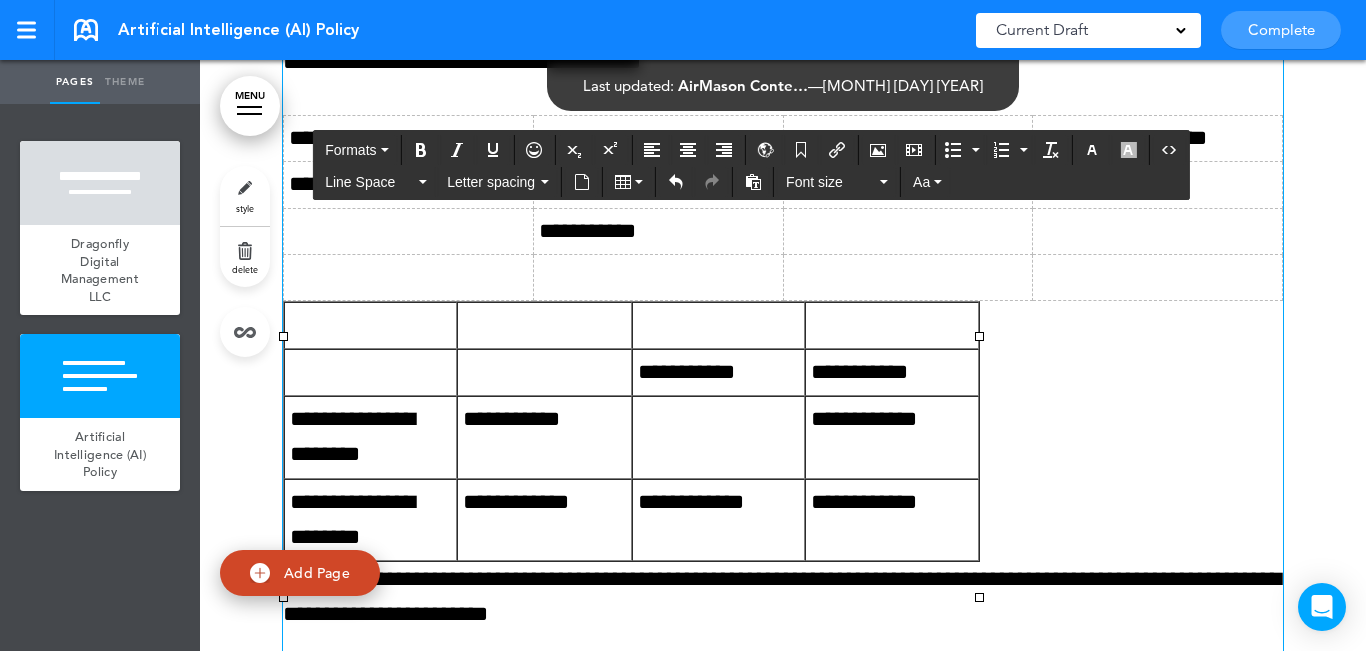 scroll, scrollTop: 2967, scrollLeft: 0, axis: vertical 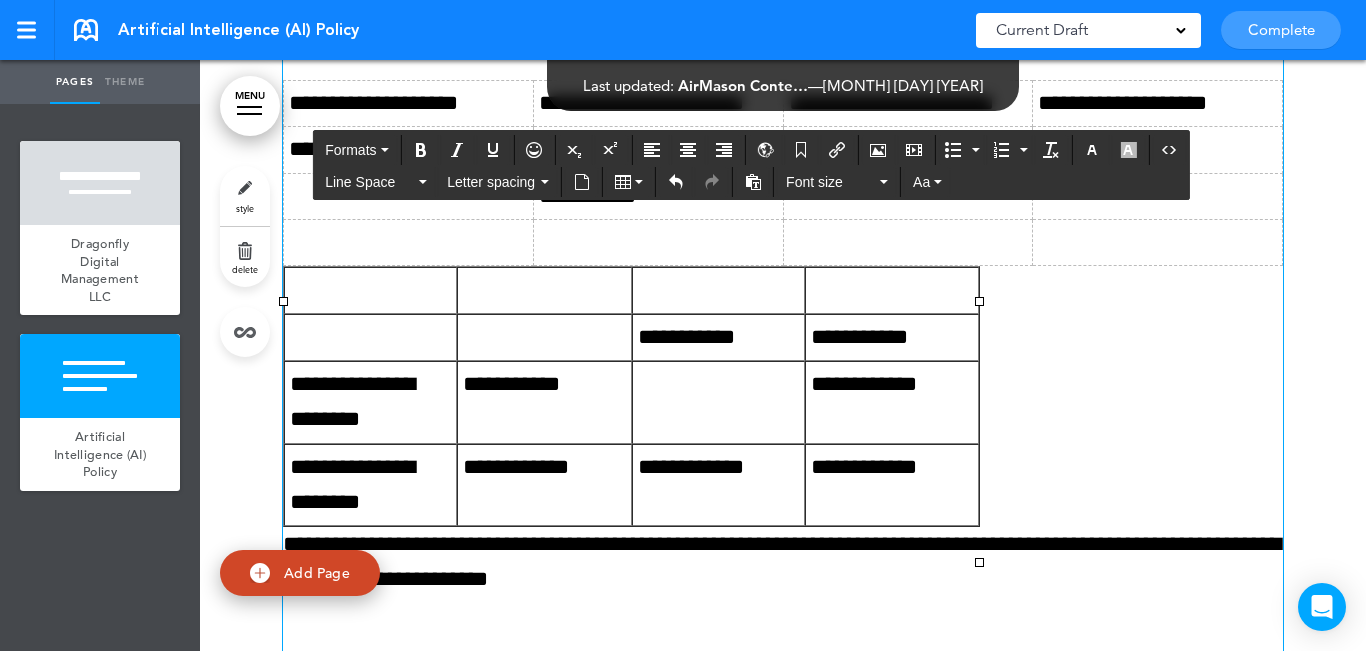 click at bounding box center [908, 196] 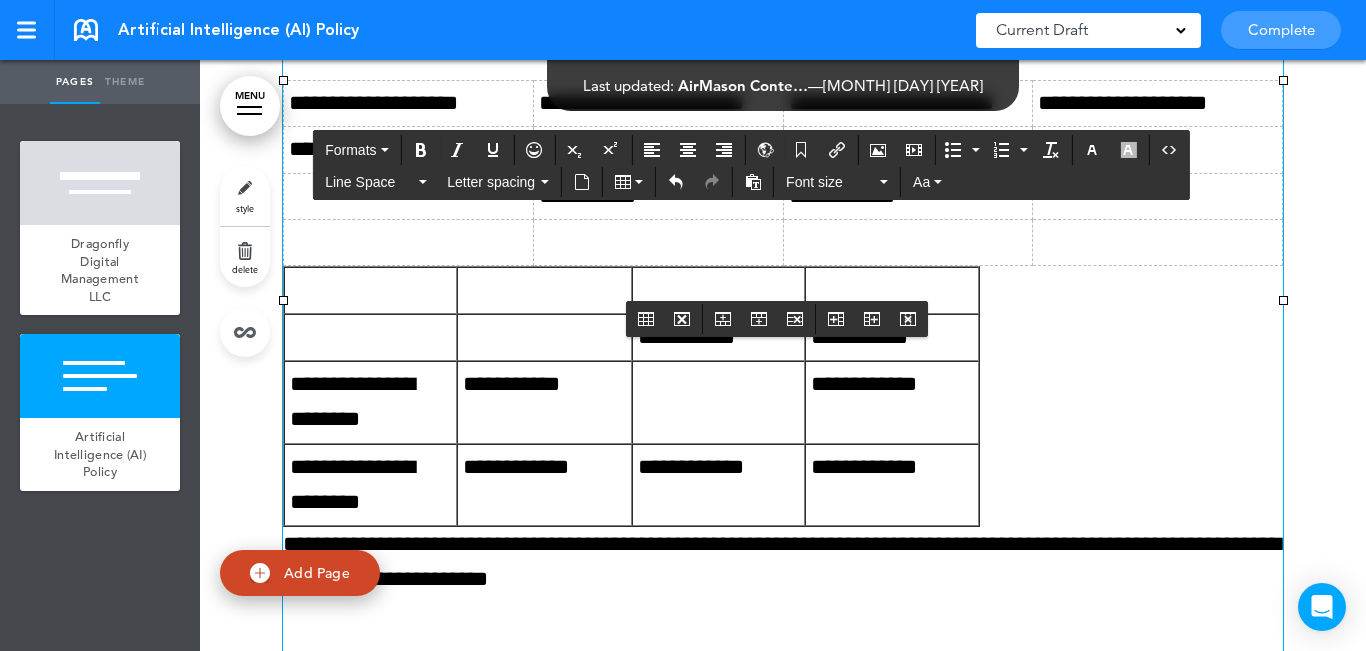 click at bounding box center (1158, 196) 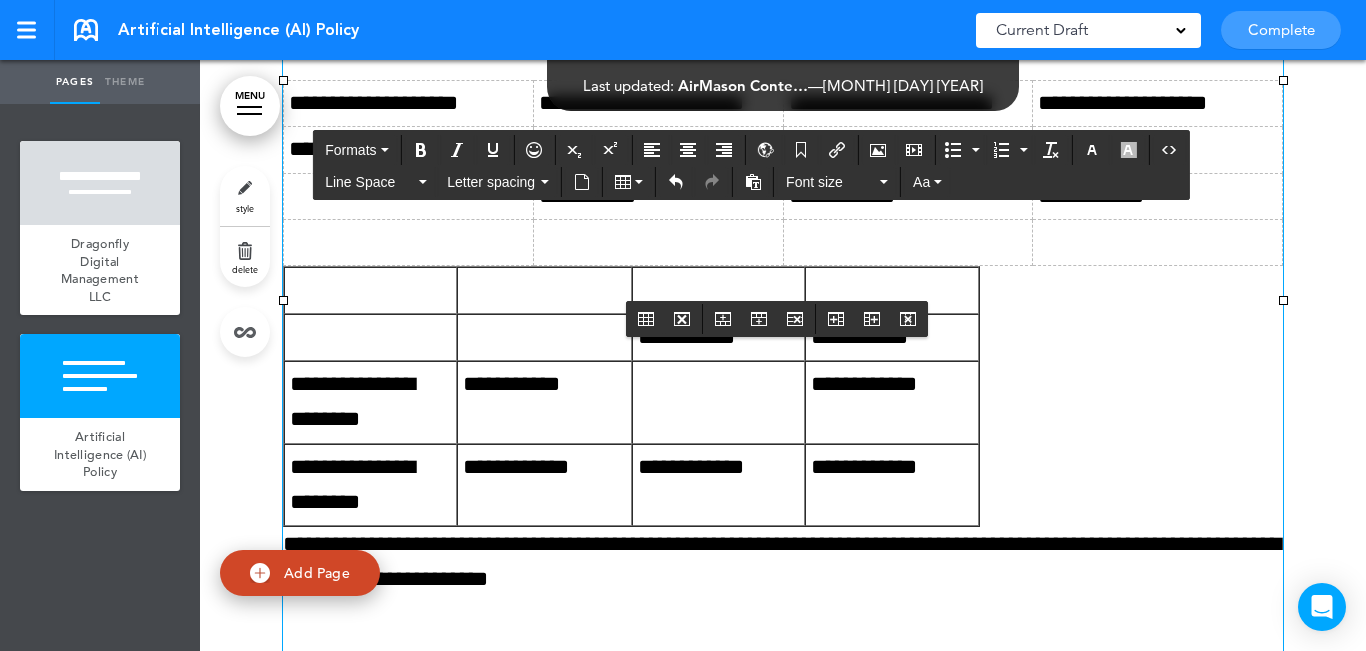 click at bounding box center [1158, 242] 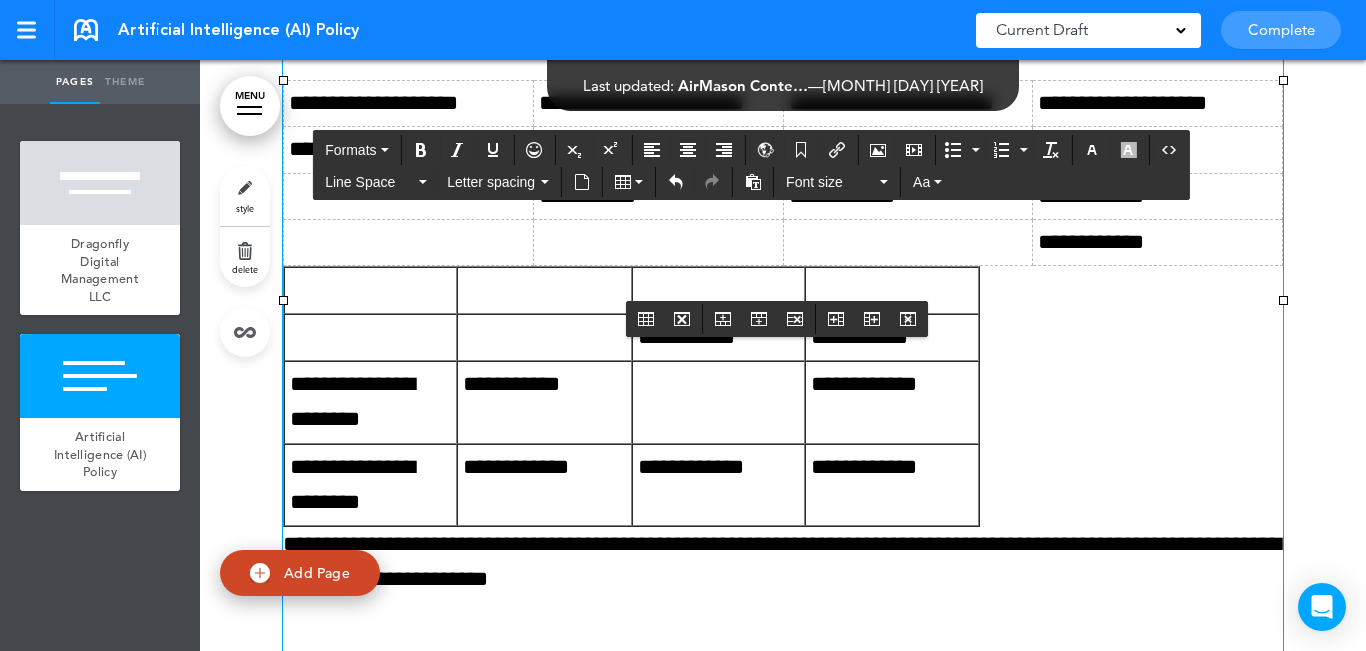 drag, startPoint x: 909, startPoint y: 281, endPoint x: 885, endPoint y: 281, distance: 24 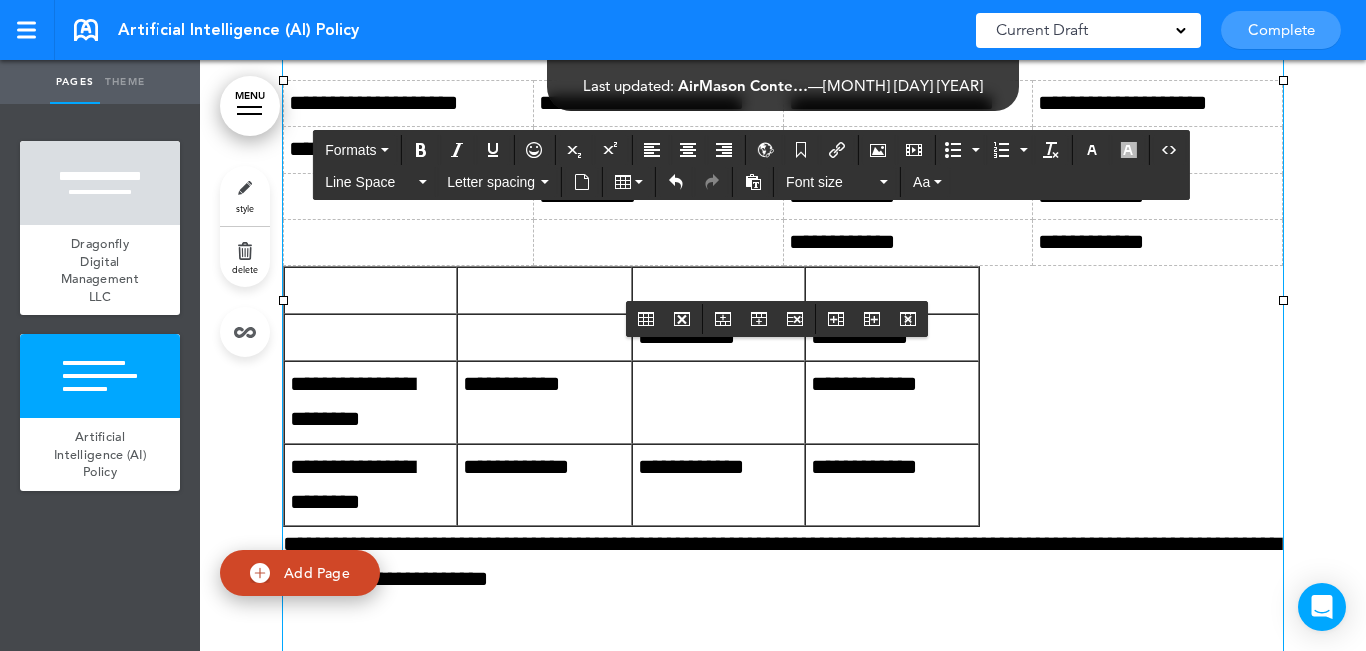 click at bounding box center (658, 242) 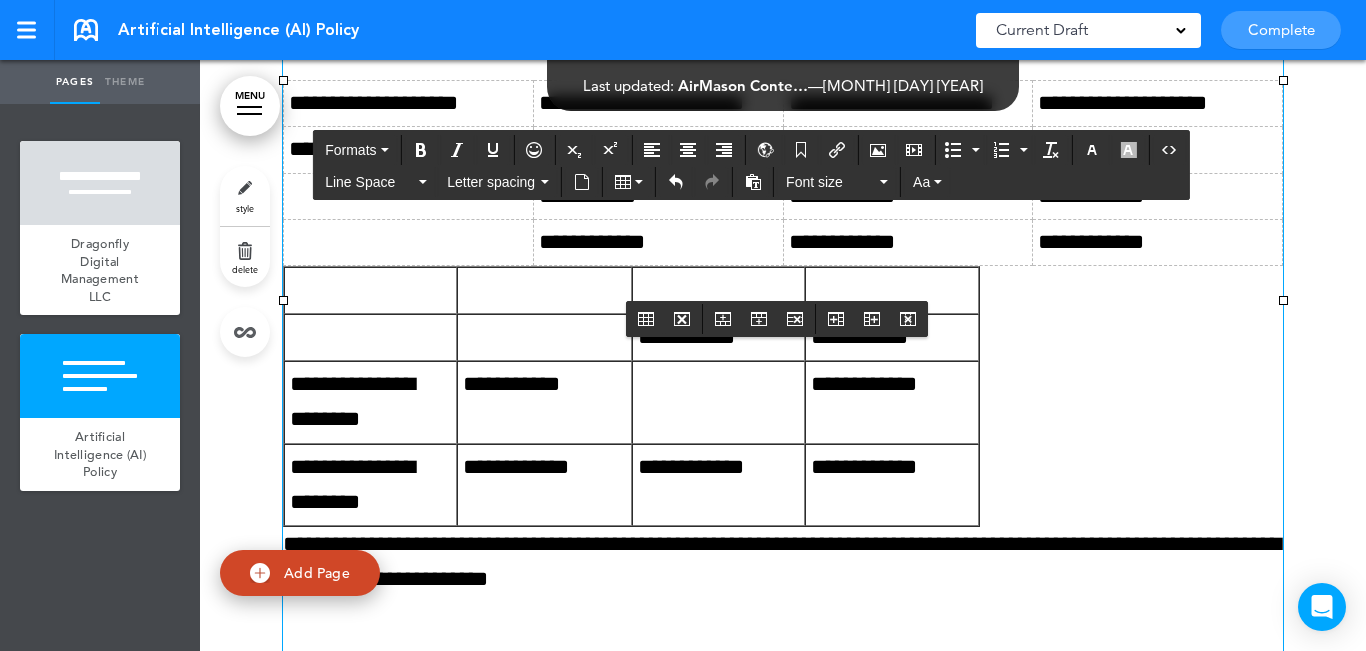 click on "**********" at bounding box center [370, 402] 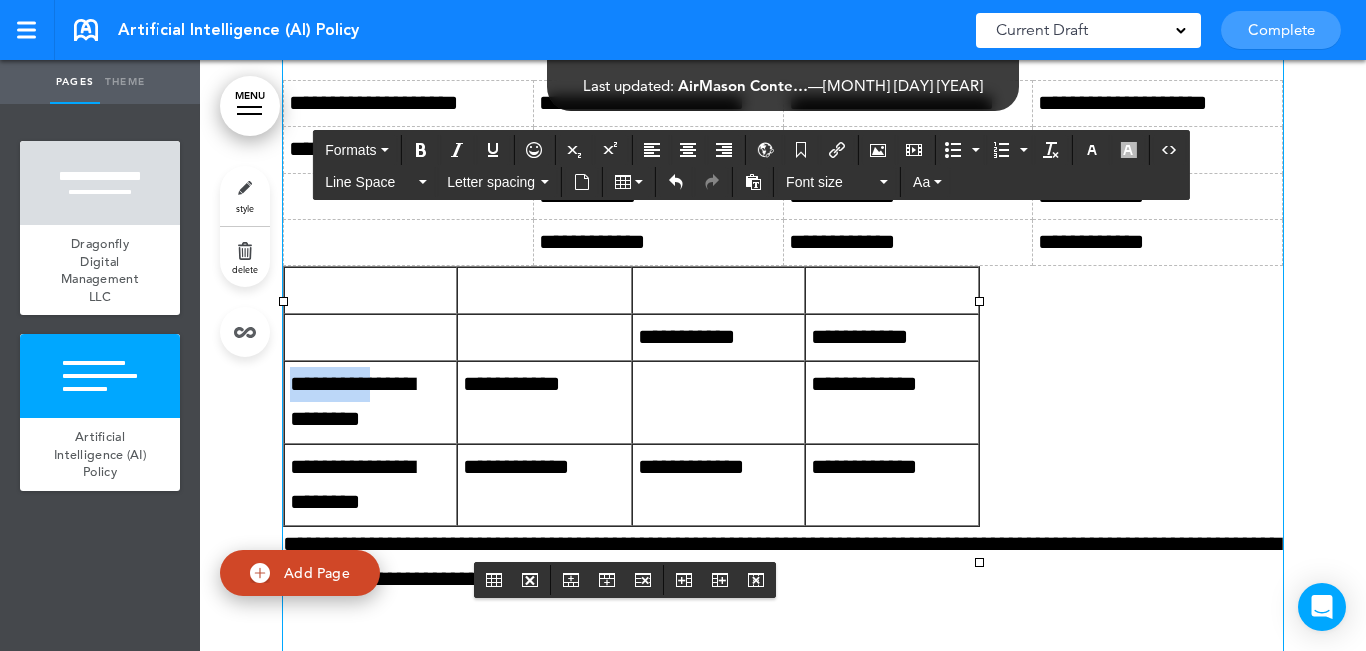 click on "**********" at bounding box center (370, 402) 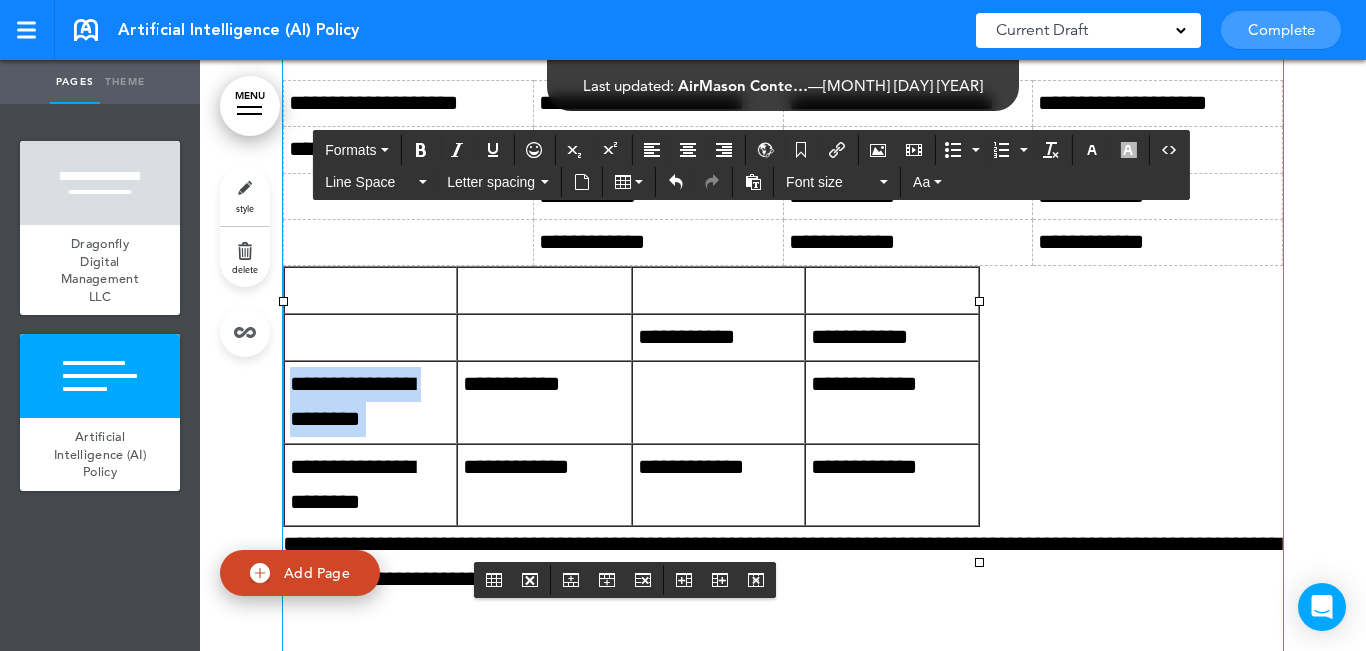 click on "**********" at bounding box center (370, 402) 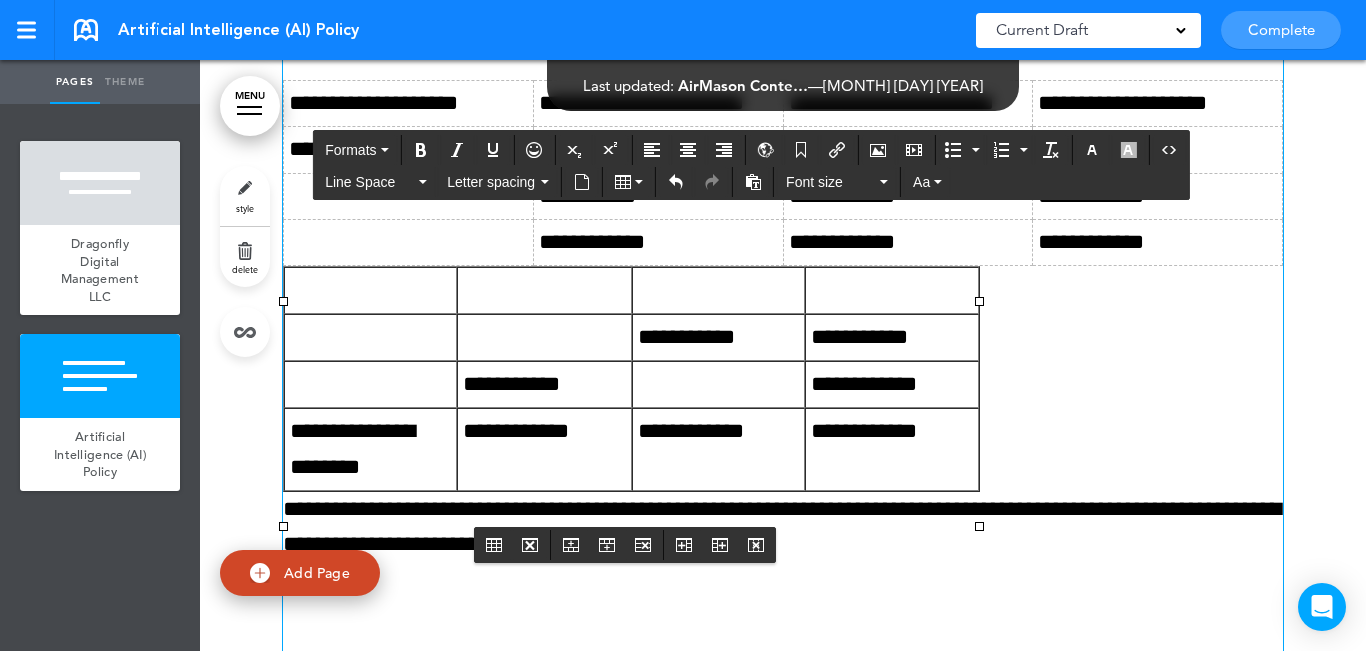 click at bounding box center (409, 196) 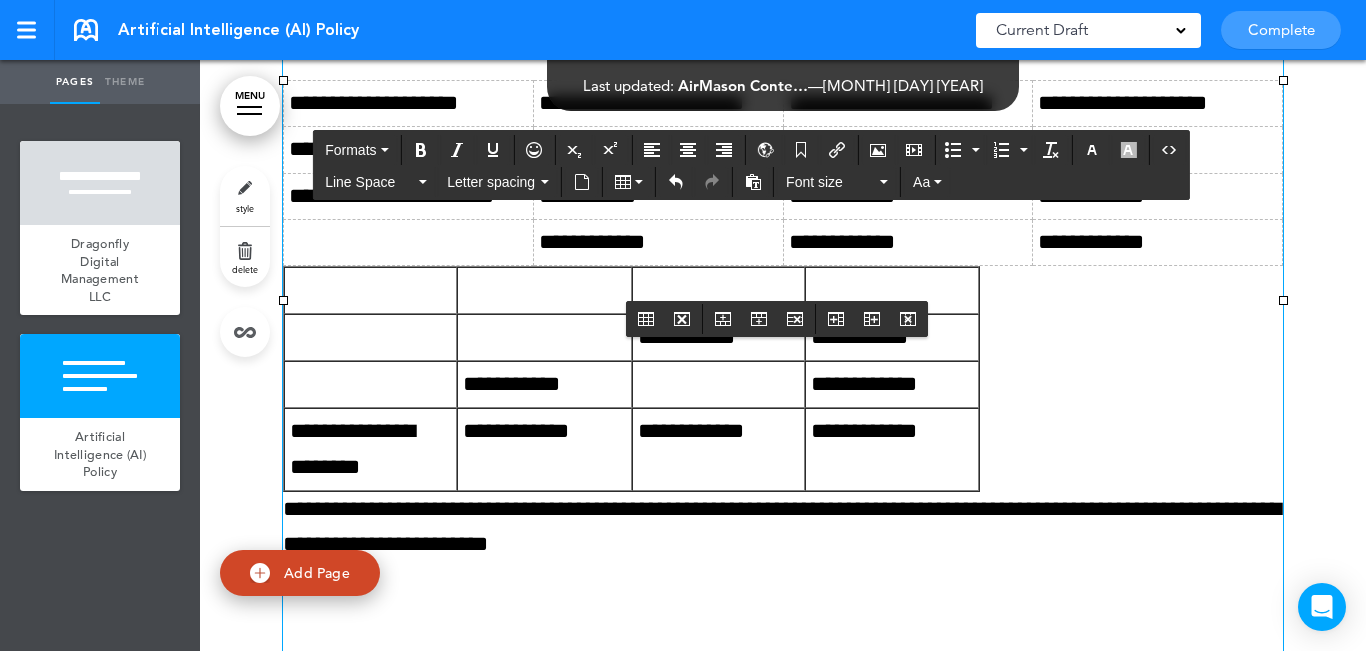 click on "**********" at bounding box center (370, 449) 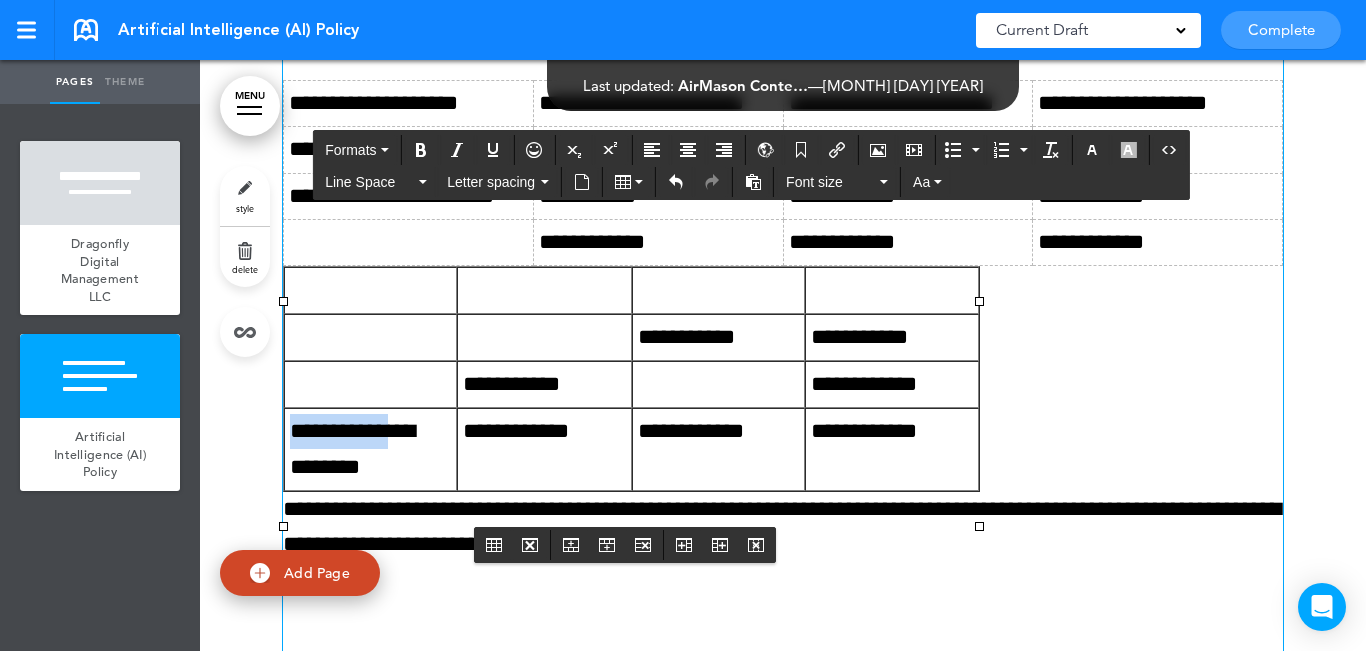 click on "**********" at bounding box center [370, 449] 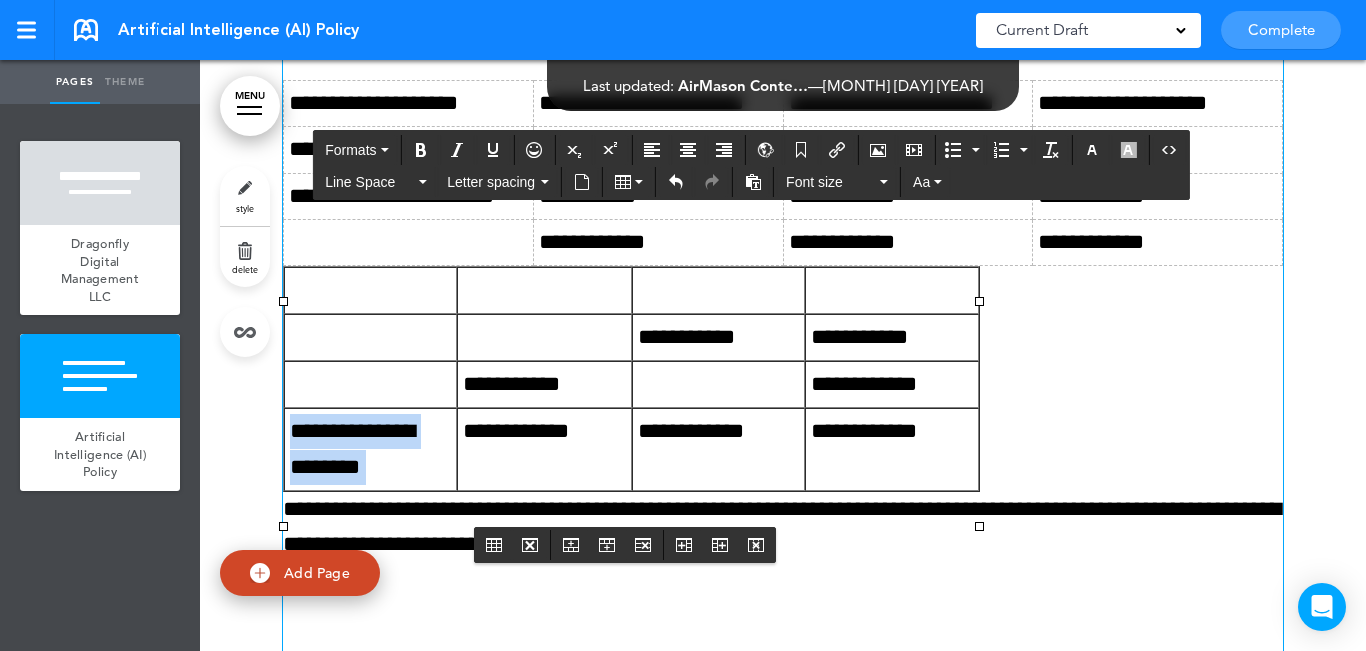 click on "**********" at bounding box center (370, 449) 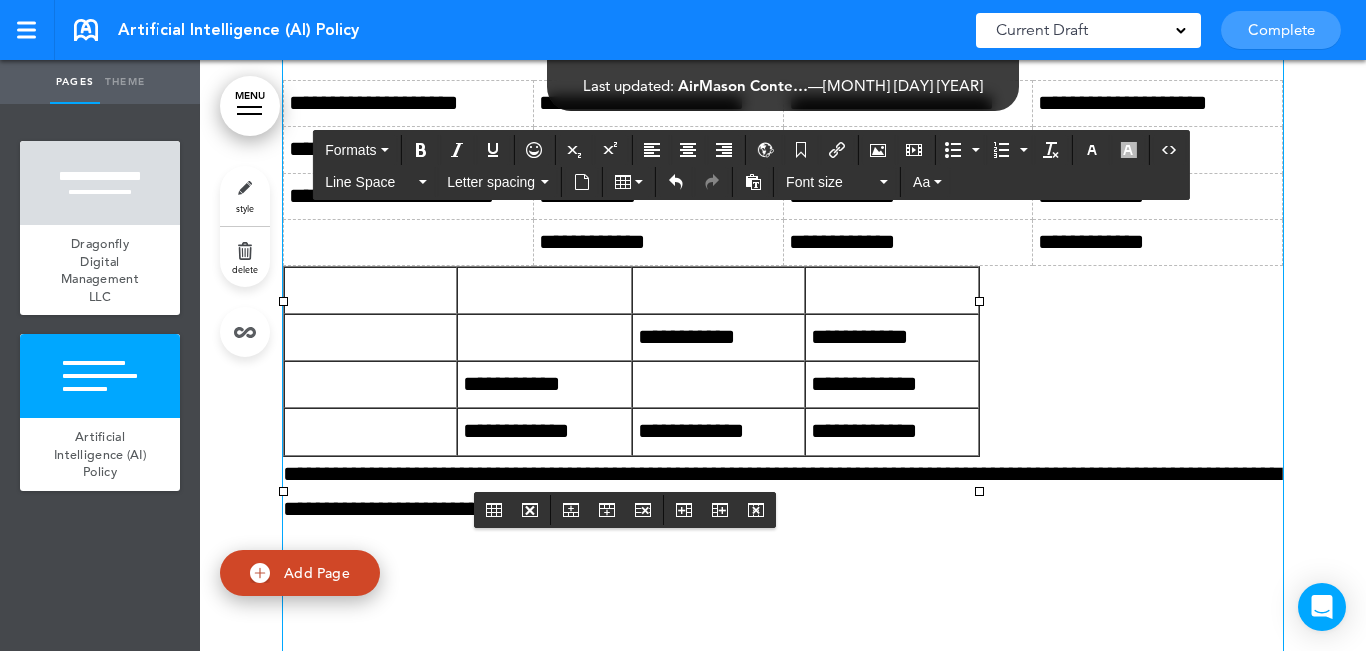 click at bounding box center (409, 242) 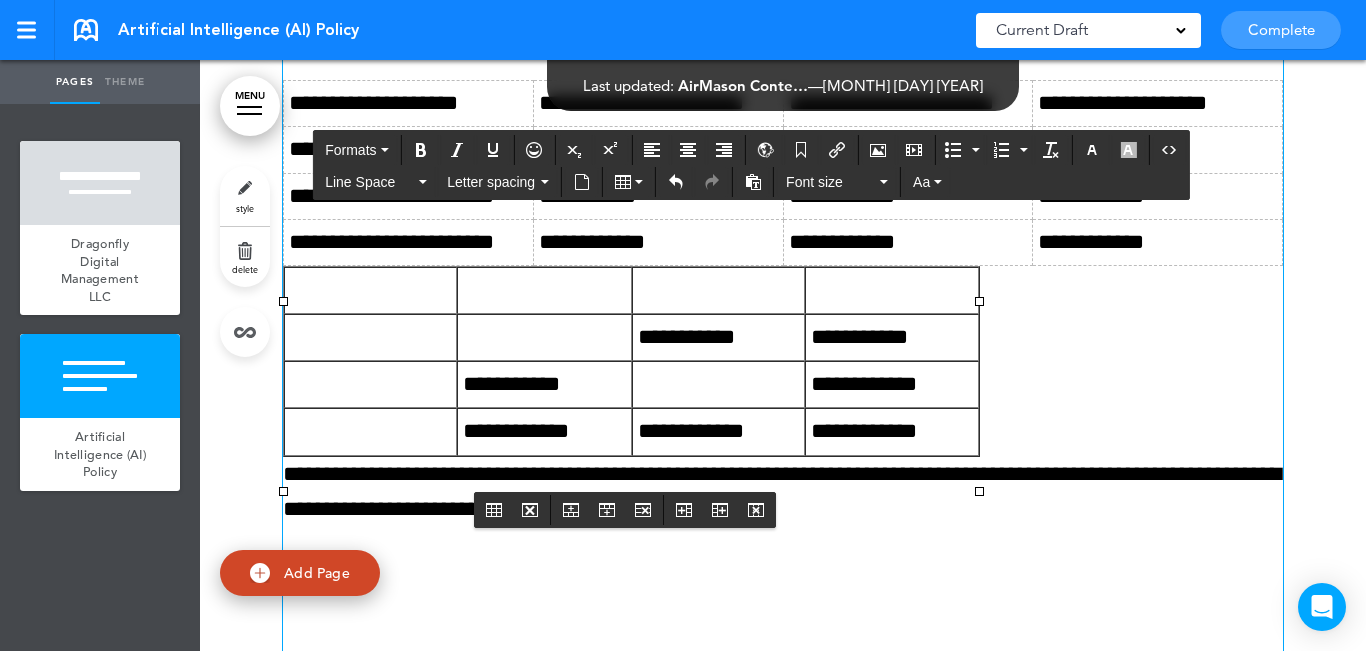 click on "**********" at bounding box center [544, 384] 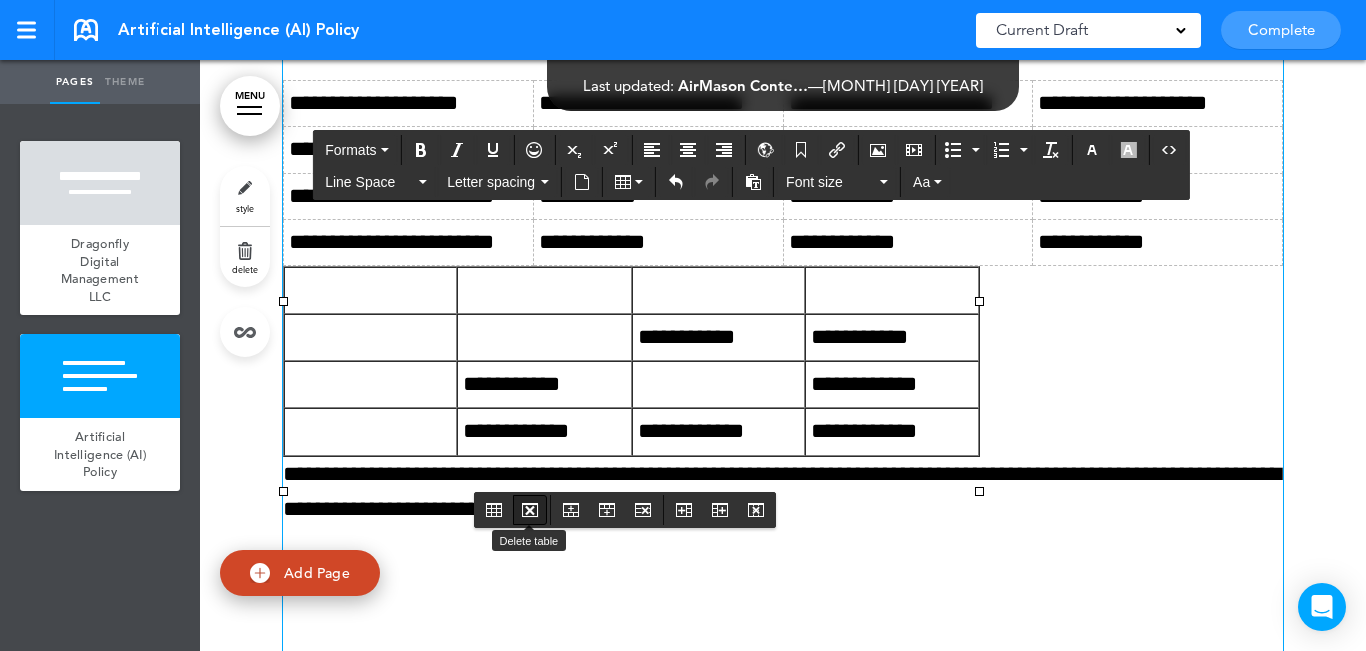 click at bounding box center [530, 510] 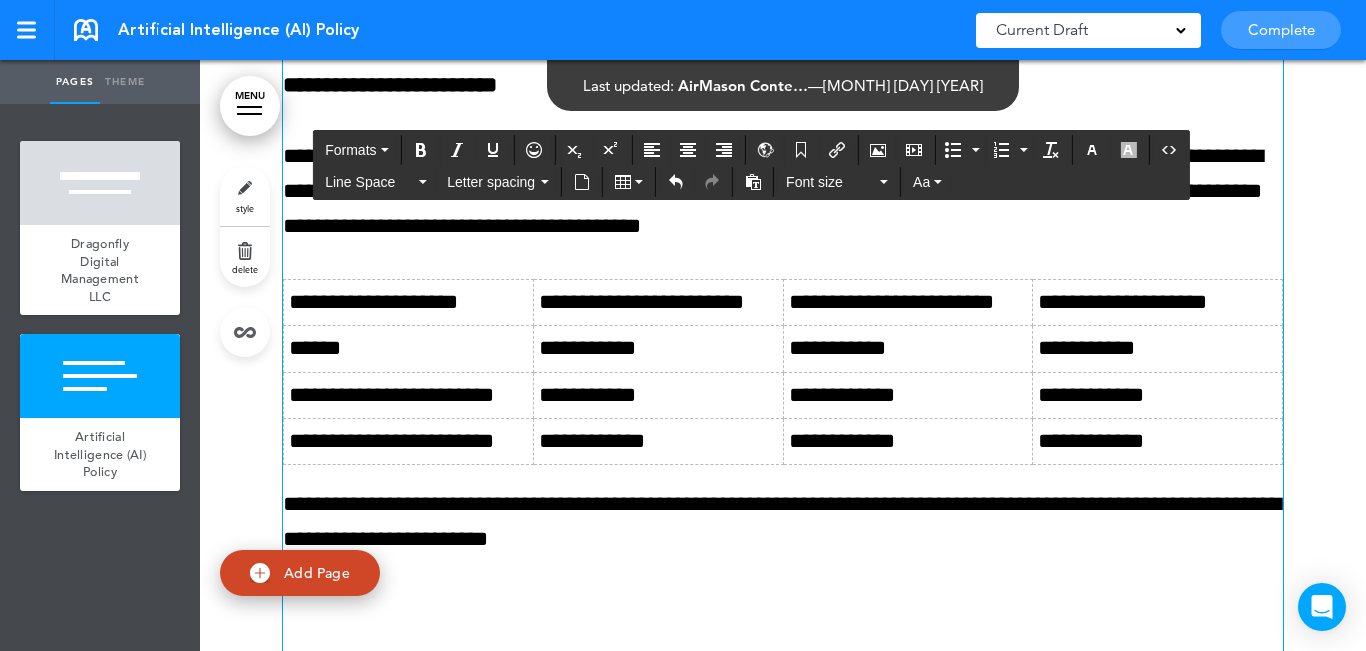scroll, scrollTop: 2767, scrollLeft: 0, axis: vertical 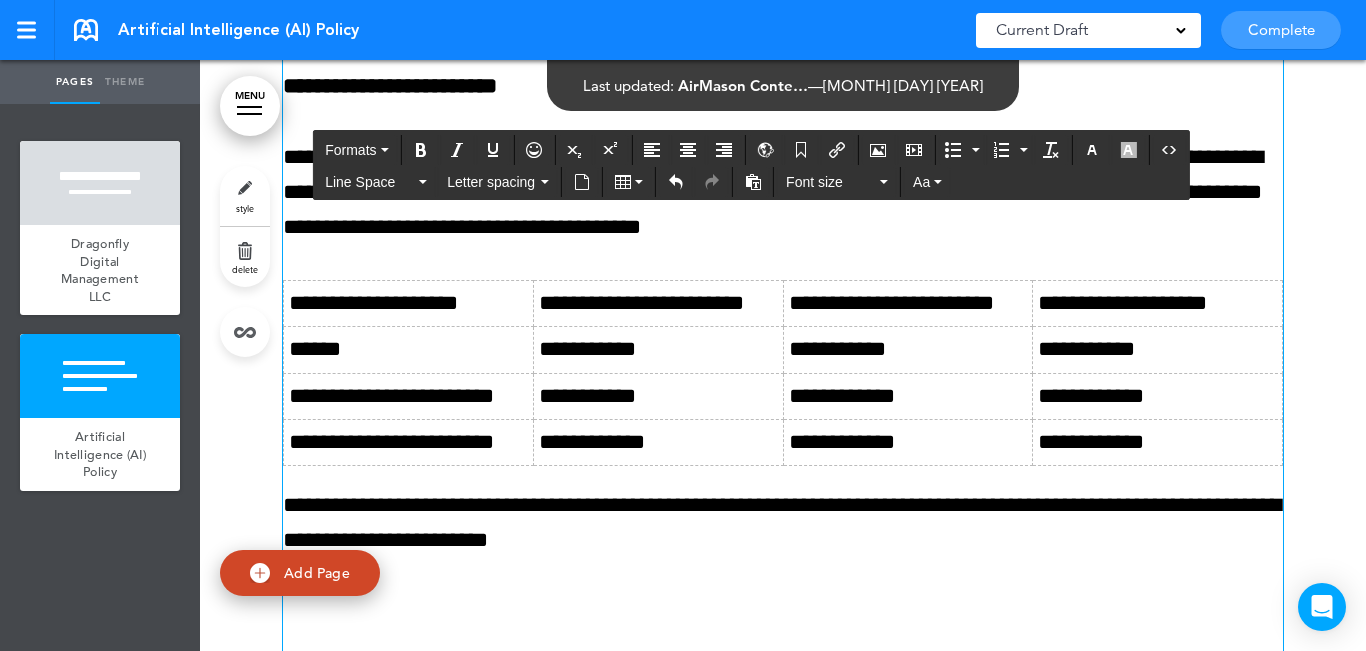 click on "**********" at bounding box center (783, 327) 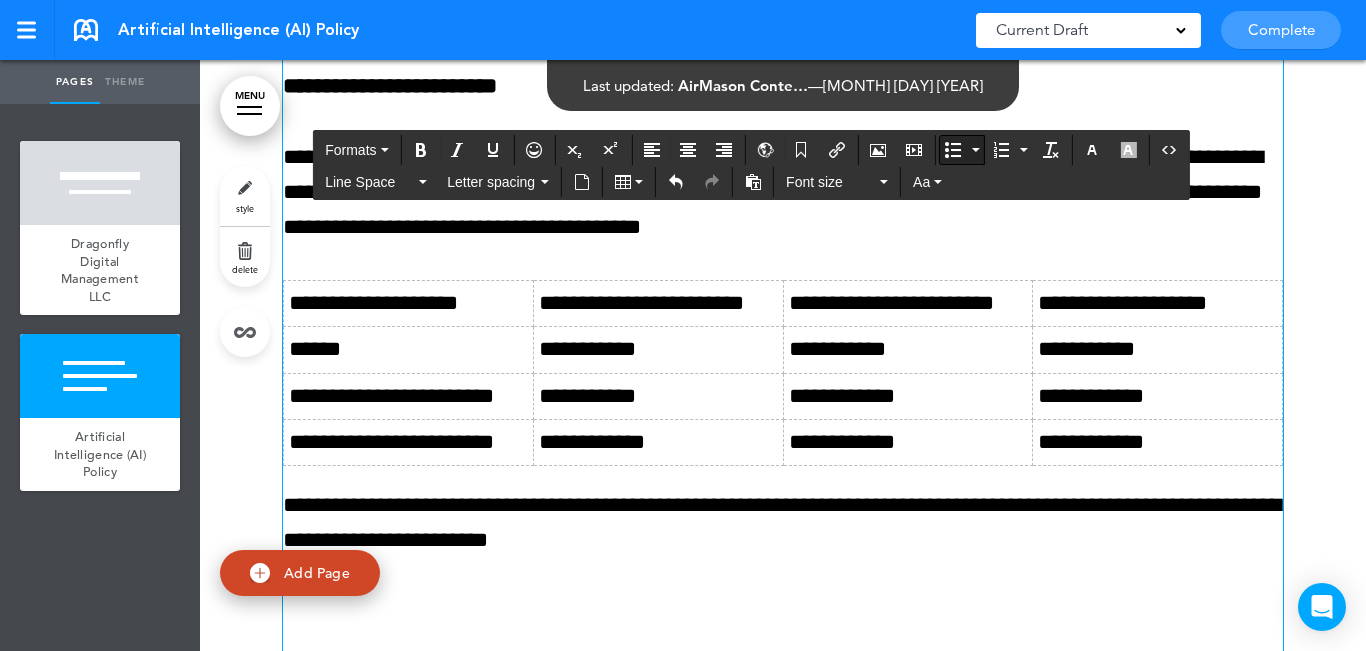 click at bounding box center (953, 150) 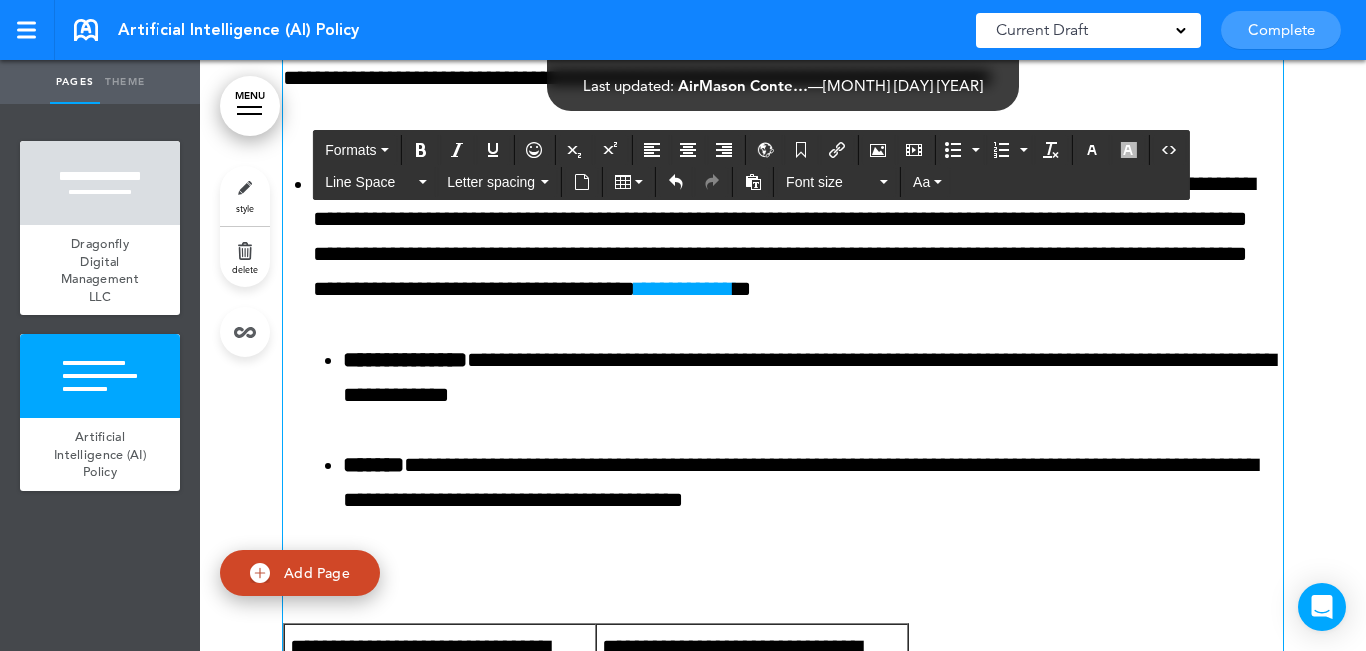 scroll, scrollTop: 2067, scrollLeft: 0, axis: vertical 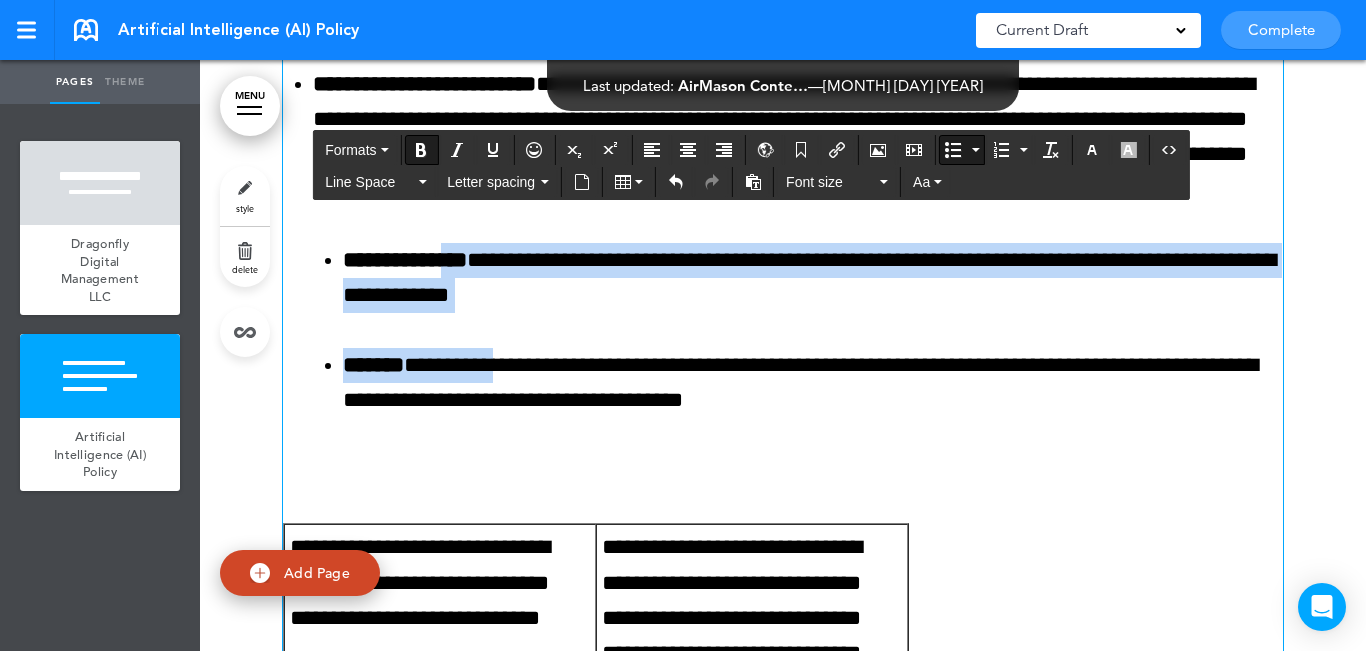 drag, startPoint x: 486, startPoint y: 276, endPoint x: 519, endPoint y: 340, distance: 72.00694 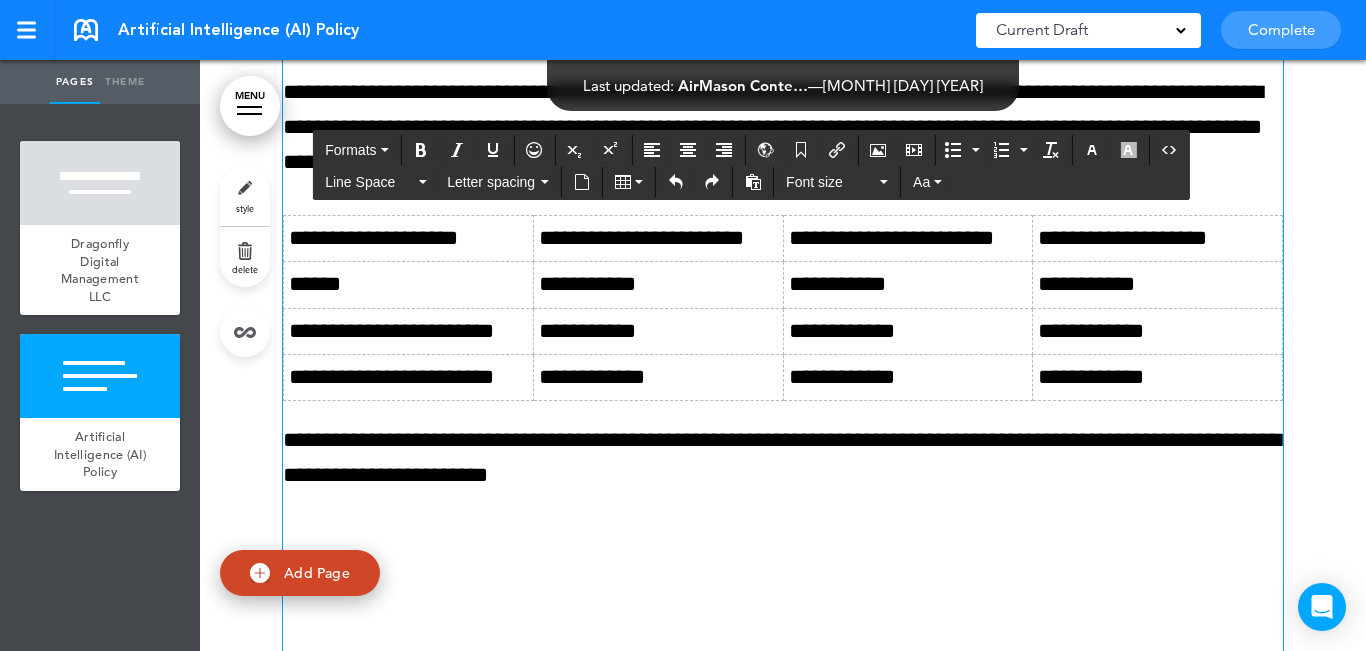 scroll, scrollTop: 2867, scrollLeft: 0, axis: vertical 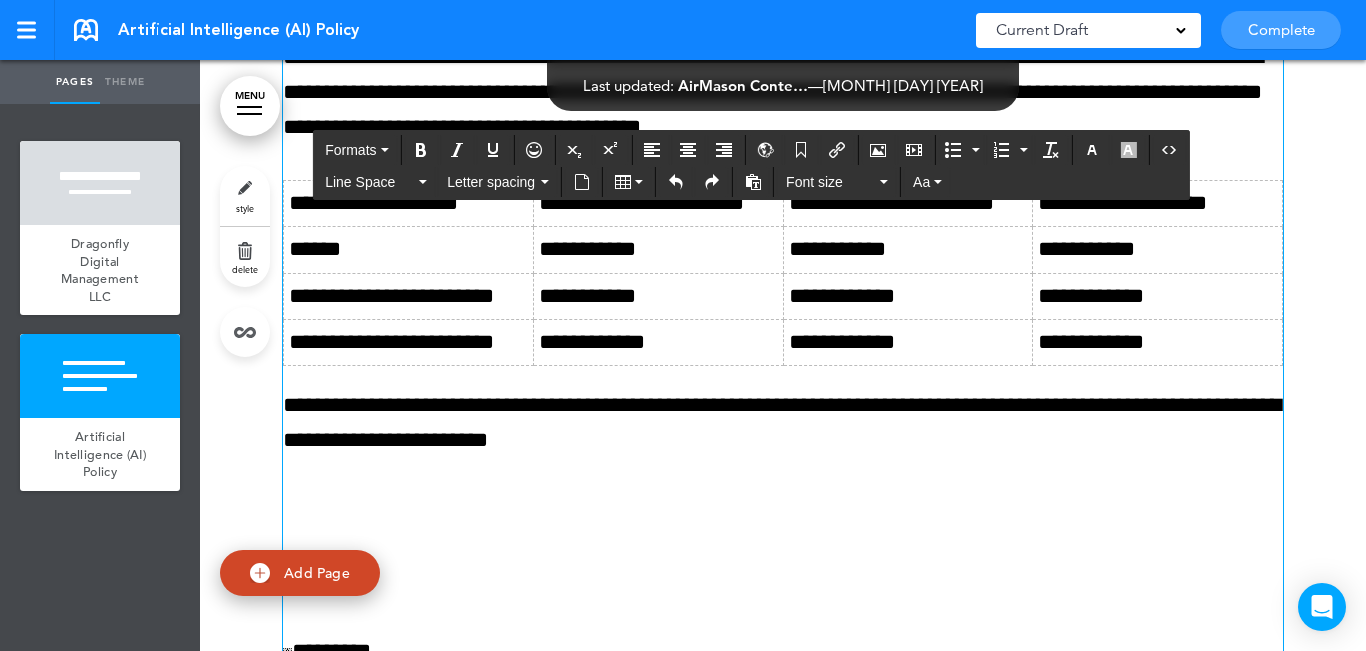 click on "**********" at bounding box center (759, 405) 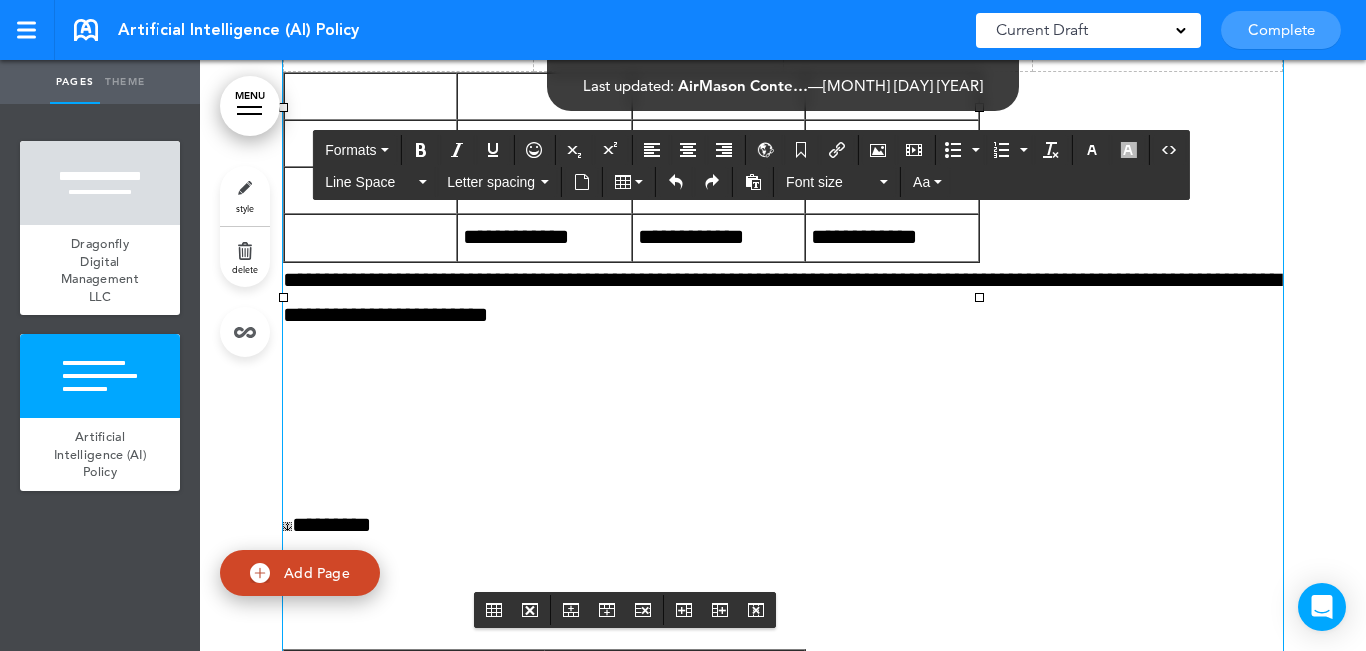 scroll, scrollTop: 3167, scrollLeft: 0, axis: vertical 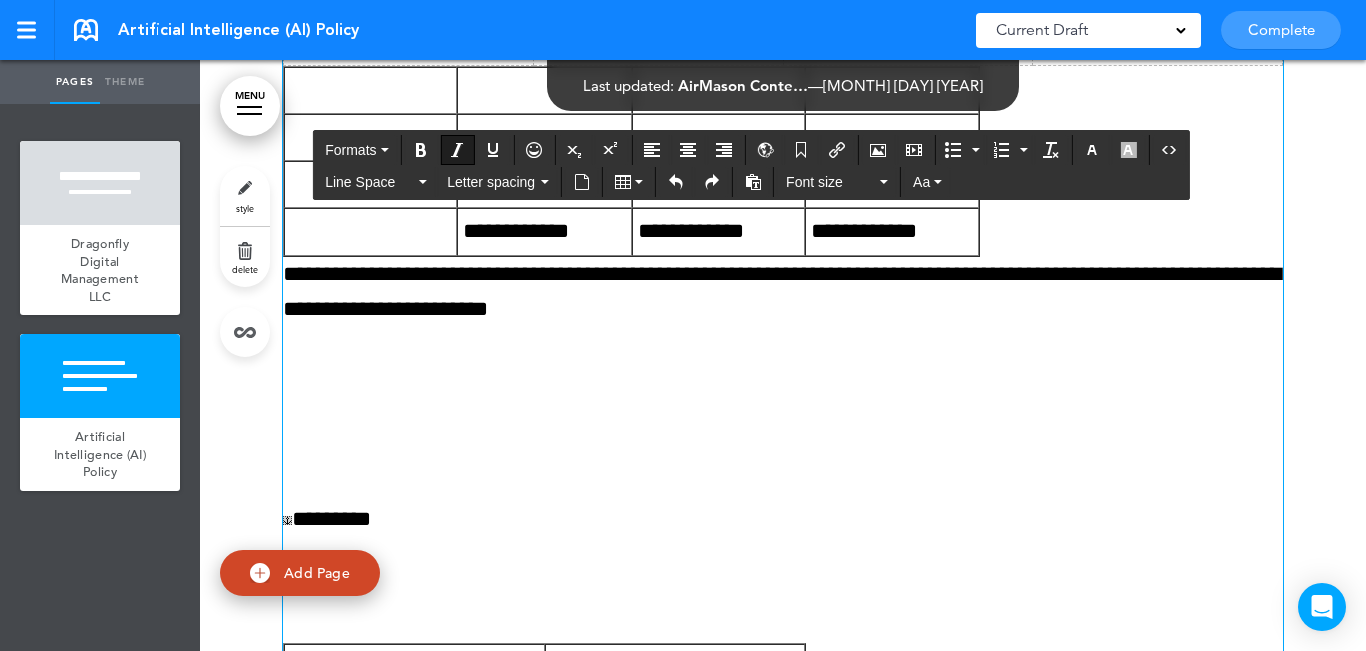 click on "**********" at bounding box center (759, 274) 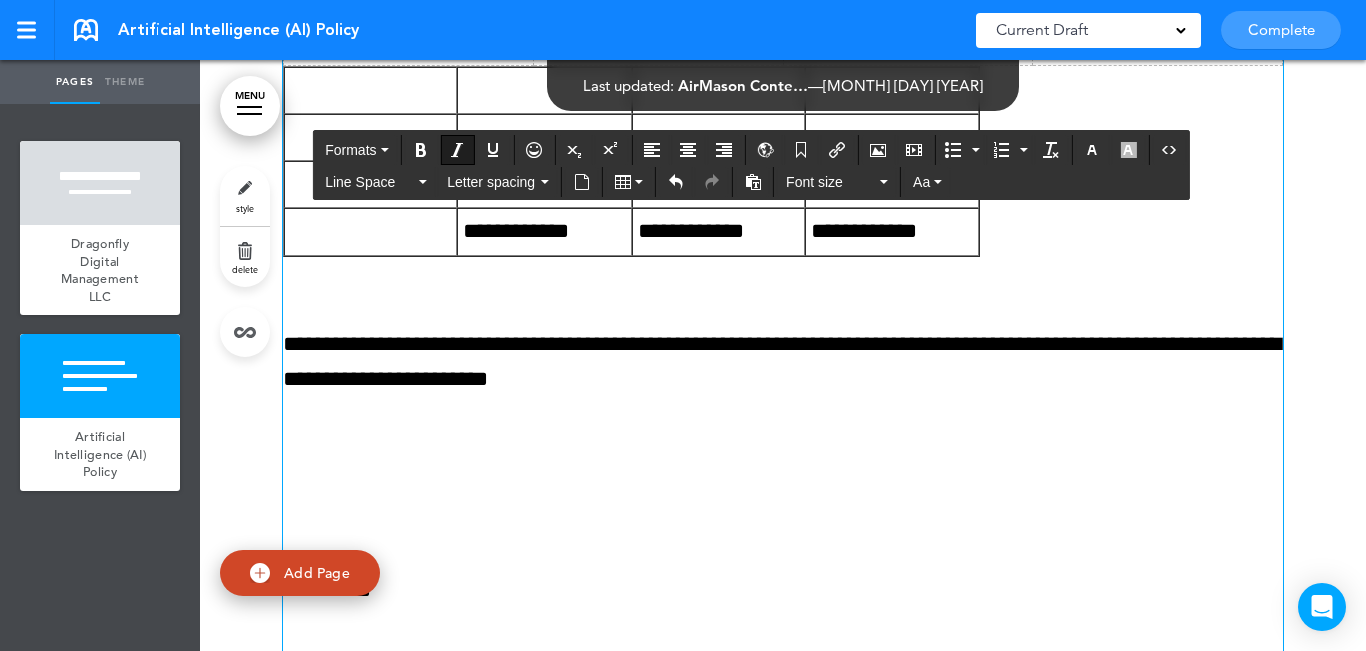 click at bounding box center [783, 274] 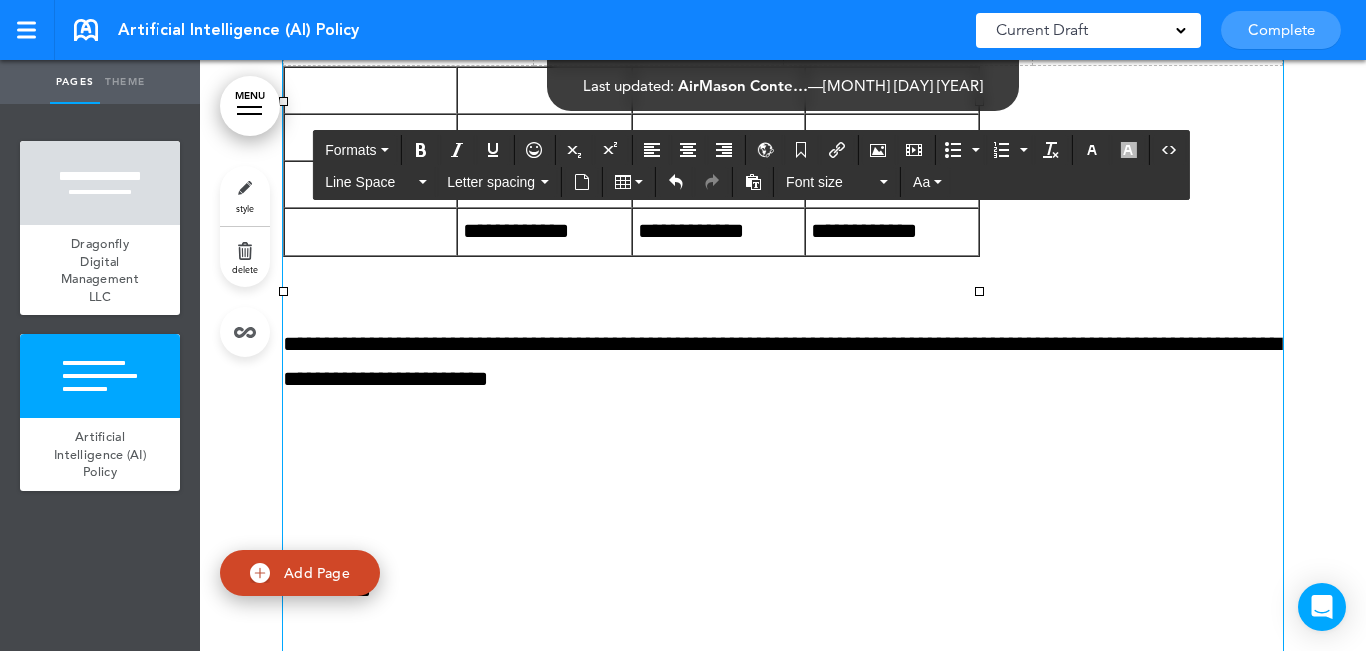 click on "**********" at bounding box center (544, 184) 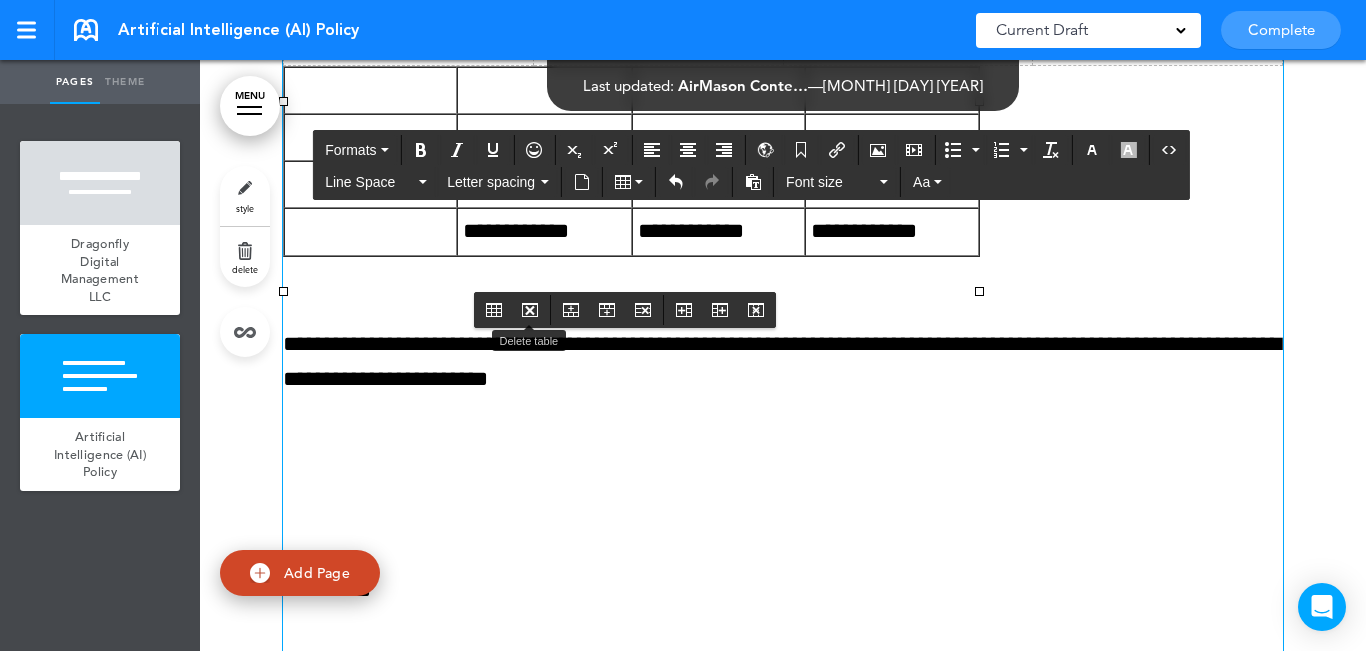 click at bounding box center (530, 310) 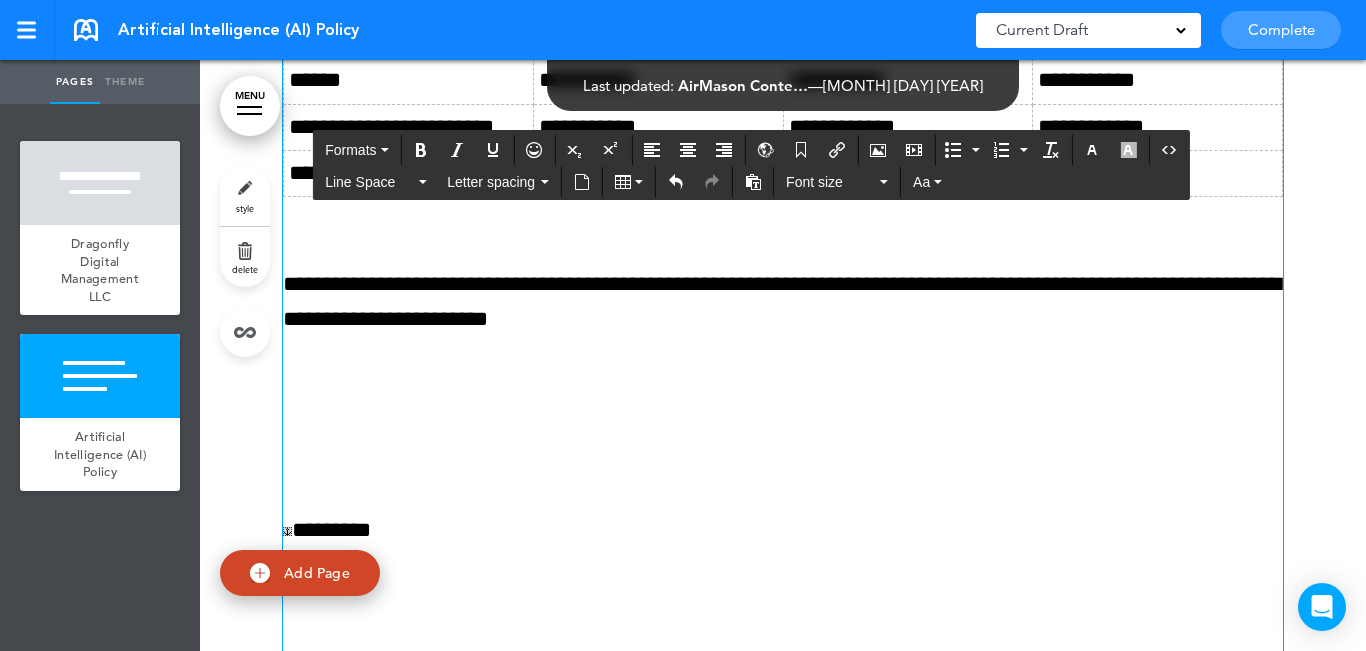 scroll, scrollTop: 2967, scrollLeft: 0, axis: vertical 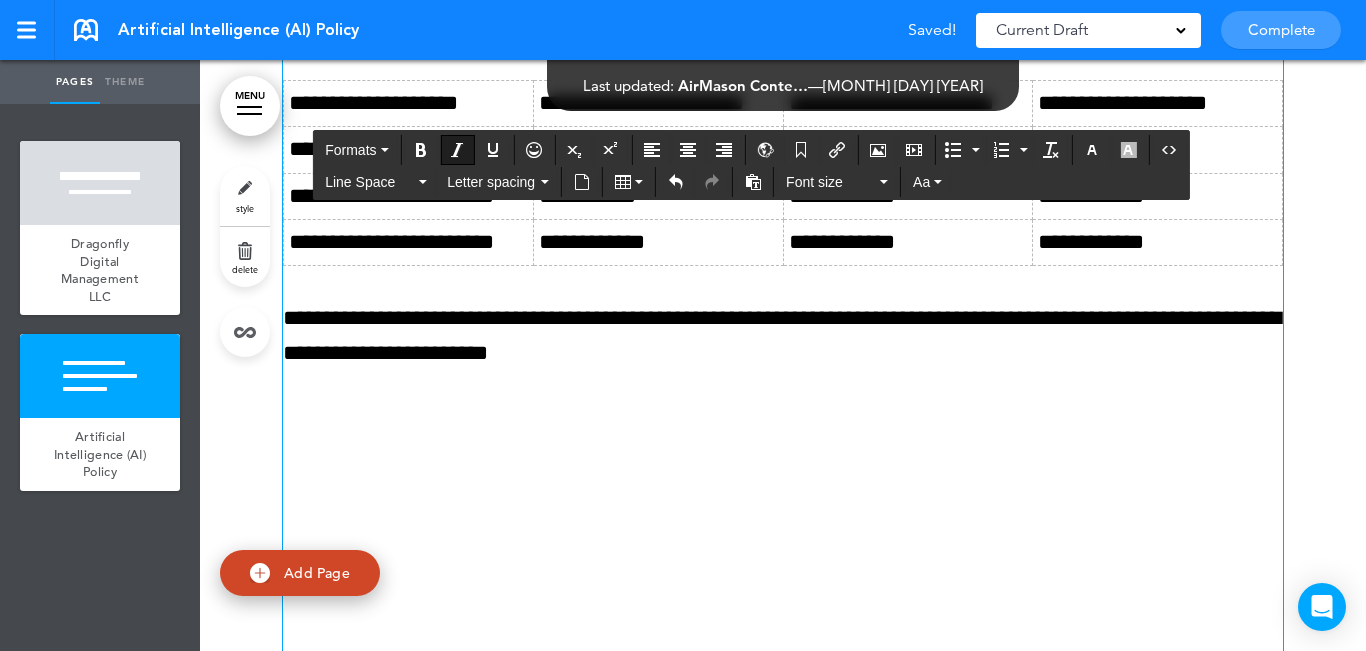 click on "**********" at bounding box center [759, 318] 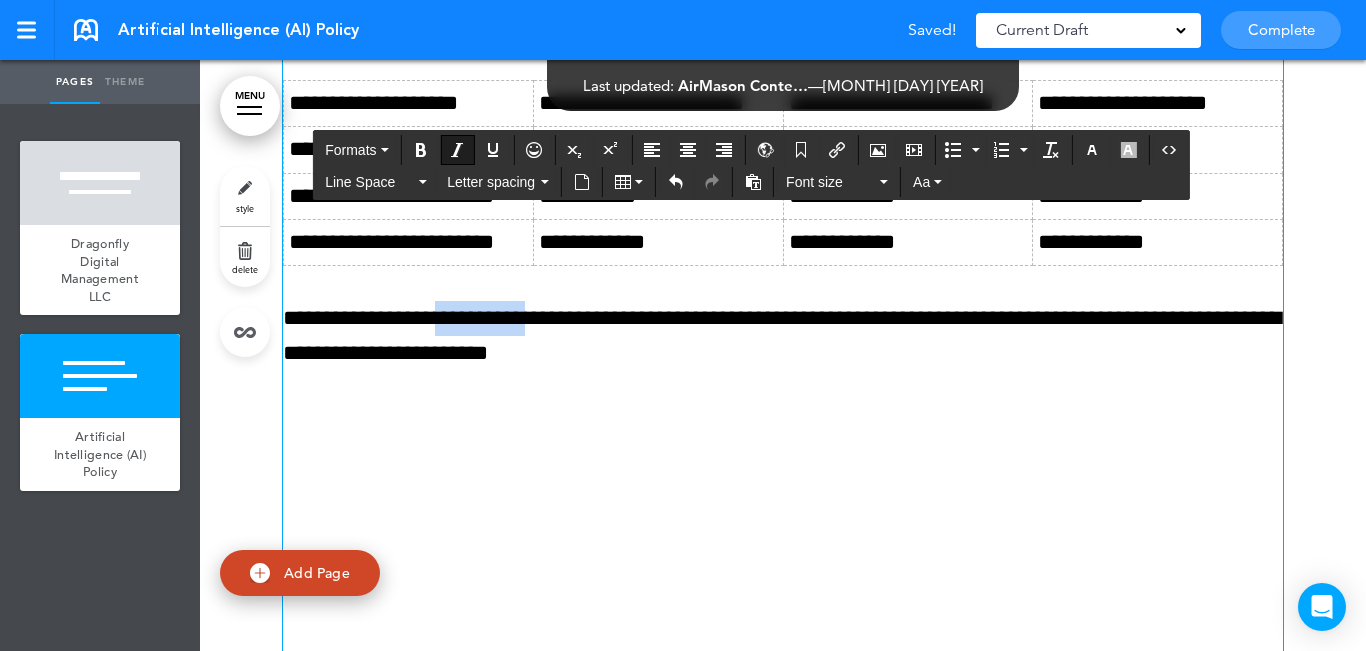 click on "**********" at bounding box center (759, 318) 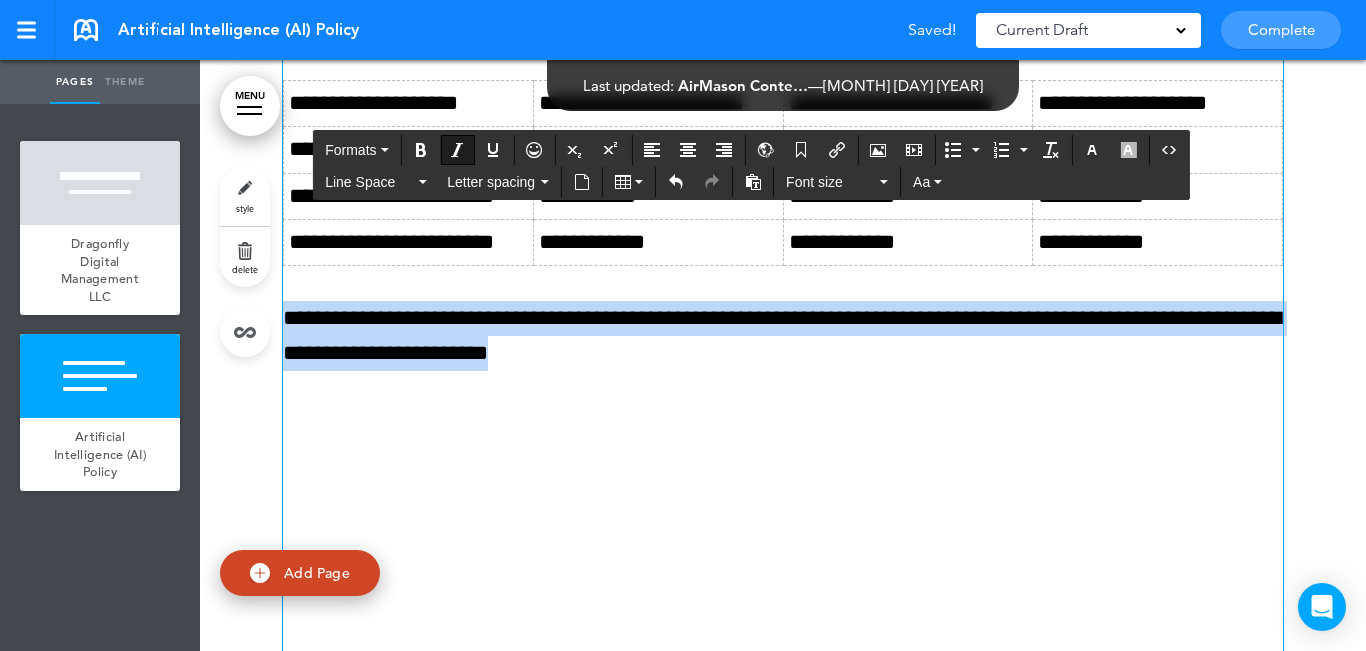 click on "**********" at bounding box center (759, 318) 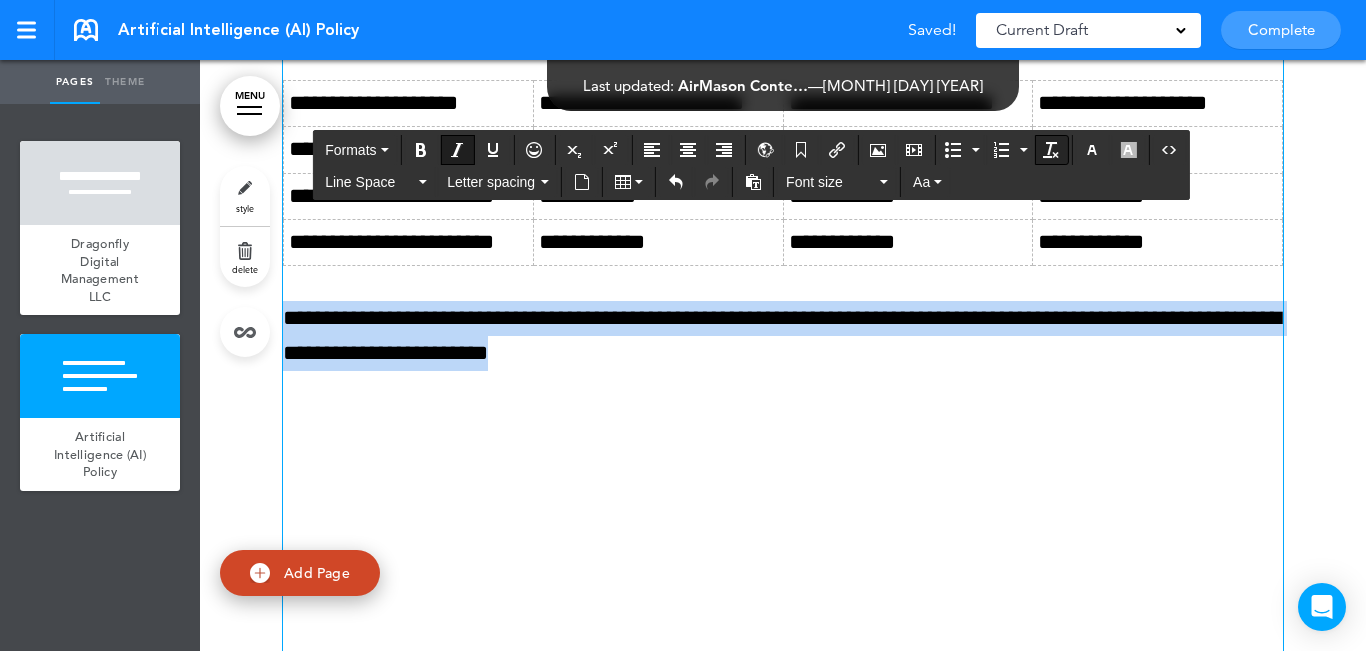 click at bounding box center (1051, 150) 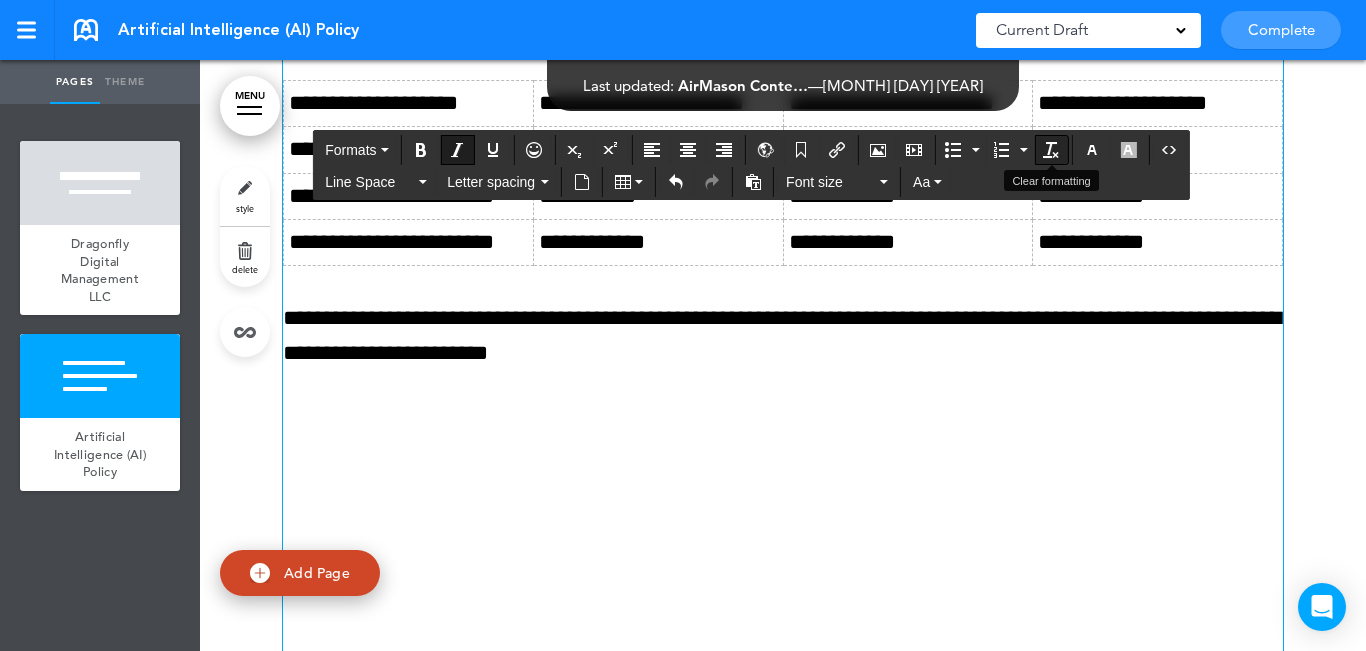 click at bounding box center [1051, 150] 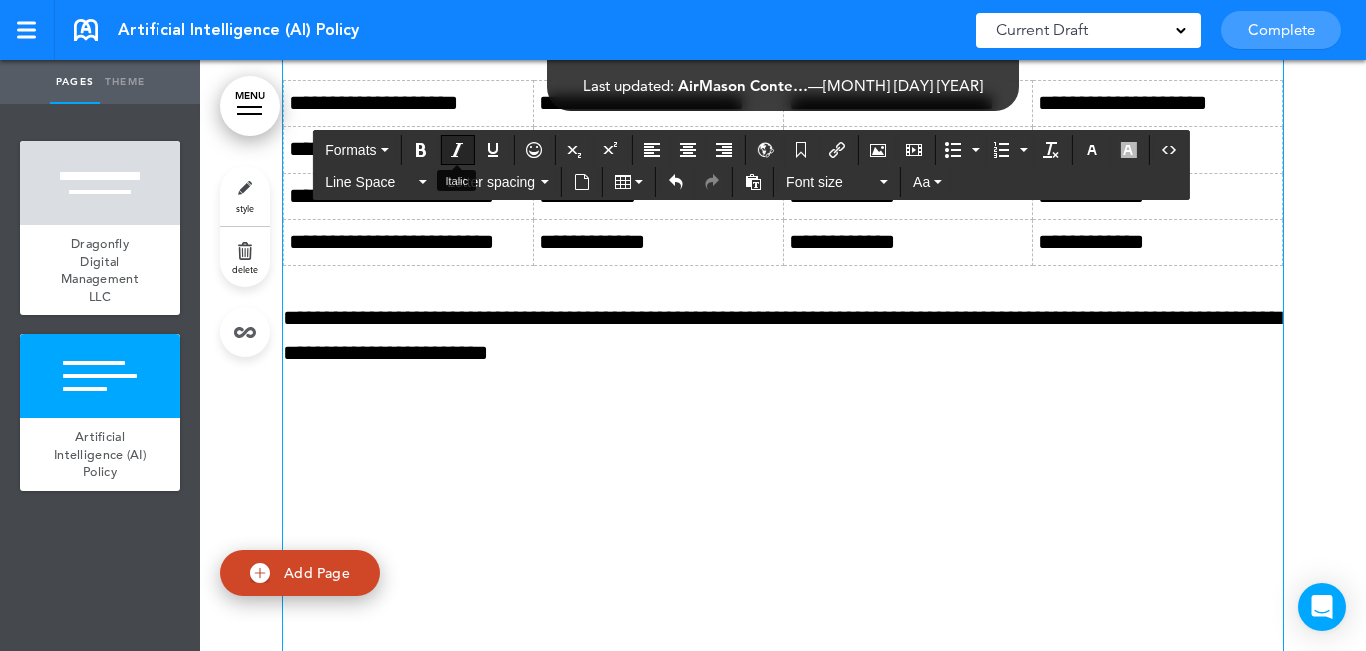 click at bounding box center (457, 150) 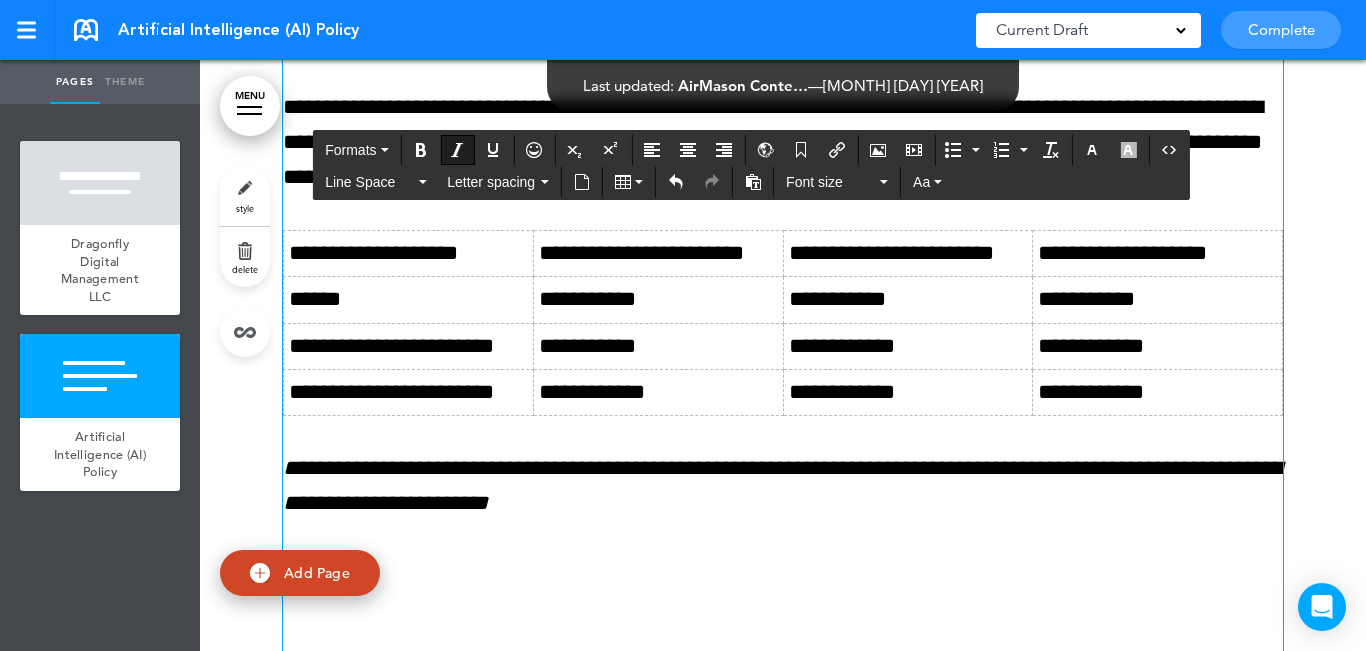 scroll, scrollTop: 2767, scrollLeft: 0, axis: vertical 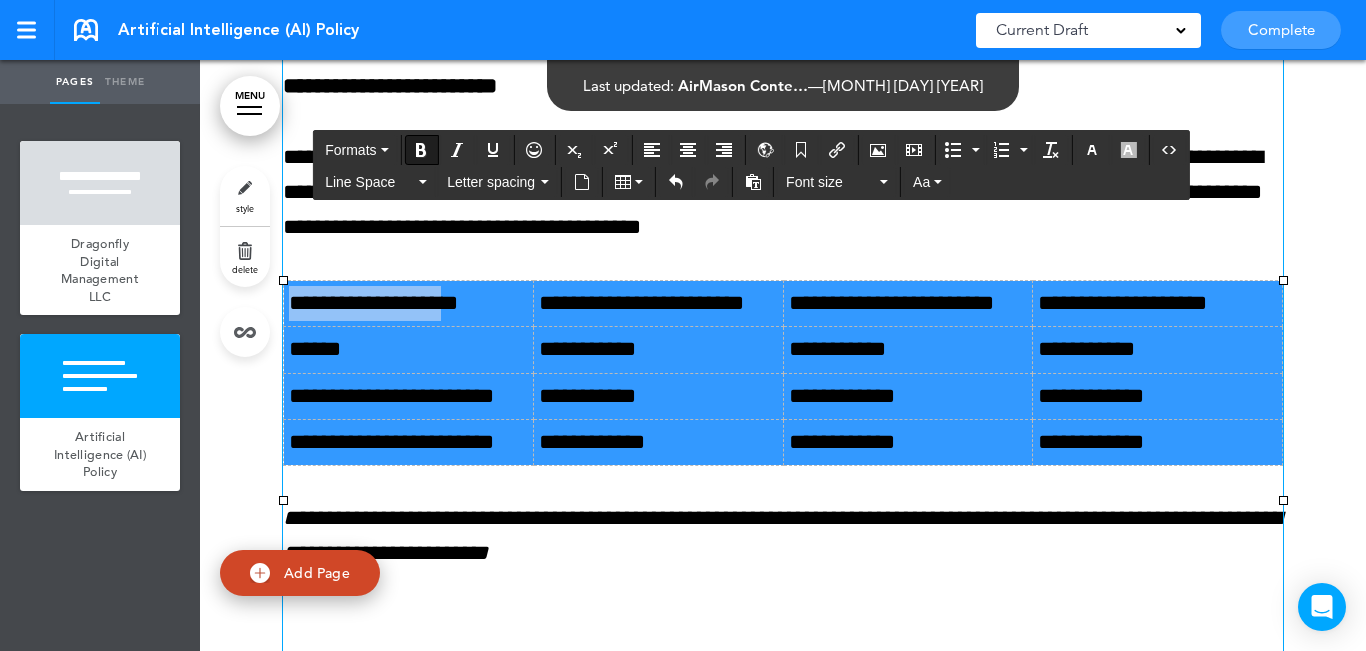 drag, startPoint x: 1105, startPoint y: 482, endPoint x: 439, endPoint y: 331, distance: 682.9034 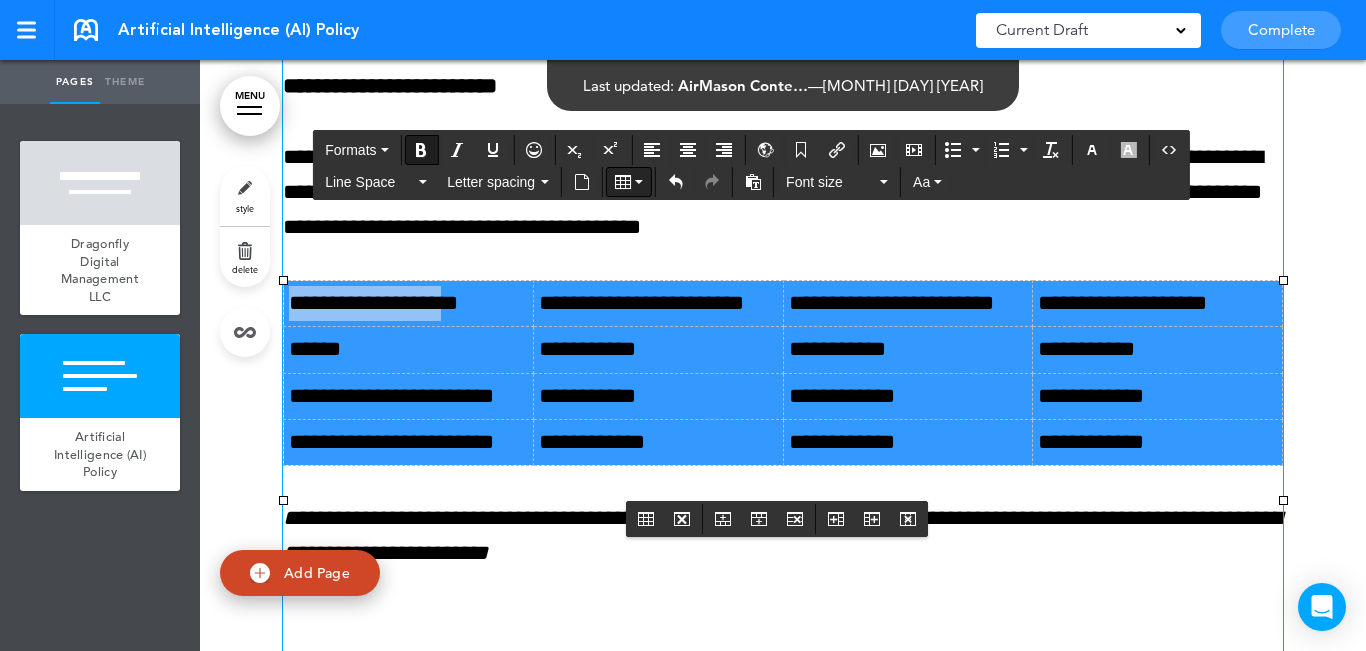 click at bounding box center (629, 182) 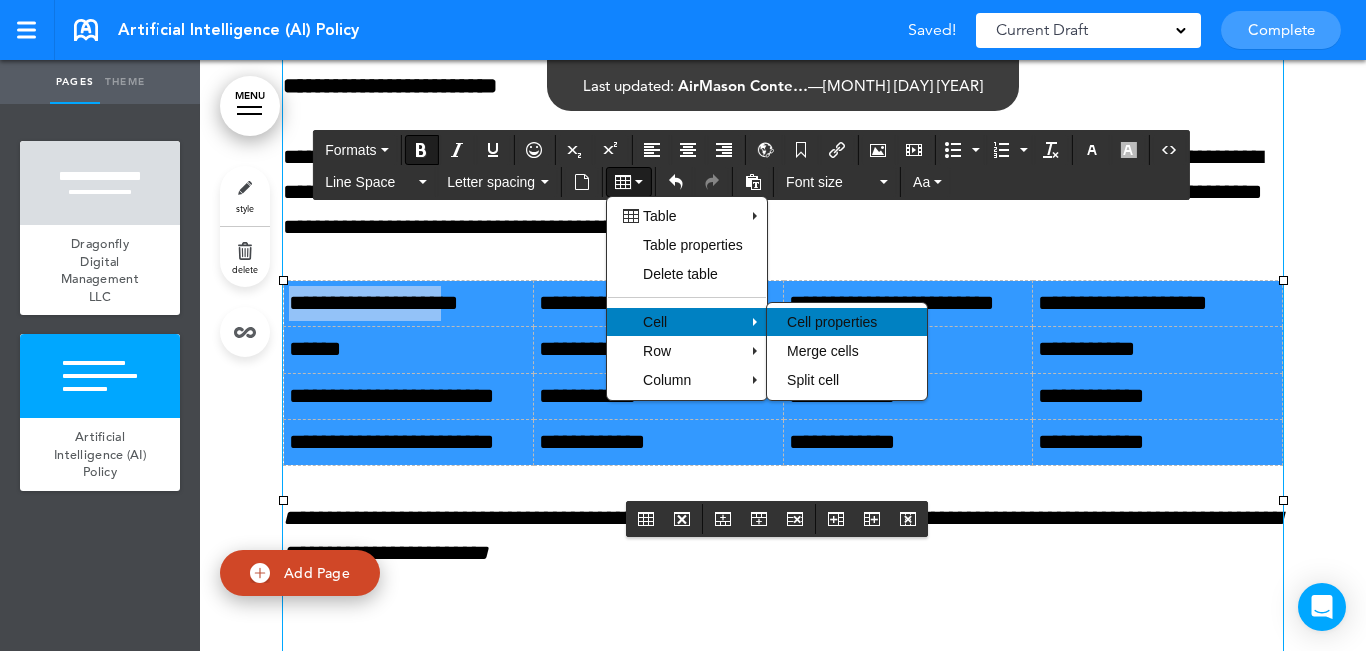 click on "Cell properties" at bounding box center [832, 322] 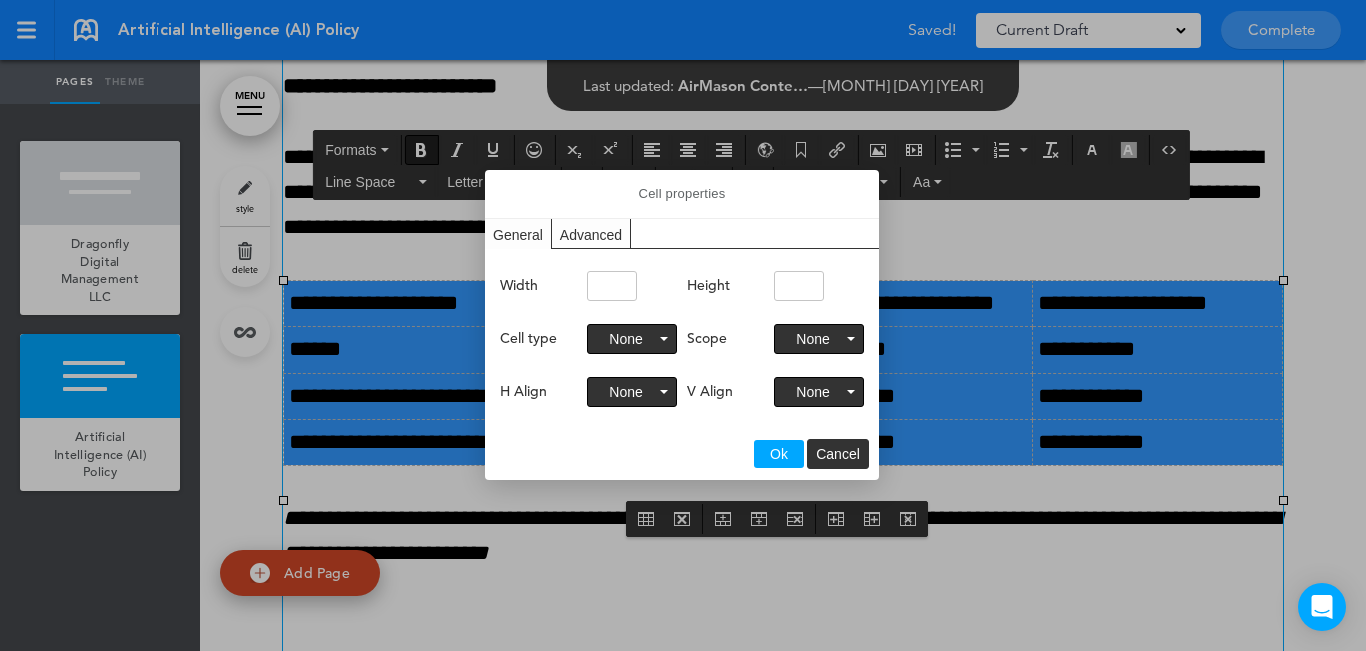 click on "Advanced" at bounding box center (591, 233) 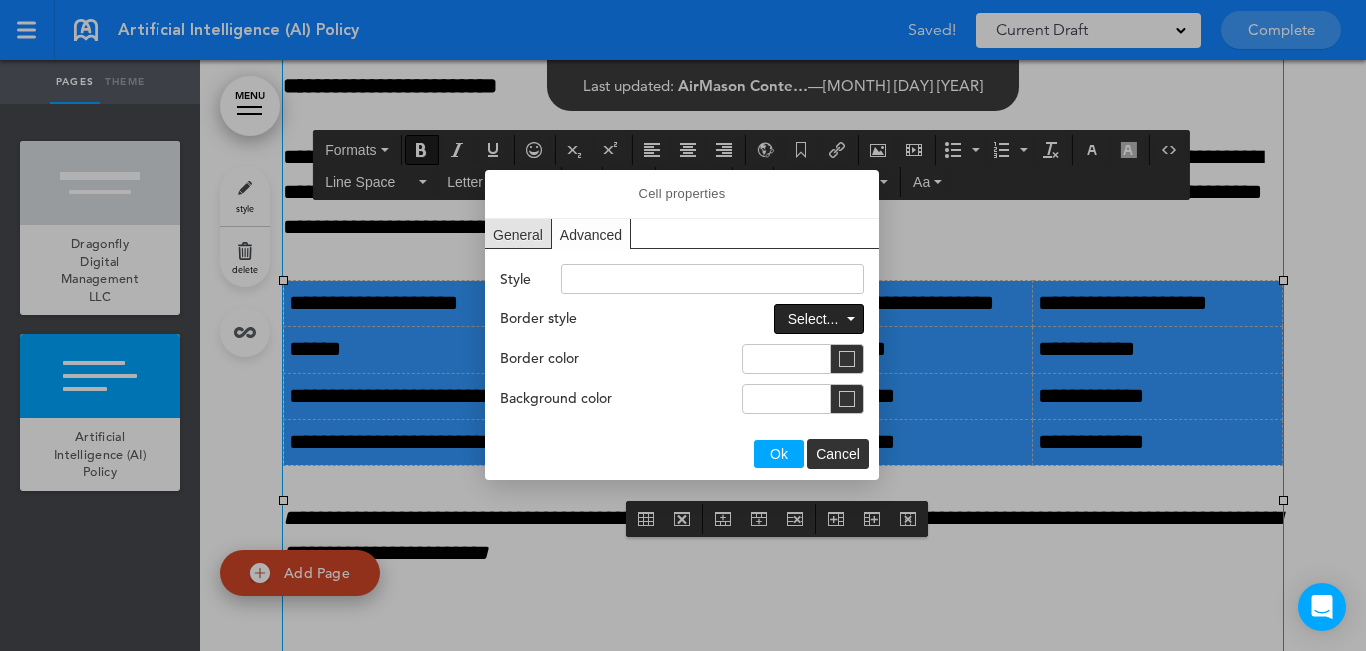 click on "Select..." at bounding box center (813, 319) 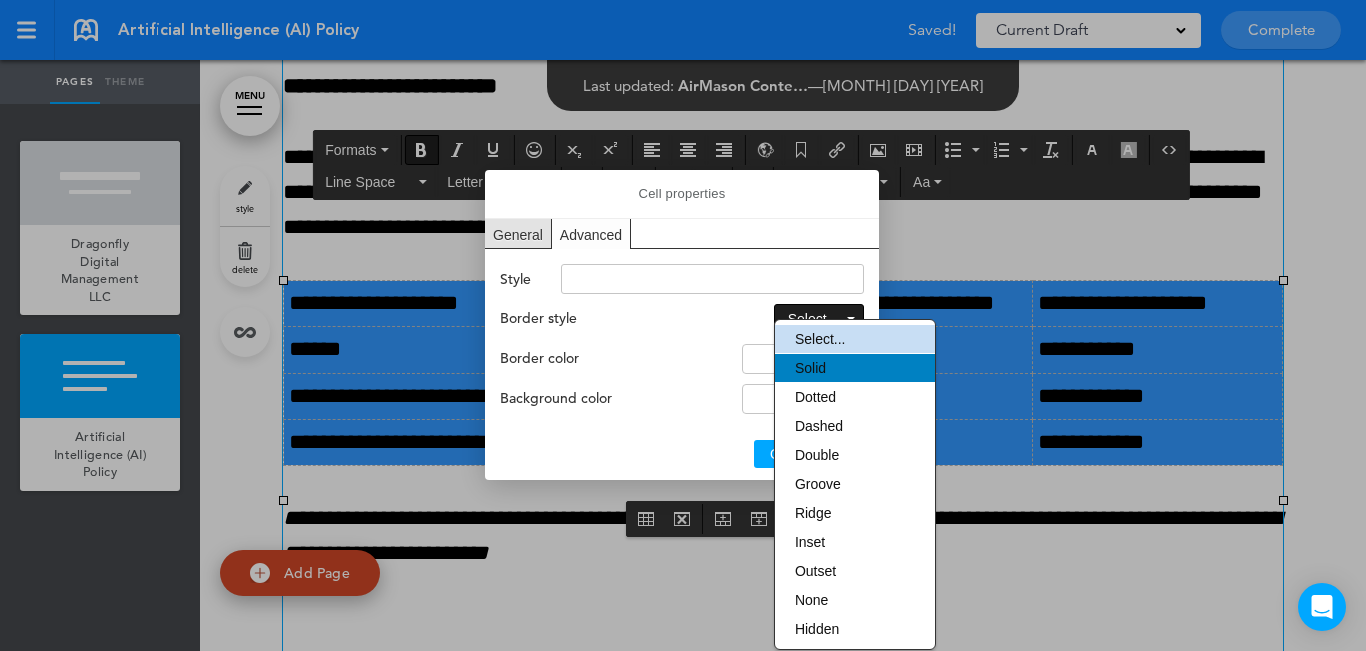 click on "Solid" at bounding box center (810, 368) 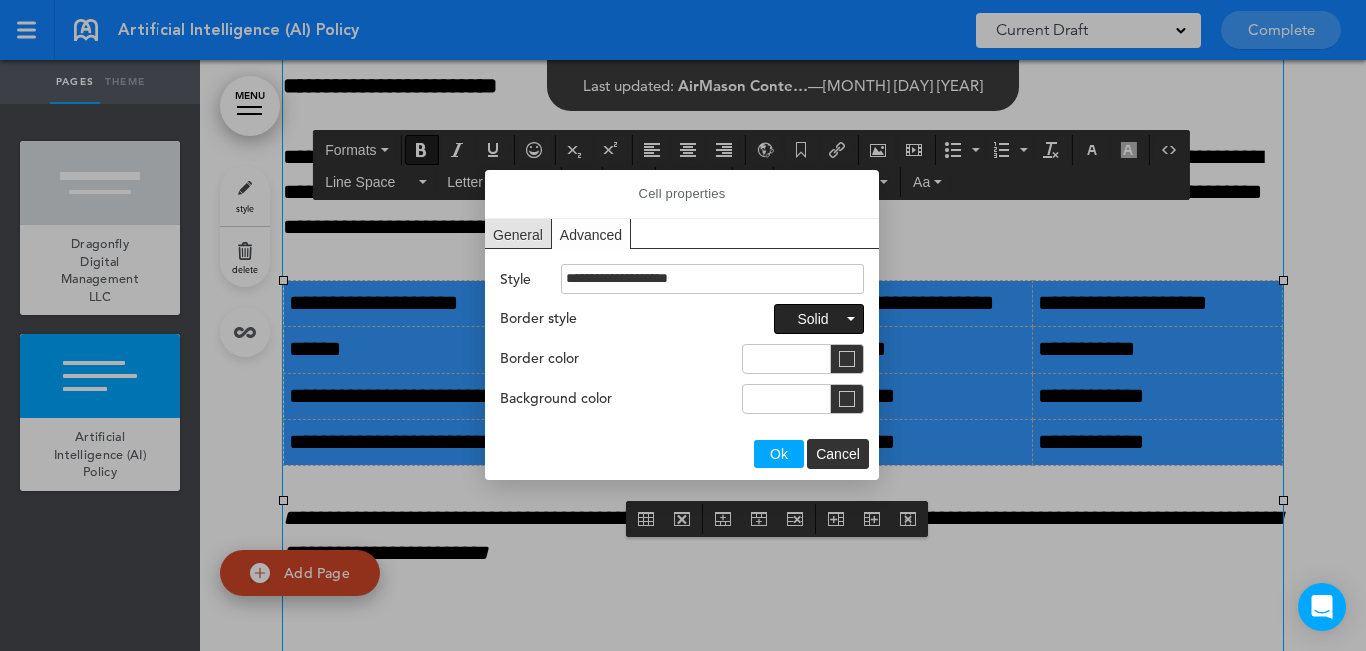 click on "Ok" at bounding box center (779, 454) 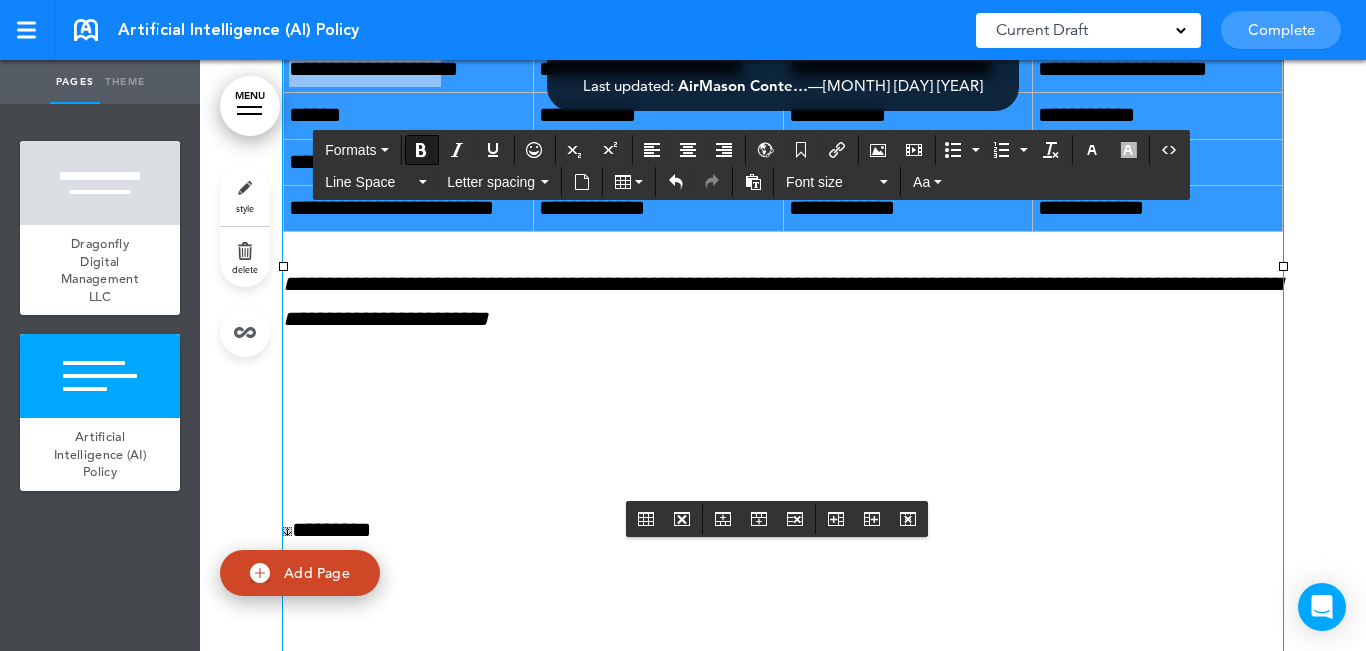 scroll, scrollTop: 3067, scrollLeft: 0, axis: vertical 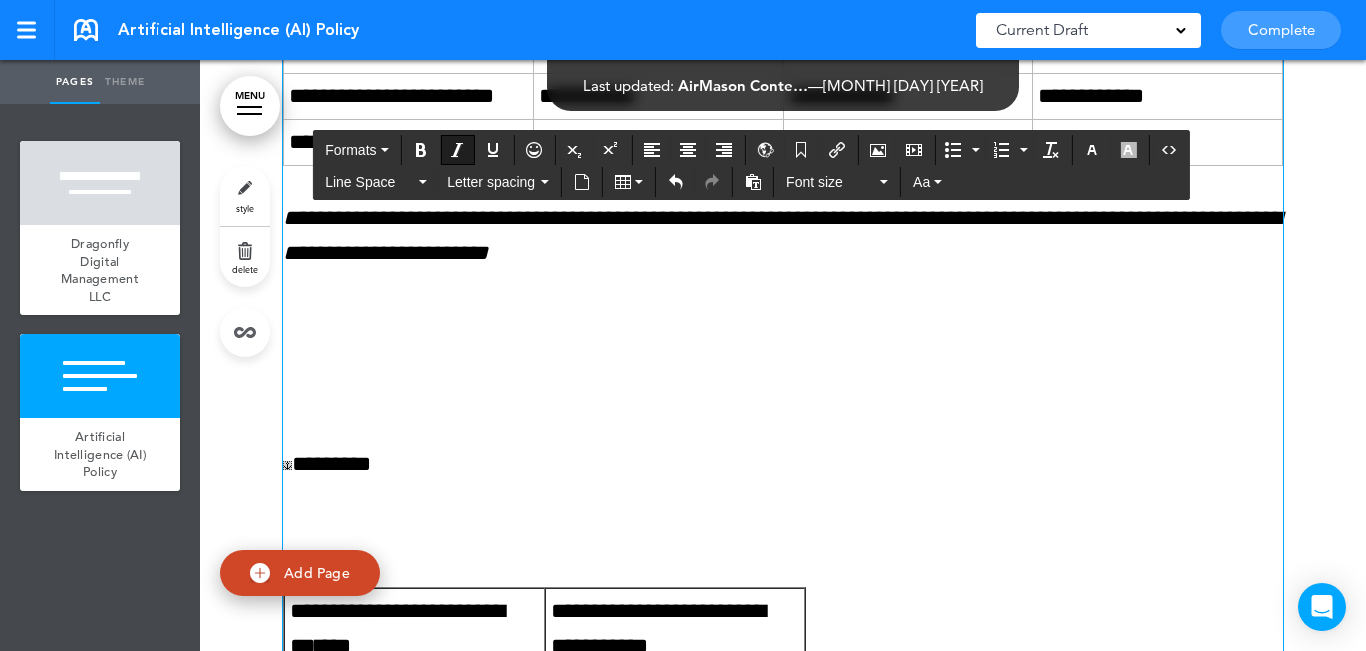 click 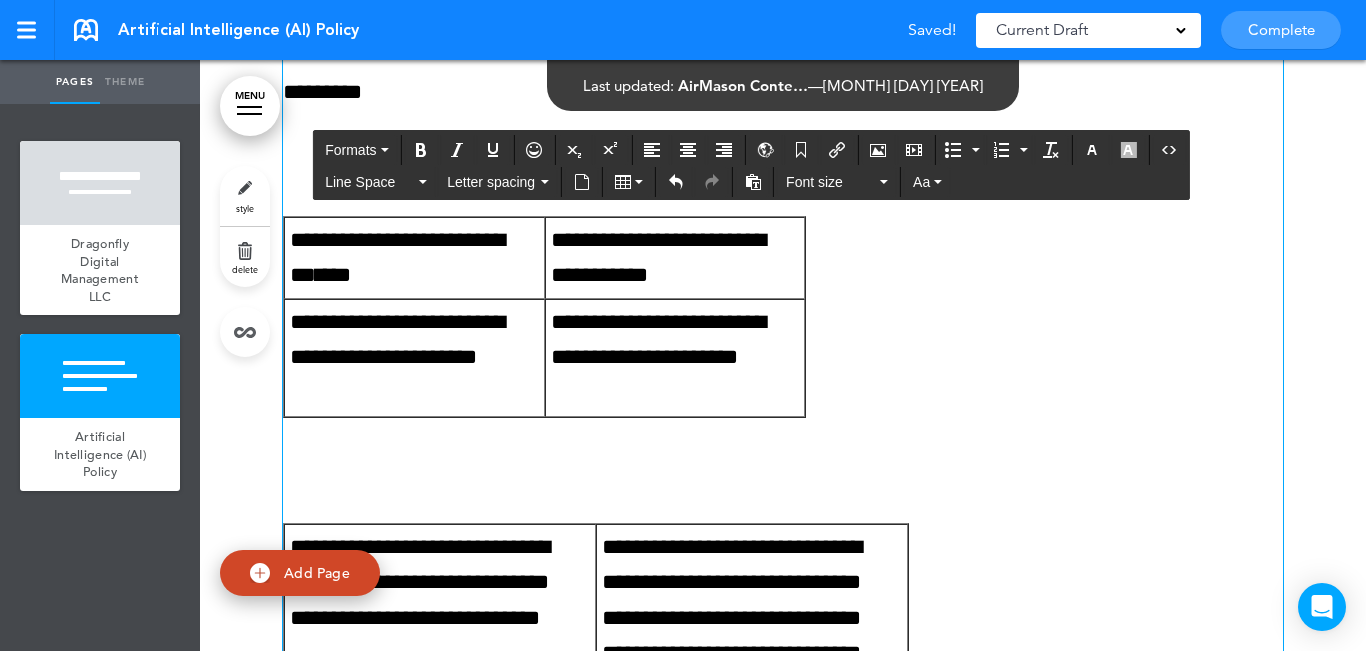 scroll, scrollTop: 3167, scrollLeft: 0, axis: vertical 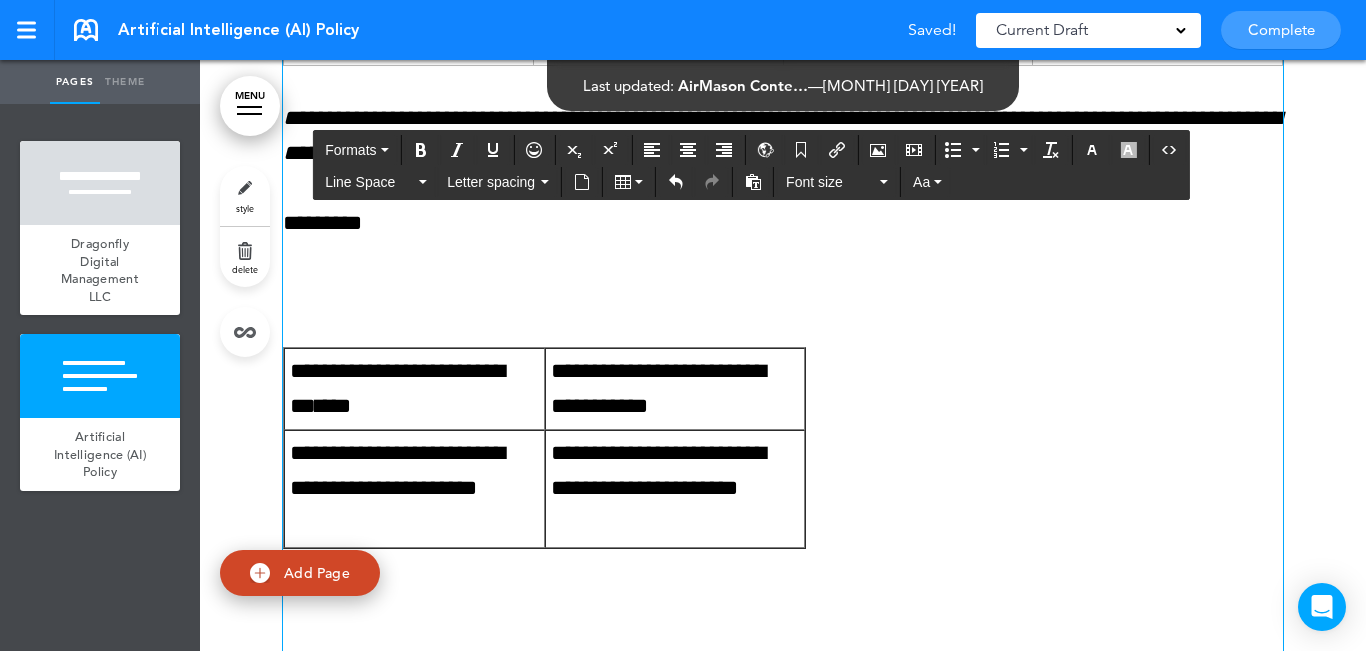 click on "**********" at bounding box center [783, -137] 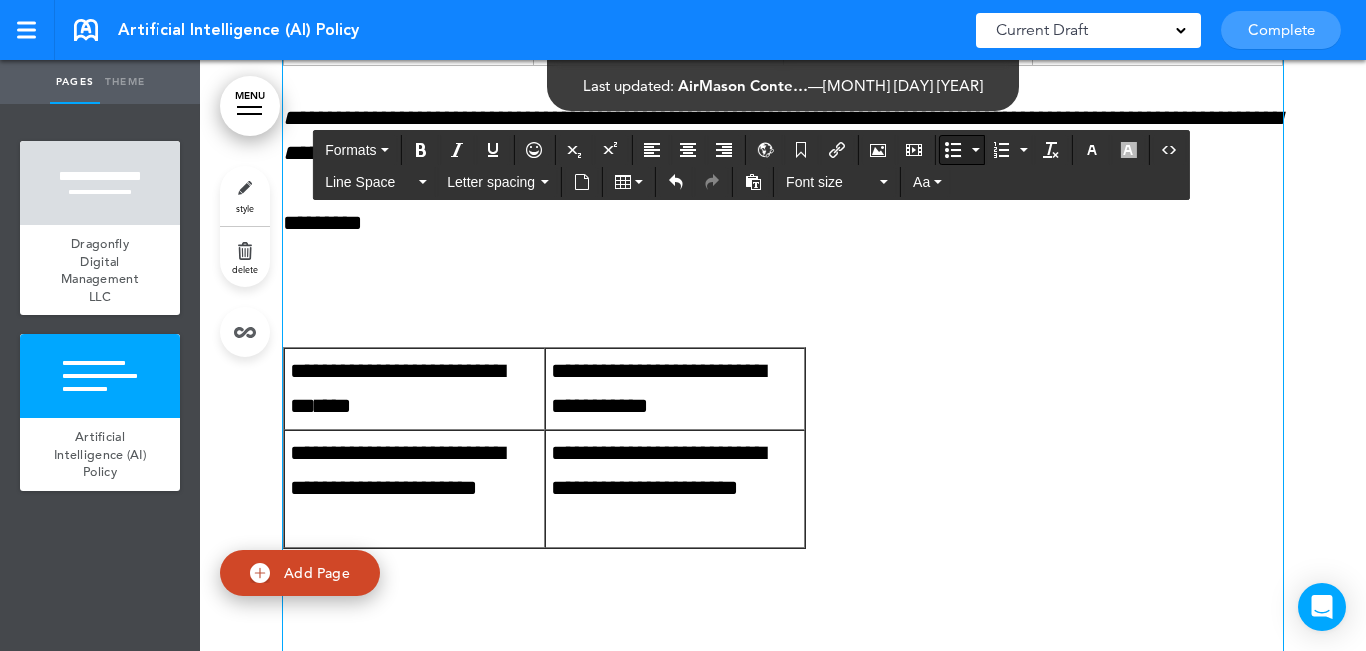 click at bounding box center [953, 150] 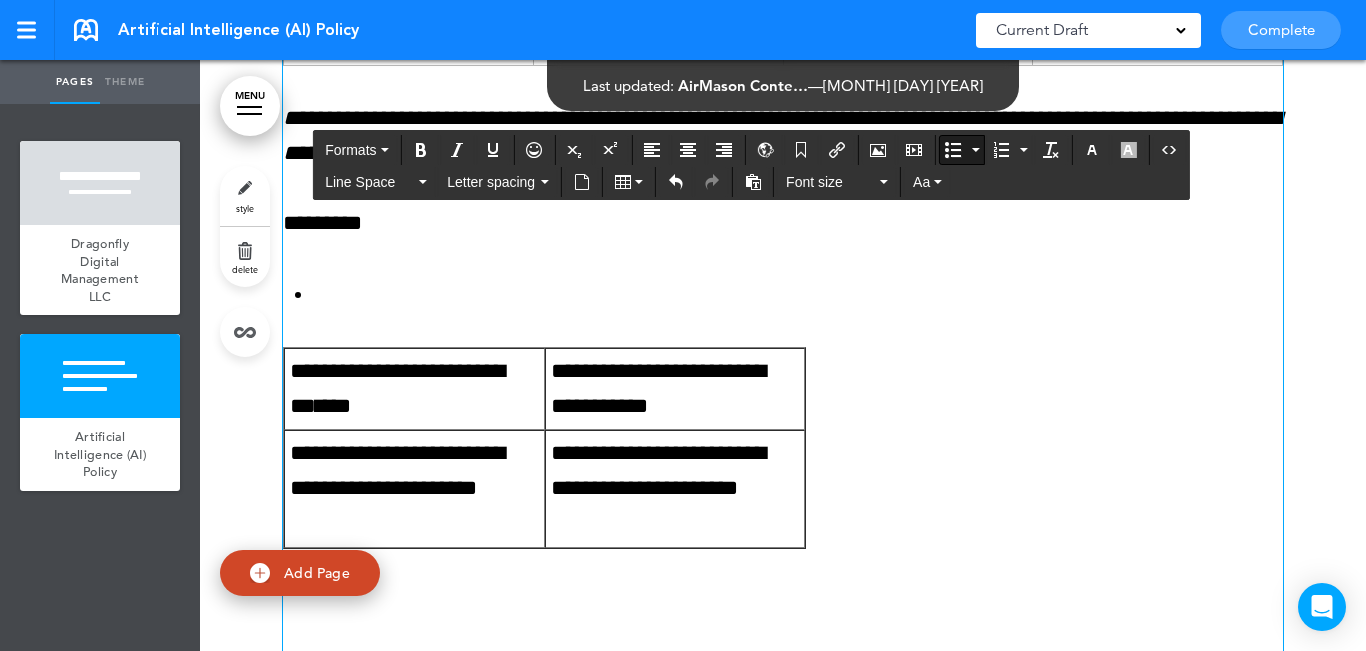 click at bounding box center (953, 150) 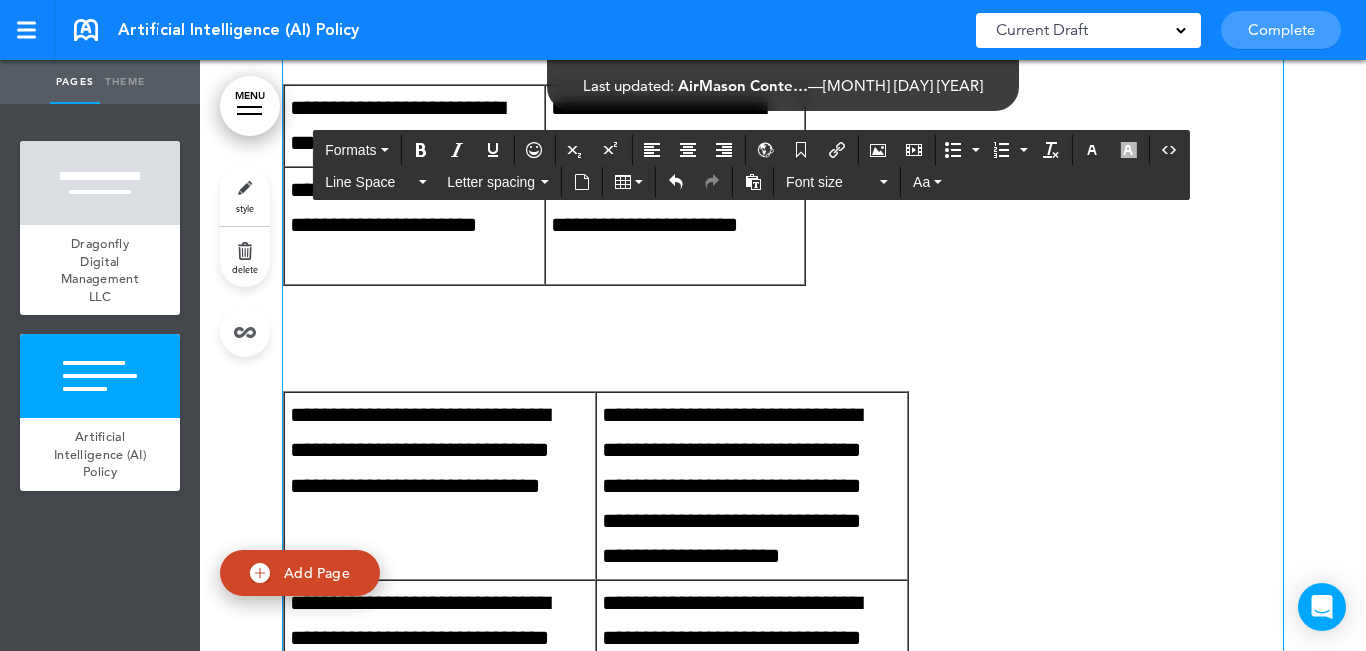scroll, scrollTop: 3567, scrollLeft: 0, axis: vertical 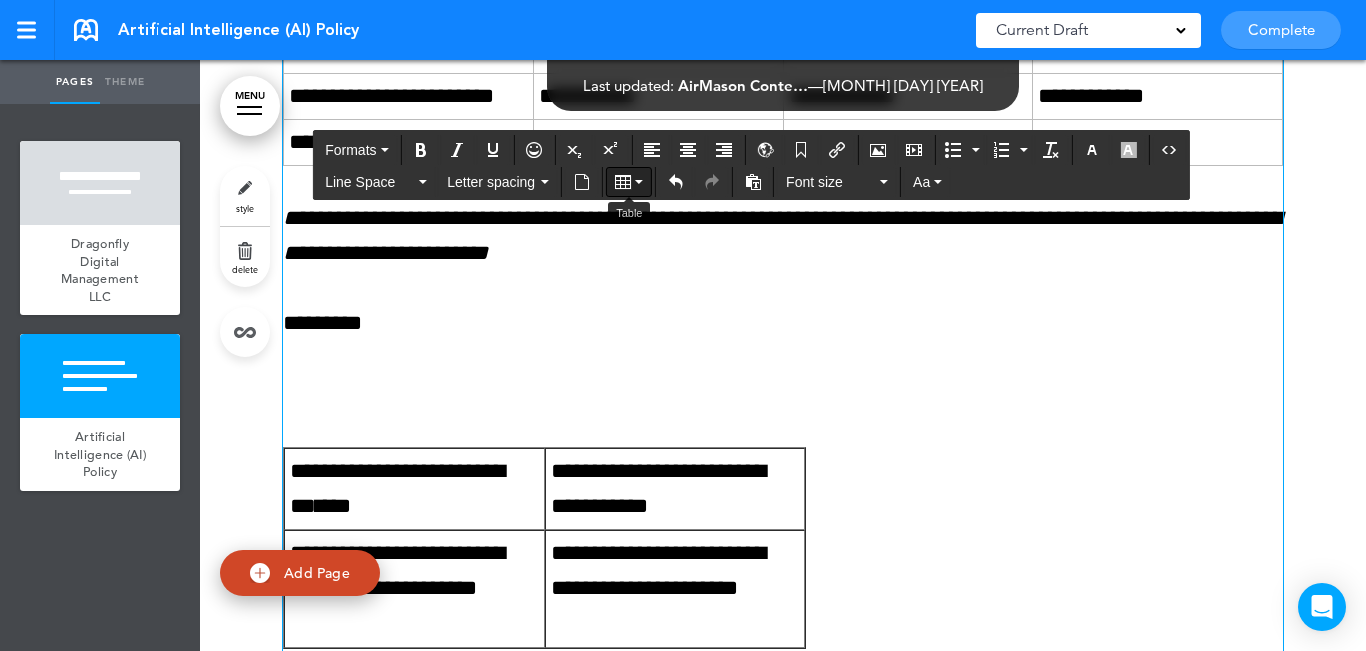 click at bounding box center [629, 182] 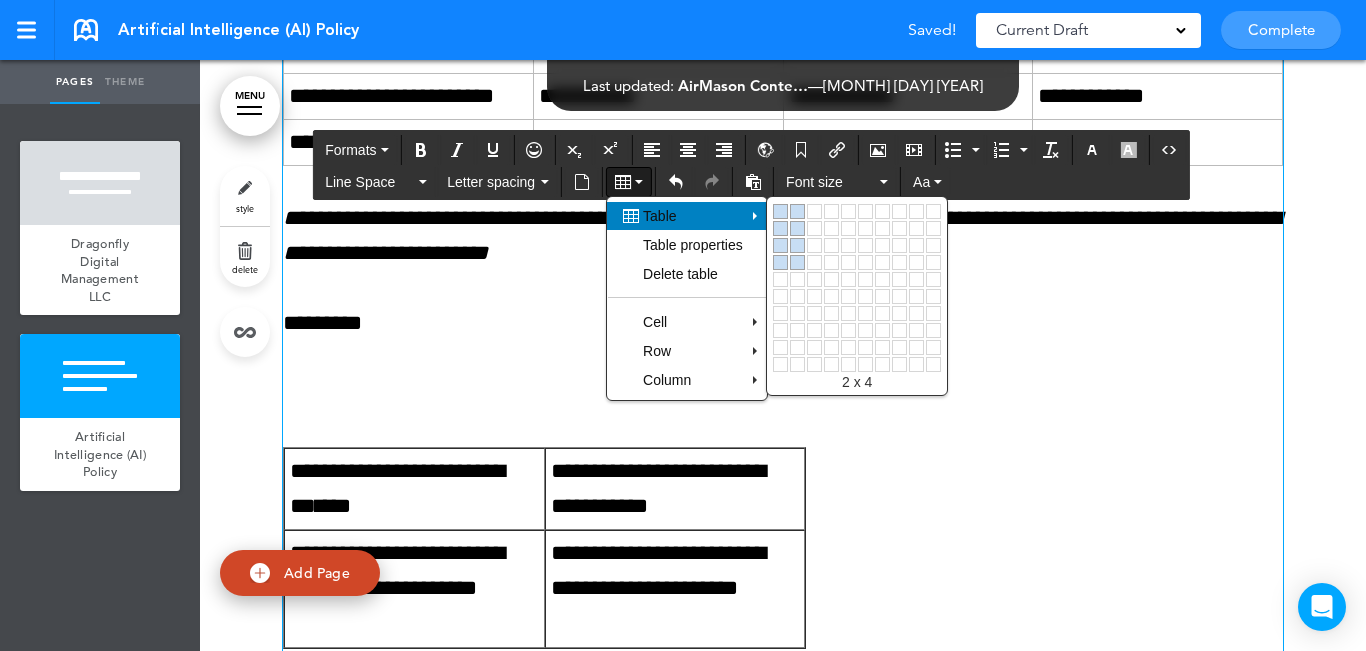 click at bounding box center (797, 262) 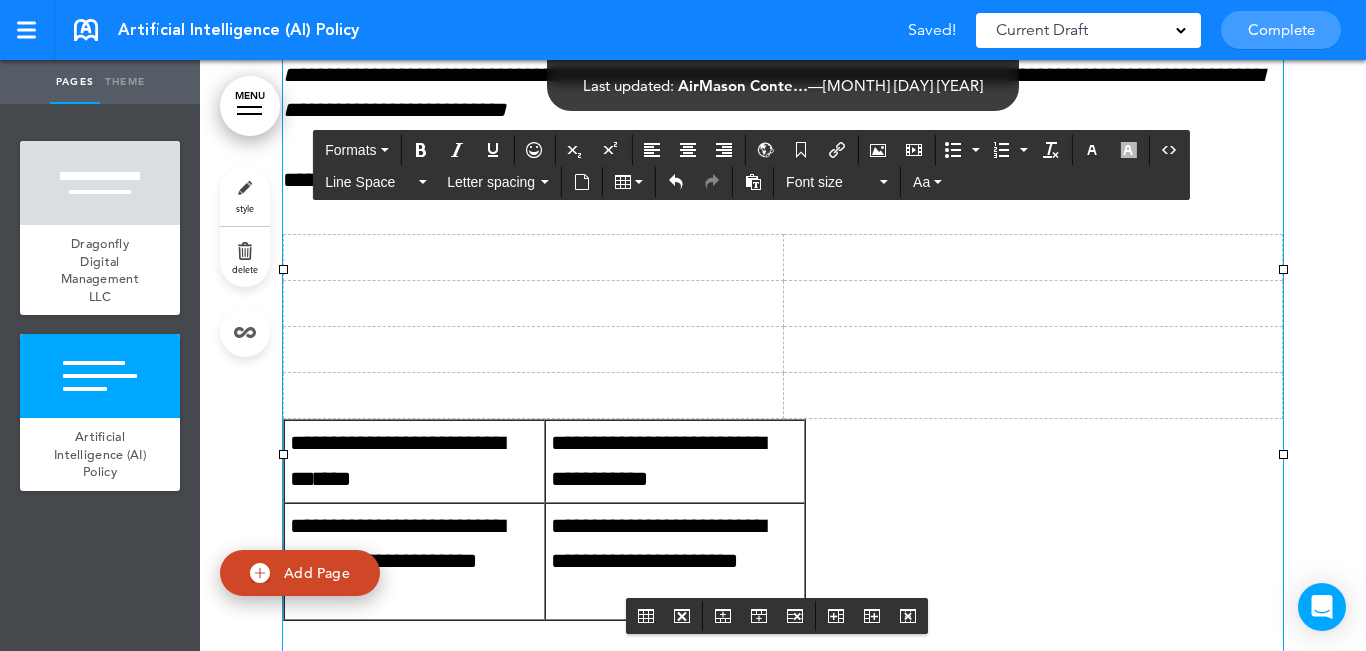 scroll, scrollTop: 3267, scrollLeft: 0, axis: vertical 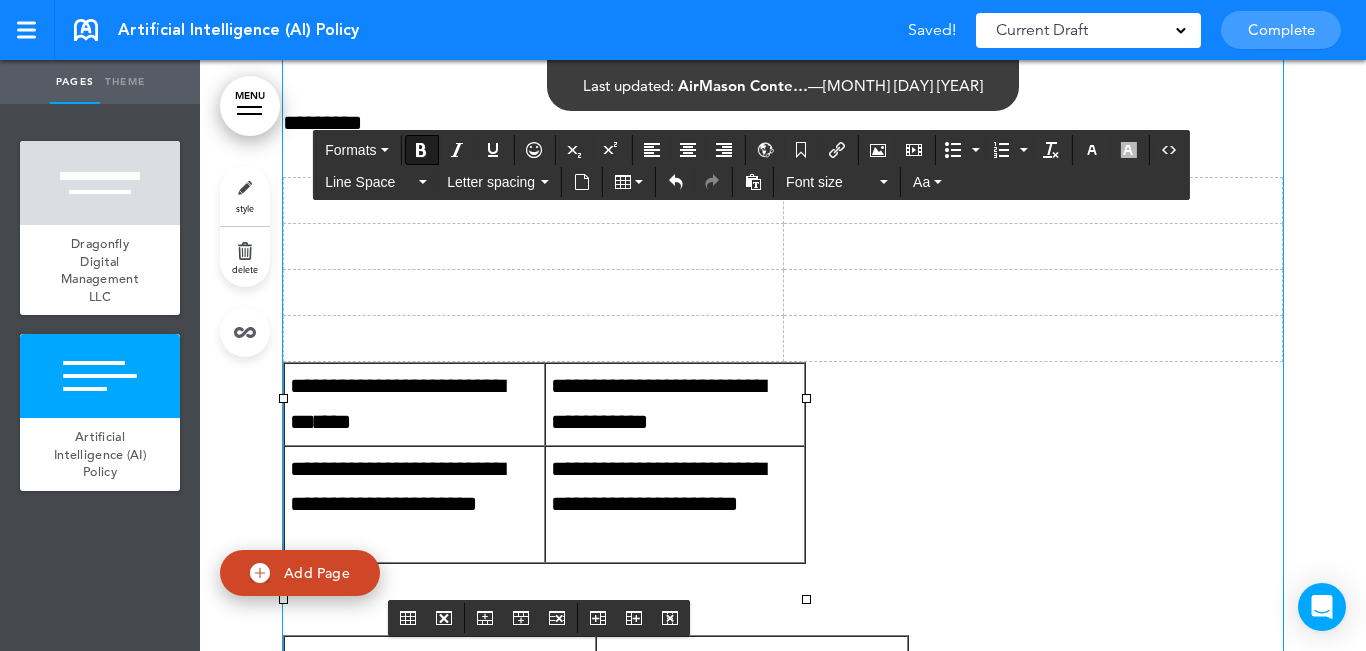 click on "*********" at bounding box center [419, 386] 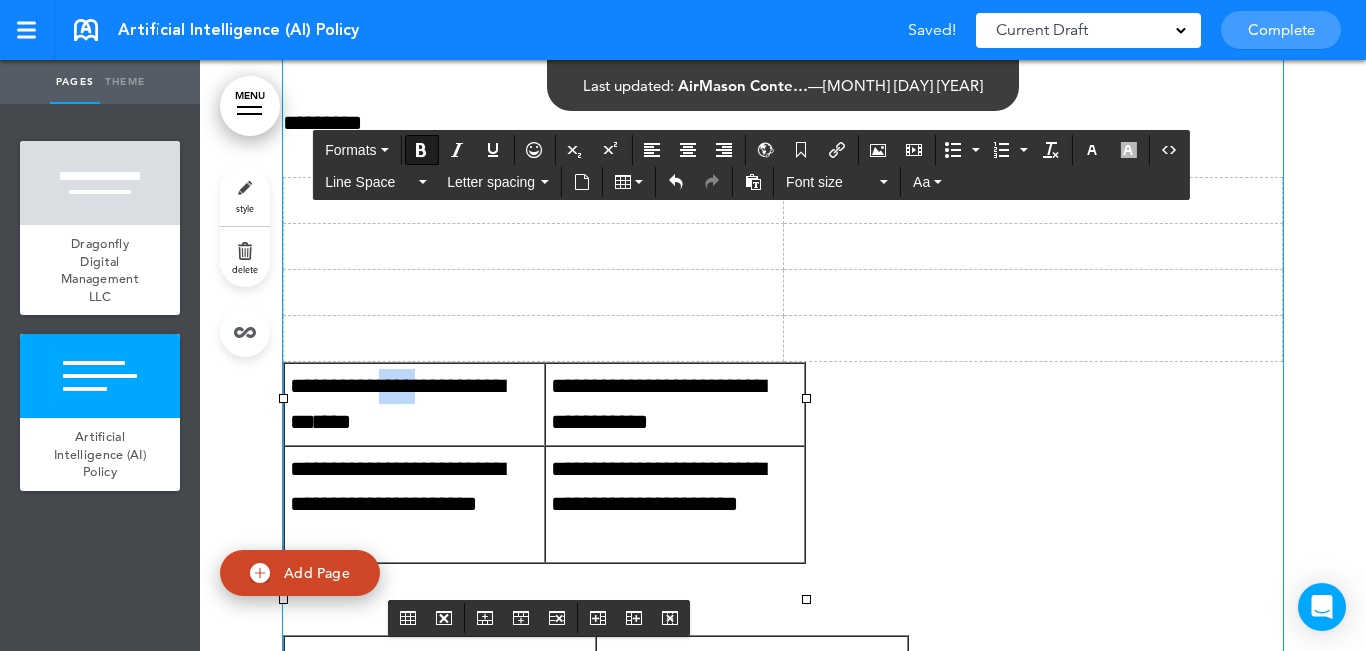 click on "*********" at bounding box center [419, 386] 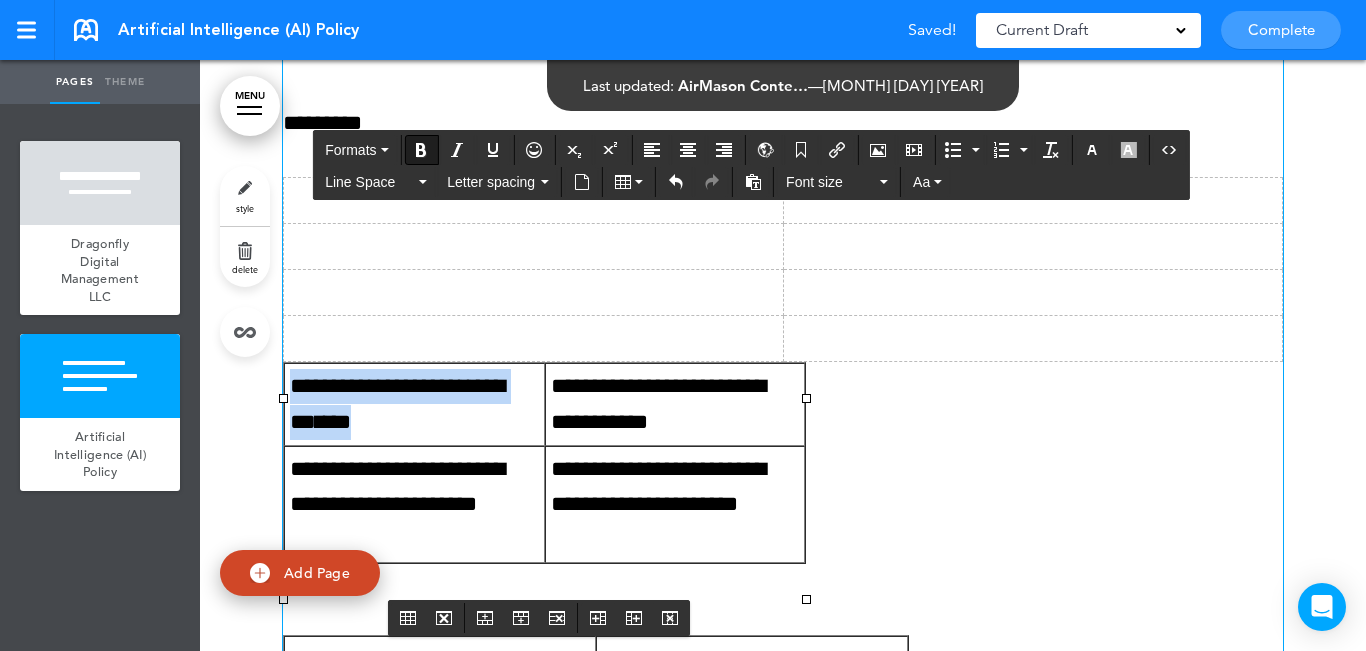 click on "*********" at bounding box center (419, 386) 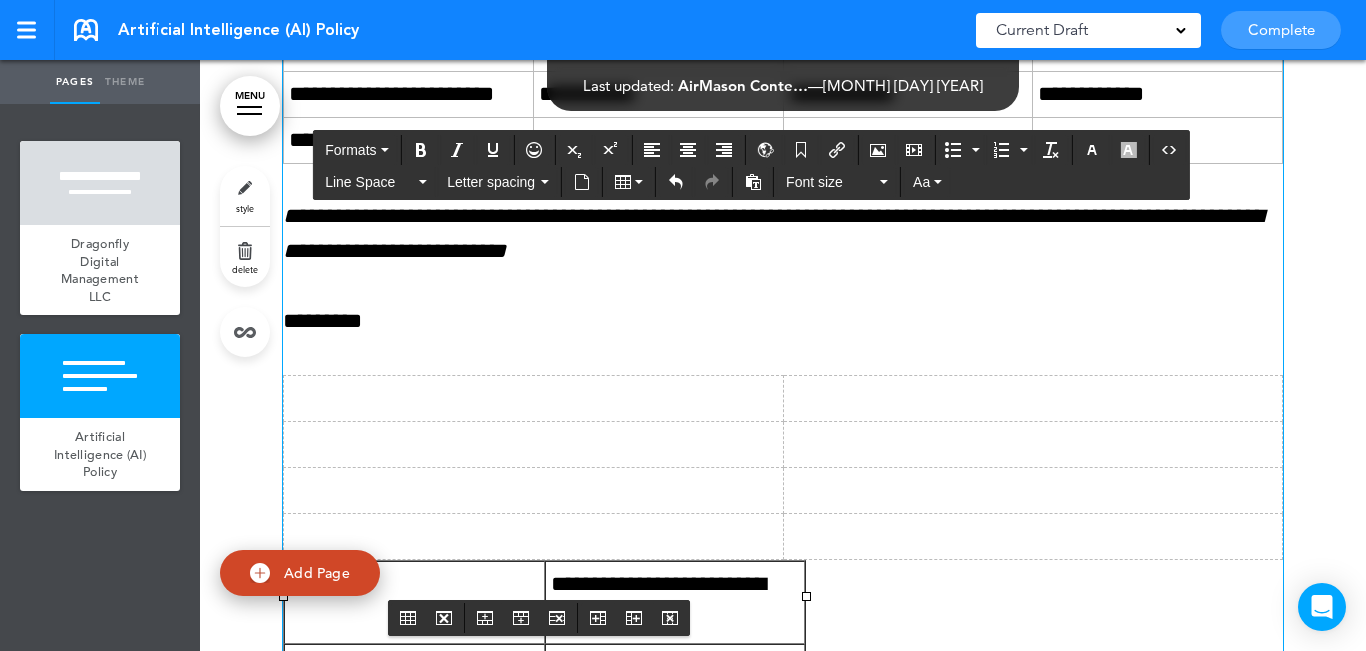 scroll, scrollTop: 3067, scrollLeft: 0, axis: vertical 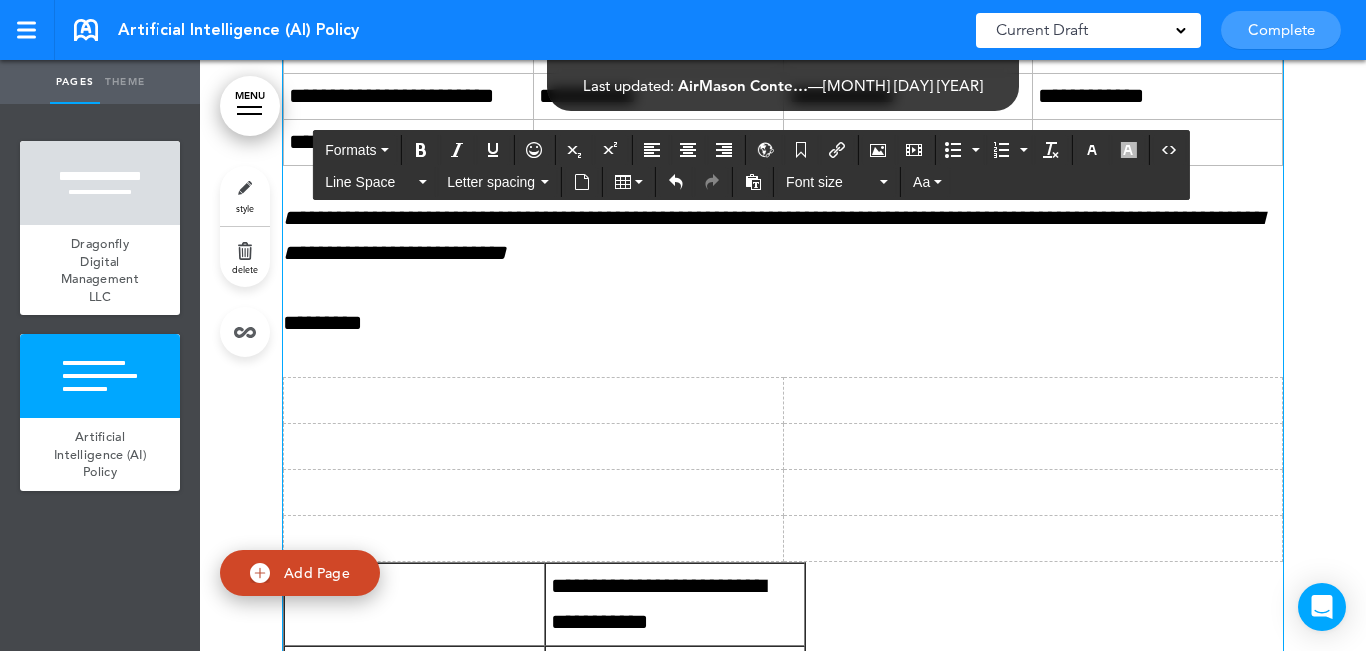click on "**********" at bounding box center [783, 4] 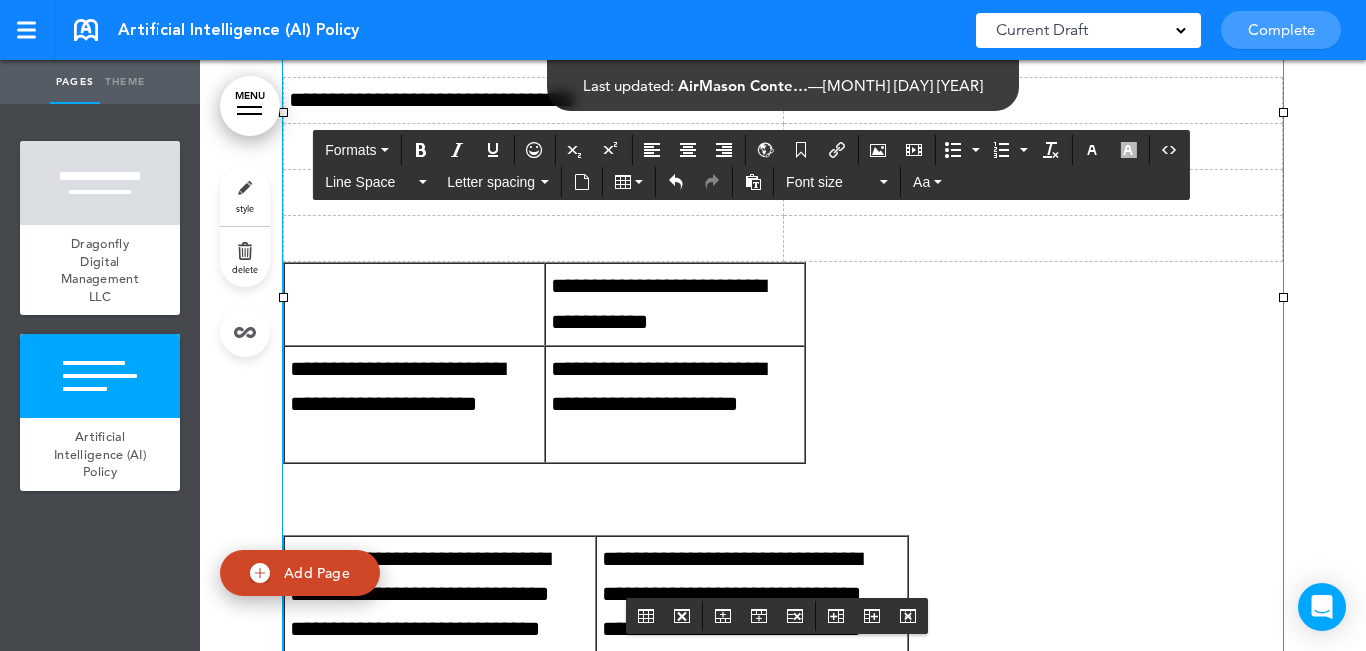 click on "**********" at bounding box center [675, 304] 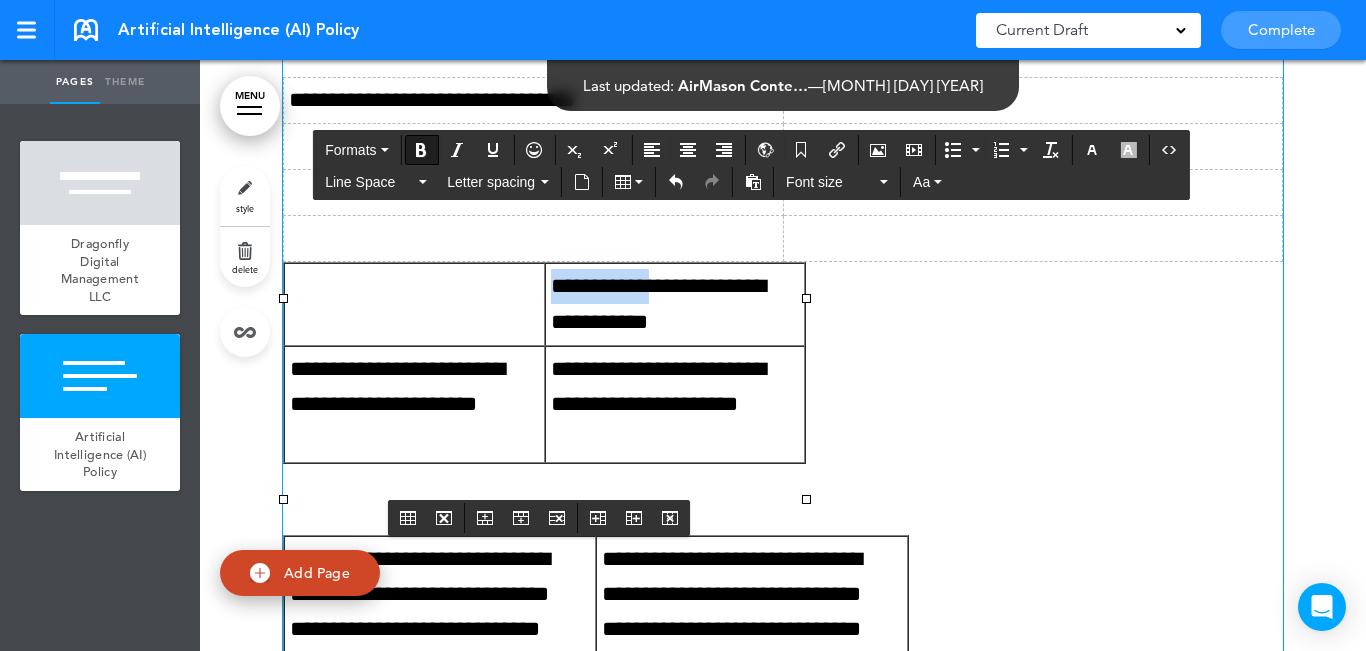 click on "**********" at bounding box center (675, 304) 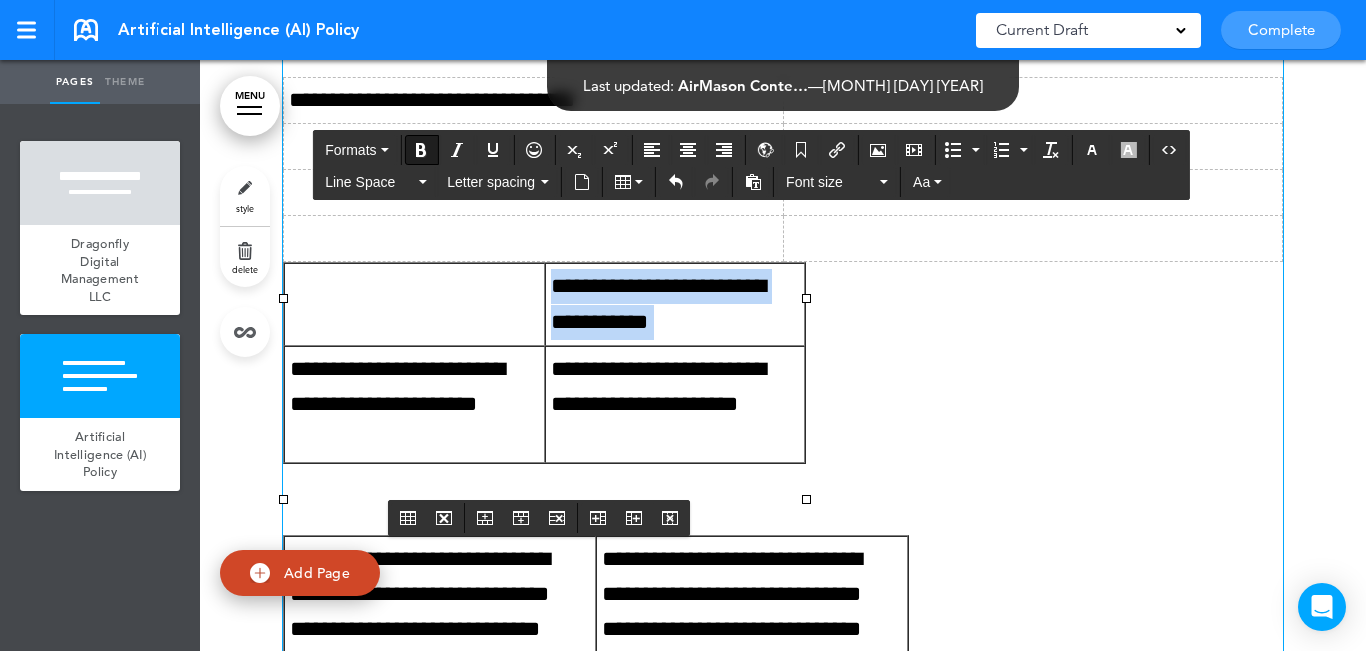 click on "**********" at bounding box center (675, 304) 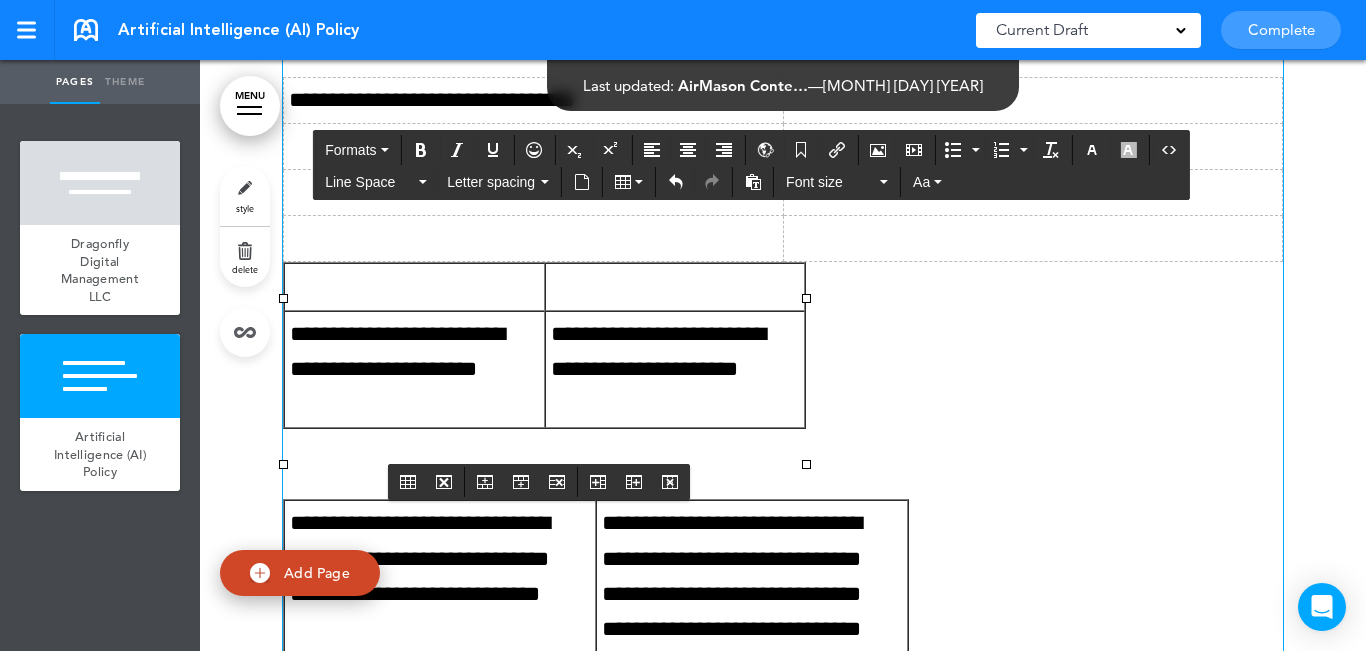 scroll, scrollTop: 3167, scrollLeft: 0, axis: vertical 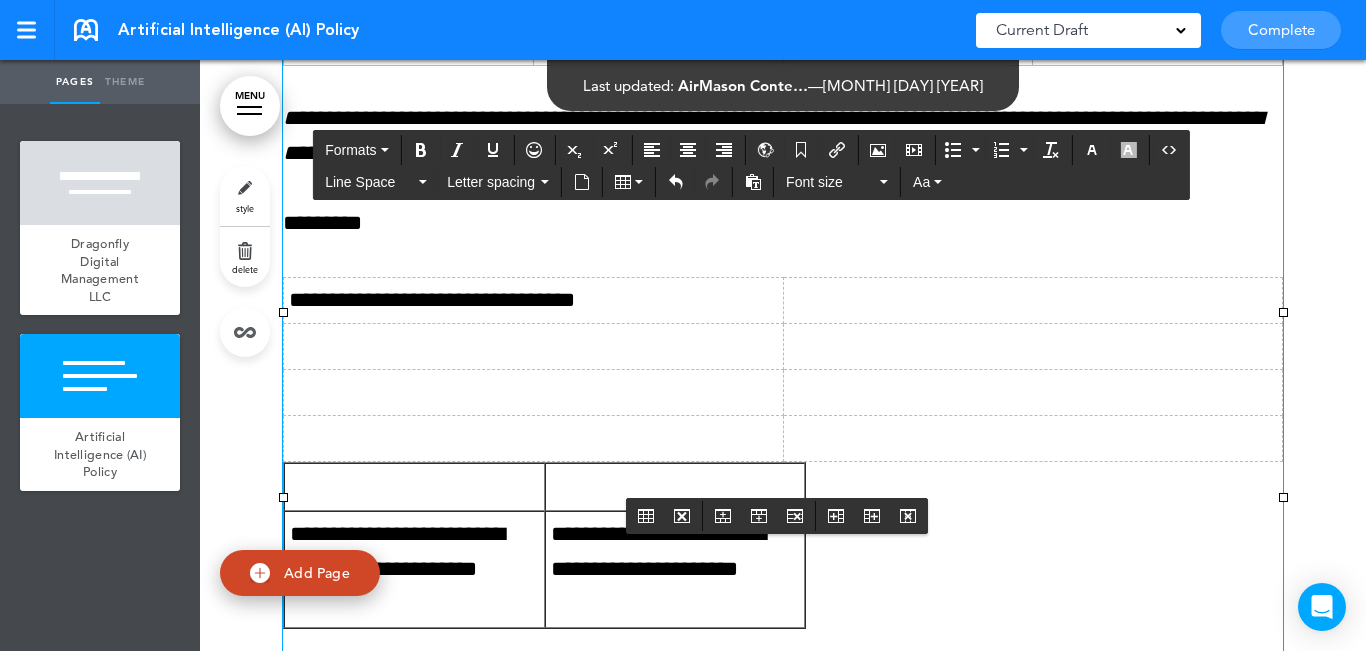 click at bounding box center [1033, 300] 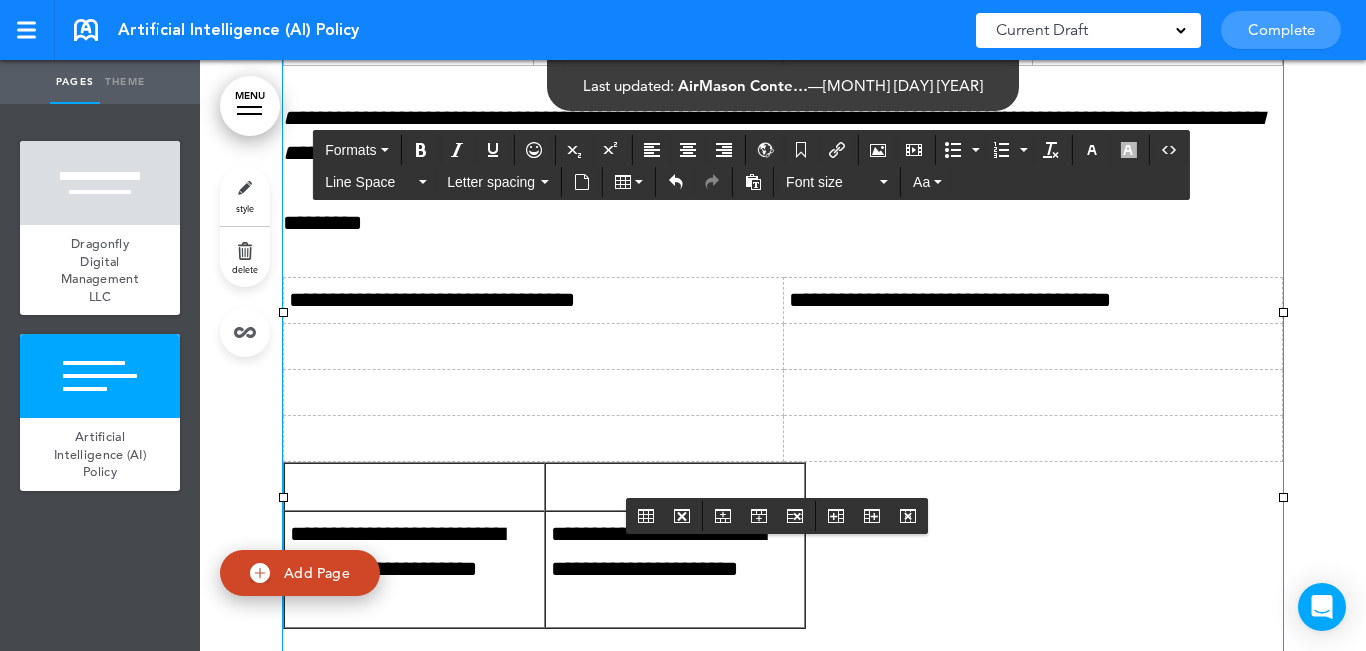 click on "**********" at bounding box center [950, 300] 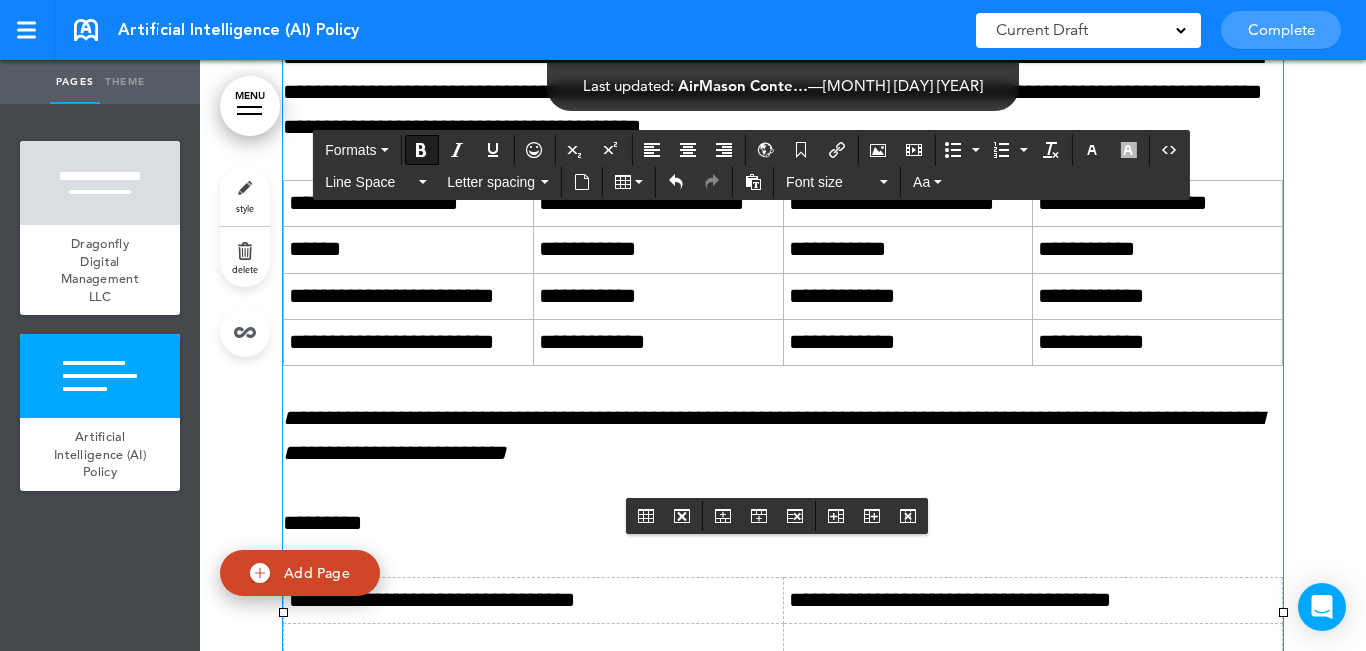 scroll, scrollTop: 2767, scrollLeft: 0, axis: vertical 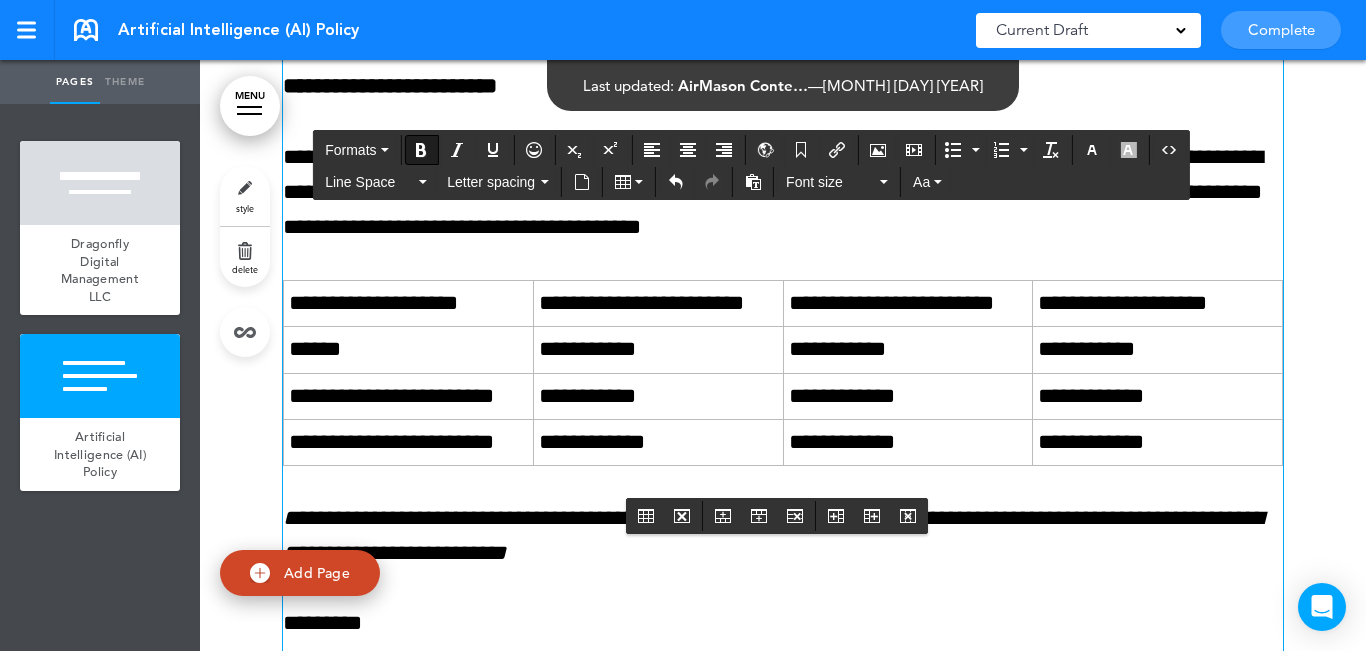 click on "**********" at bounding box center [658, 304] 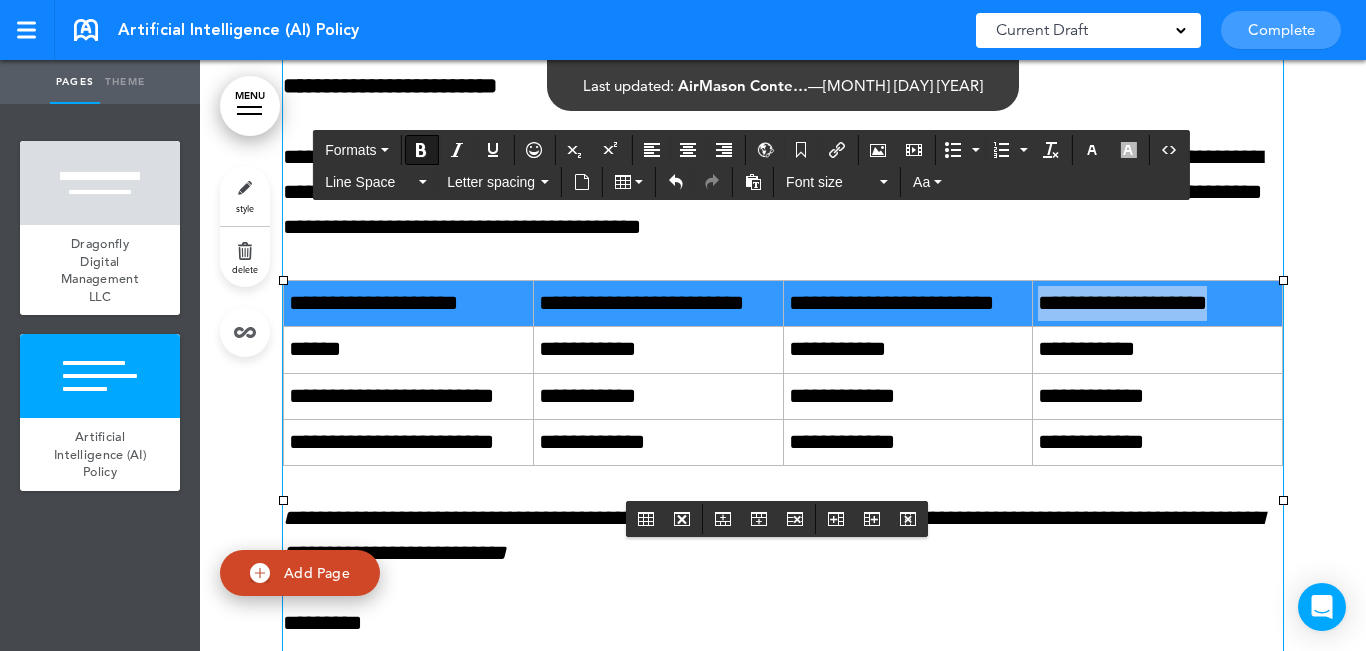 drag, startPoint x: 434, startPoint y: 304, endPoint x: 1031, endPoint y: 203, distance: 605.4833 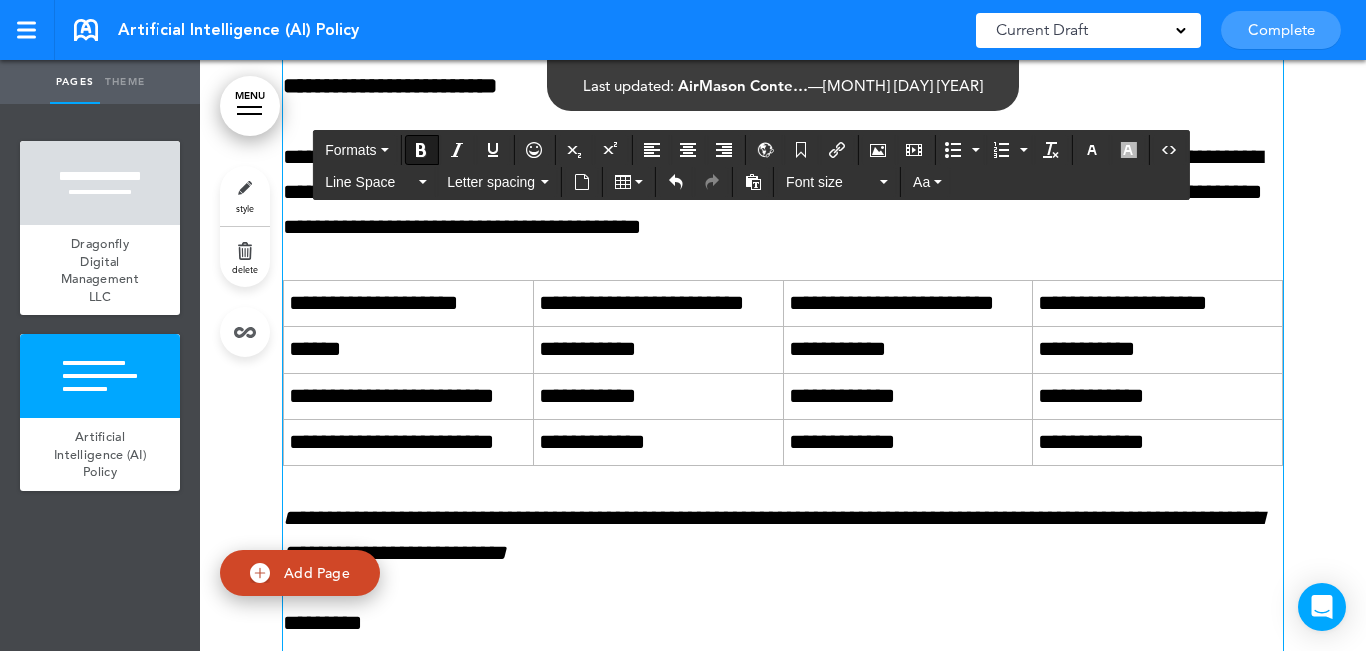 click on "*****   ********   **   *****" at bounding box center (908, 304) 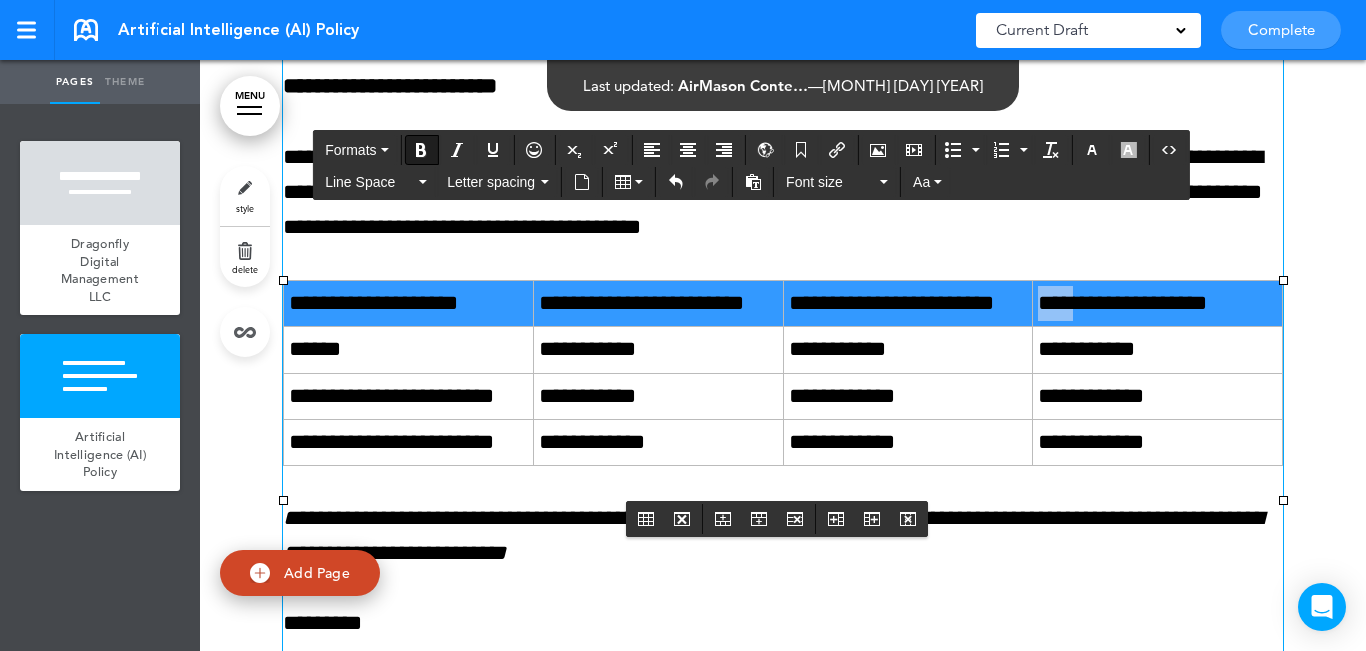 drag, startPoint x: 763, startPoint y: 283, endPoint x: 1085, endPoint y: 302, distance: 322.56006 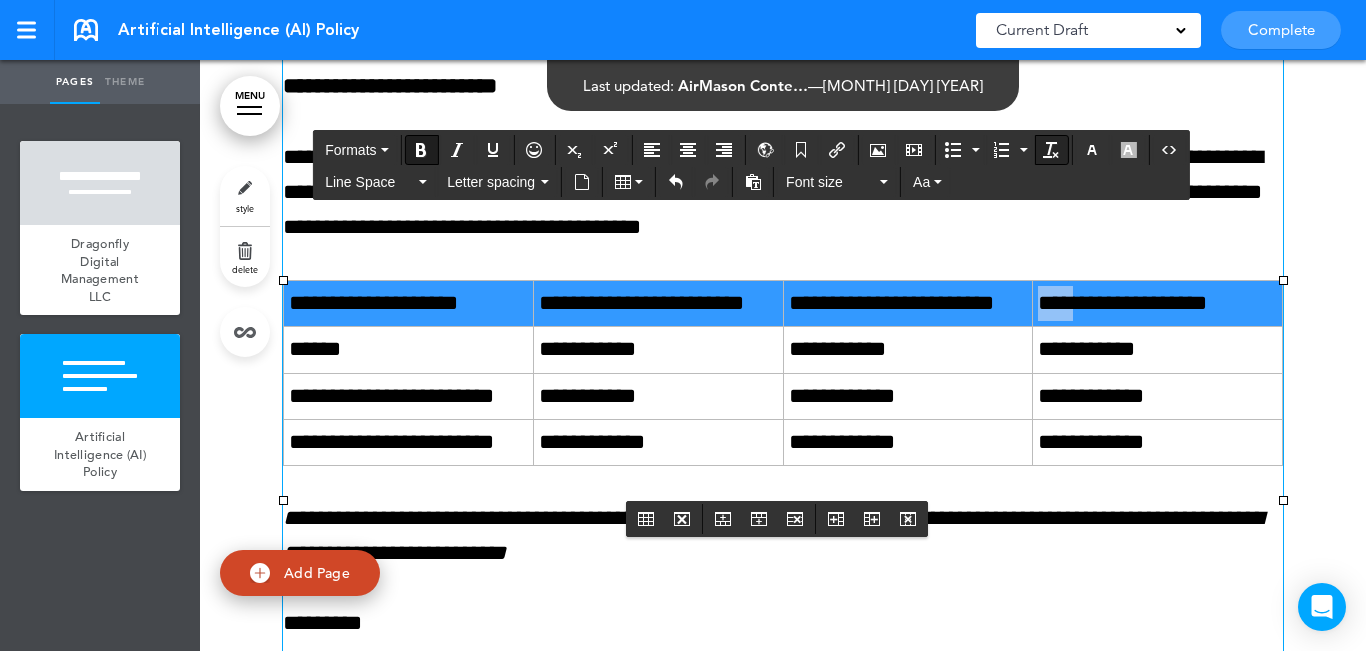 click at bounding box center [1051, 150] 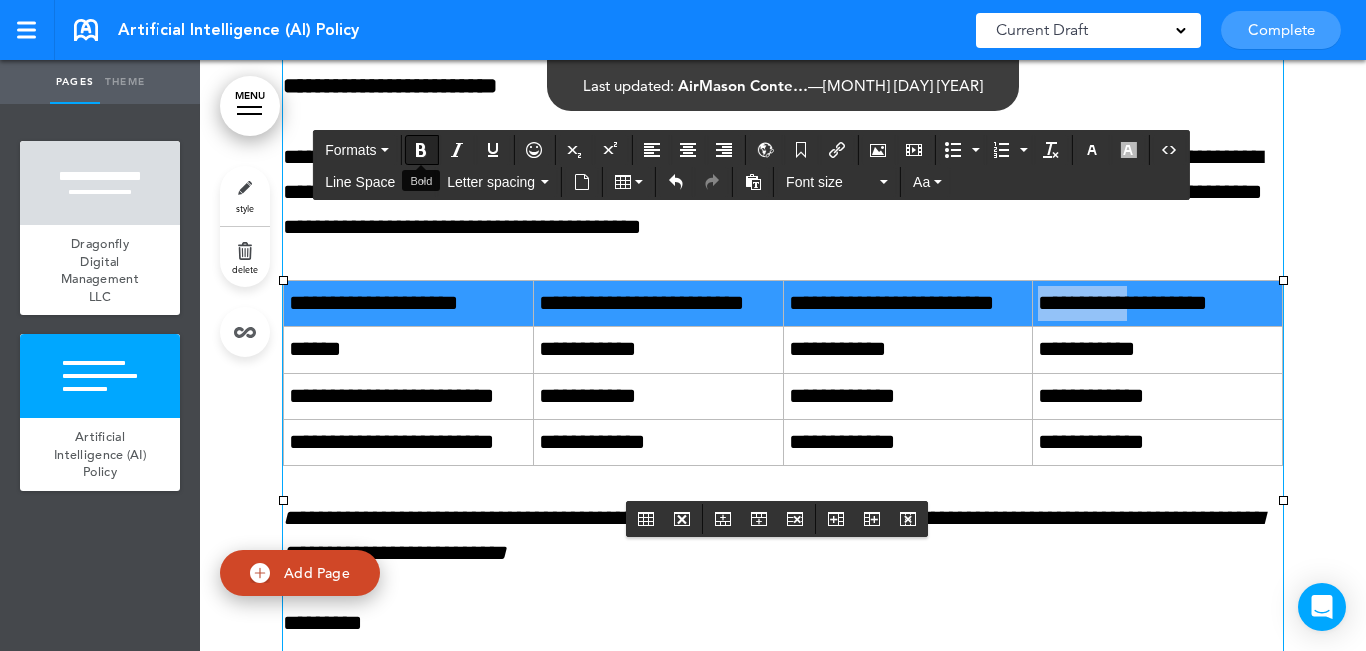 click at bounding box center (421, 150) 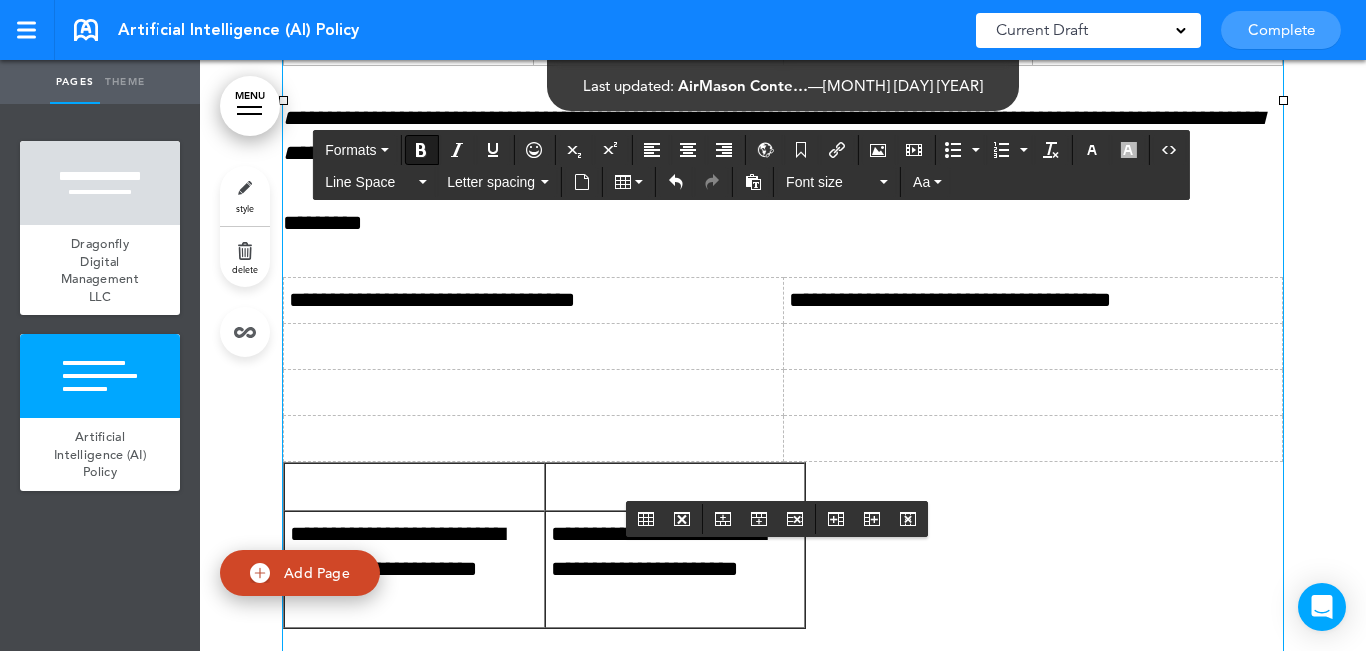 scroll, scrollTop: 3267, scrollLeft: 0, axis: vertical 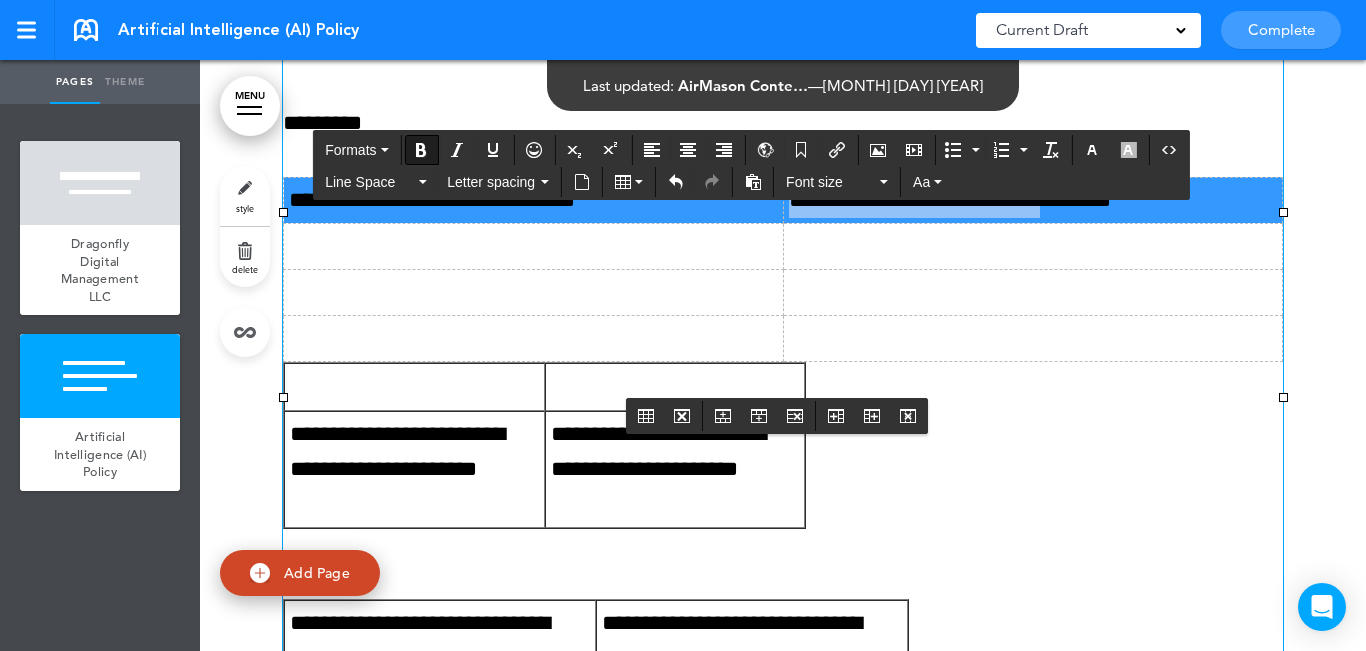 drag, startPoint x: 542, startPoint y: 255, endPoint x: 1073, endPoint y: 246, distance: 531.0763 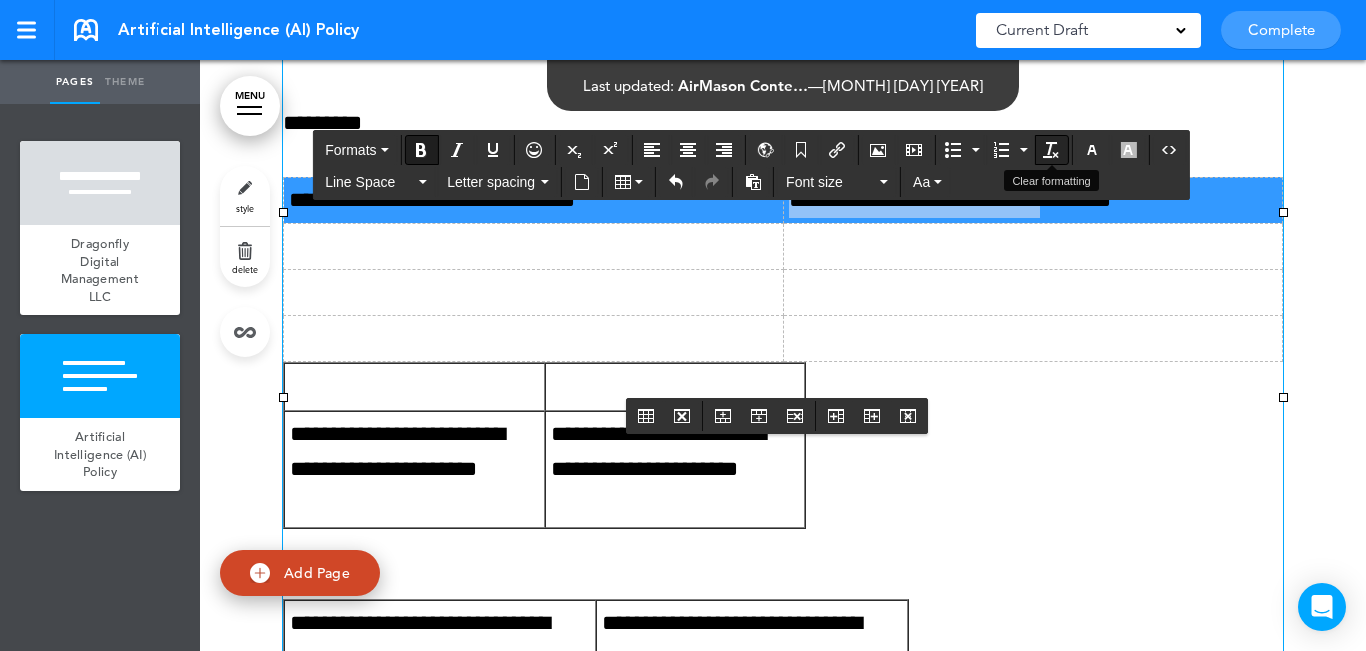 click at bounding box center (1051, 150) 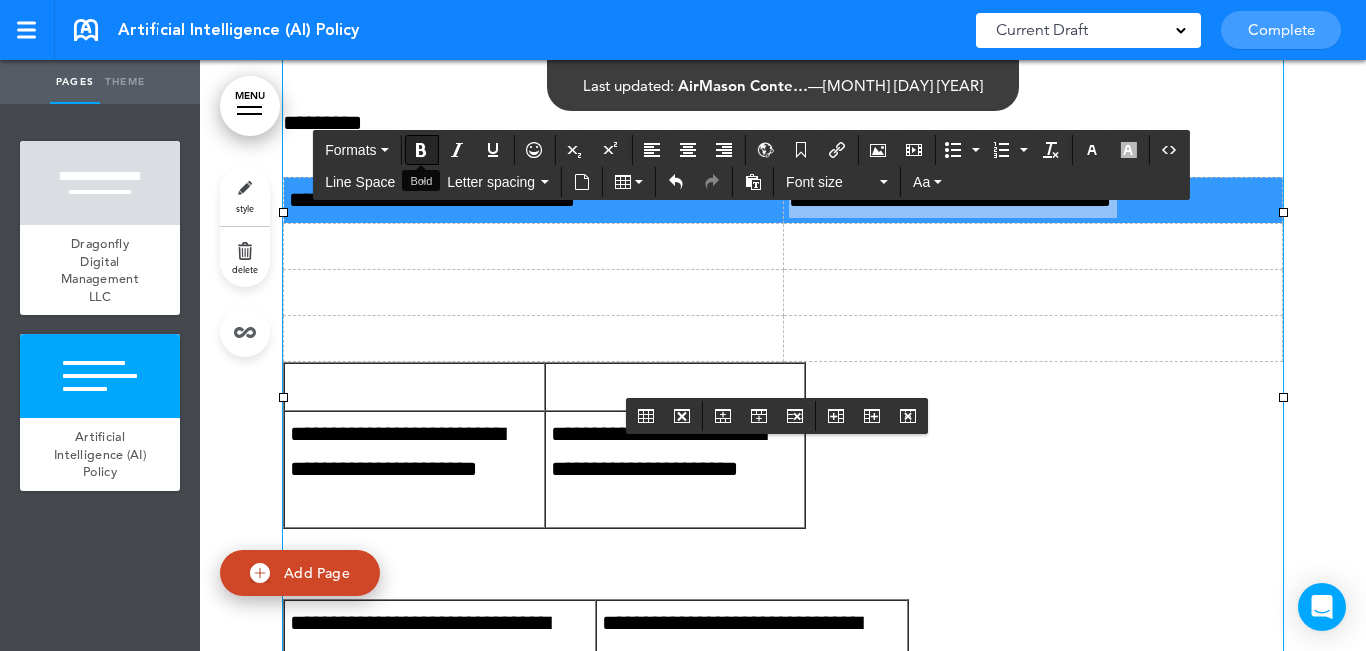 click at bounding box center [421, 150] 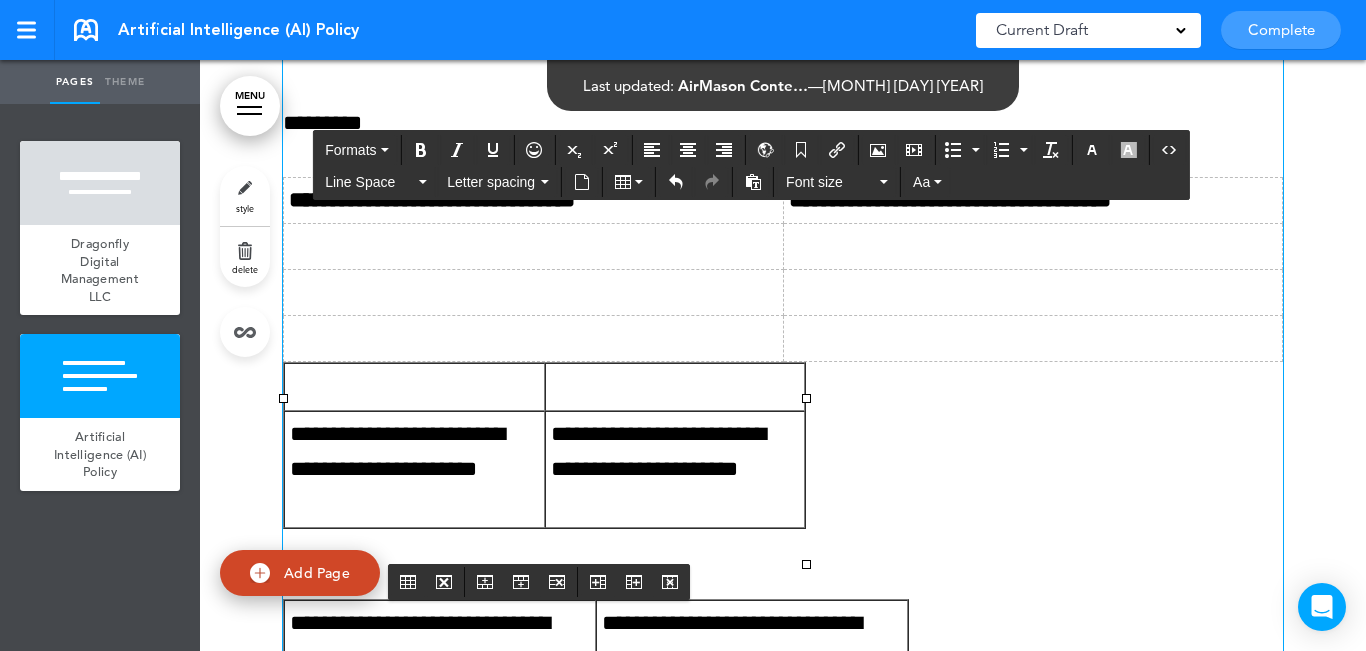 click on "**********" at bounding box center (414, 452) 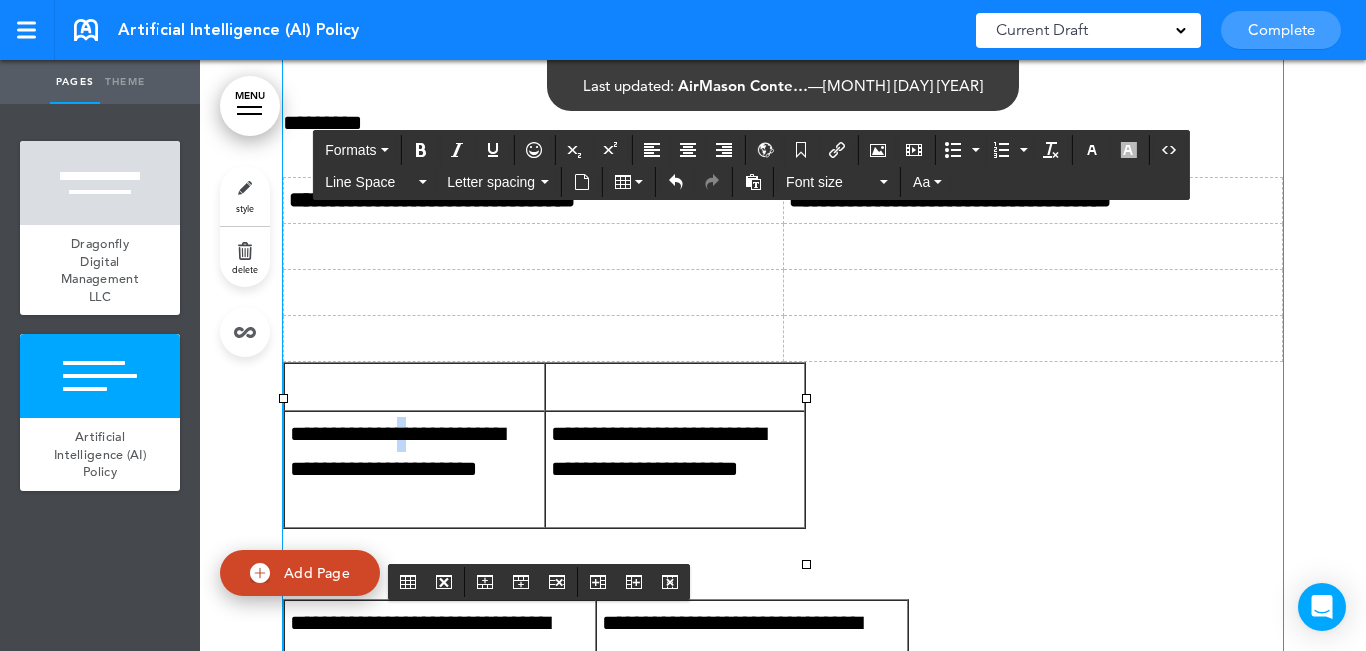 click on "**********" at bounding box center (414, 452) 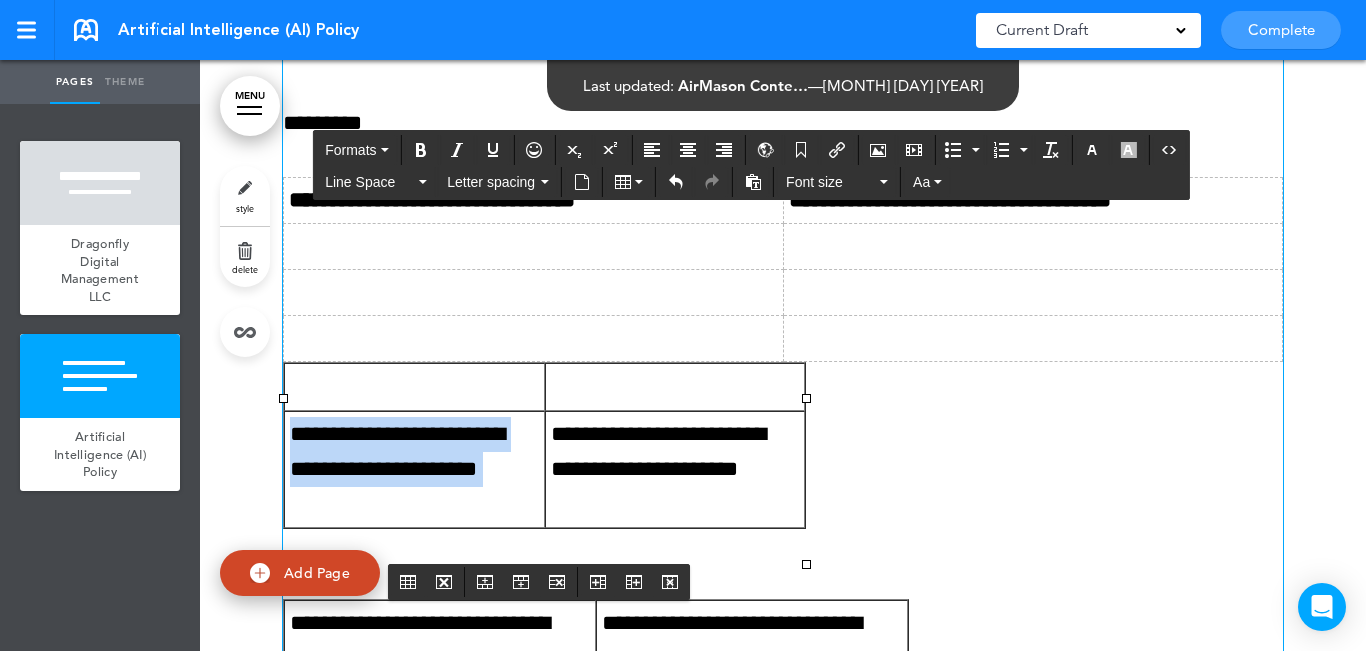 click on "**********" at bounding box center (414, 452) 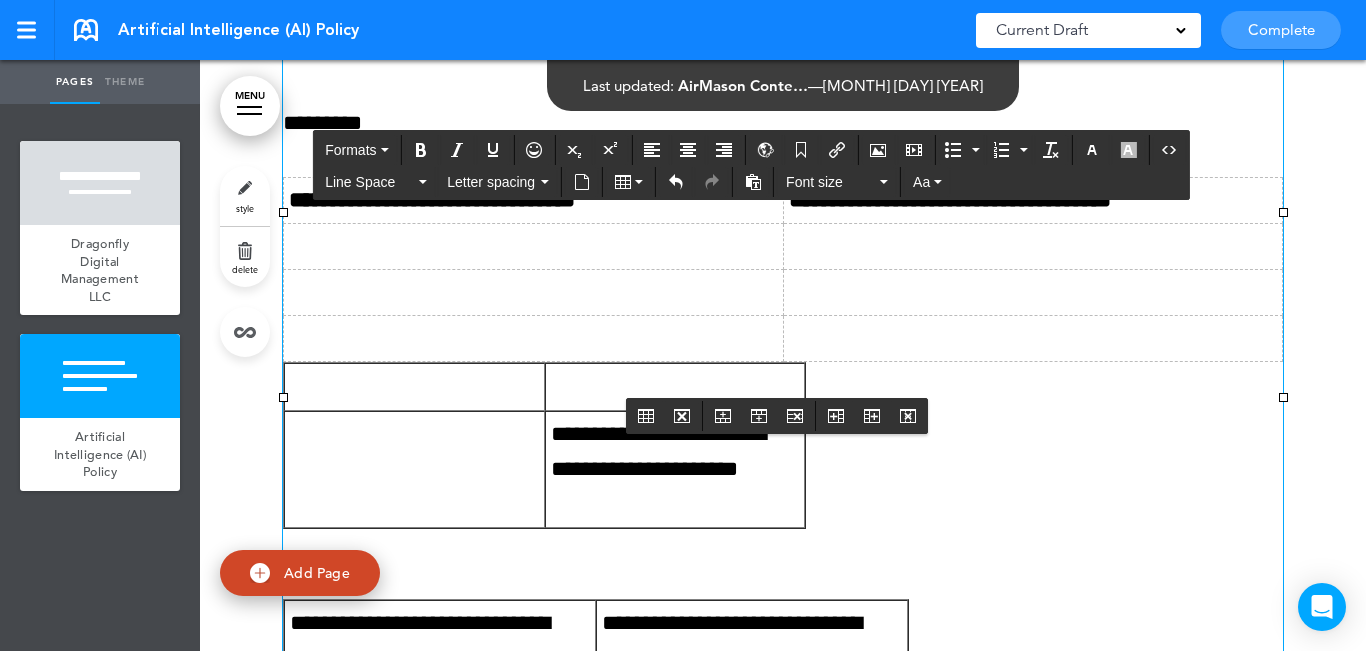 click at bounding box center [534, 246] 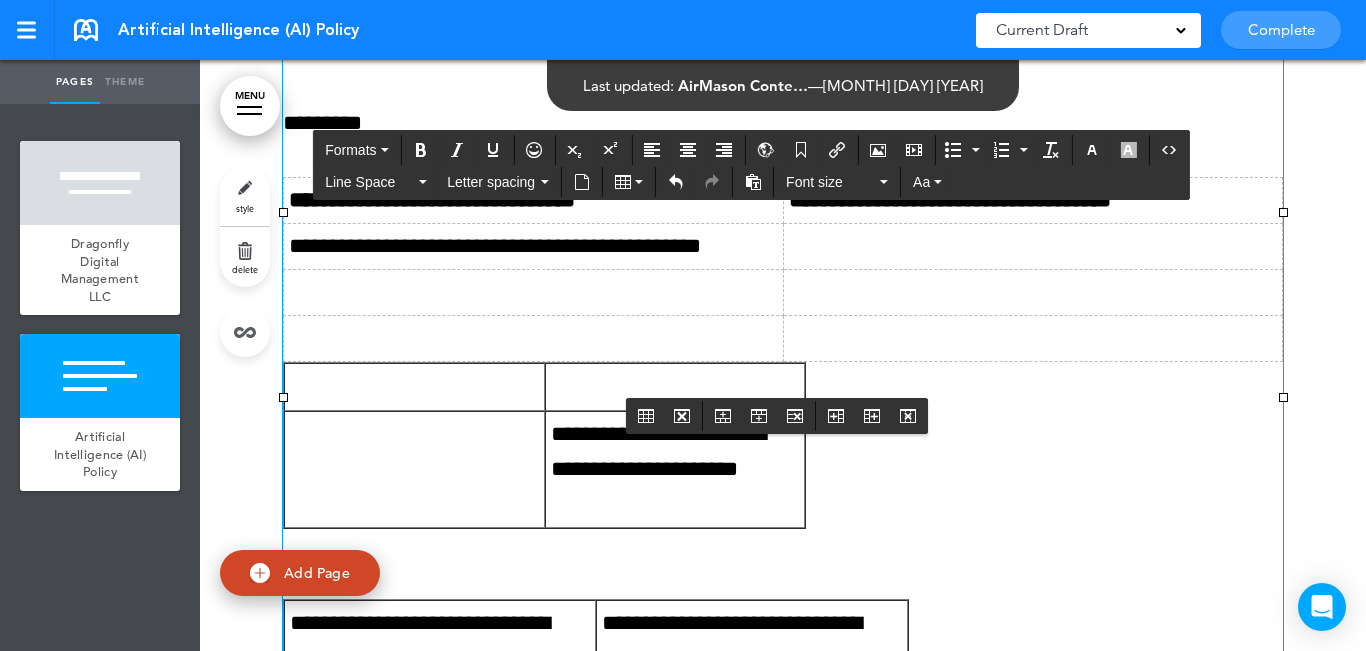 scroll, scrollTop: 3367, scrollLeft: 0, axis: vertical 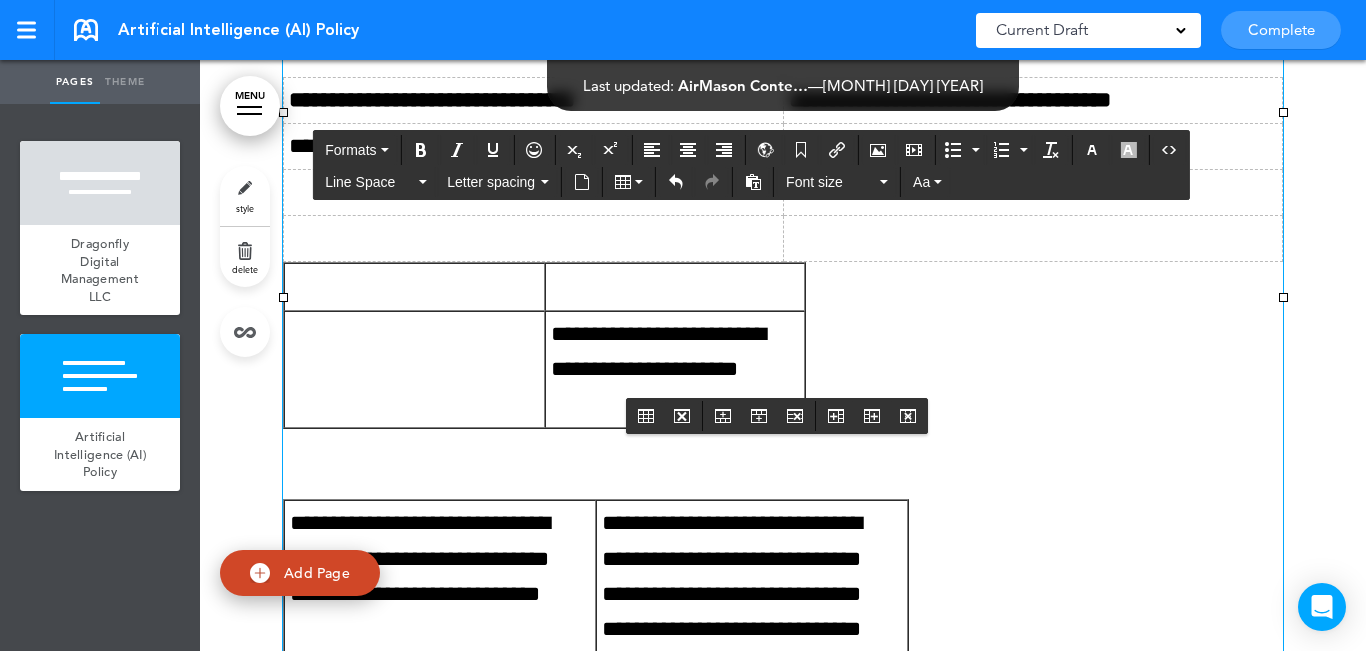click on "**********" at bounding box center [675, 370] 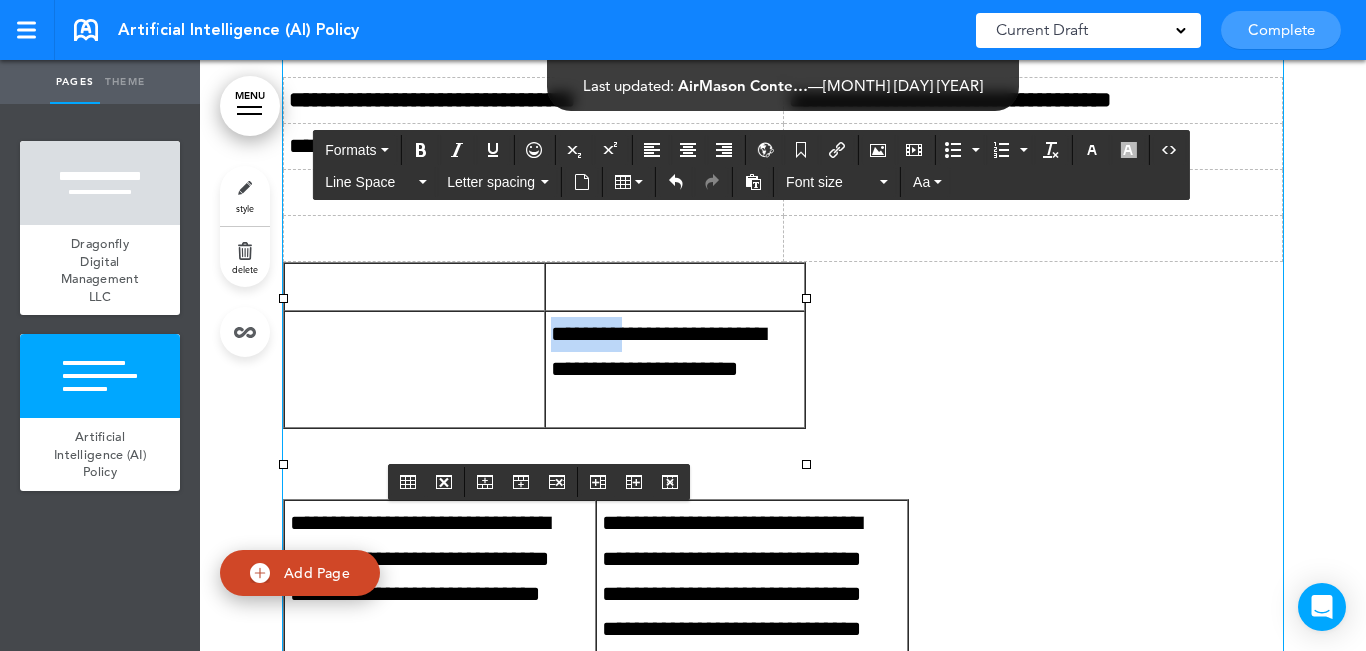 click on "**********" at bounding box center (675, 370) 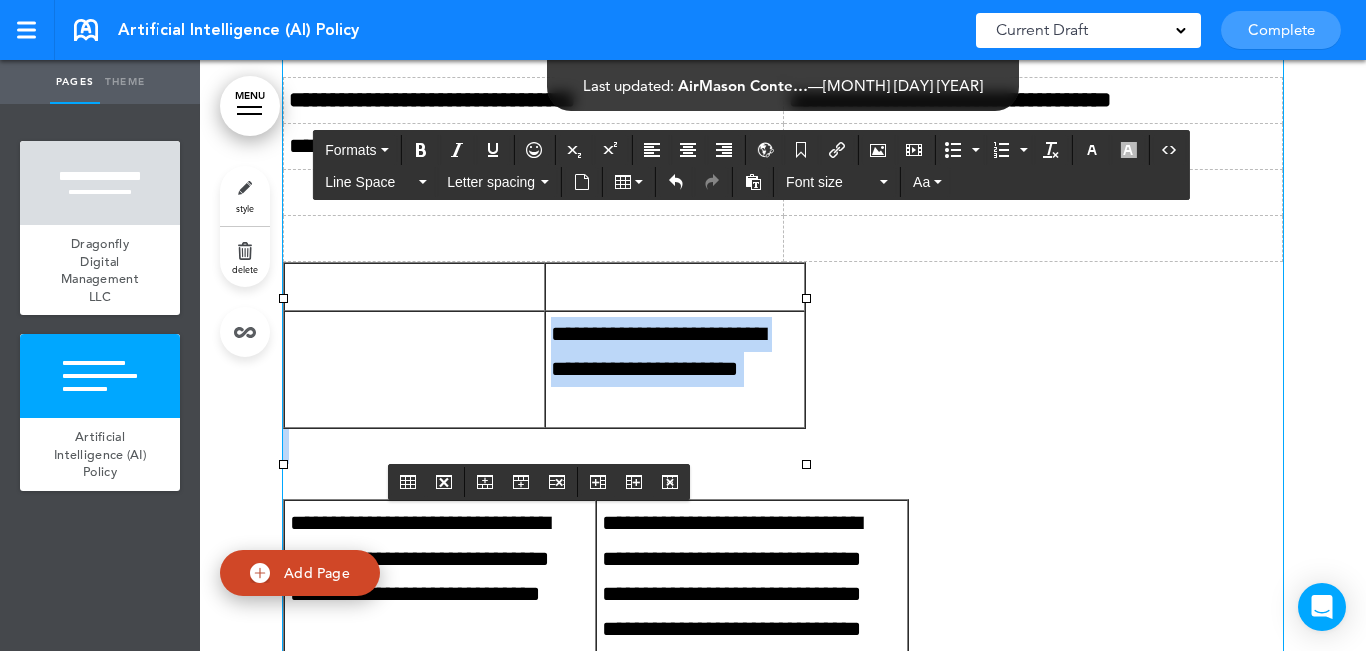 click on "**********" at bounding box center (675, 370) 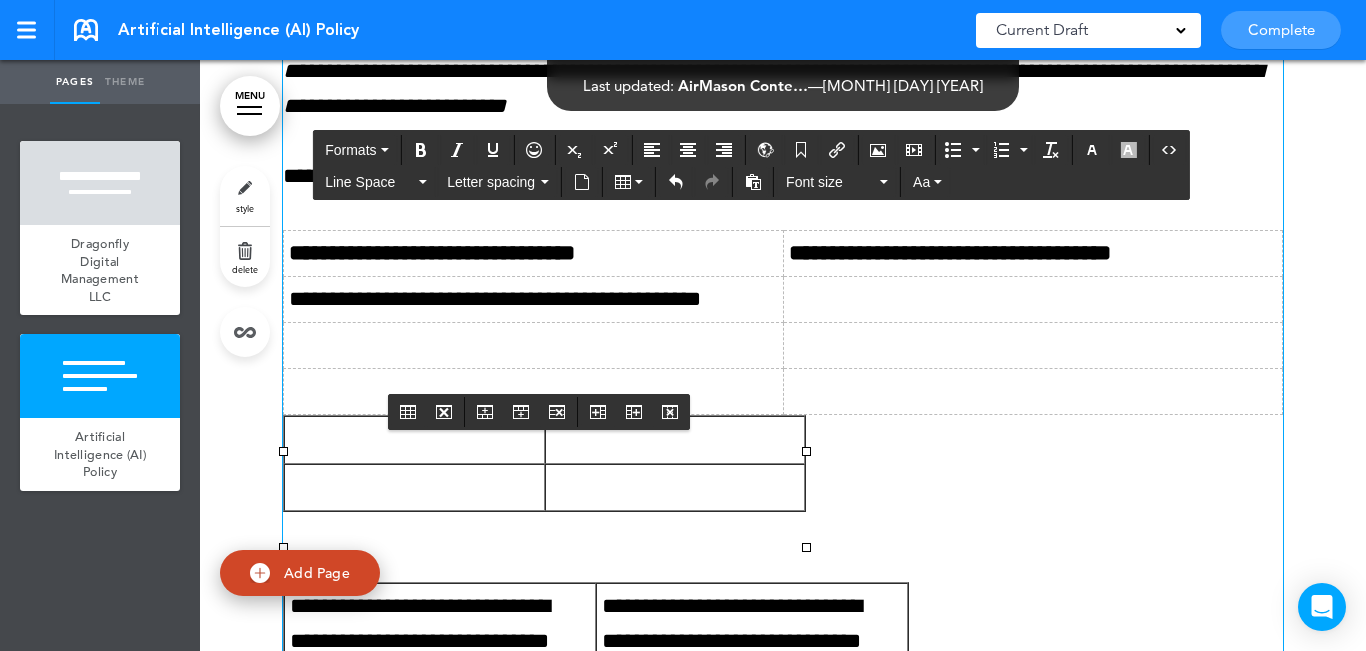 scroll, scrollTop: 3167, scrollLeft: 0, axis: vertical 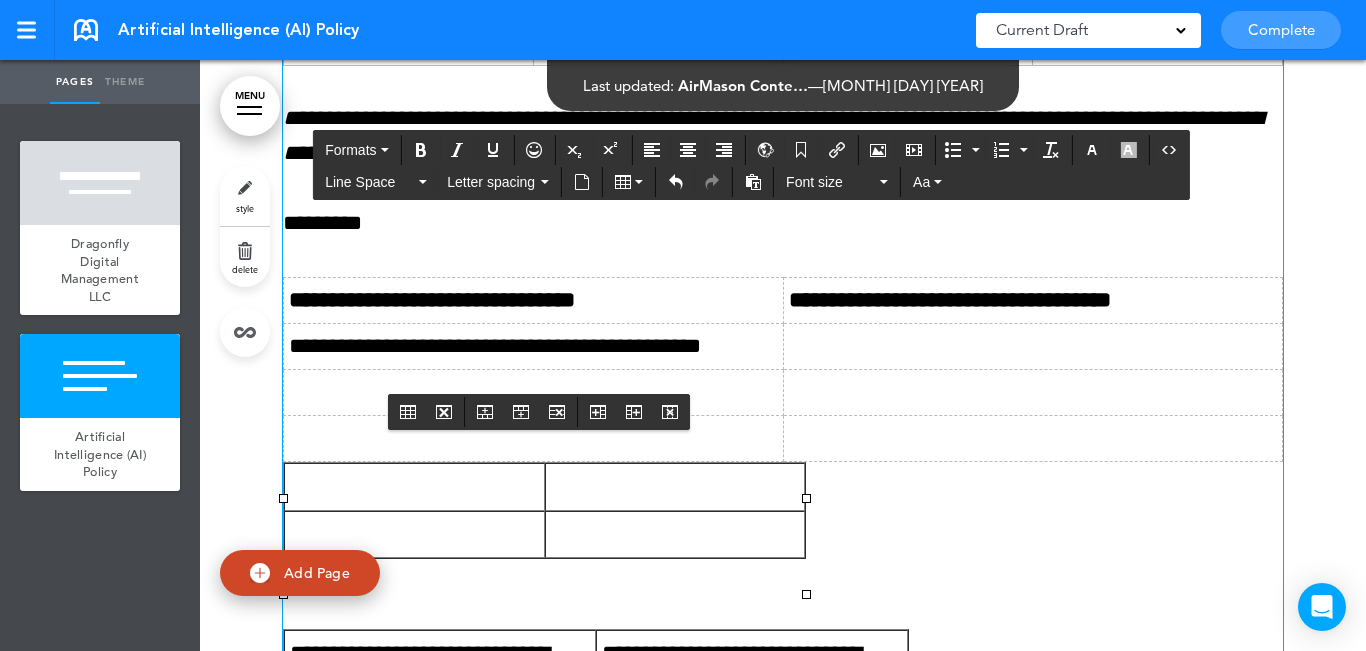 click at bounding box center [1033, 346] 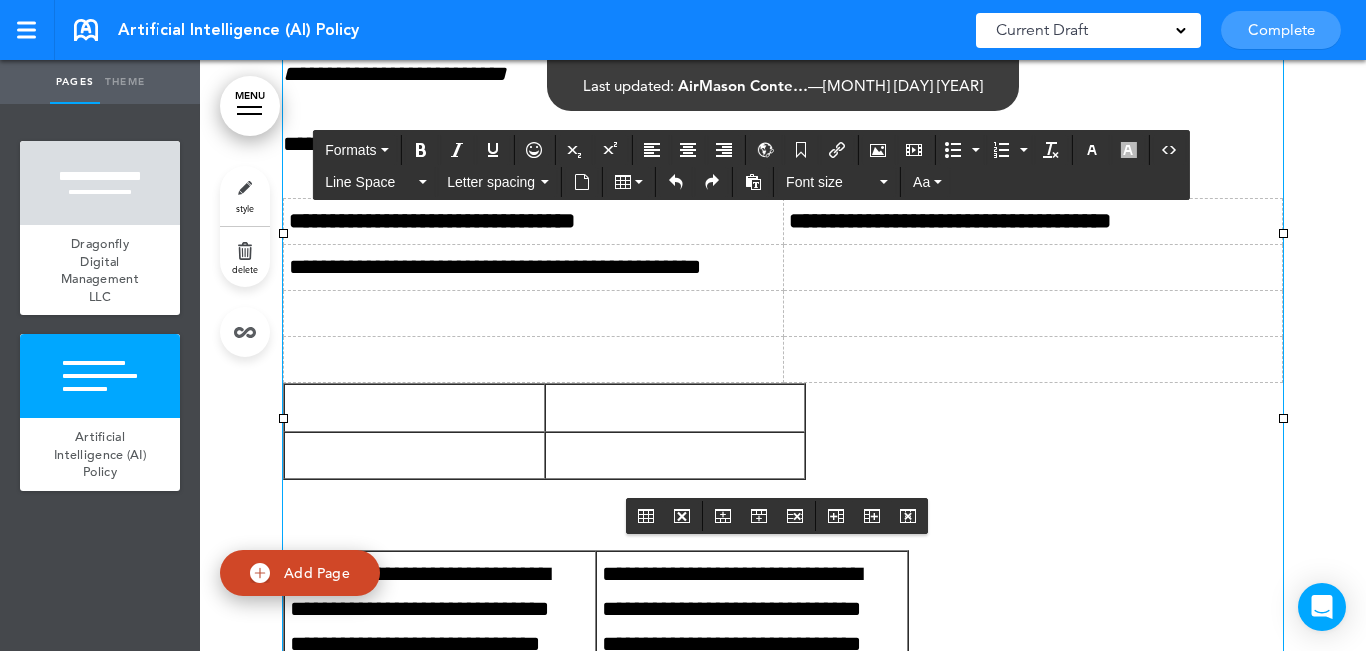 scroll, scrollTop: 3367, scrollLeft: 0, axis: vertical 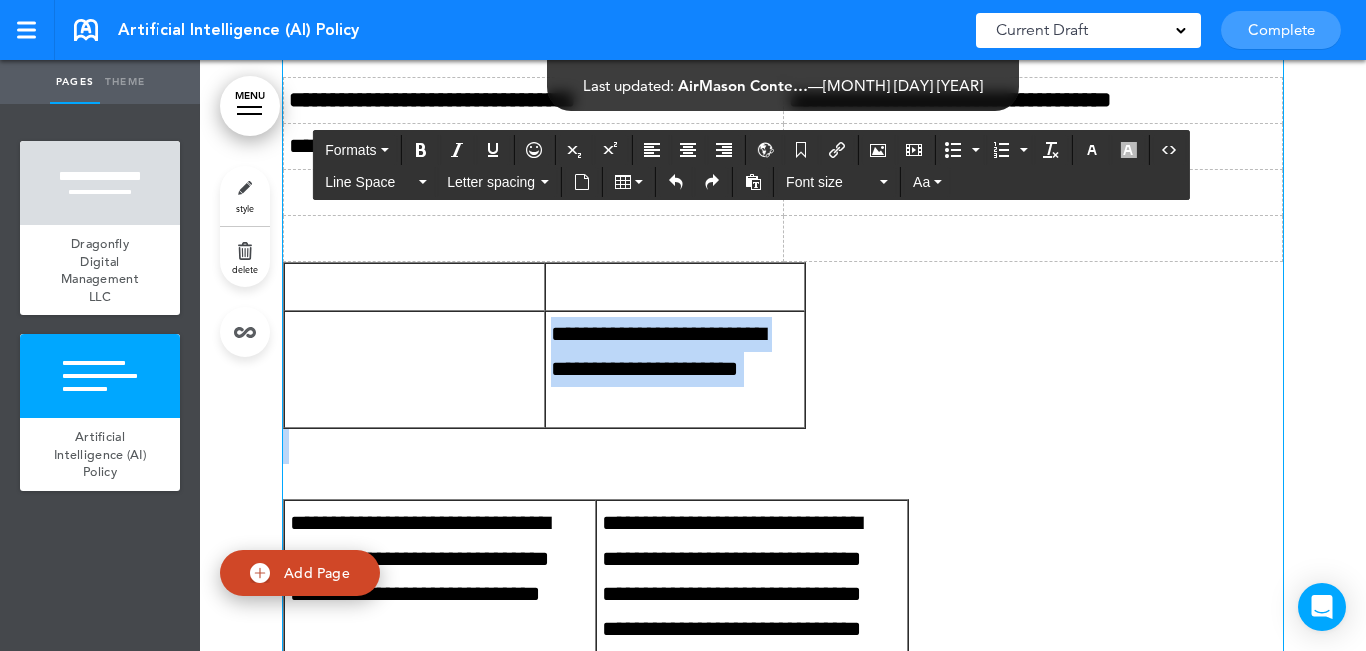 click on "**********" at bounding box center (675, 370) 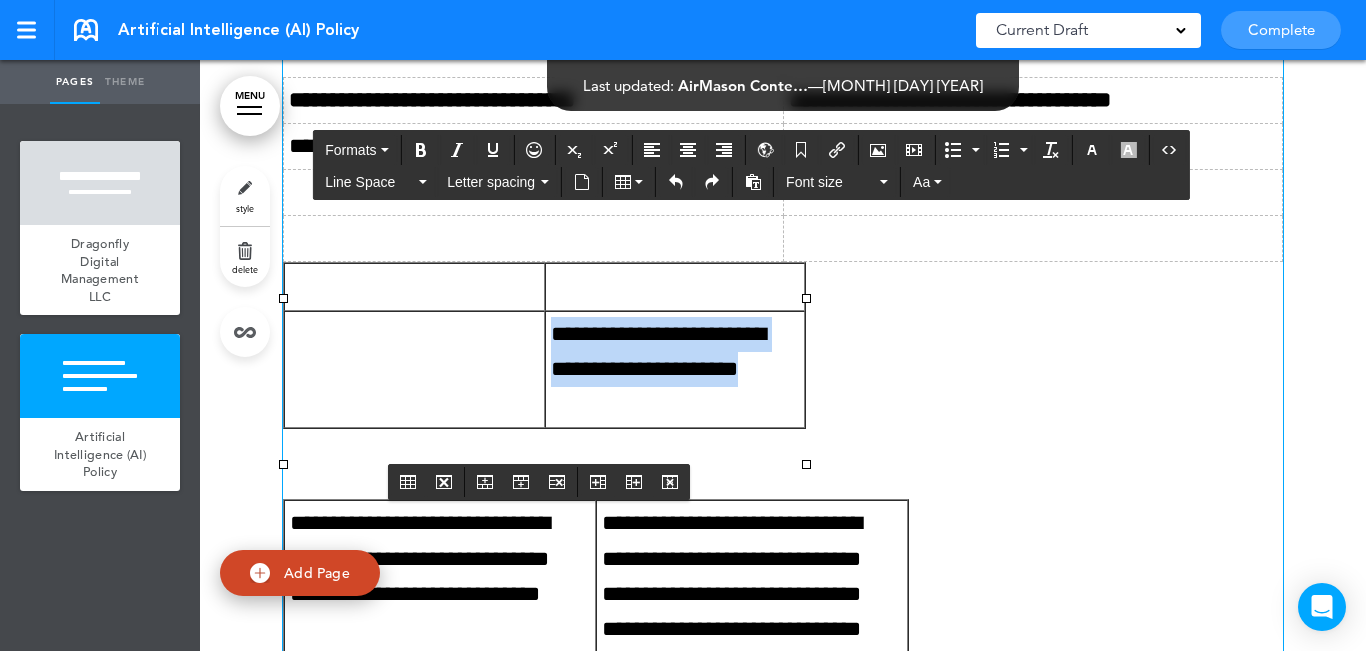 drag, startPoint x: 544, startPoint y: 363, endPoint x: 606, endPoint y: 443, distance: 101.21265 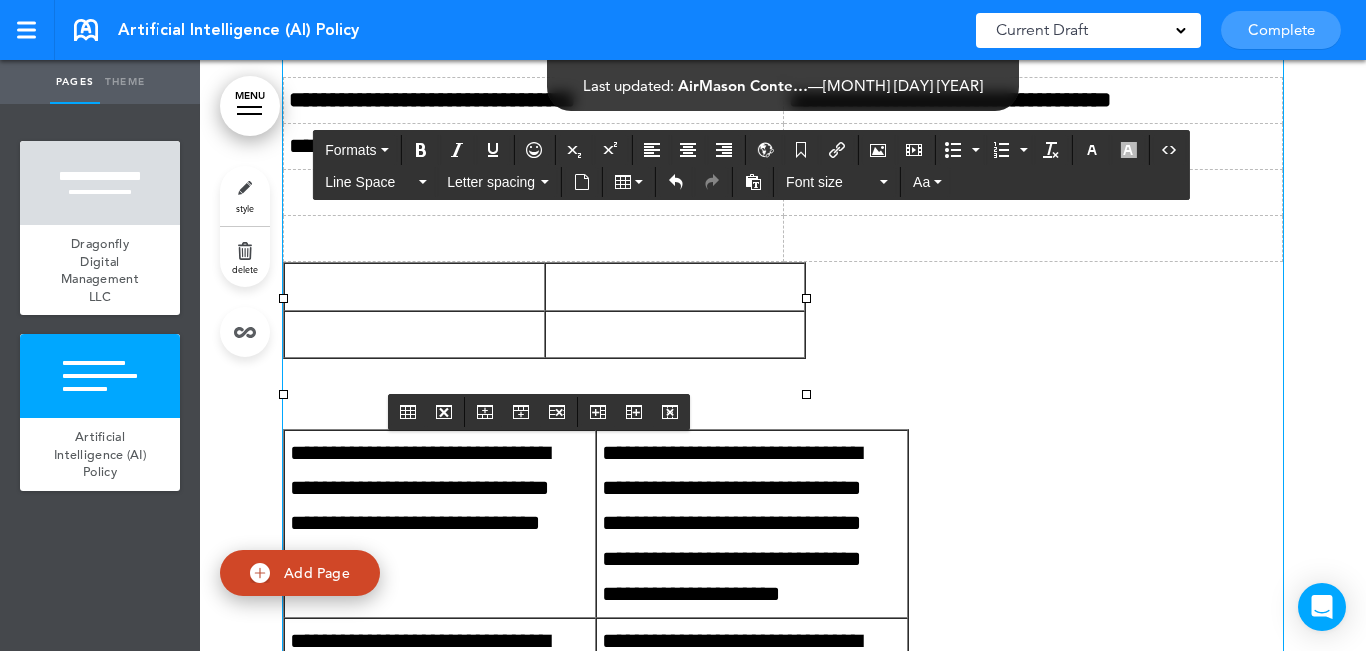 scroll, scrollTop: 3067, scrollLeft: 0, axis: vertical 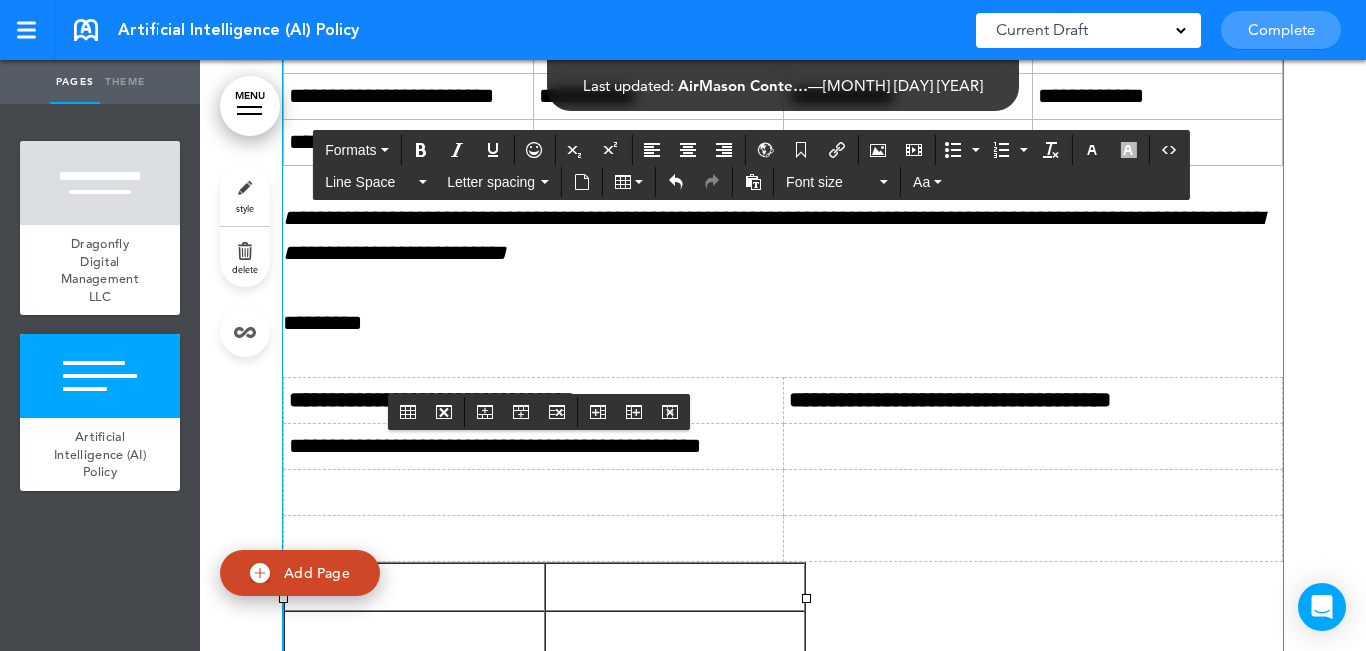 click at bounding box center [1033, 446] 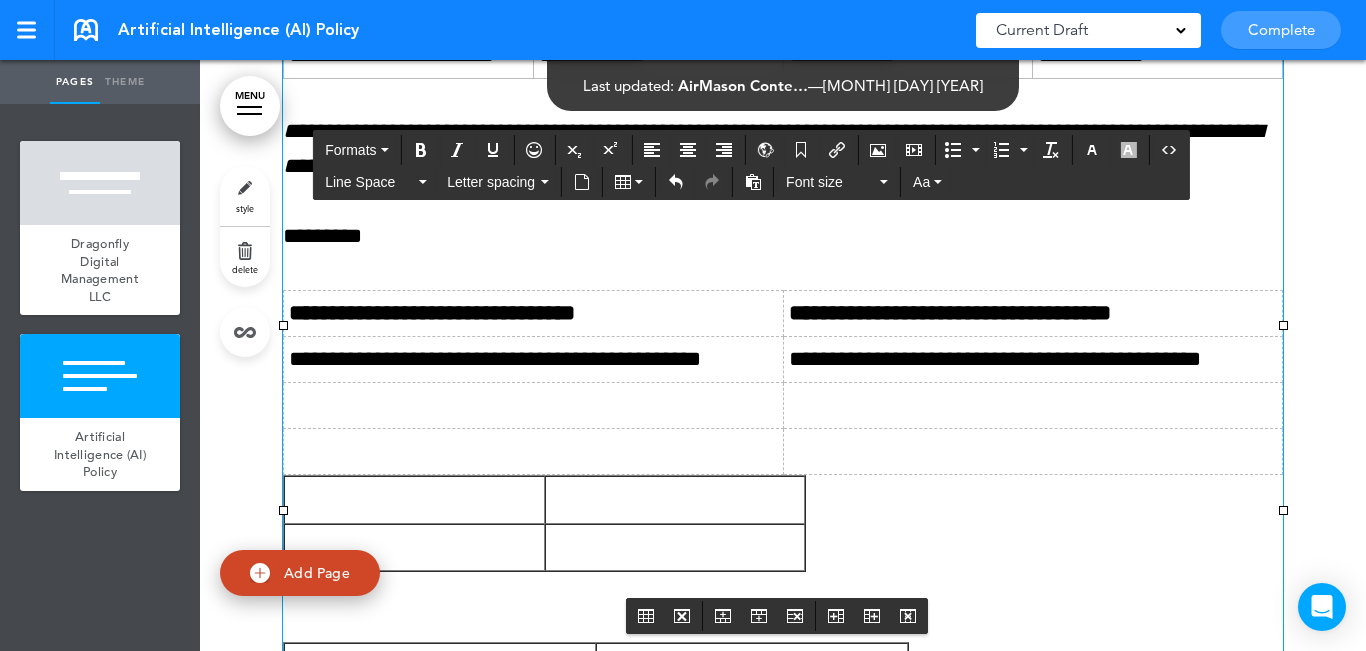 scroll, scrollTop: 3167, scrollLeft: 0, axis: vertical 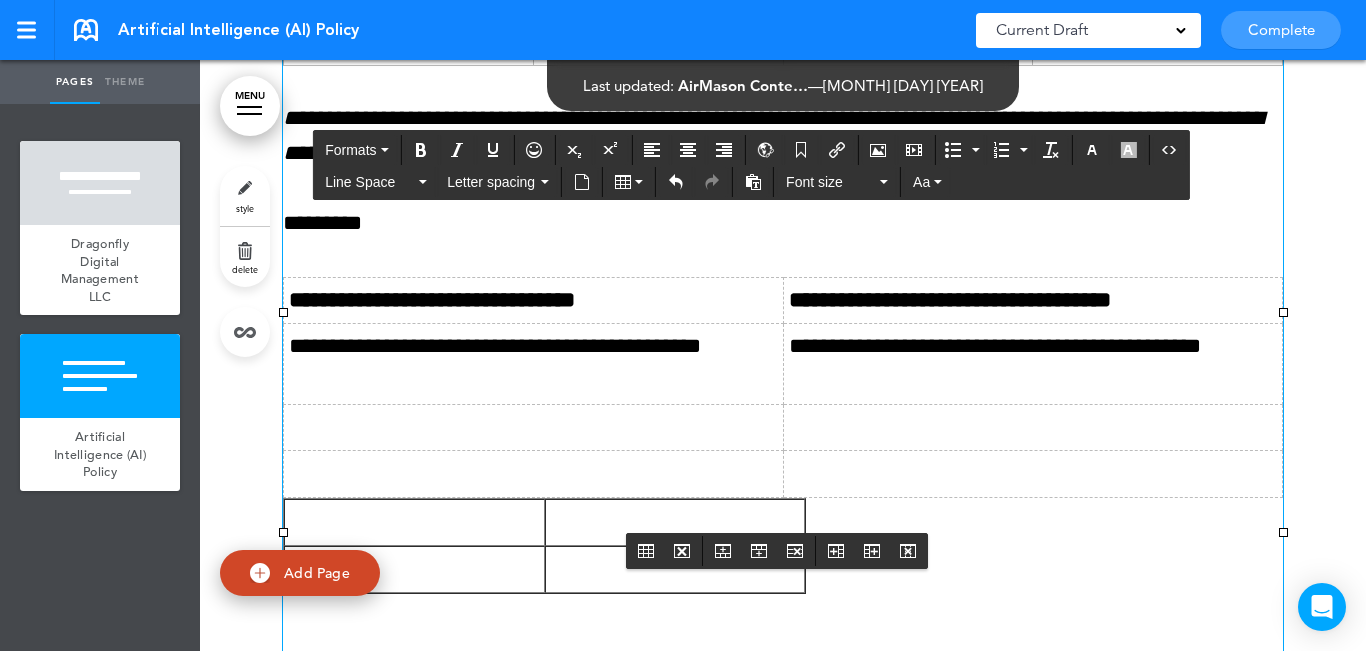 click on "**********" at bounding box center [534, 363] 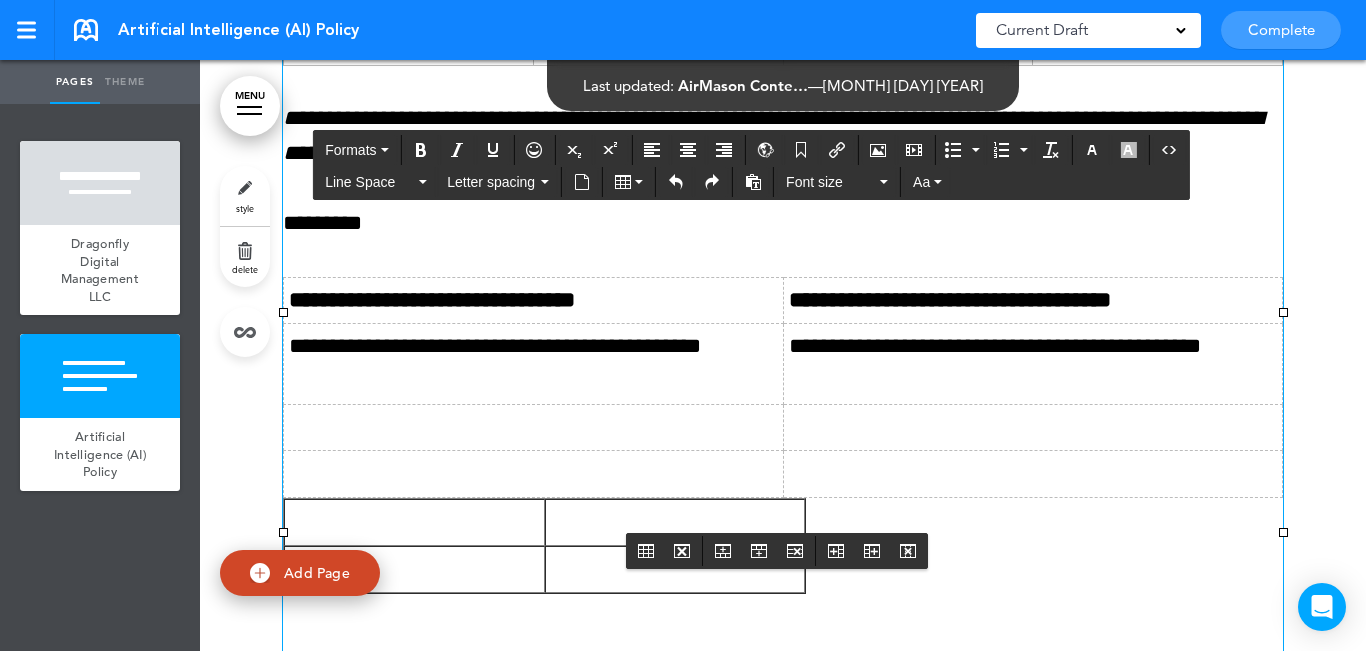 click at bounding box center [1033, 381] 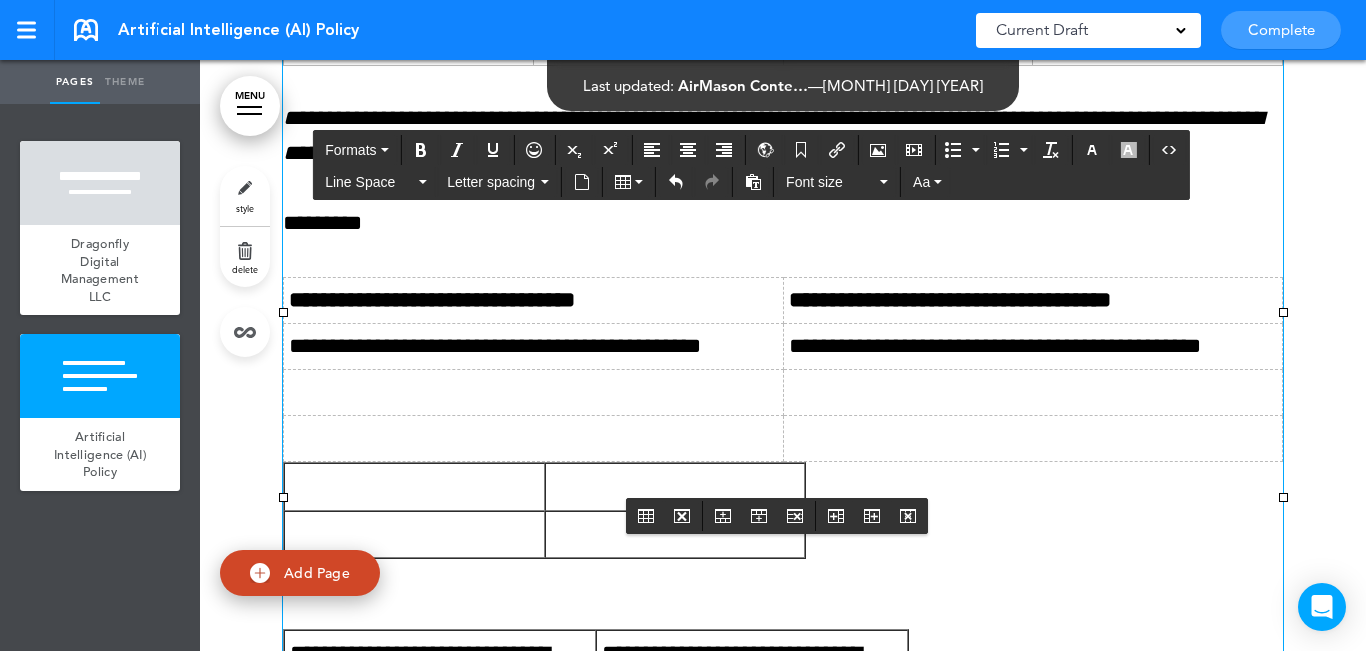 click on "**********" at bounding box center [534, 346] 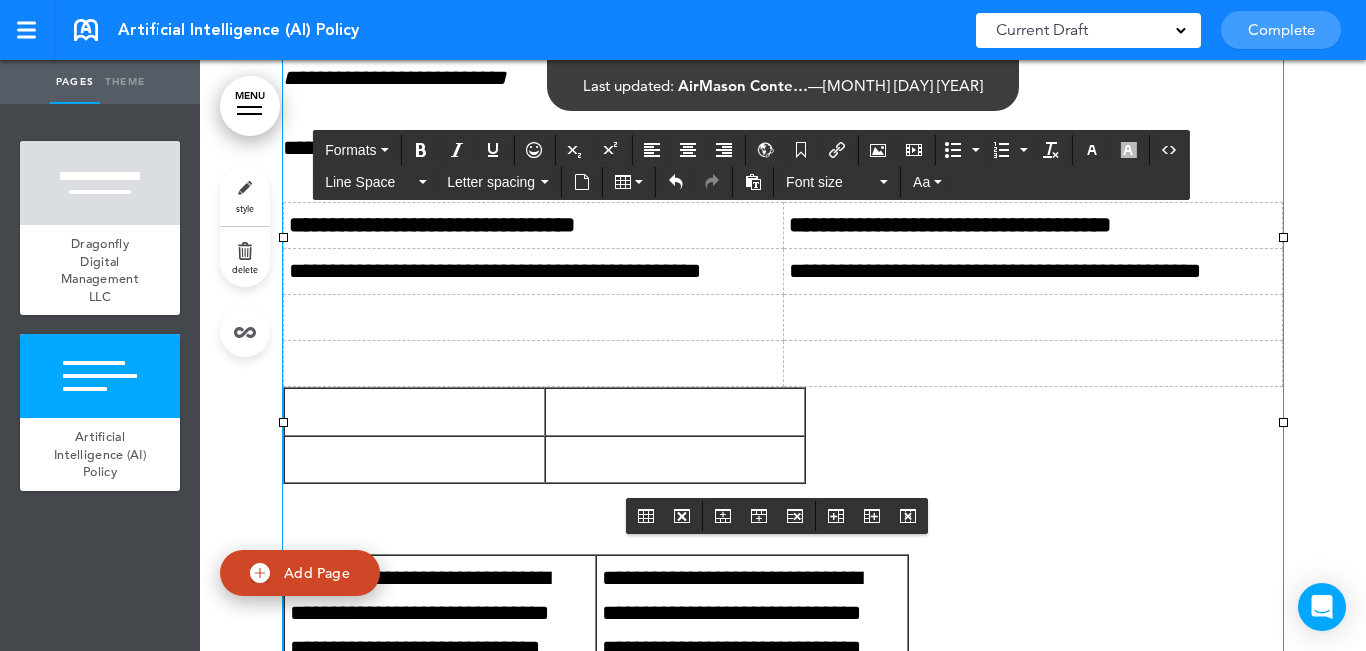 scroll, scrollTop: 3367, scrollLeft: 0, axis: vertical 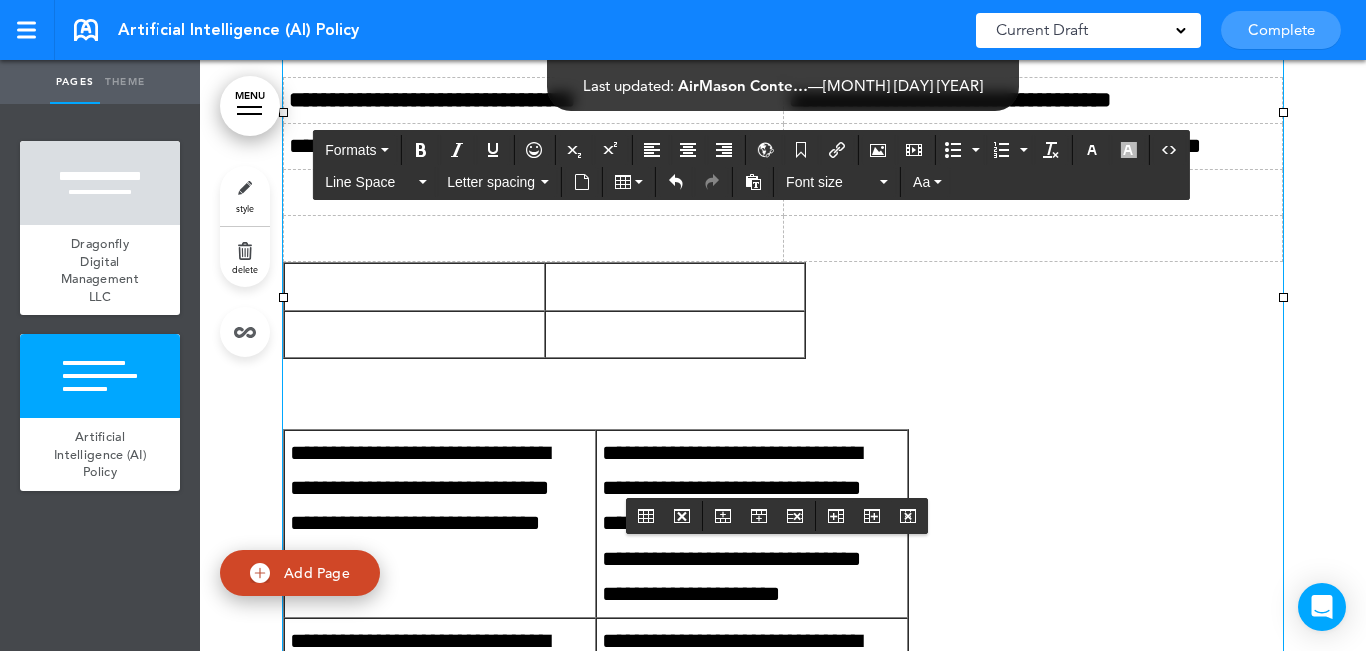 click at bounding box center [675, 334] 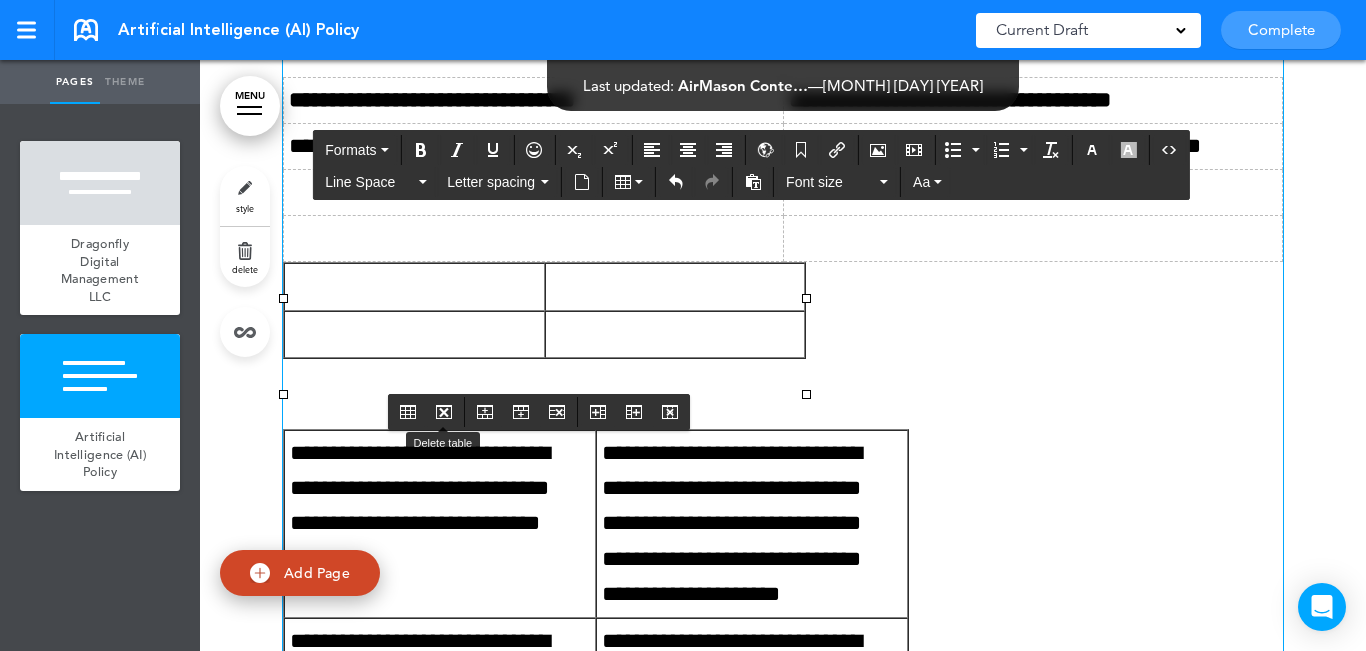 click at bounding box center (444, 412) 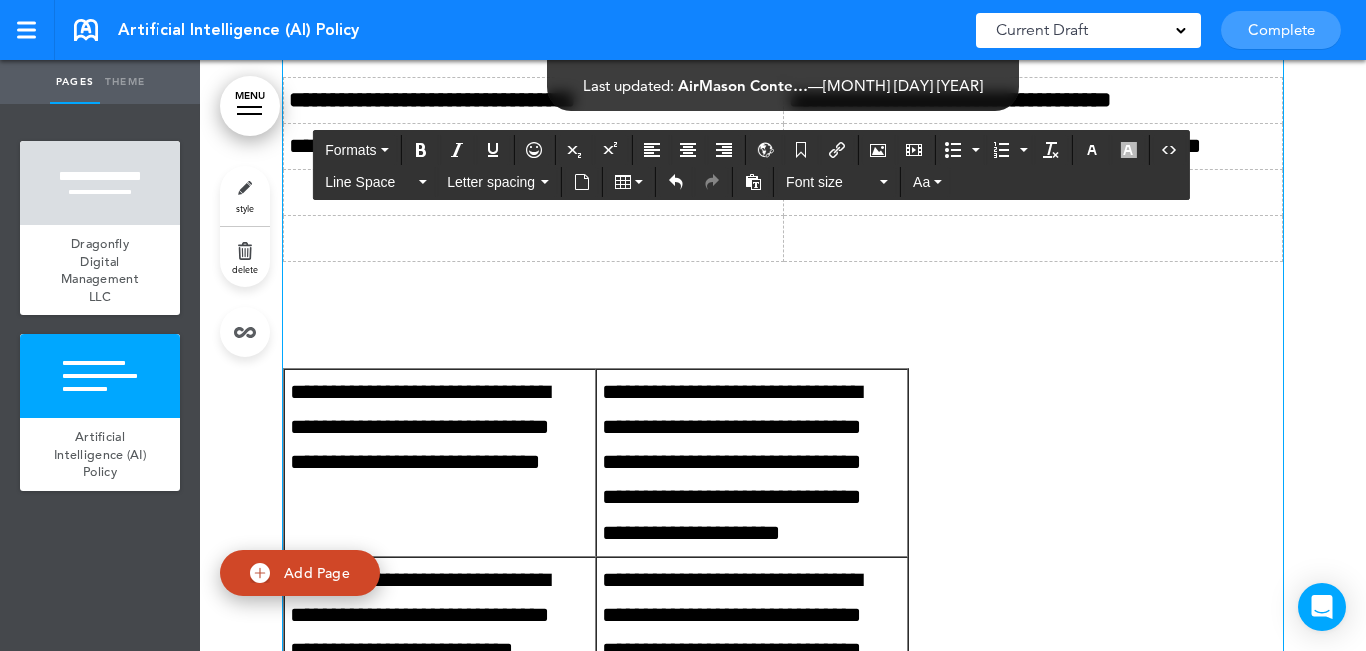 click on "**********" at bounding box center (440, 445) 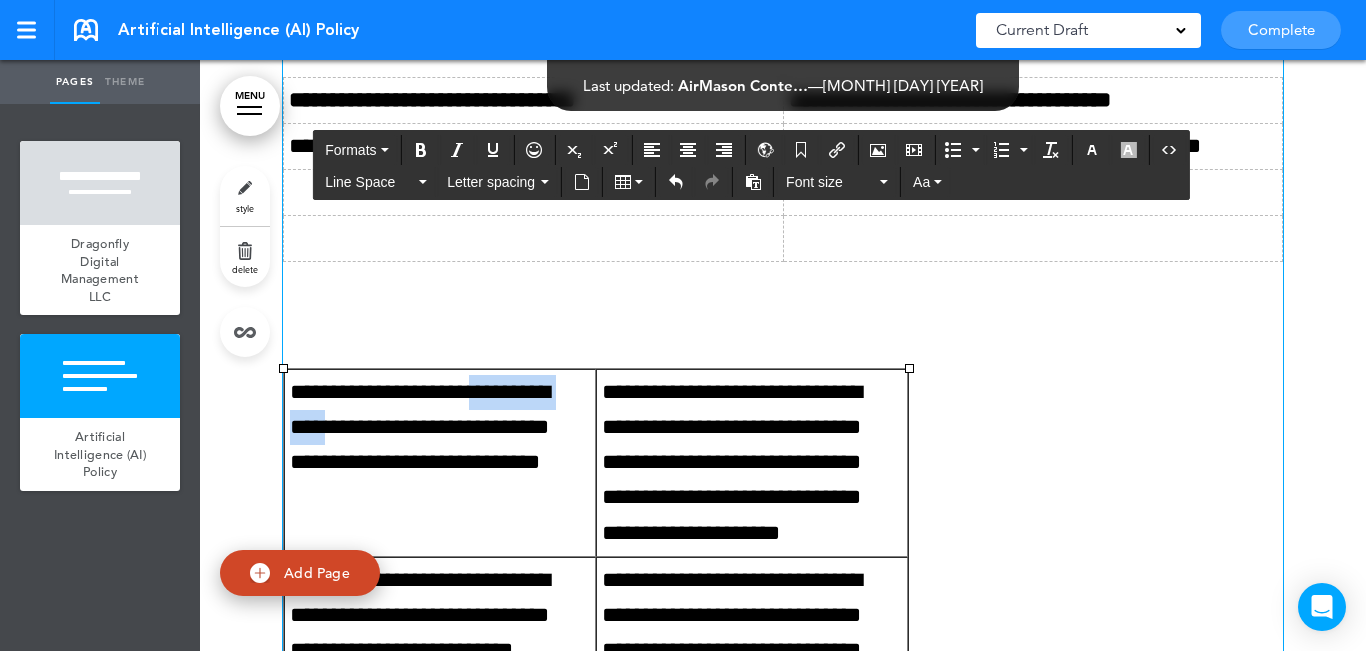 click on "**********" at bounding box center [440, 445] 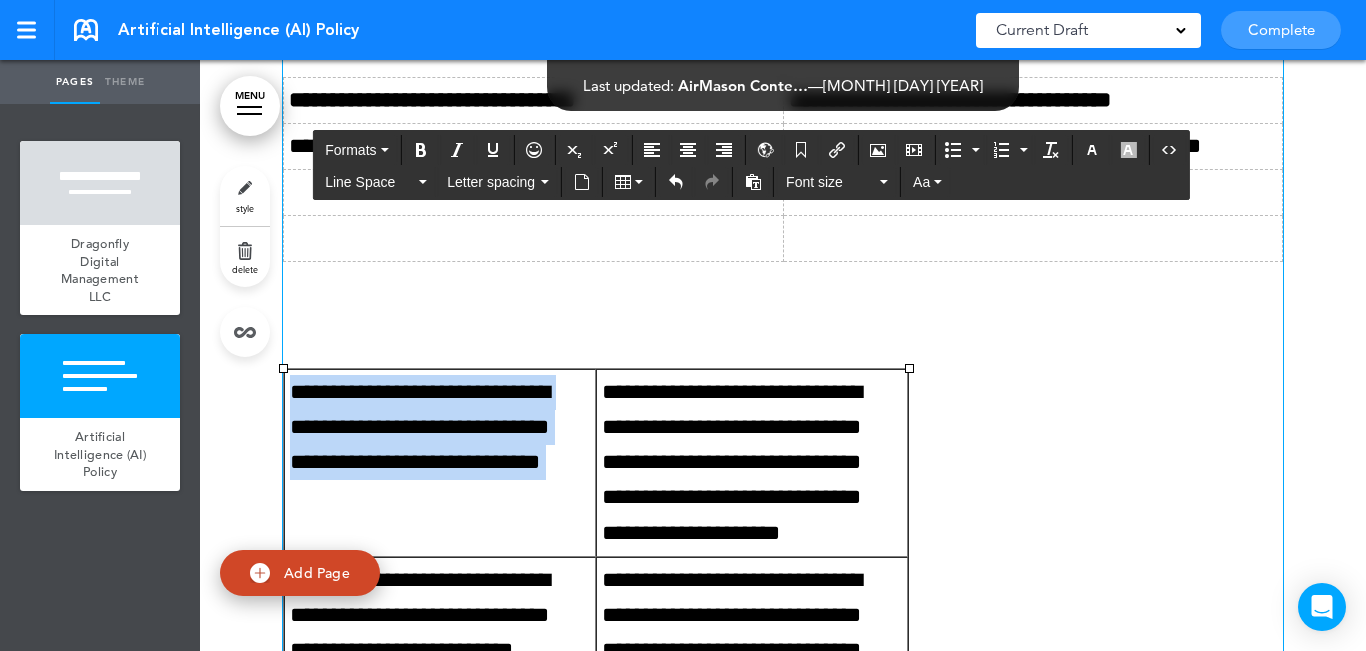 click on "**********" at bounding box center (440, 445) 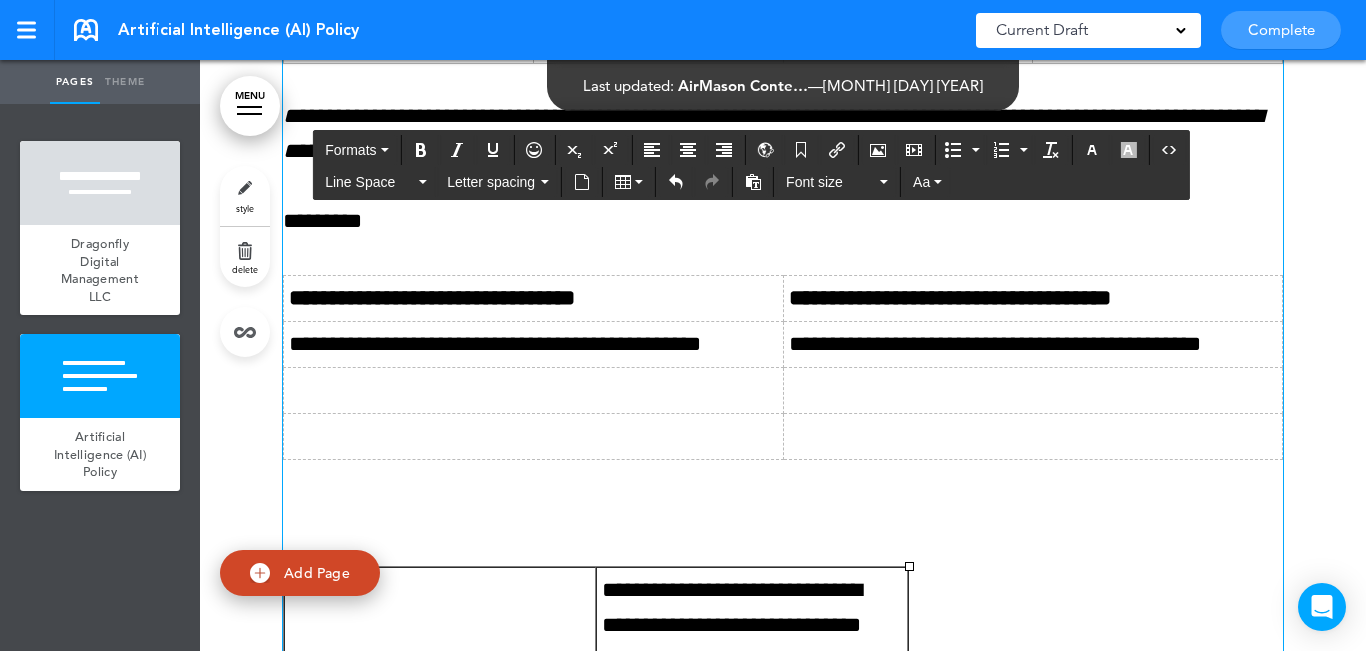 scroll, scrollTop: 3167, scrollLeft: 0, axis: vertical 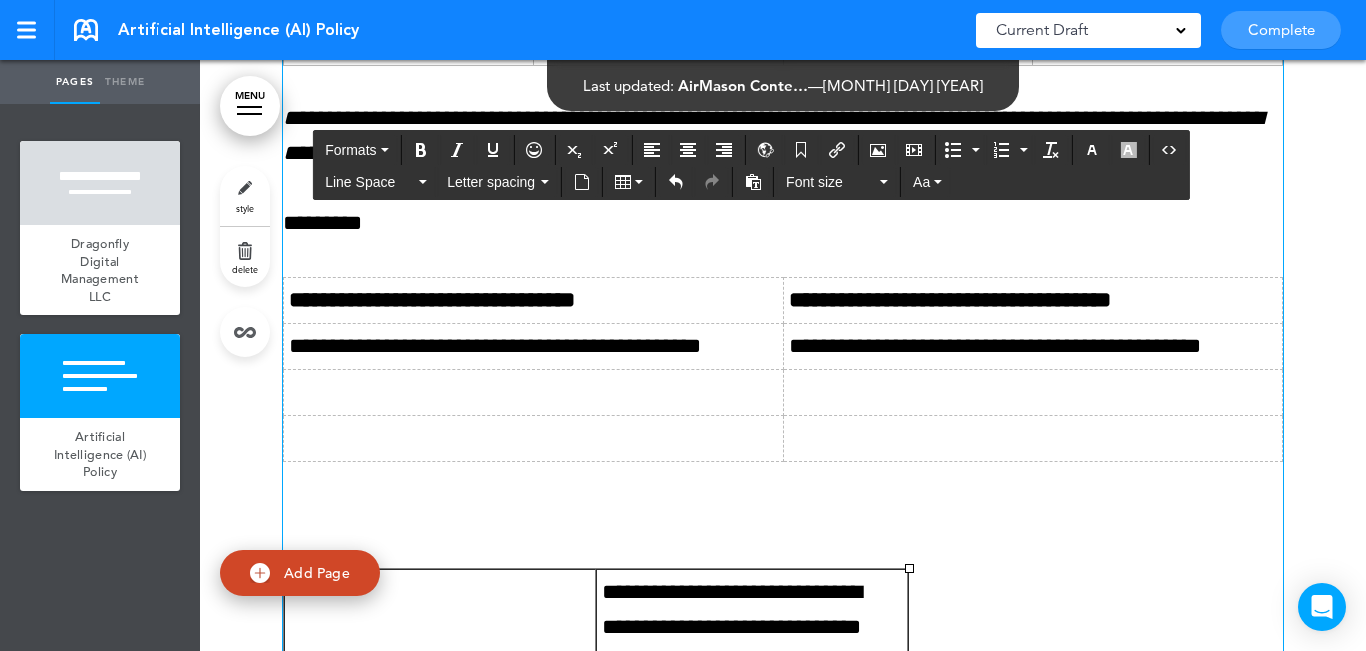 click on "**********" at bounding box center (534, 346) 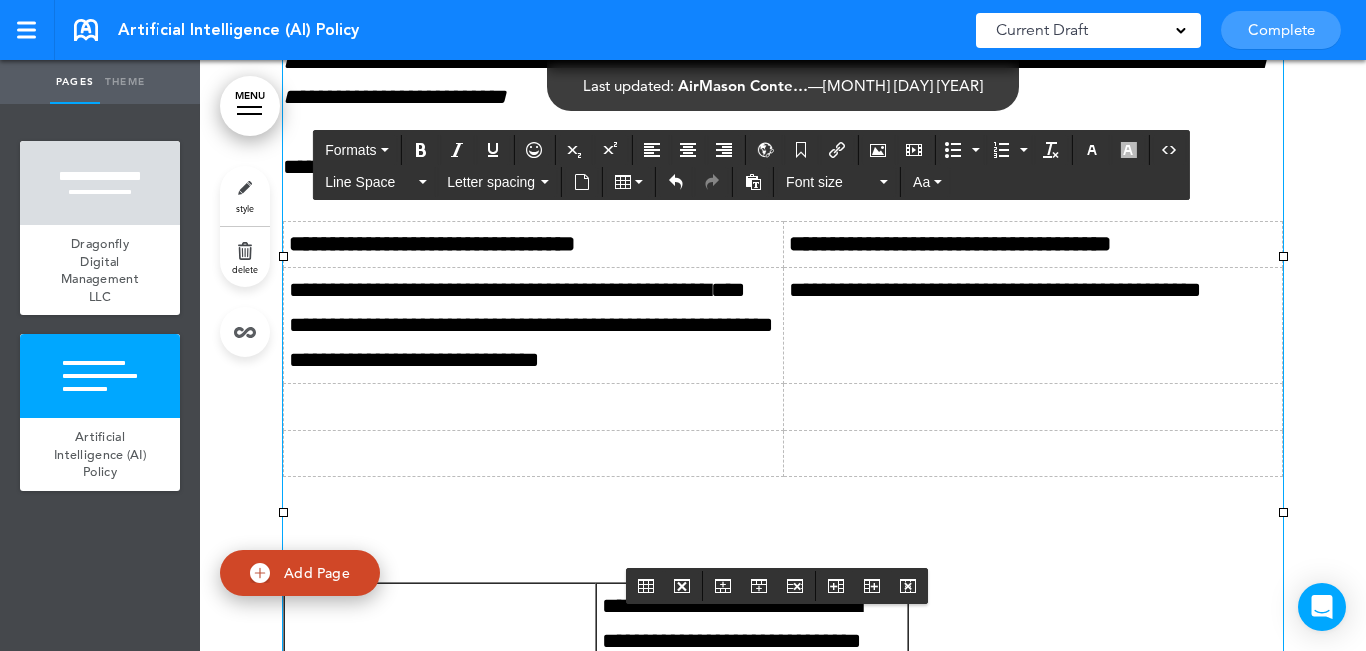 scroll, scrollTop: 3428, scrollLeft: 0, axis: vertical 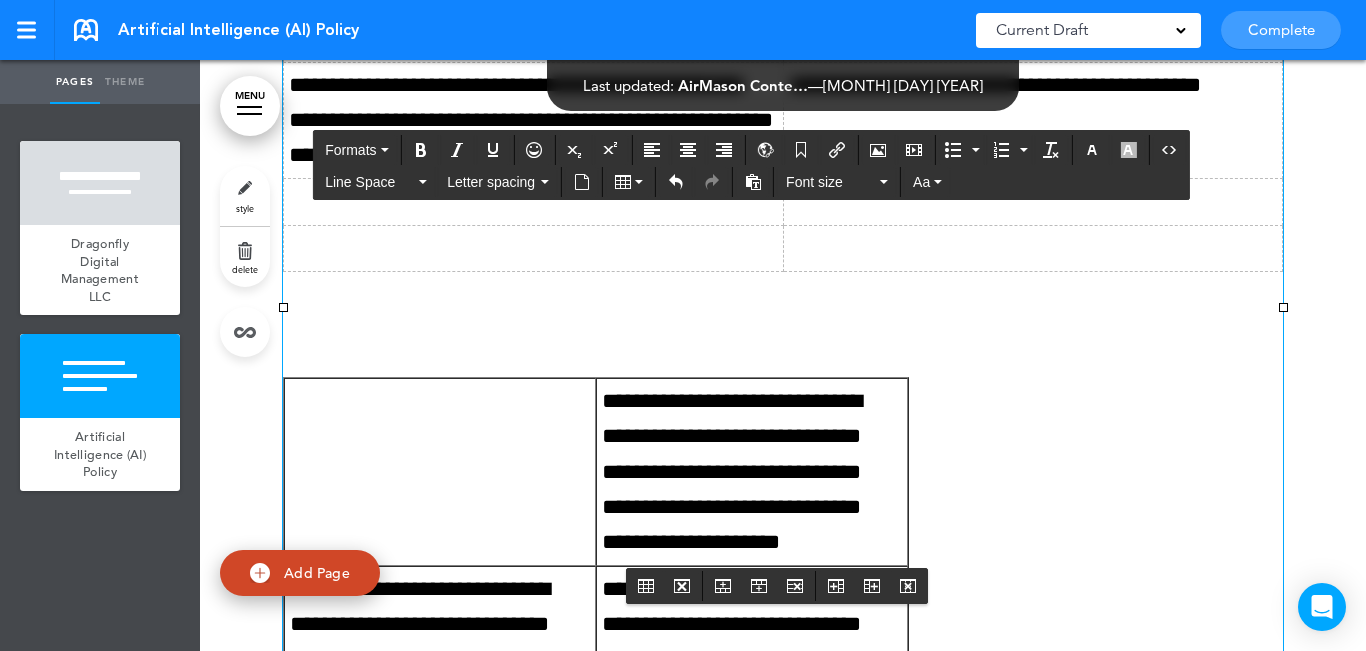 click on "**********" at bounding box center [752, 472] 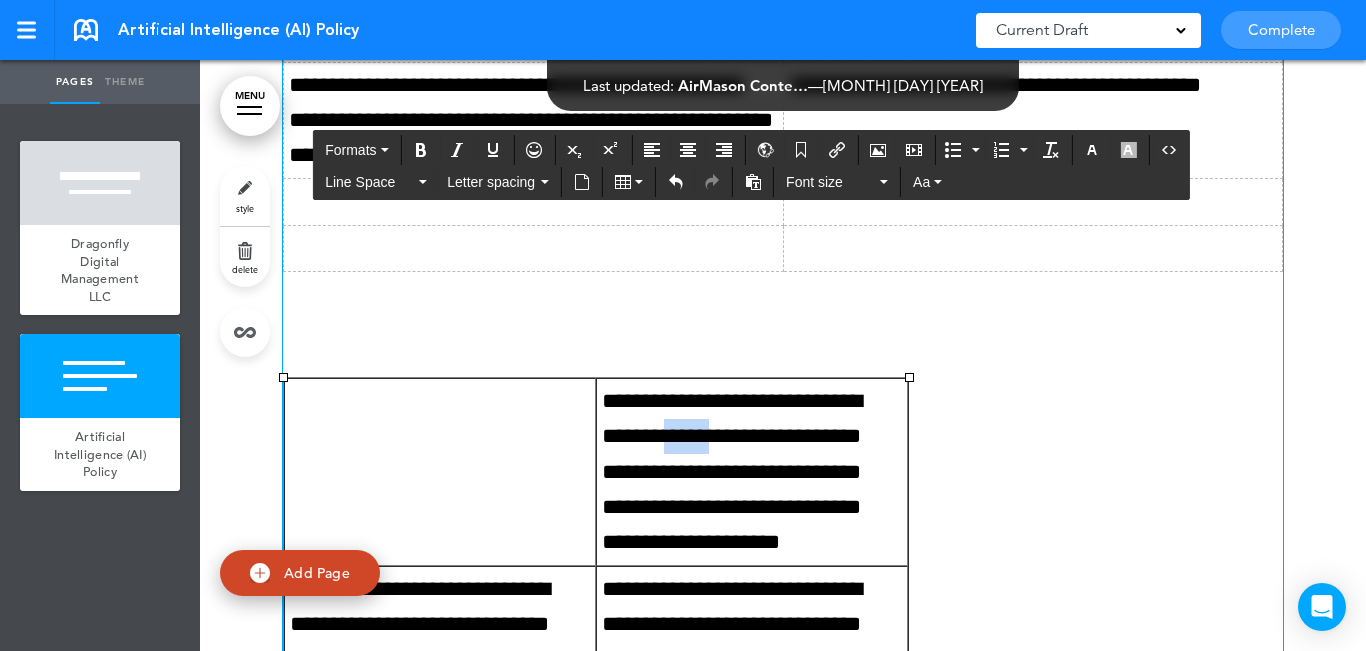 click on "**********" at bounding box center [752, 472] 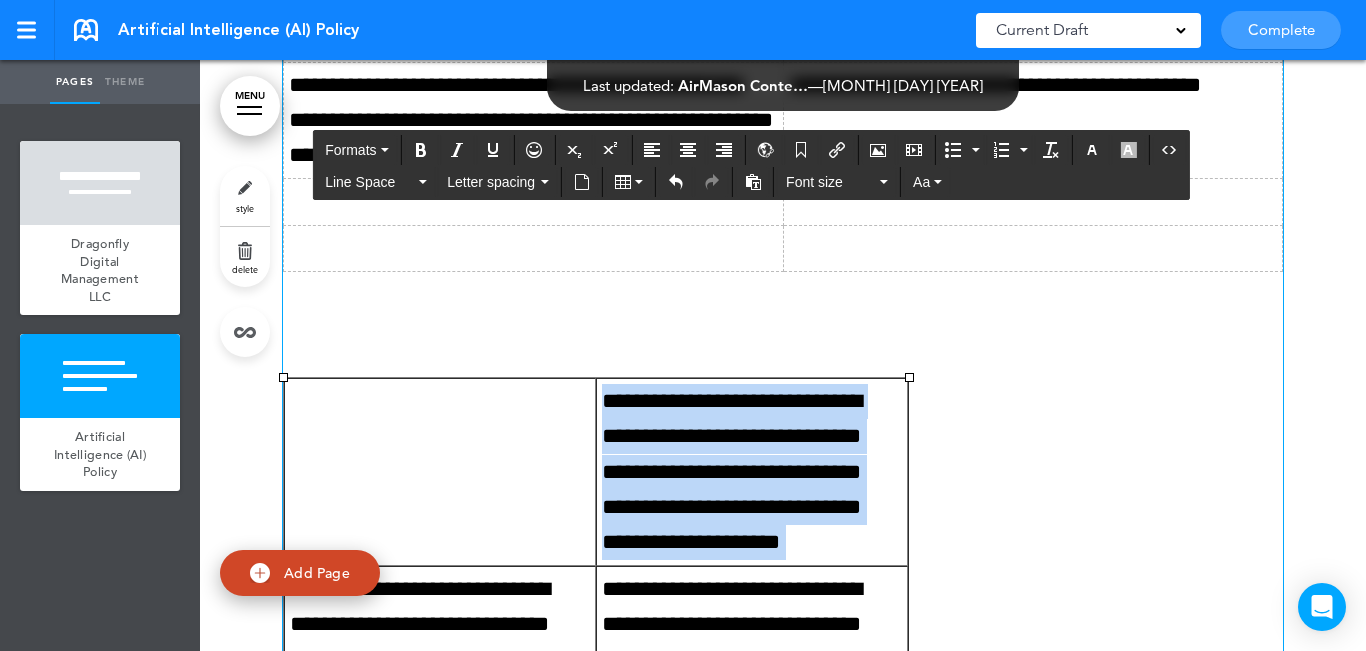 click on "**********" at bounding box center [752, 472] 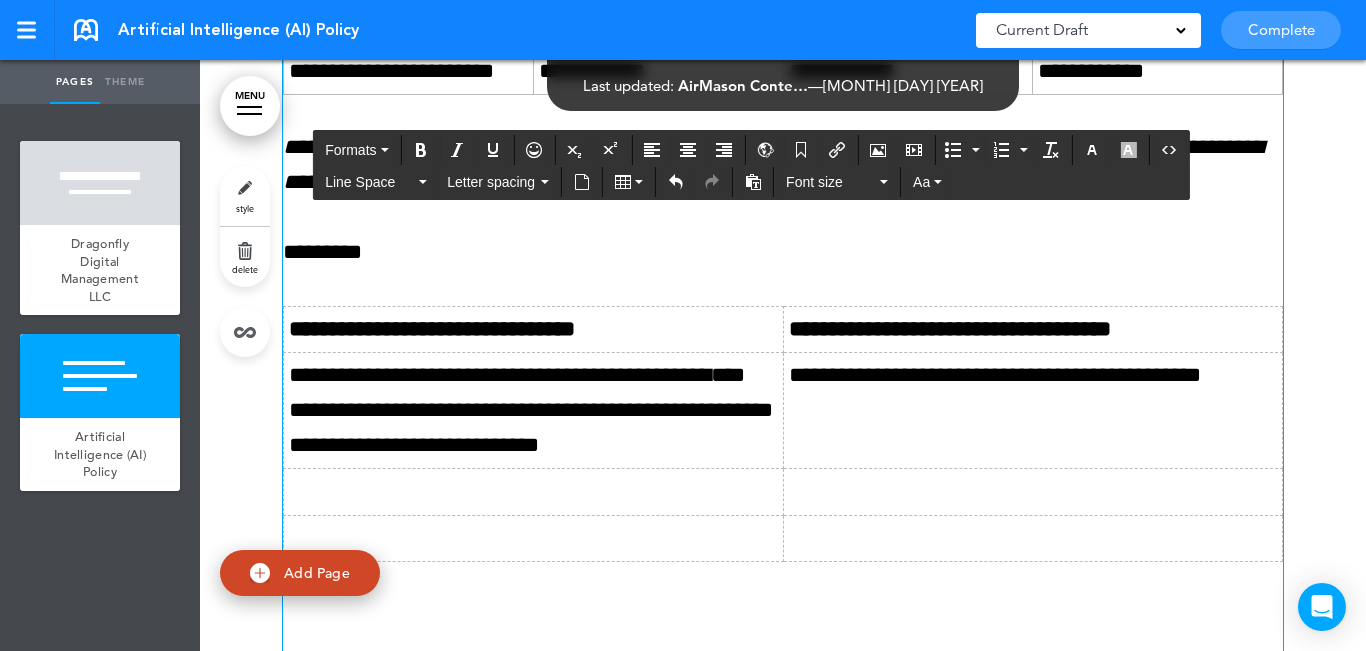 scroll, scrollTop: 3128, scrollLeft: 0, axis: vertical 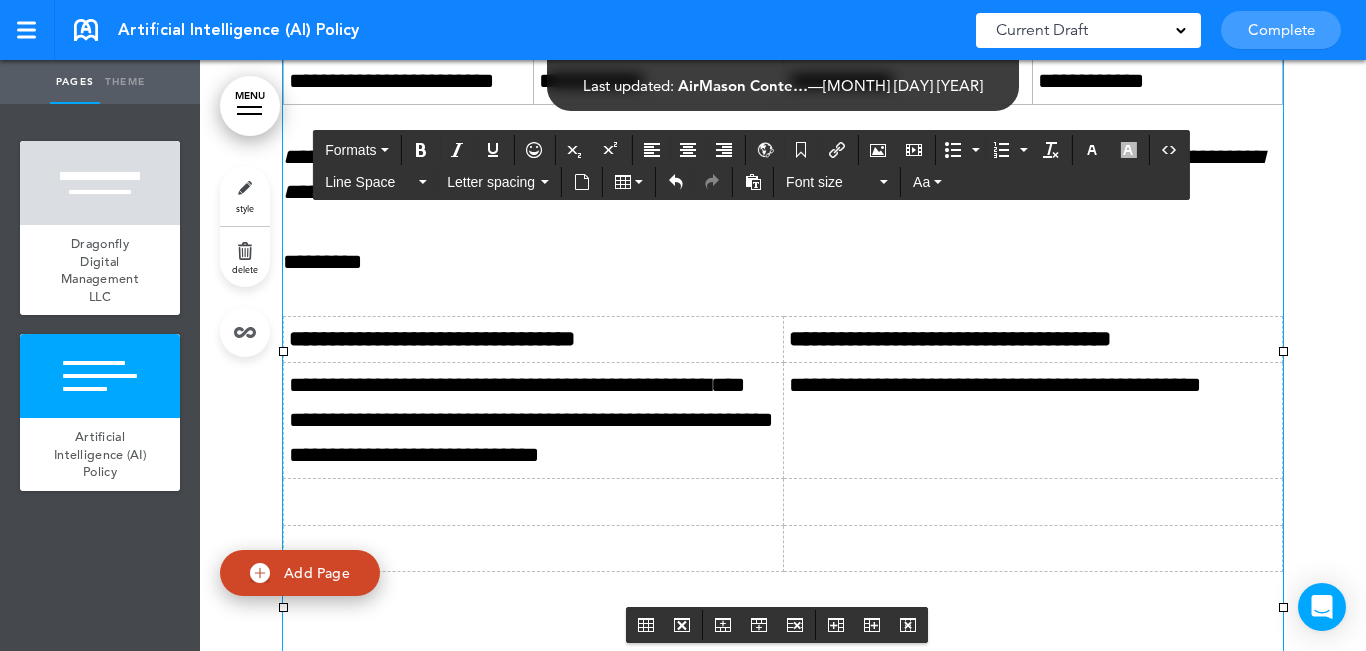 click on "**********" at bounding box center [1033, 420] 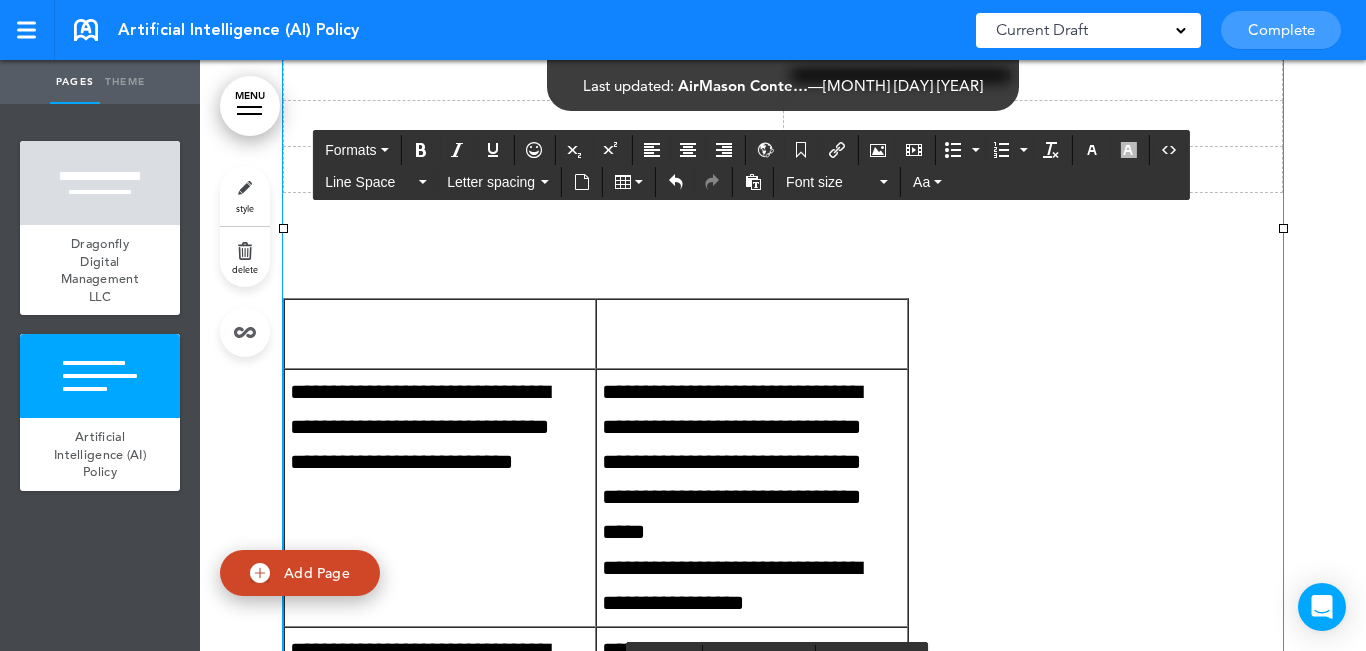 scroll, scrollTop: 3627, scrollLeft: 0, axis: vertical 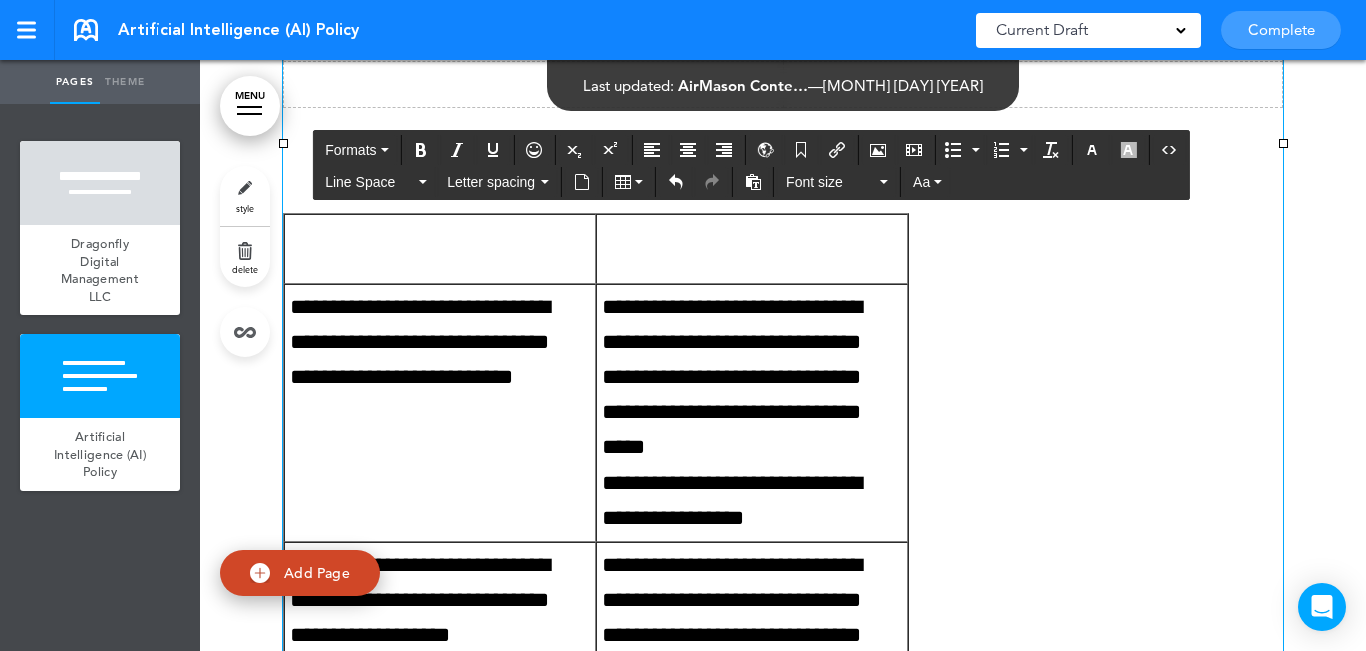 click on "**********" at bounding box center (440, 343) 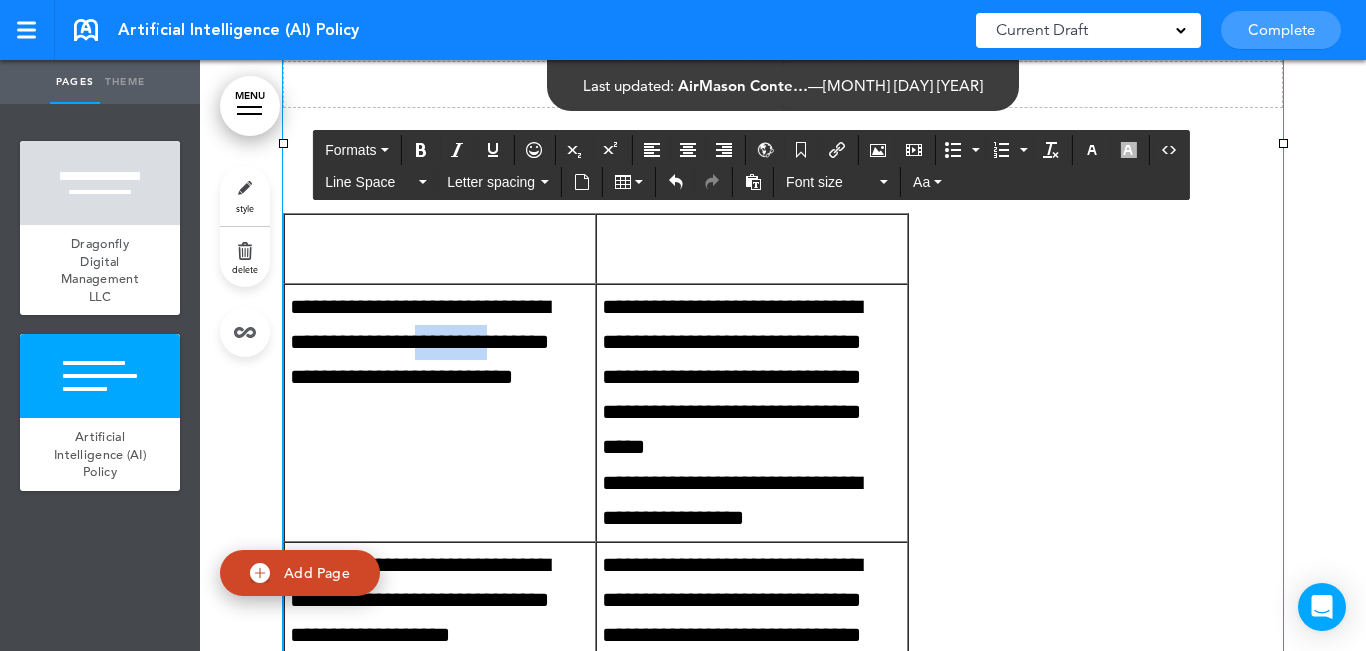 click on "**********" at bounding box center (440, 343) 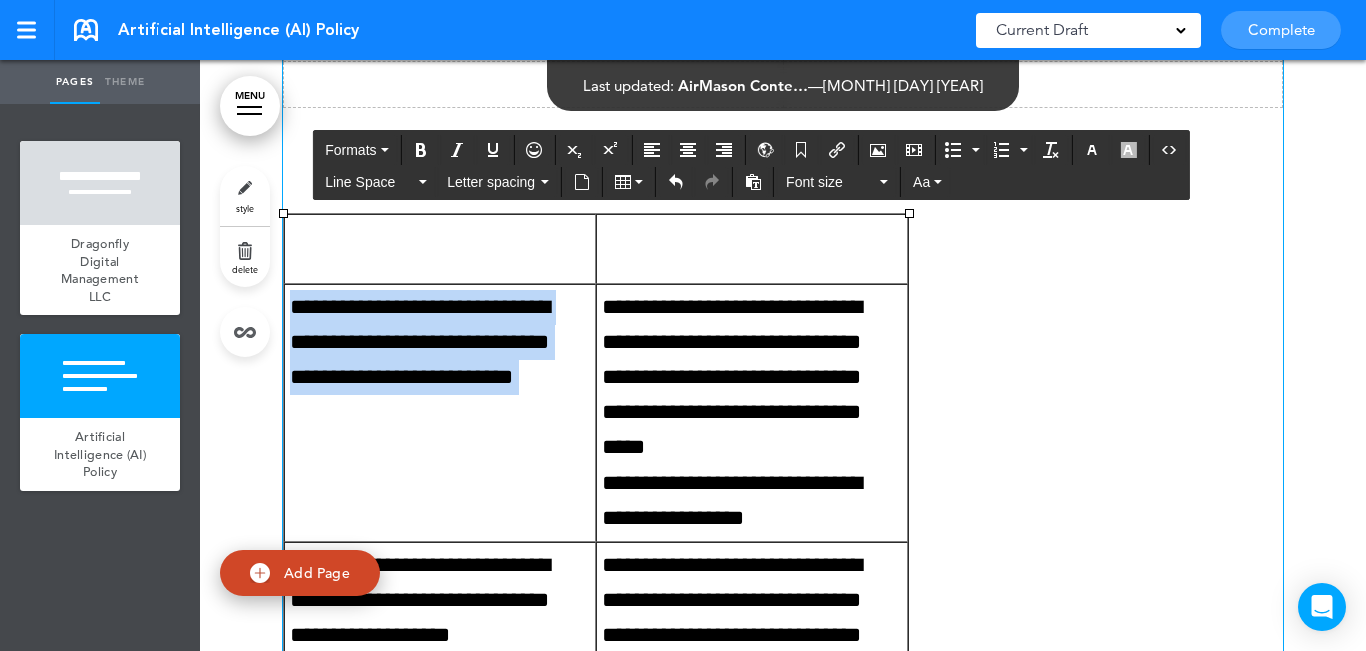 click on "**********" at bounding box center (440, 343) 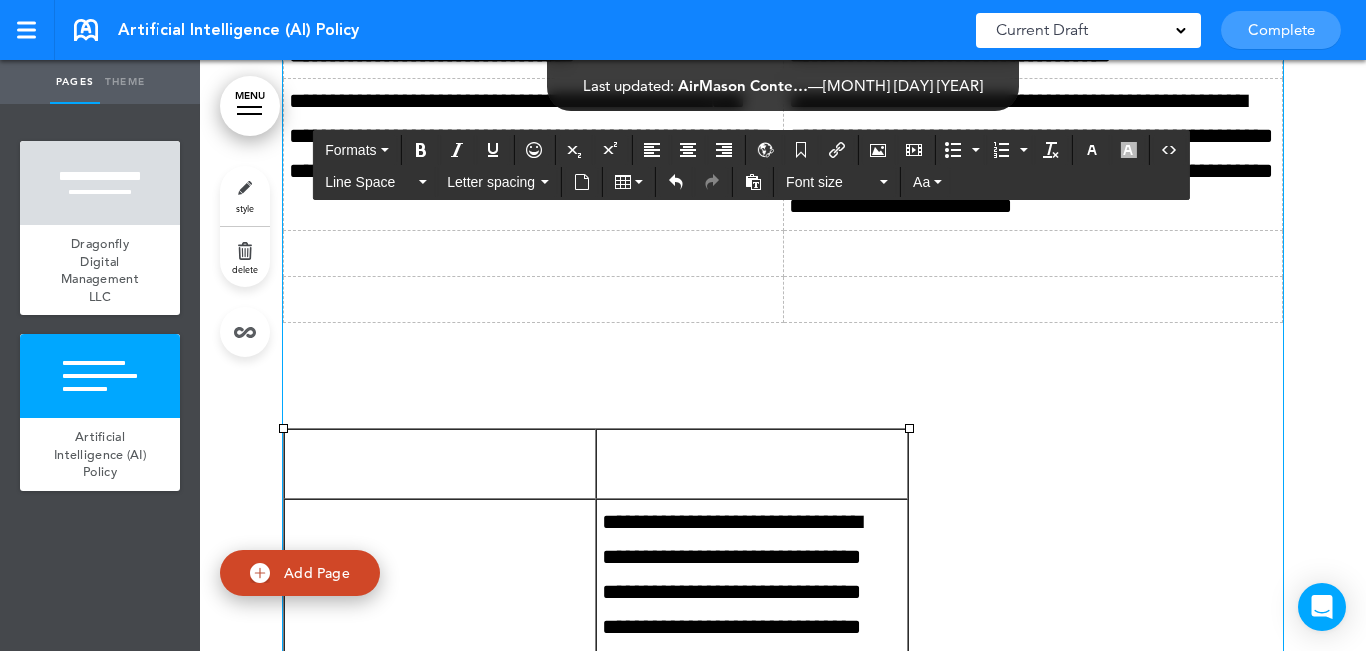 scroll, scrollTop: 3227, scrollLeft: 0, axis: vertical 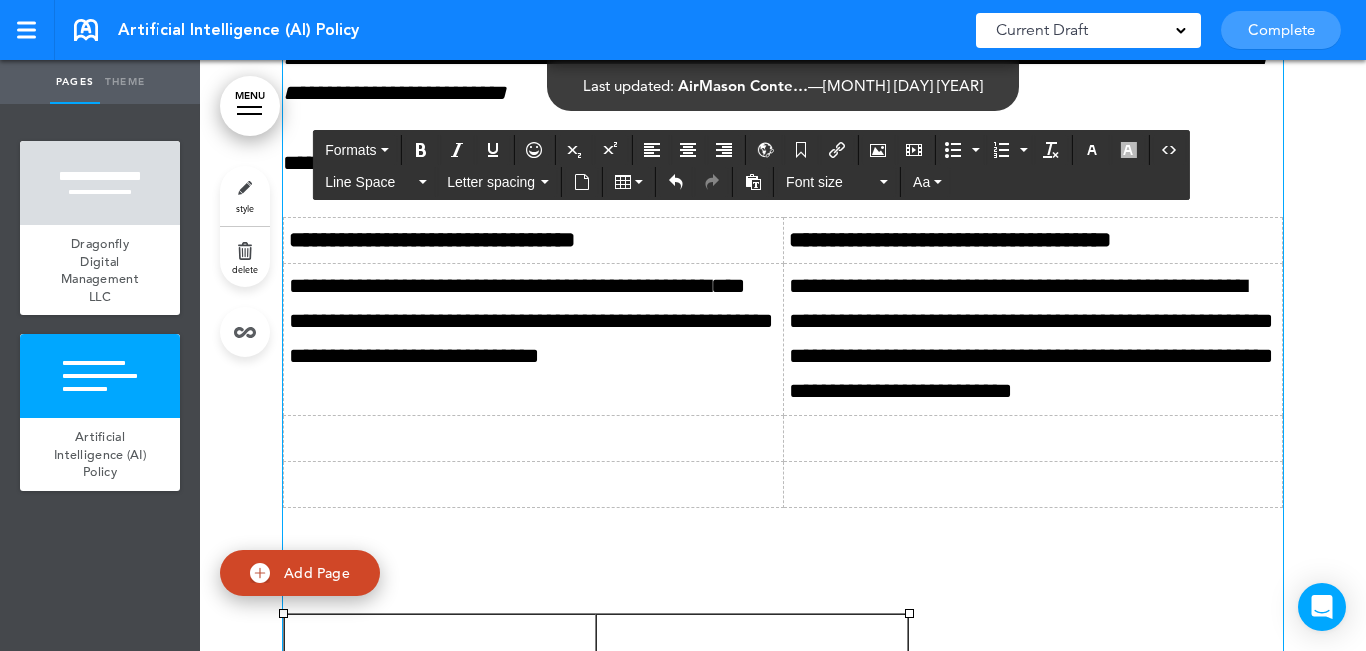 click at bounding box center (534, 438) 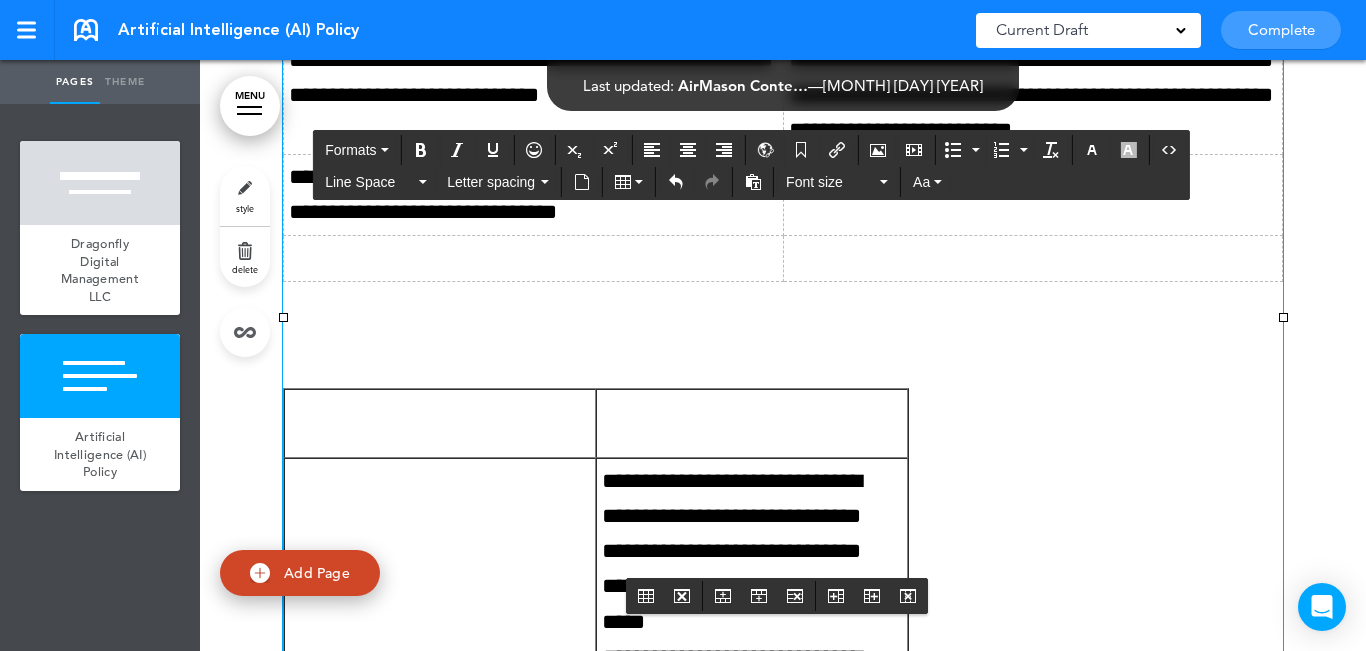 scroll, scrollTop: 3627, scrollLeft: 0, axis: vertical 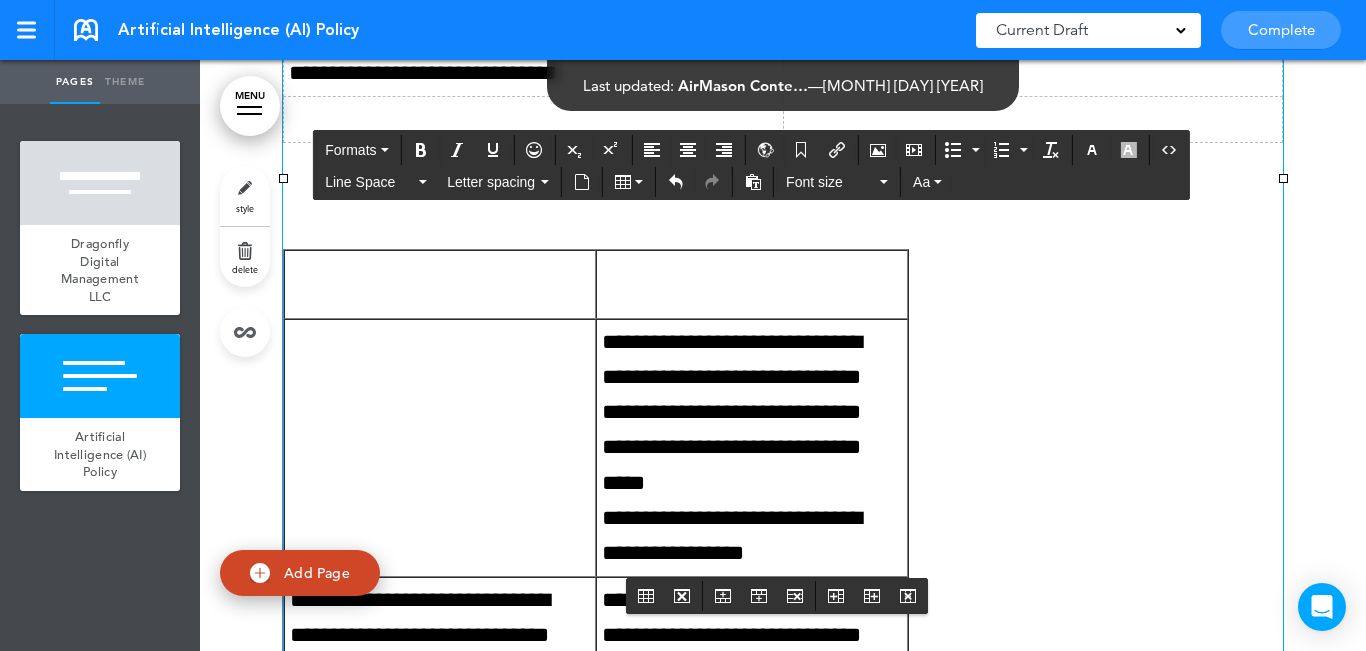click on "**********" at bounding box center [752, 413] 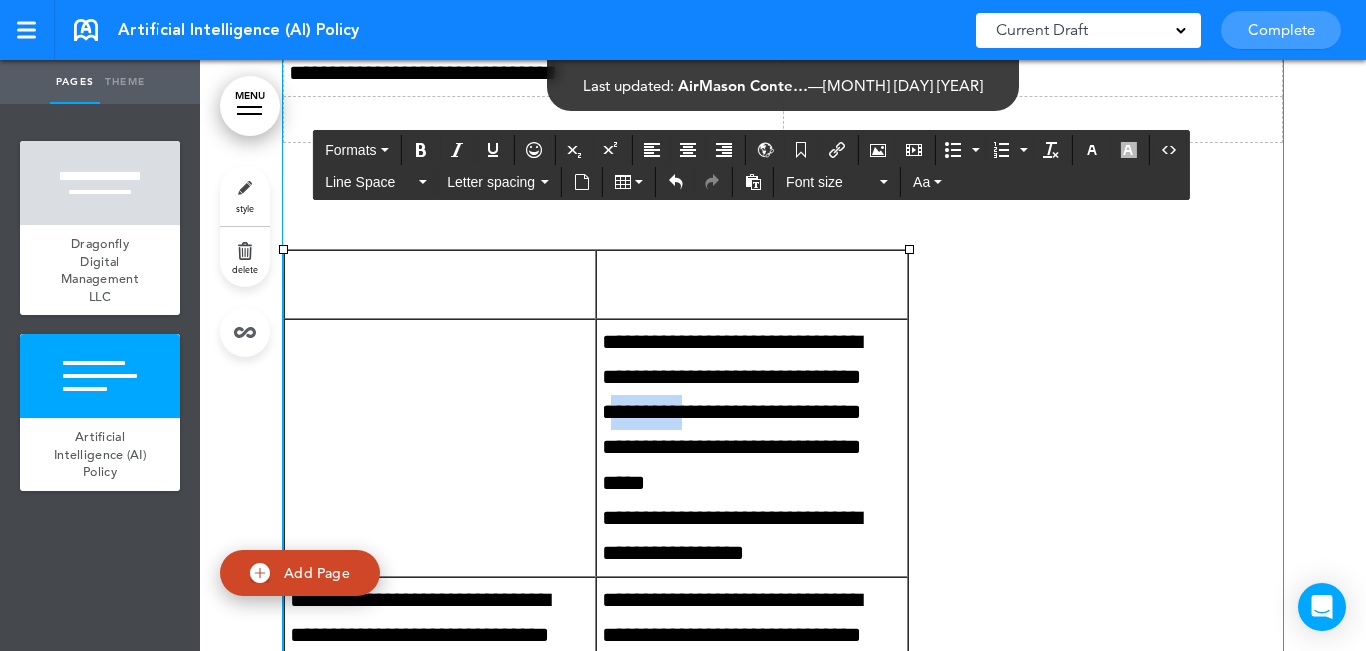 click on "**********" at bounding box center (752, 413) 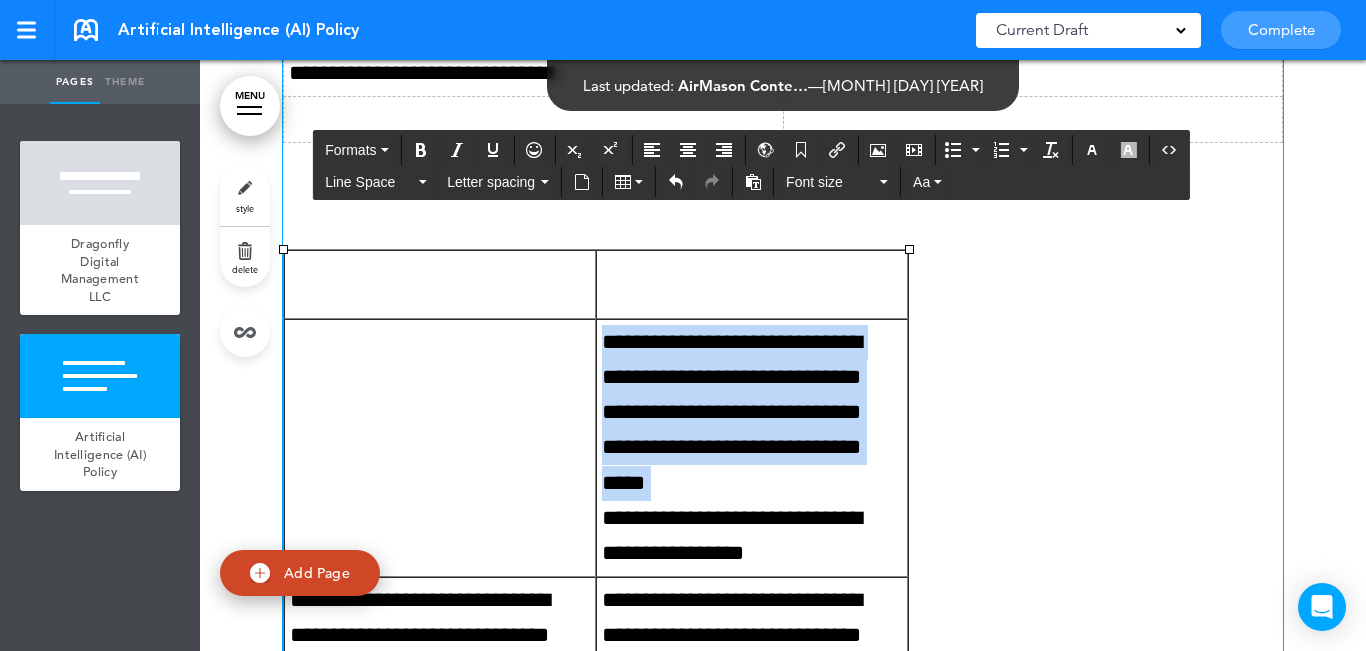 click on "**********" at bounding box center [752, 413] 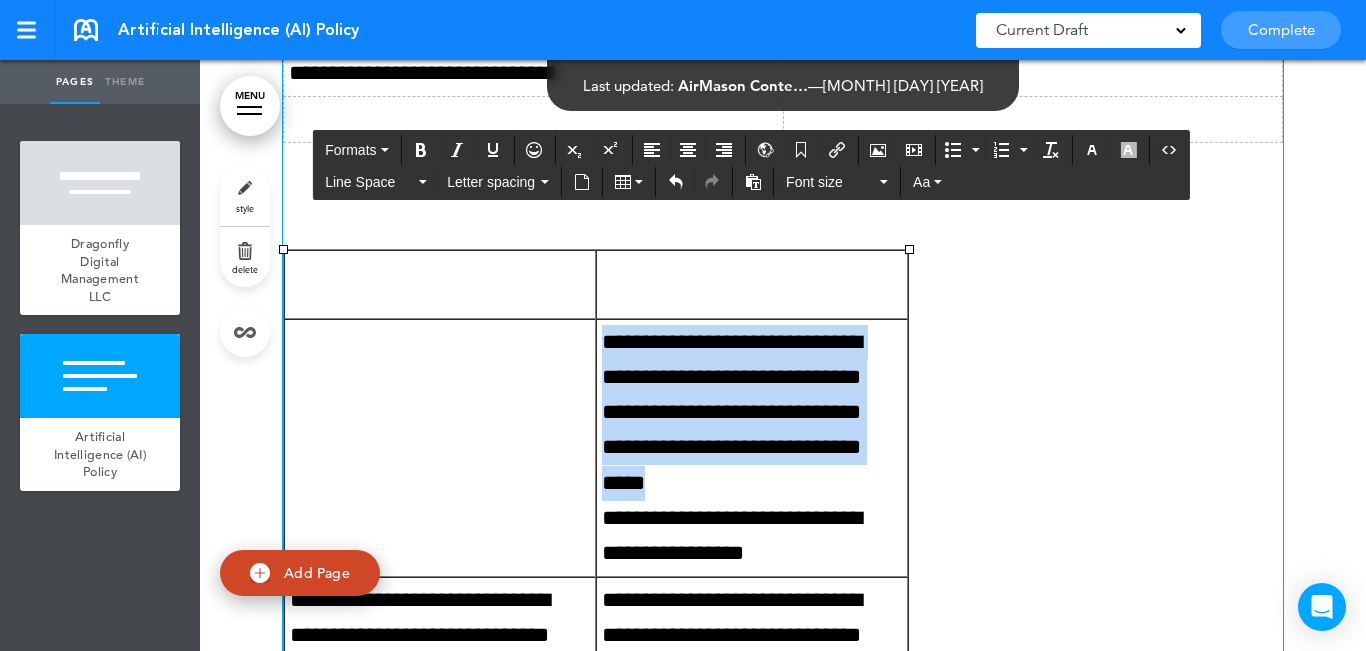click on "**********" at bounding box center [752, 413] 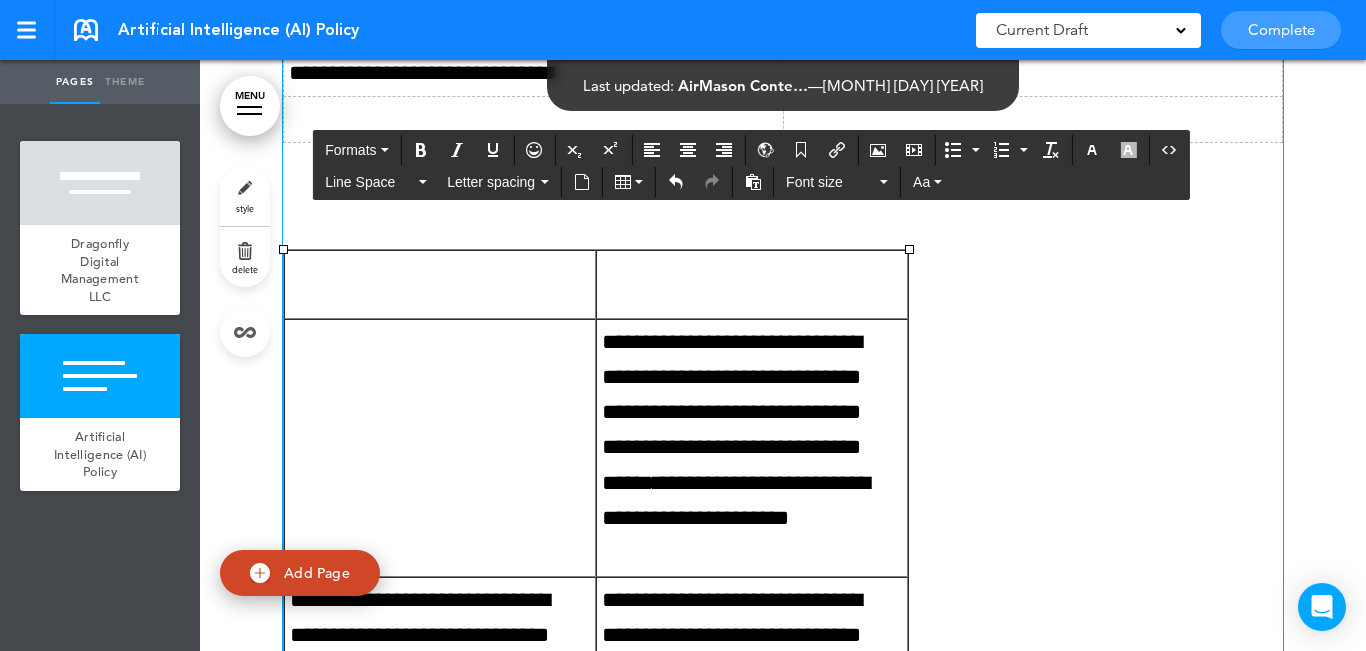 click on "**********" at bounding box center (752, 448) 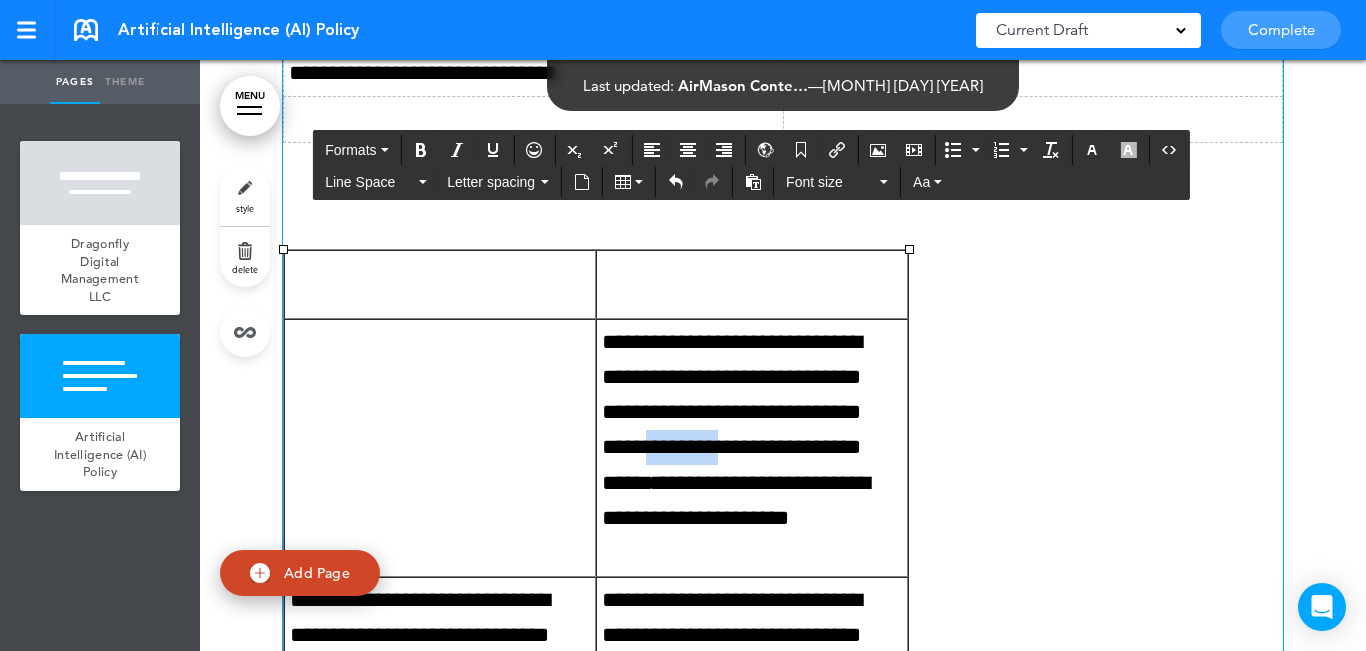click on "**********" at bounding box center [752, 448] 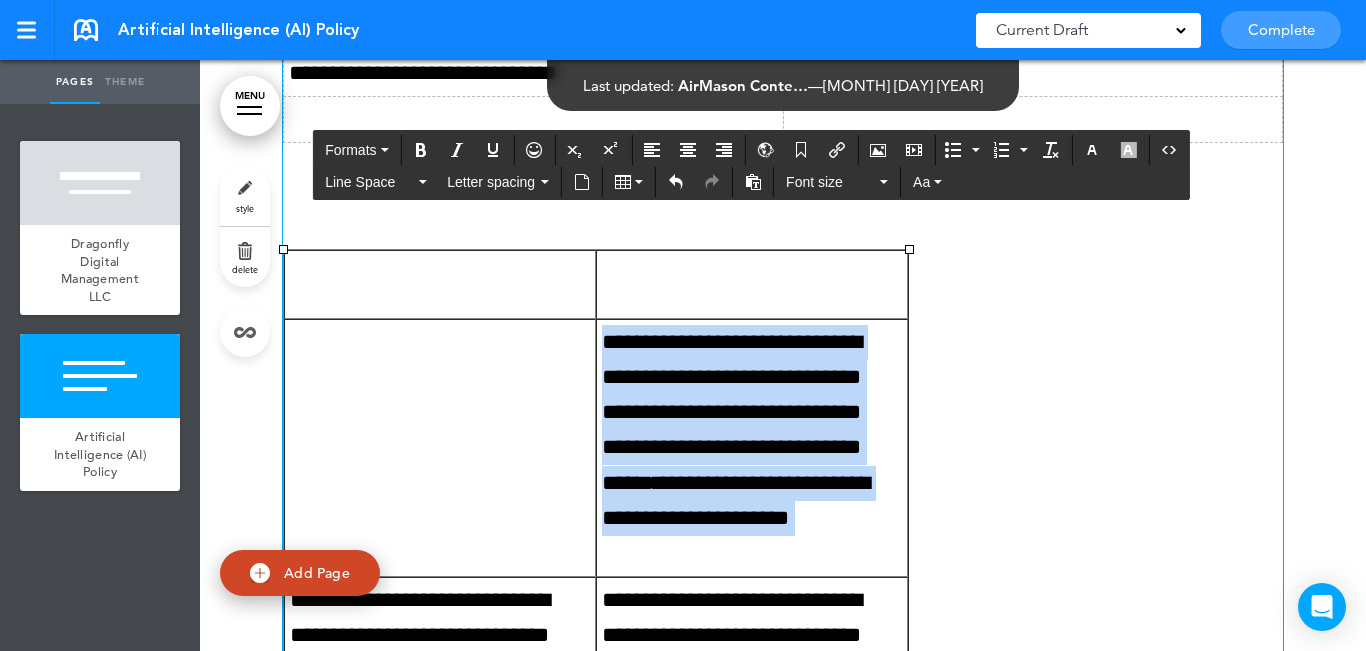 click on "**********" at bounding box center (752, 448) 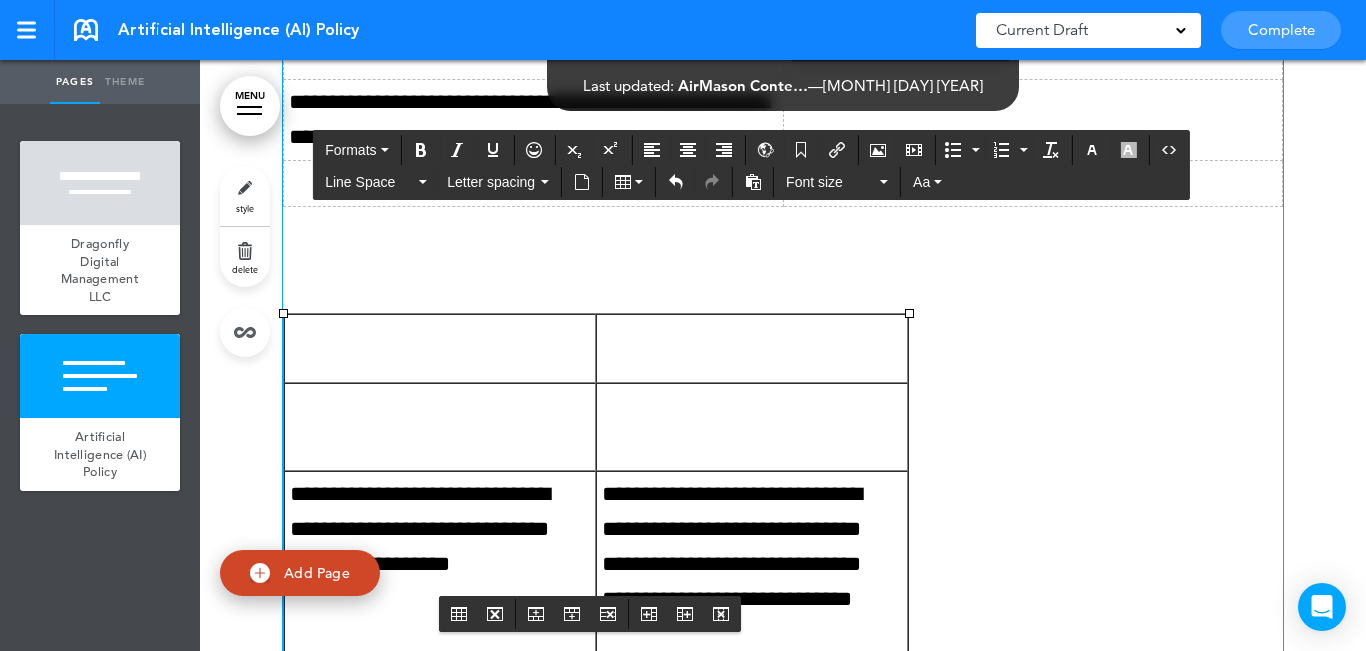 scroll, scrollTop: 3427, scrollLeft: 0, axis: vertical 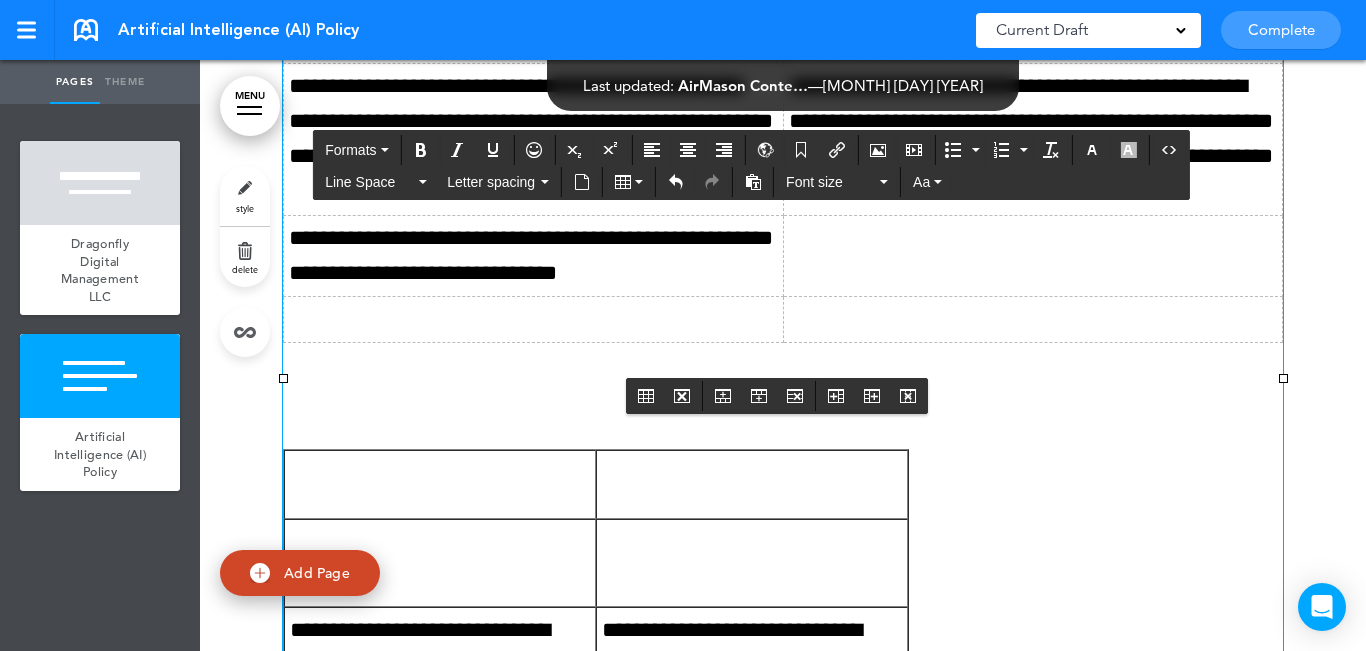 click at bounding box center [1033, 255] 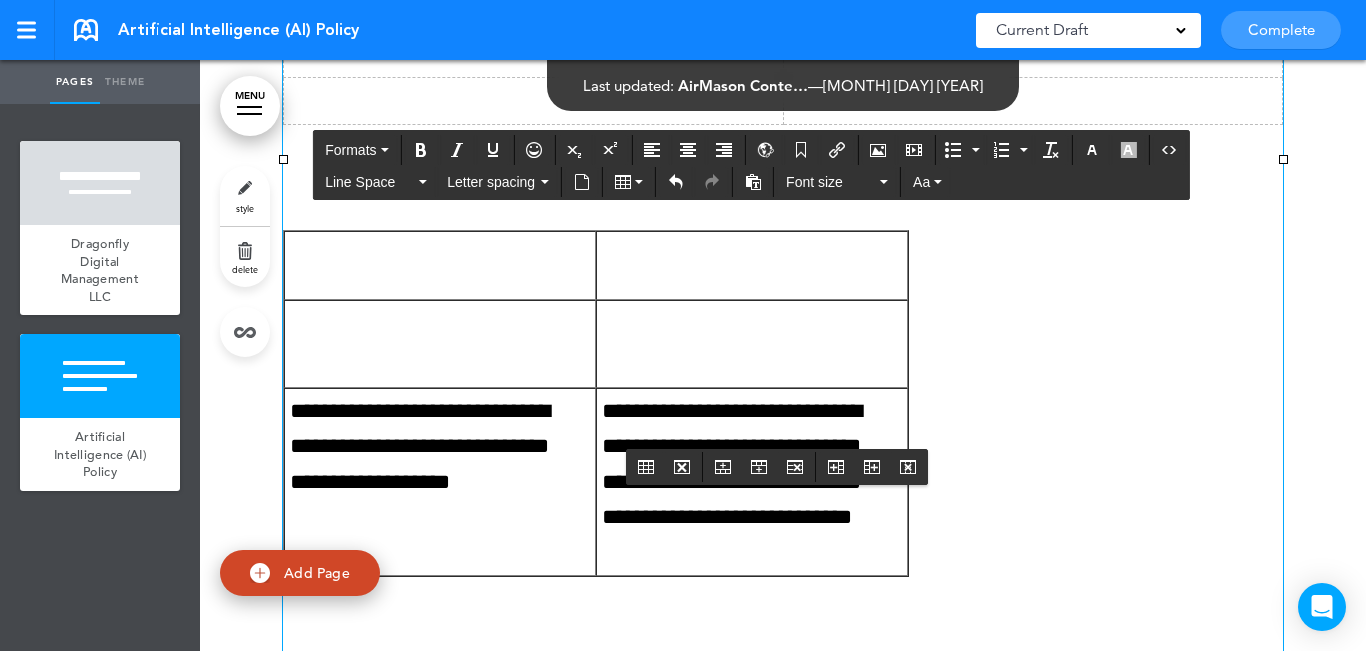scroll, scrollTop: 3727, scrollLeft: 0, axis: vertical 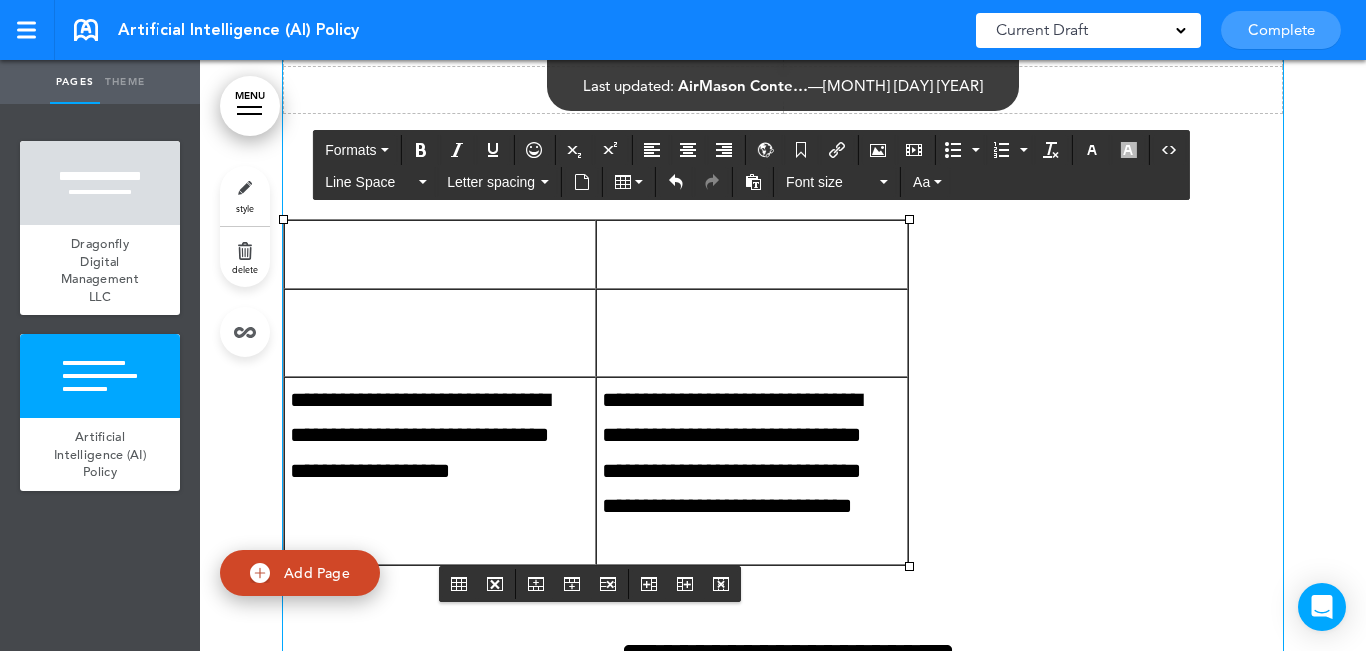 click on "**********" at bounding box center [440, 436] 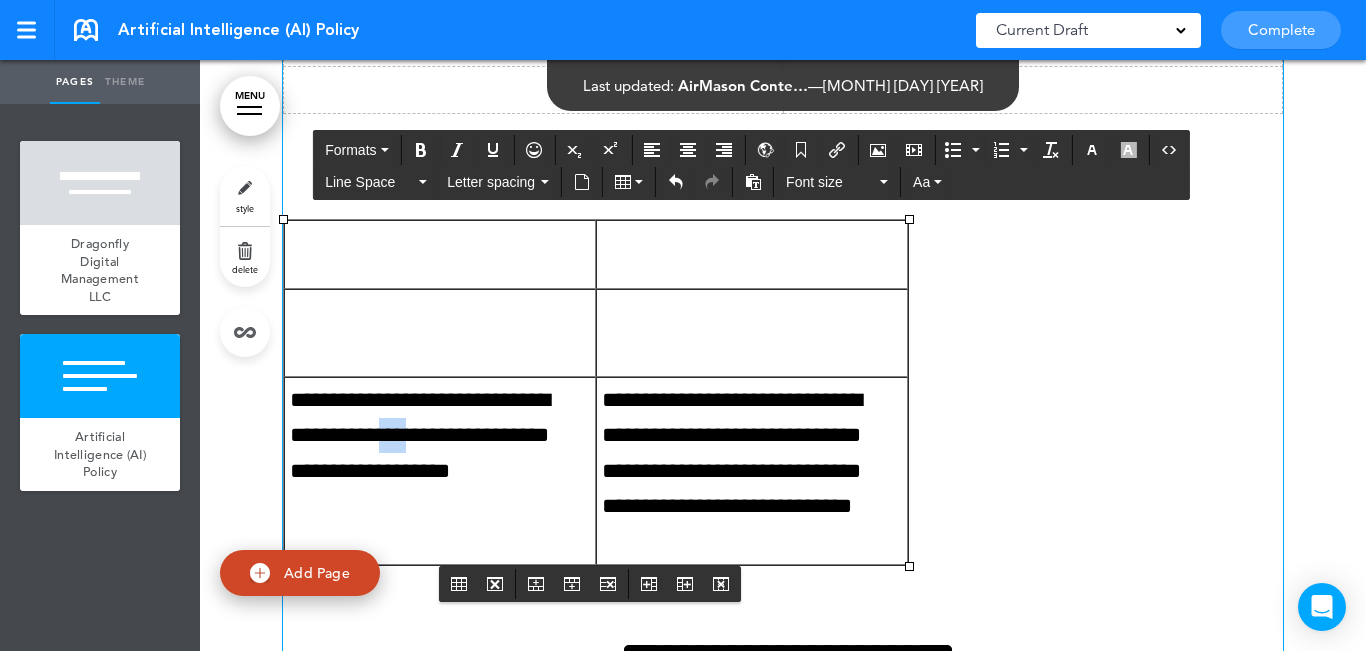 click on "**********" at bounding box center [440, 436] 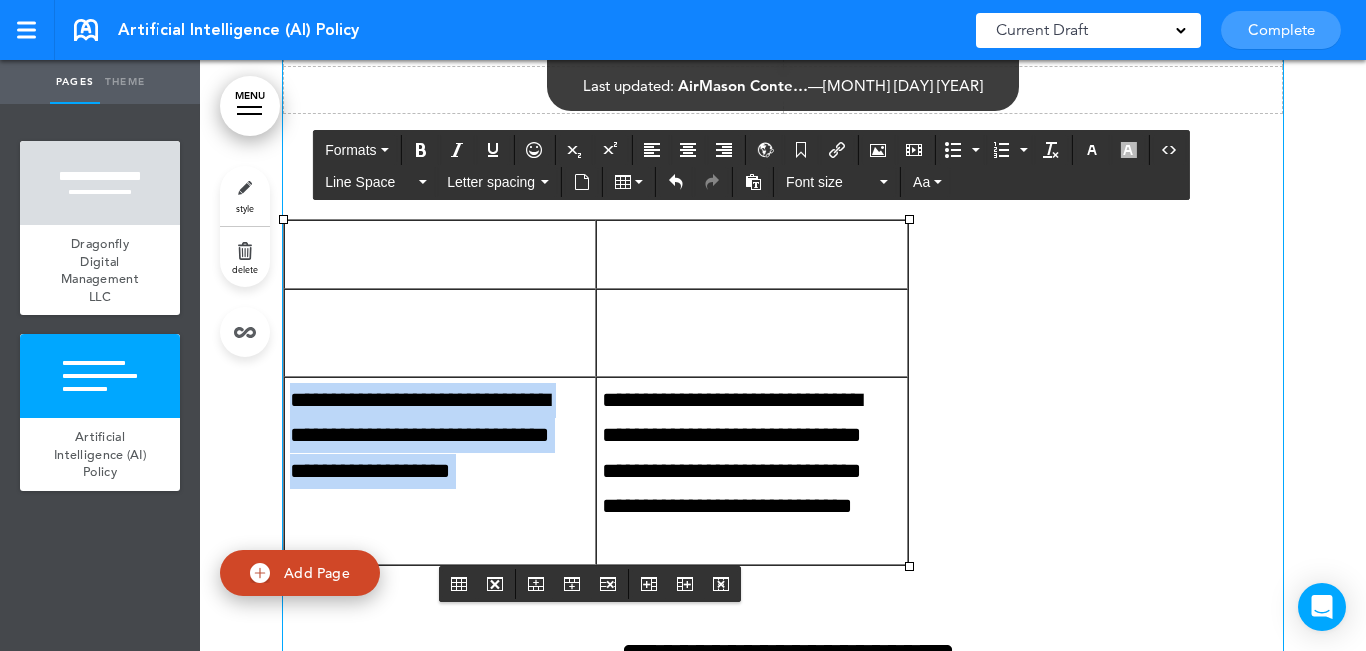 click on "**********" at bounding box center (440, 436) 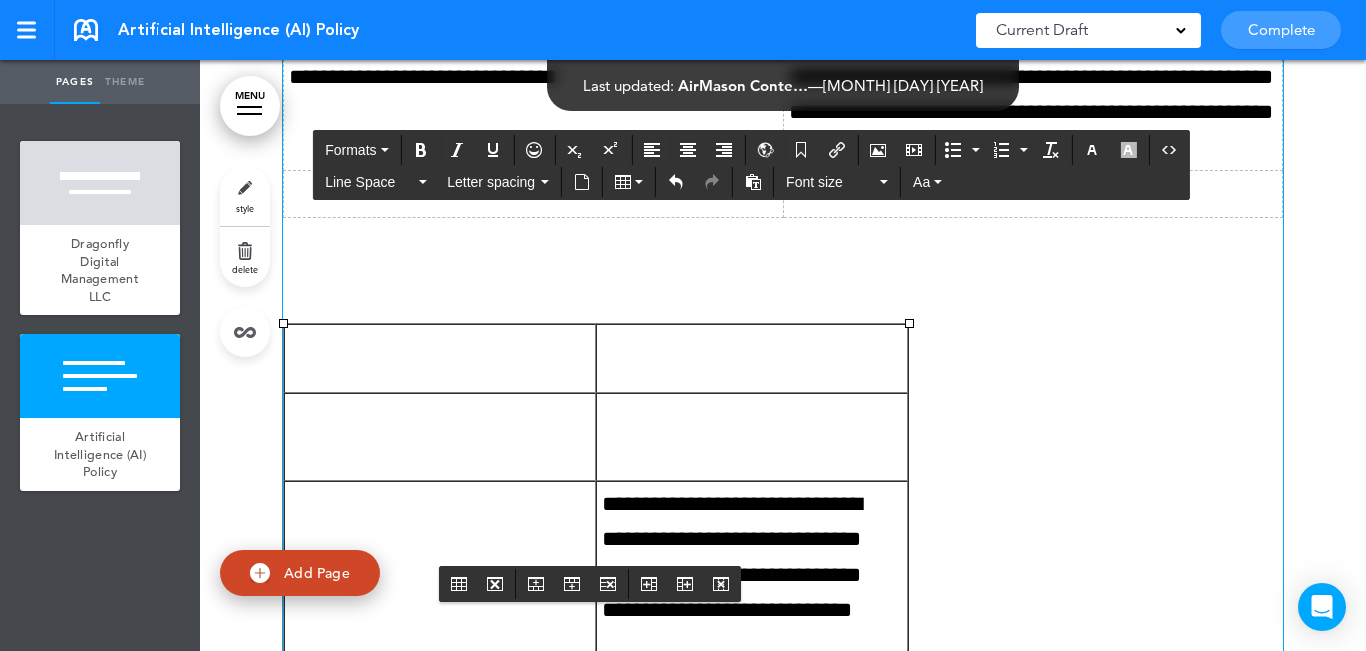 scroll, scrollTop: 3527, scrollLeft: 0, axis: vertical 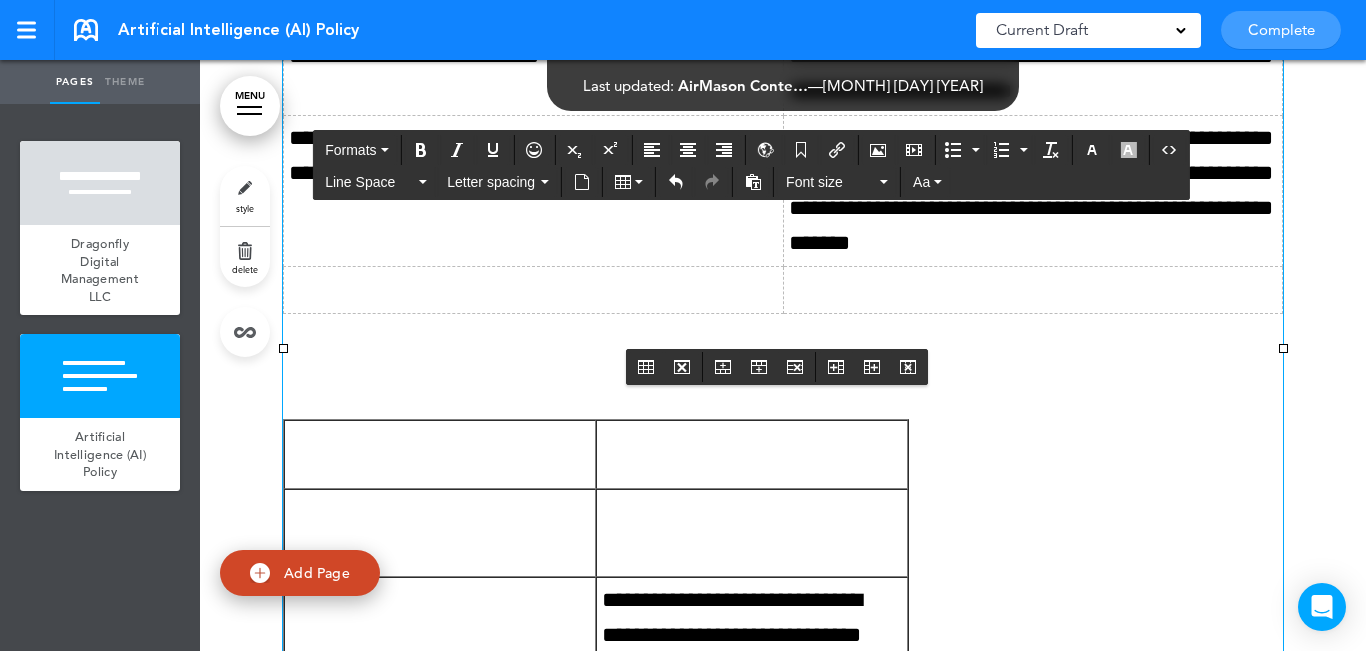 click at bounding box center (534, 290) 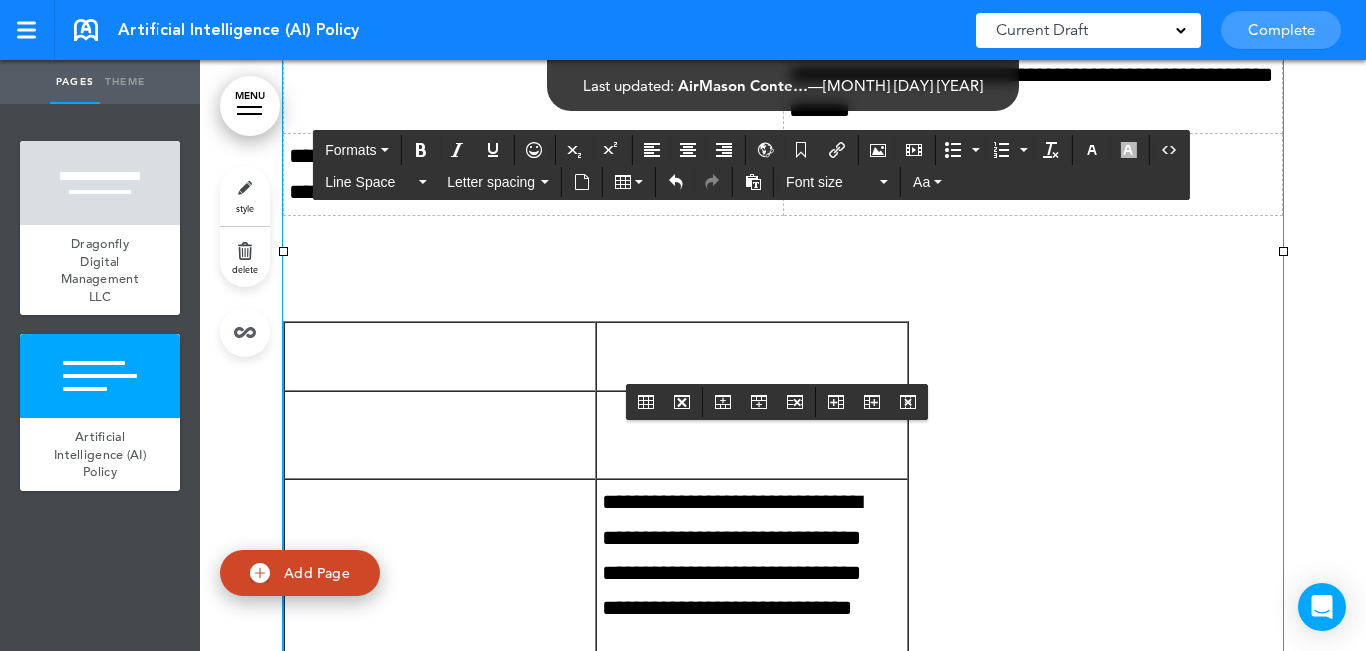 scroll, scrollTop: 3727, scrollLeft: 0, axis: vertical 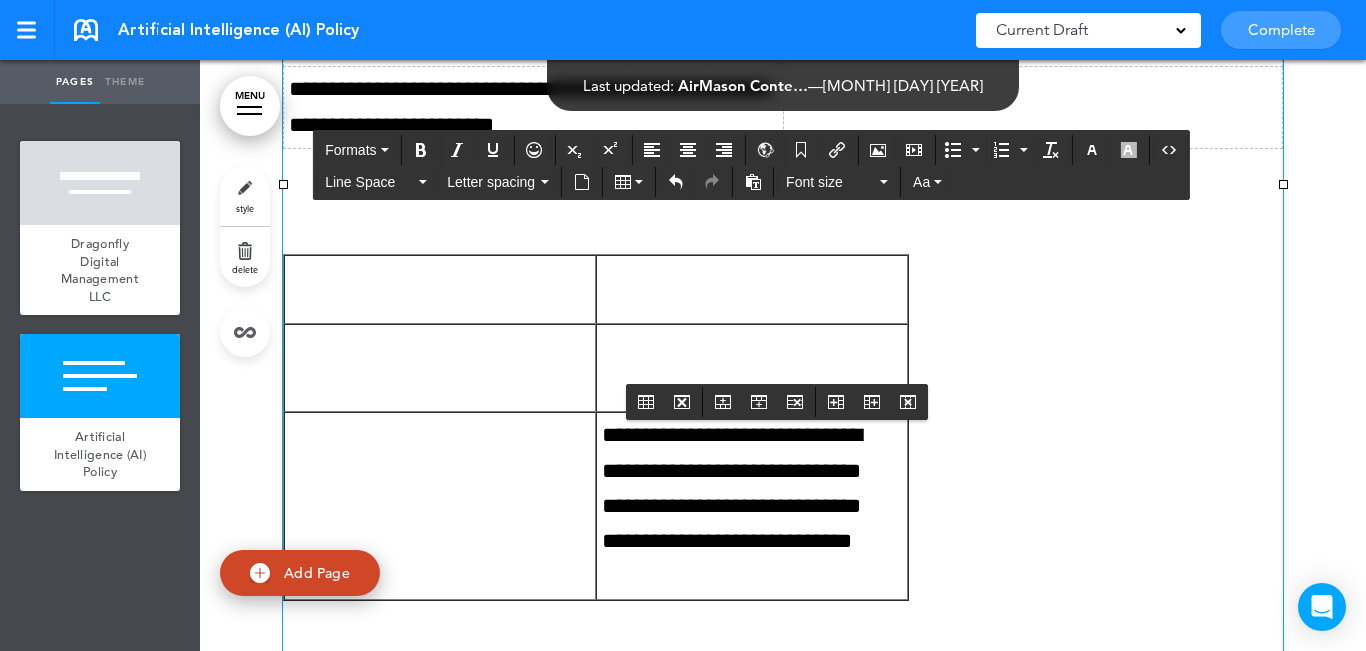 click on "**********" at bounding box center (752, 506) 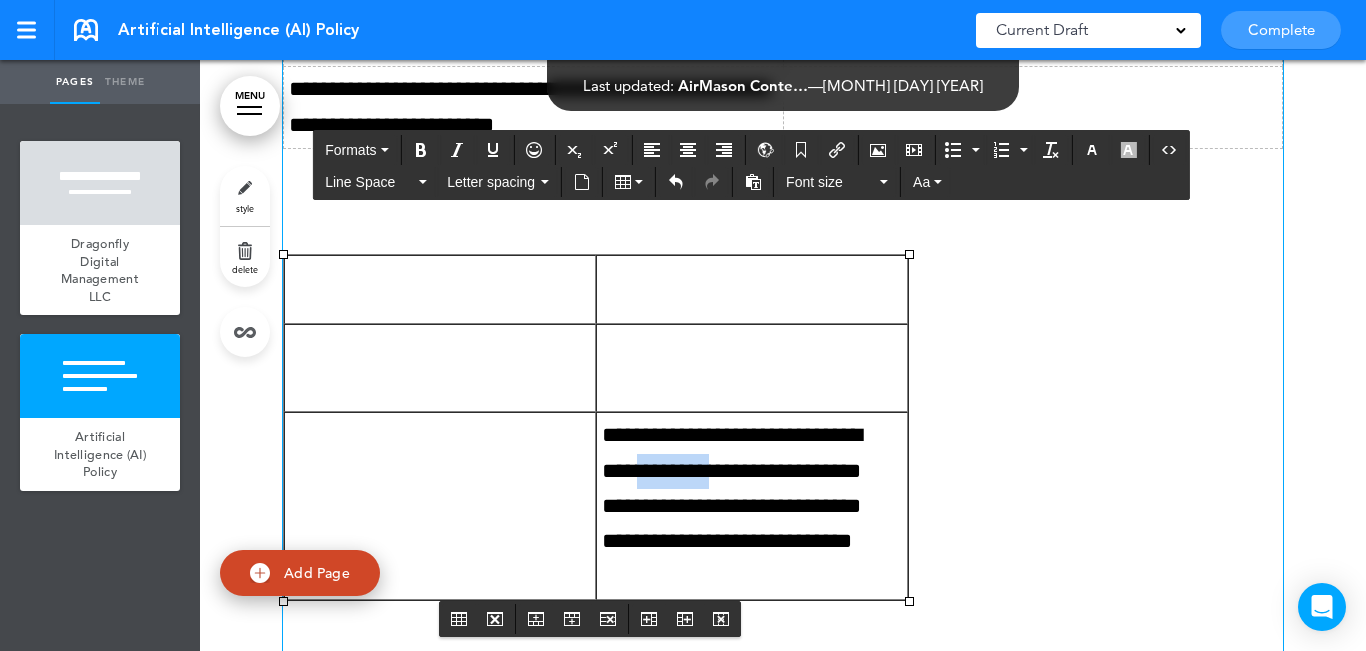 click on "**********" at bounding box center (752, 506) 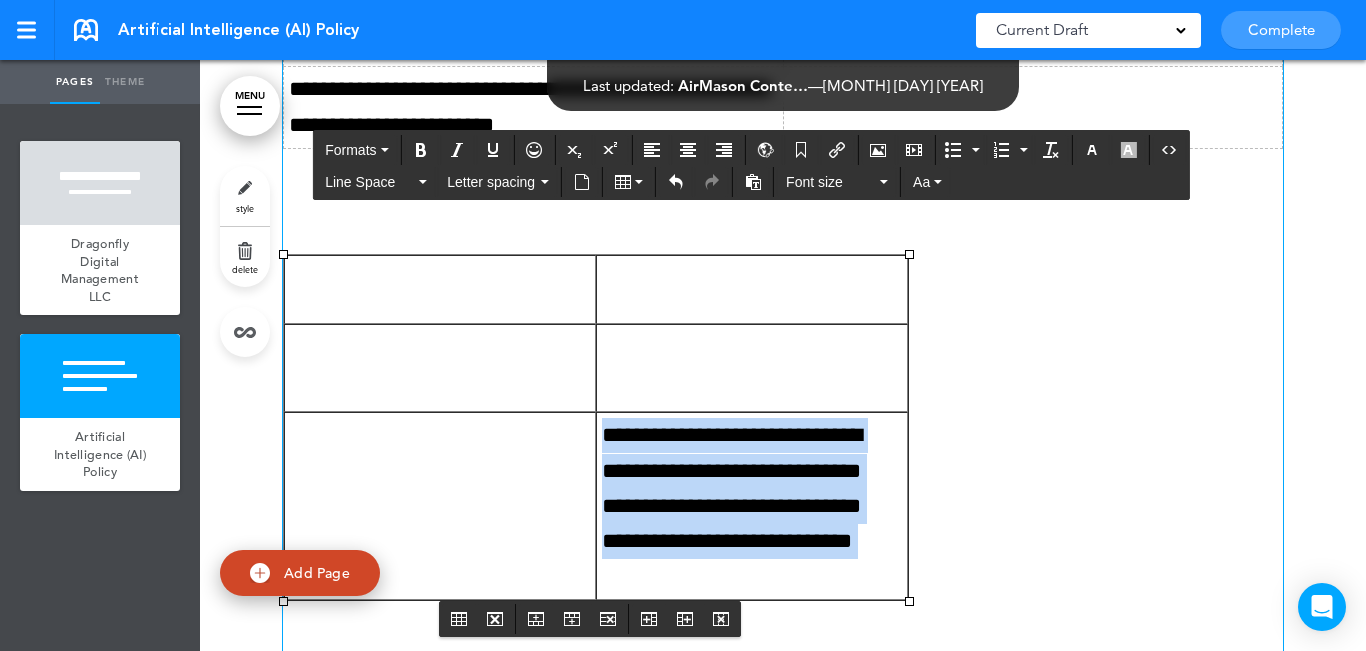 click on "**********" at bounding box center (752, 506) 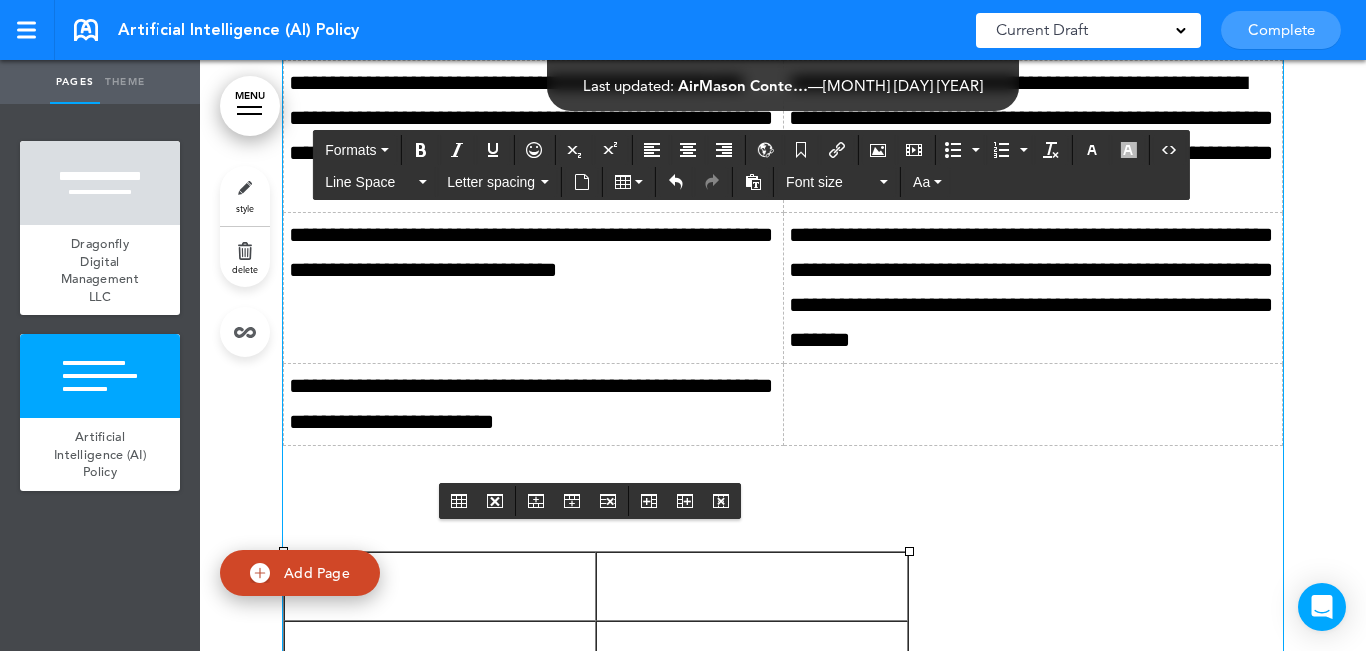 scroll, scrollTop: 3427, scrollLeft: 0, axis: vertical 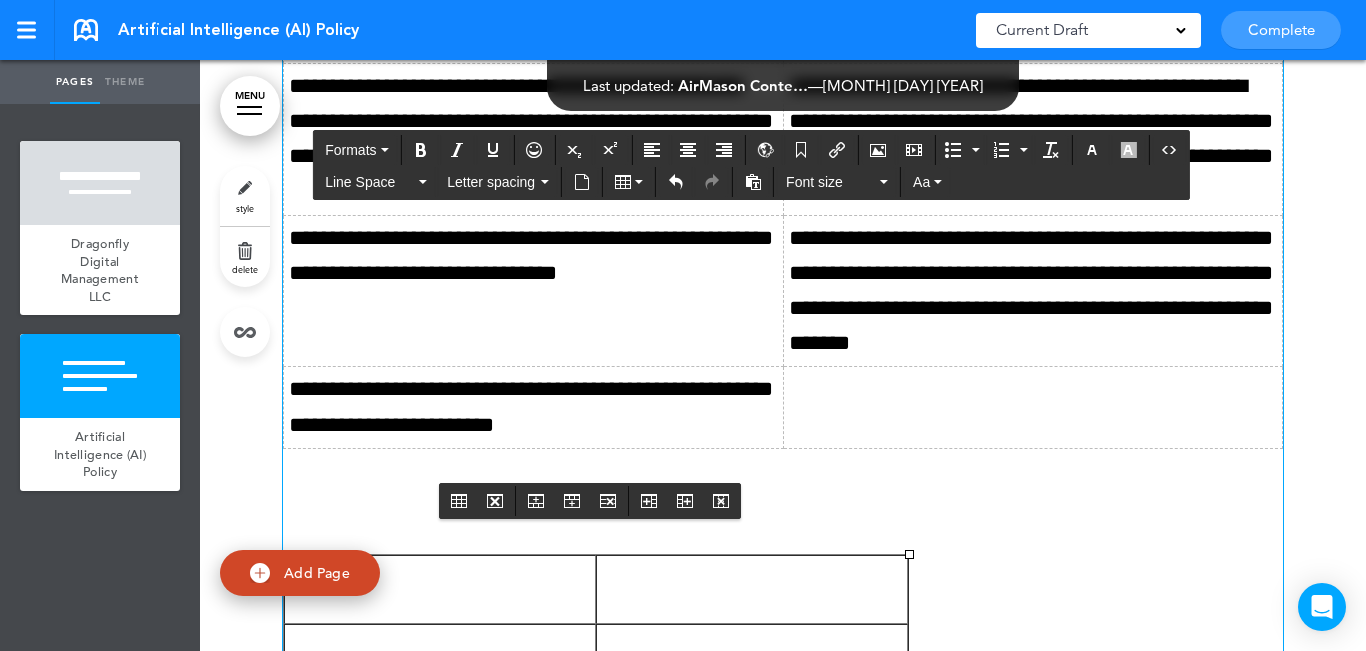 click at bounding box center (1033, 407) 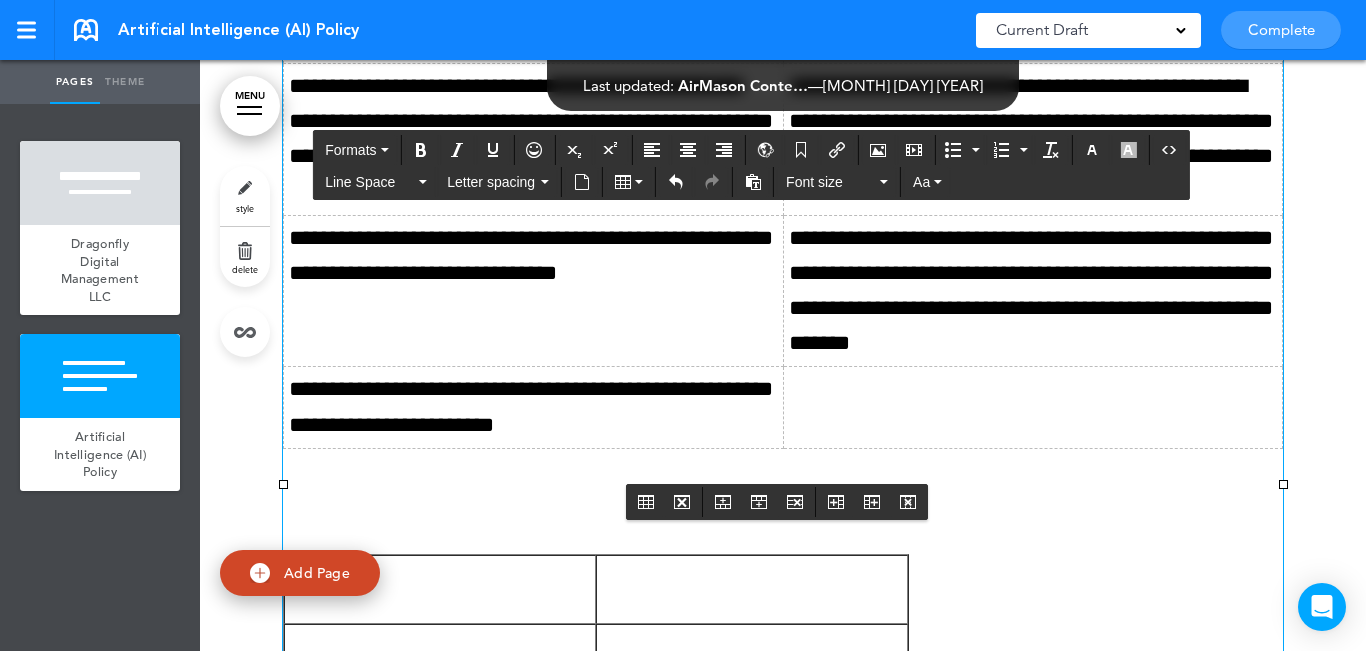 click at bounding box center [1033, 407] 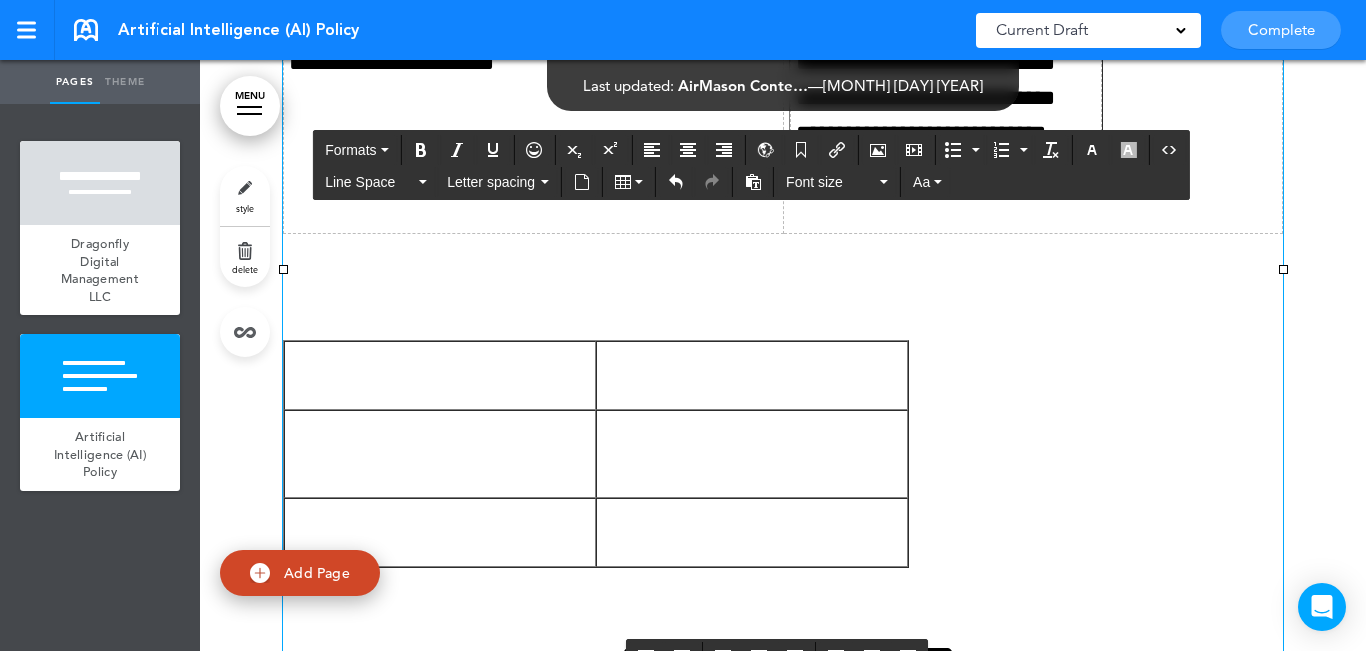 scroll, scrollTop: 3827, scrollLeft: 0, axis: vertical 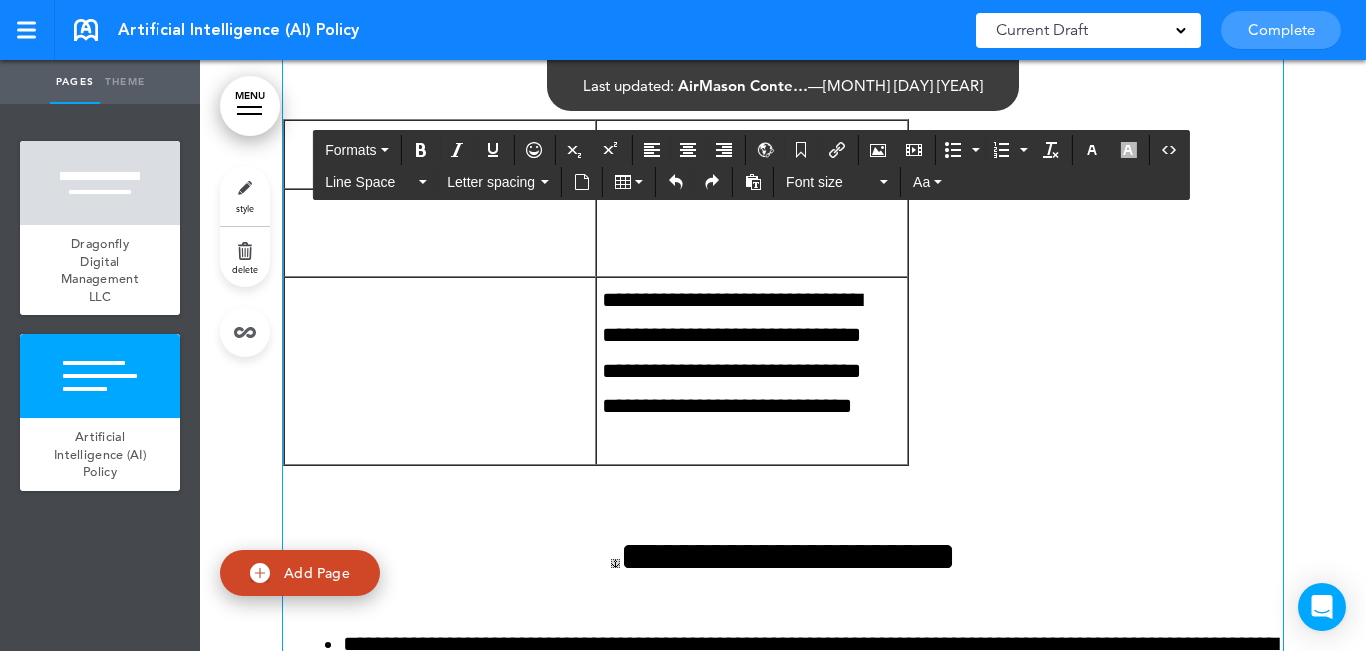 click on "**********" at bounding box center (752, 371) 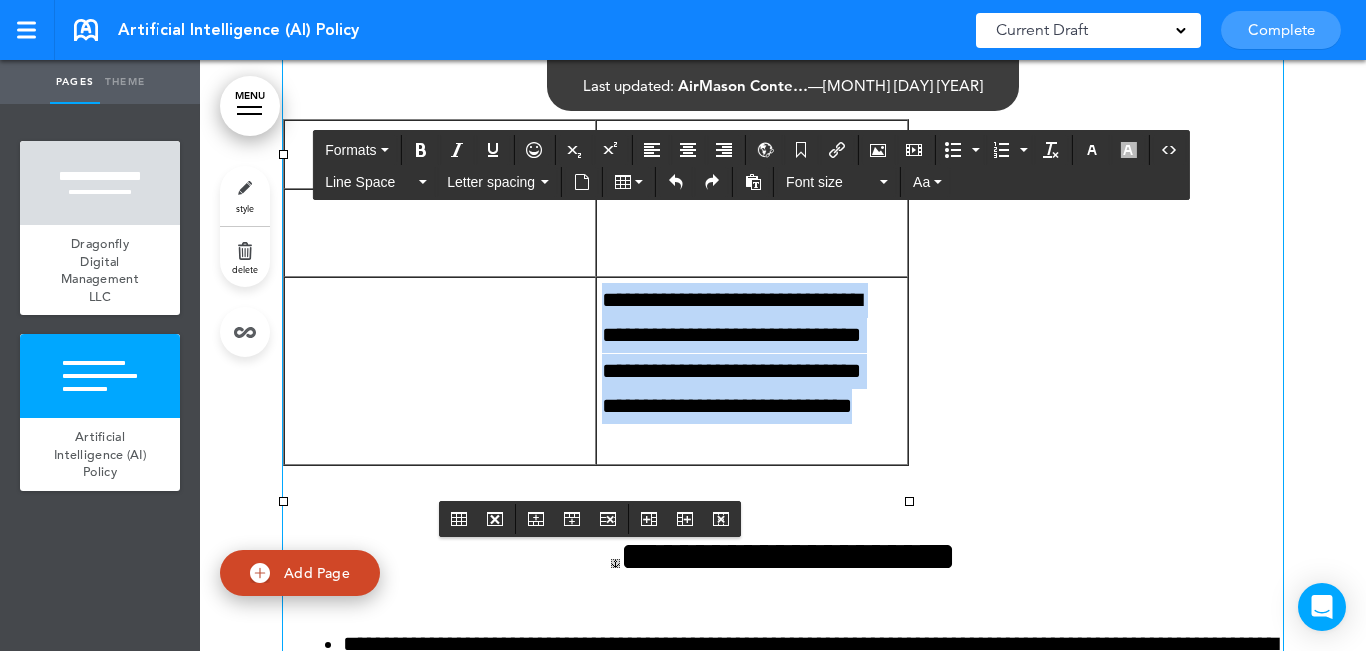 drag, startPoint x: 597, startPoint y: 330, endPoint x: 799, endPoint y: 469, distance: 245.204 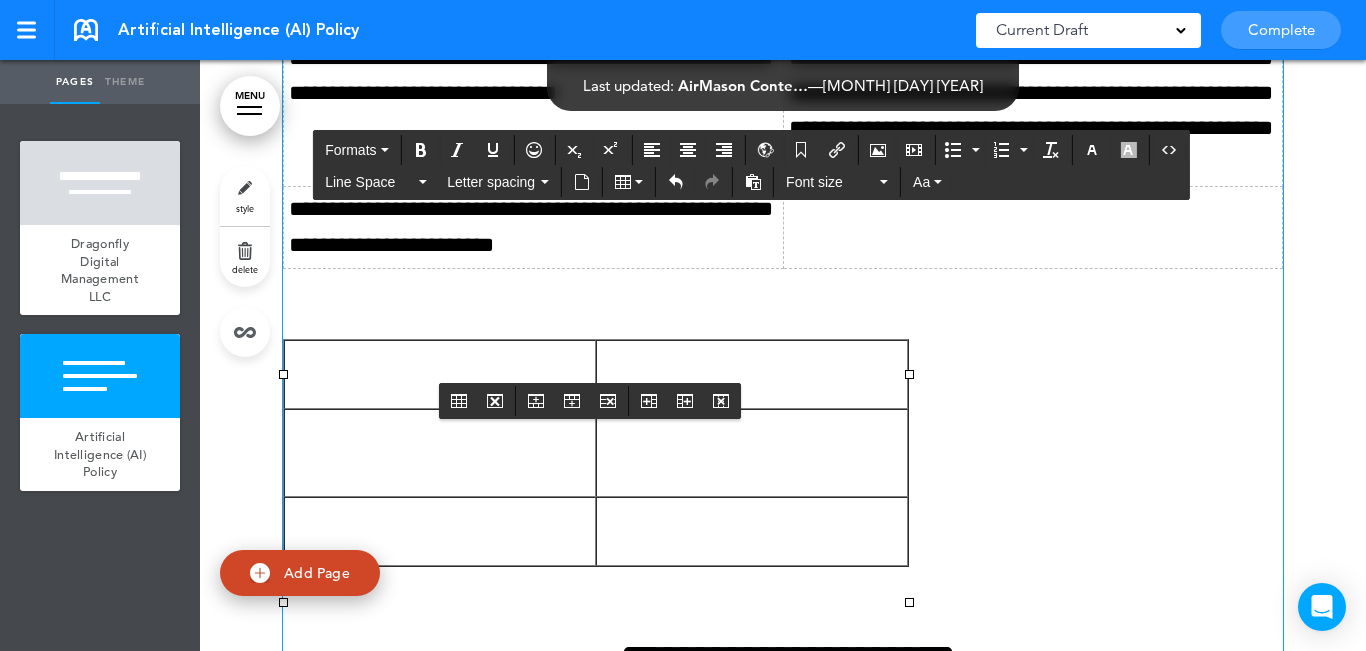 scroll, scrollTop: 3427, scrollLeft: 0, axis: vertical 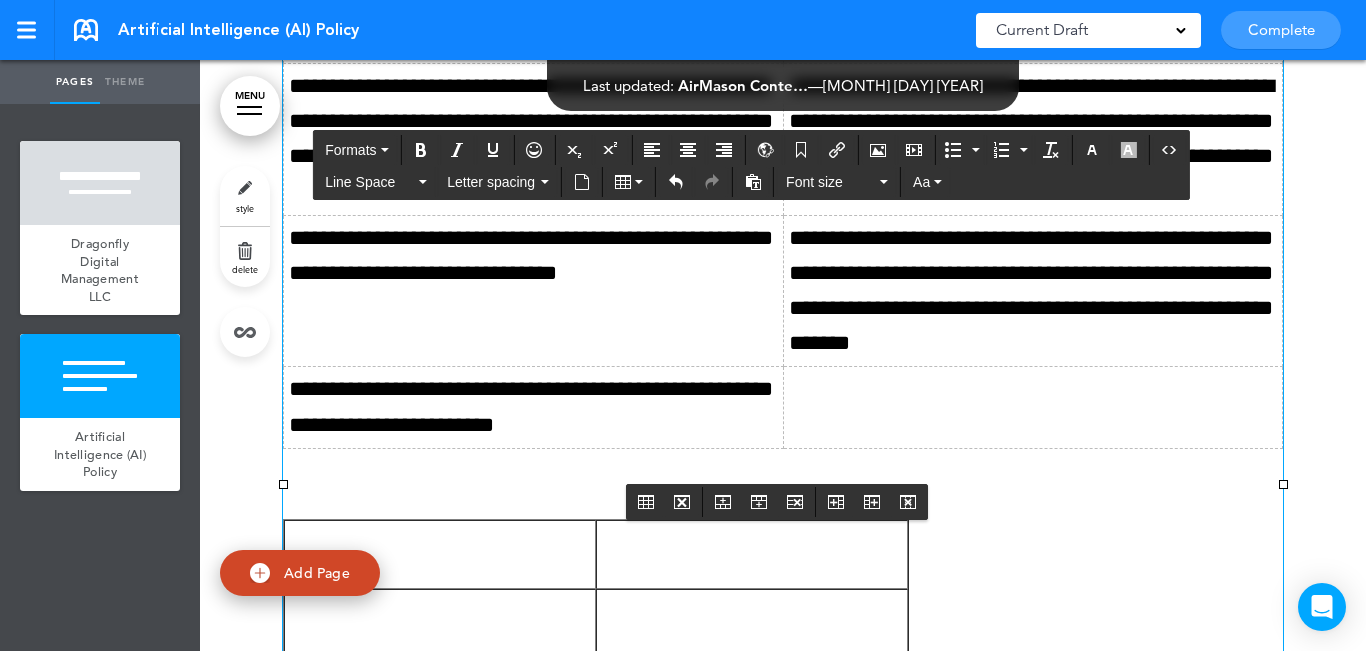 click at bounding box center (1033, 407) 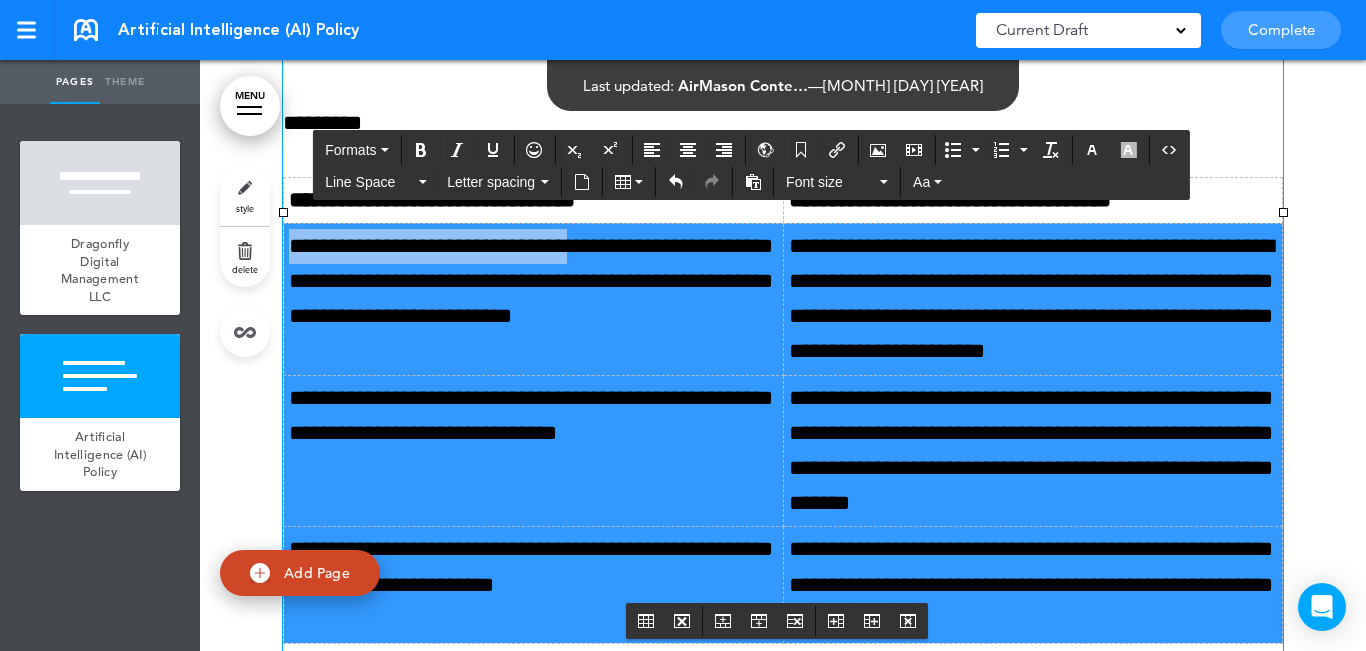scroll, scrollTop: 3227, scrollLeft: 0, axis: vertical 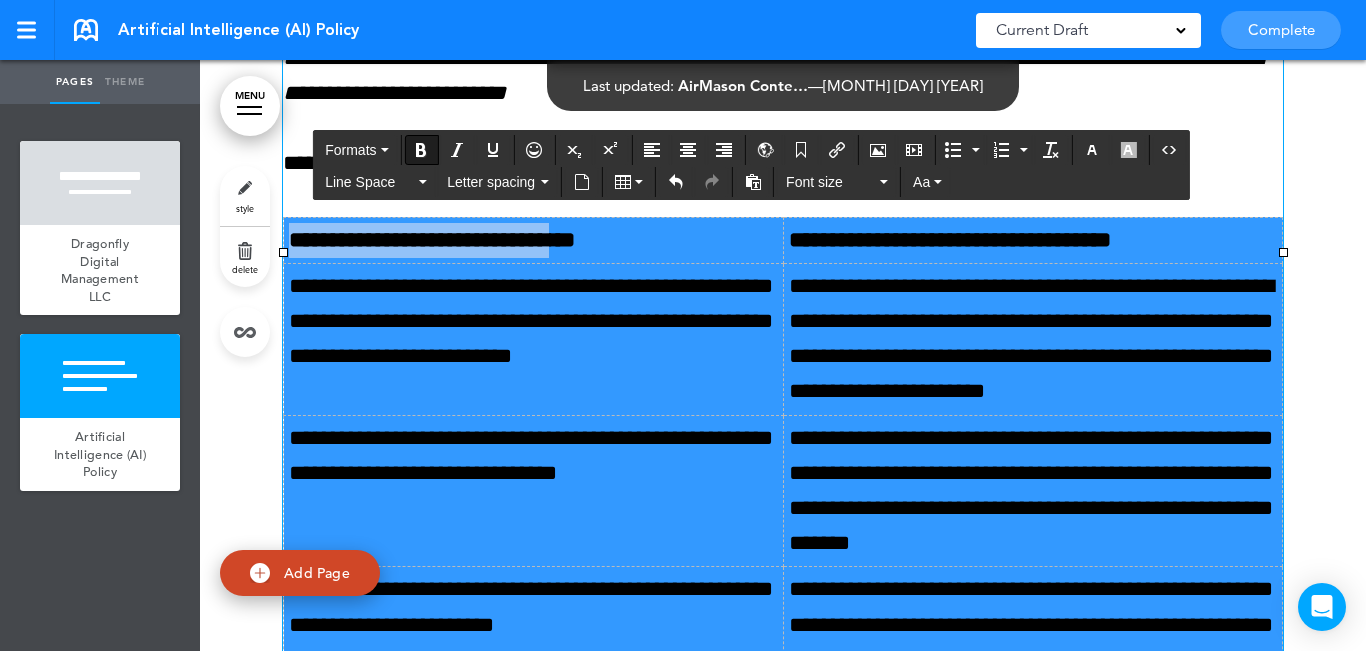 drag, startPoint x: 942, startPoint y: 431, endPoint x: 604, endPoint y: 289, distance: 366.61697 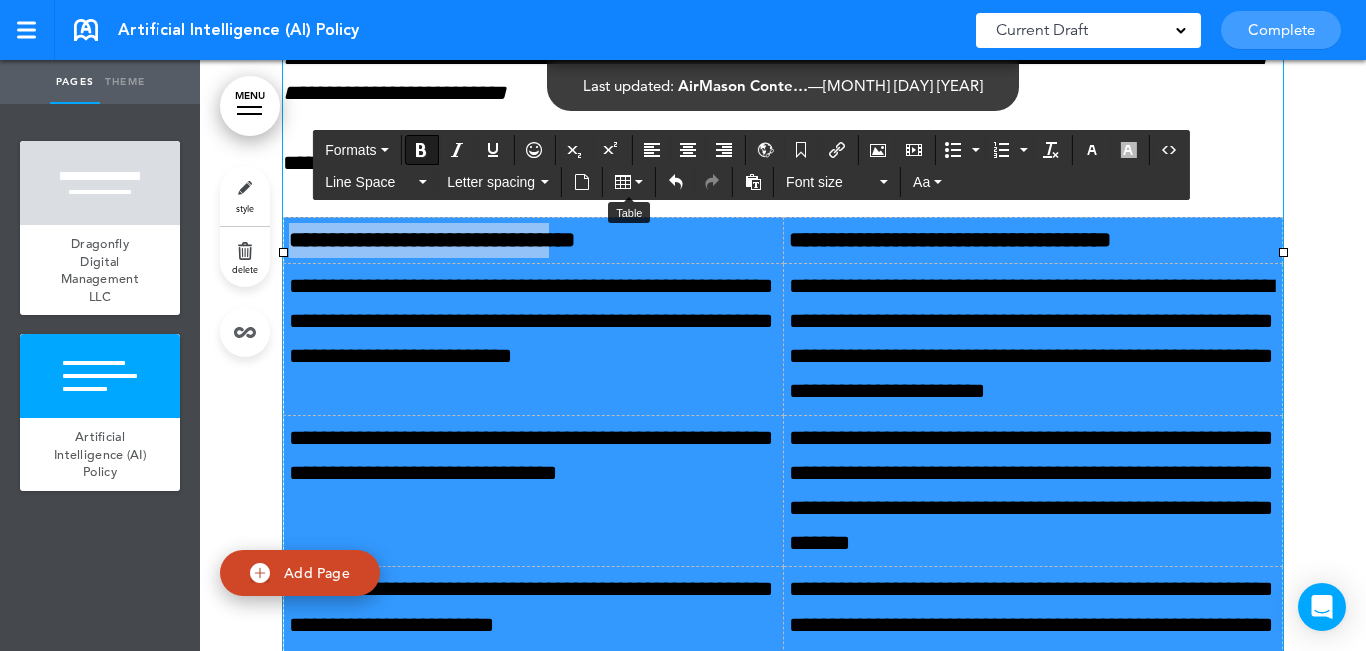 drag, startPoint x: 642, startPoint y: 174, endPoint x: 664, endPoint y: 219, distance: 50.08992 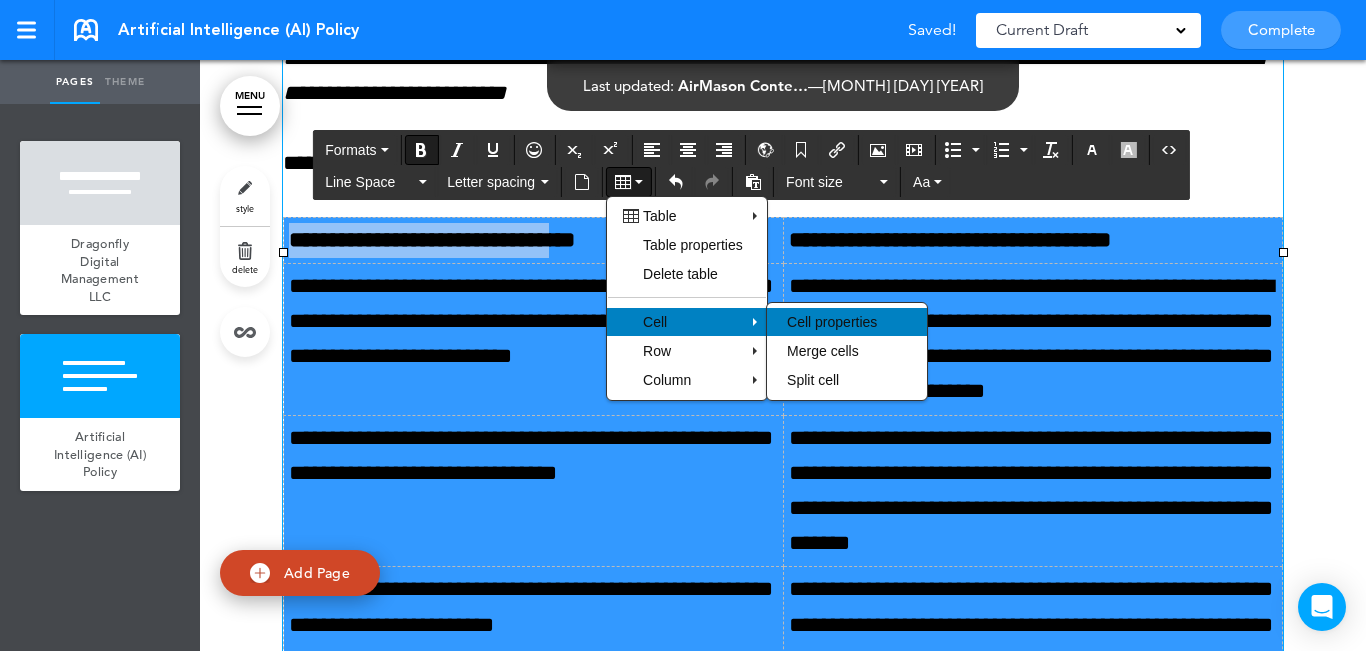 click on "Cell properties" at bounding box center [832, 322] 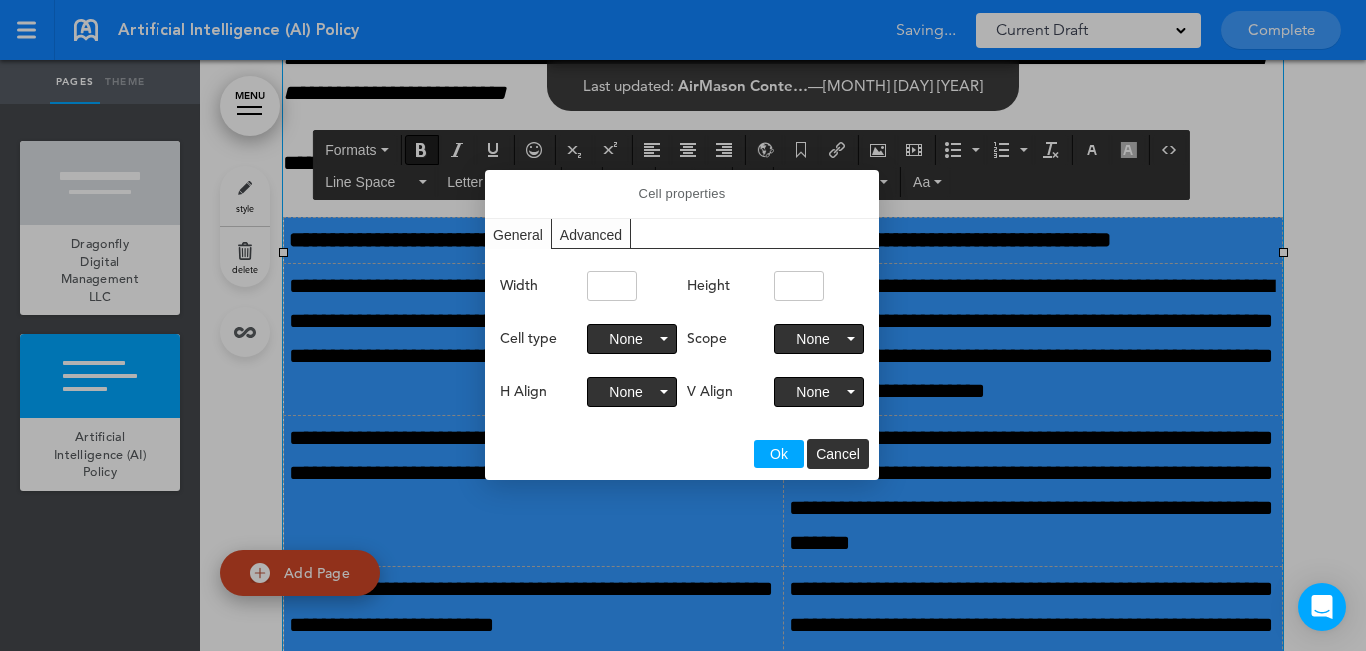click on "Advanced" at bounding box center (591, 233) 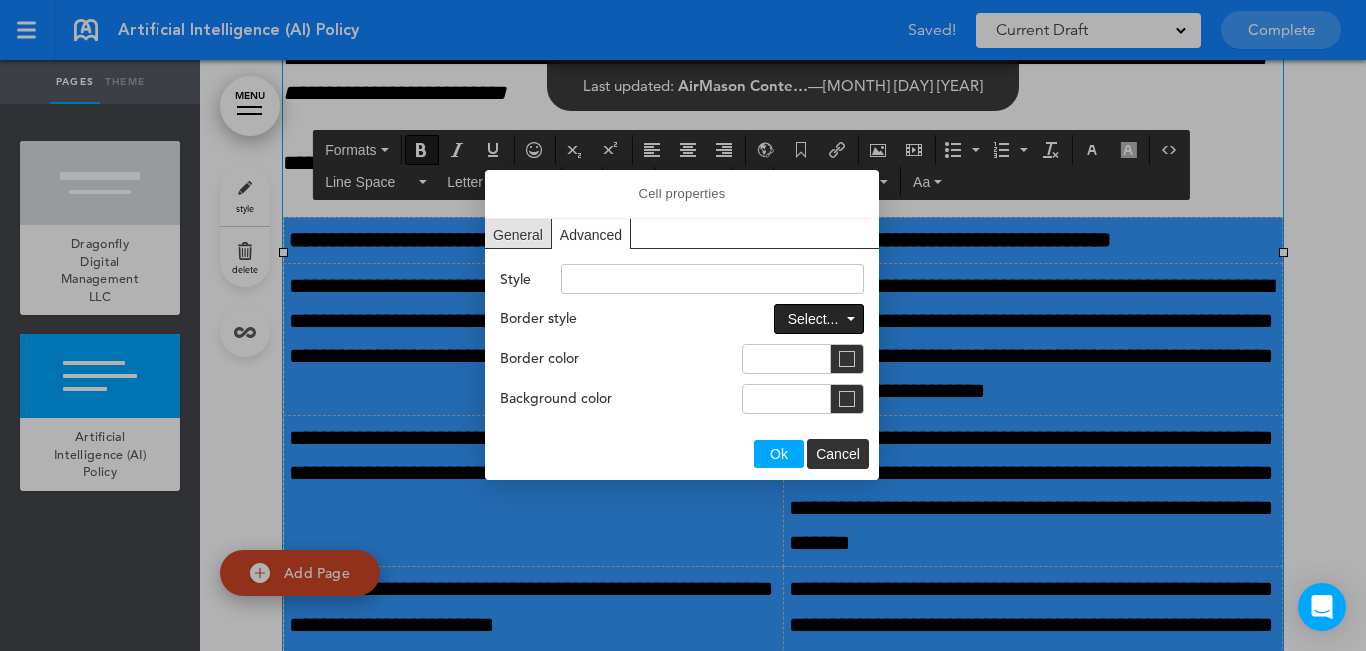 click on "Select..." at bounding box center (813, 319) 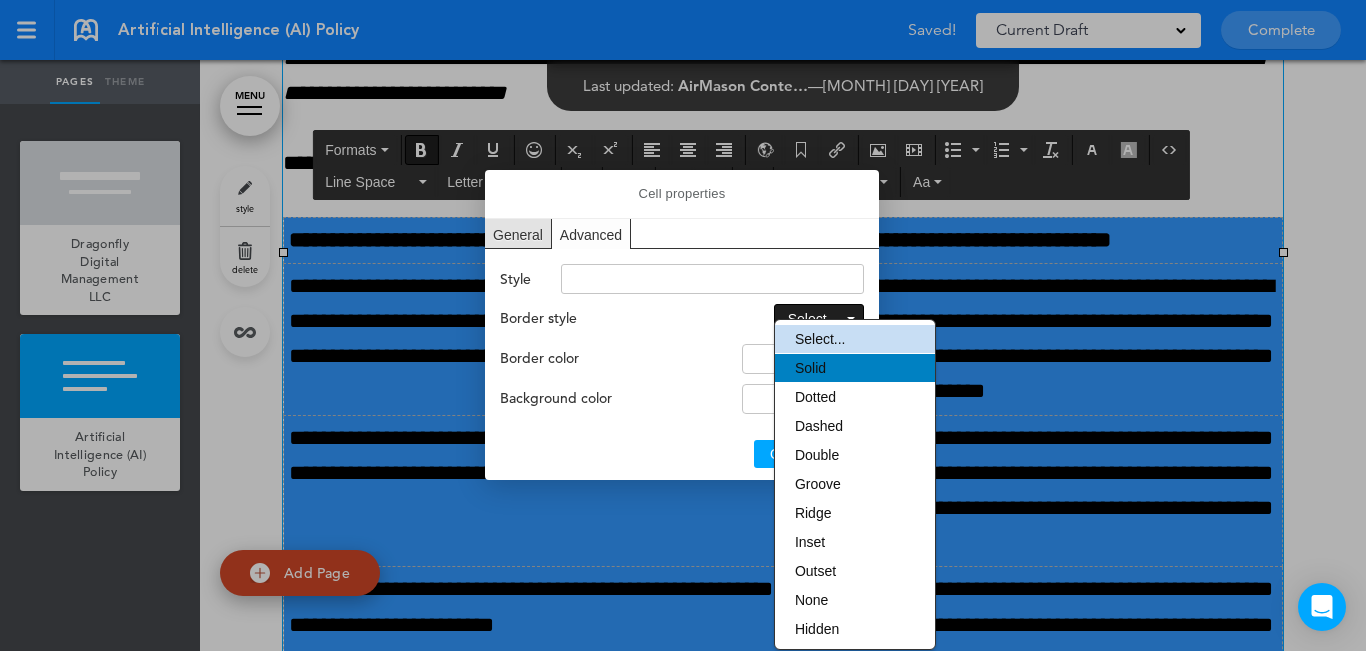 click on "Solid" at bounding box center [810, 368] 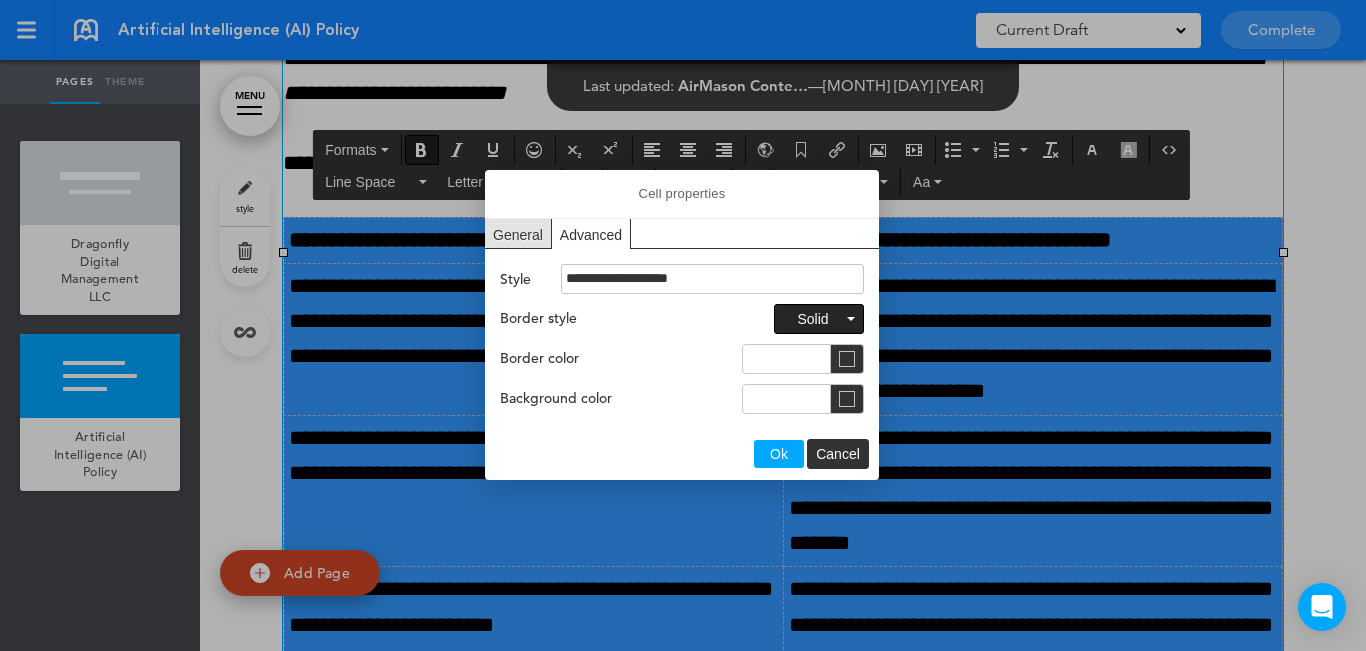 click on "Ok" at bounding box center [779, 454] 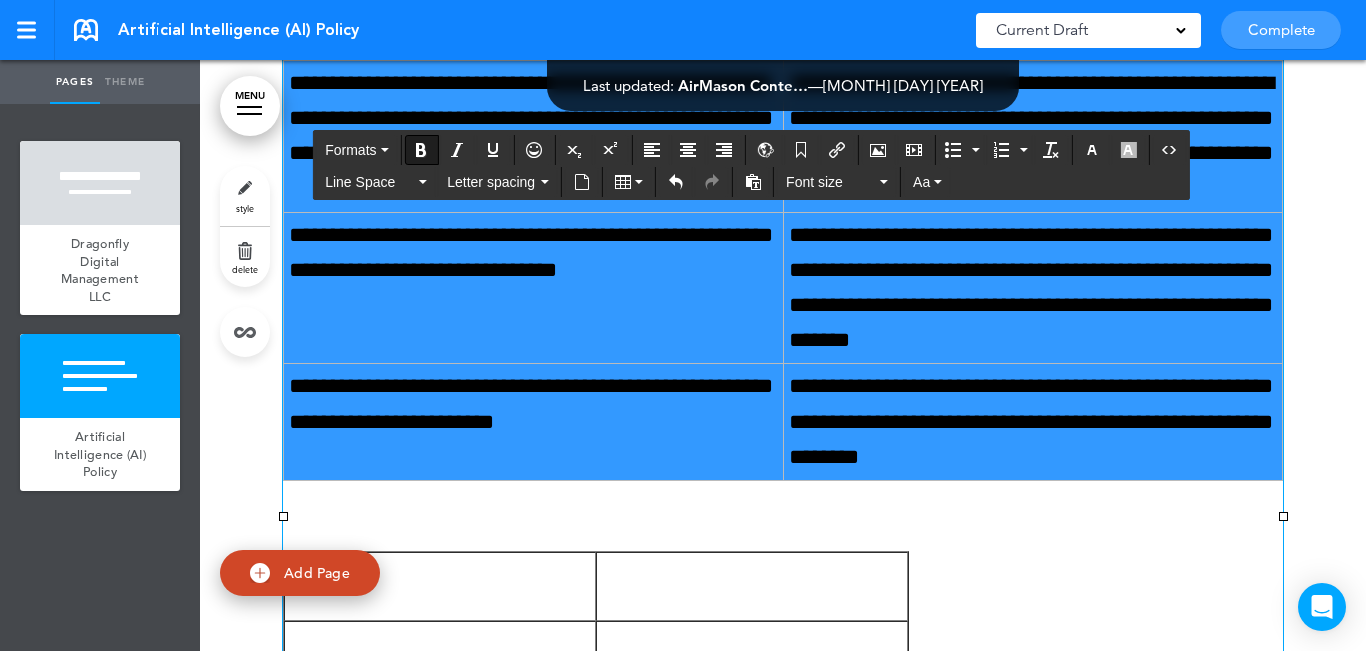 scroll, scrollTop: 3627, scrollLeft: 0, axis: vertical 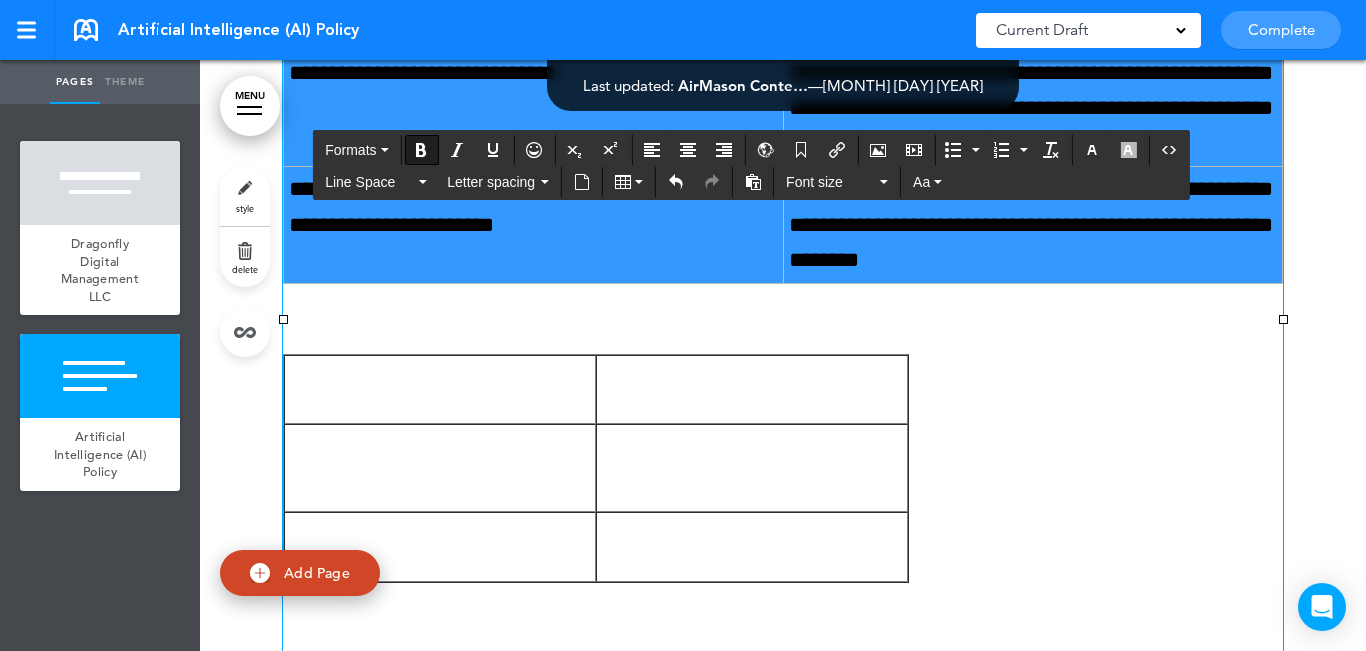 click at bounding box center (752, 468) 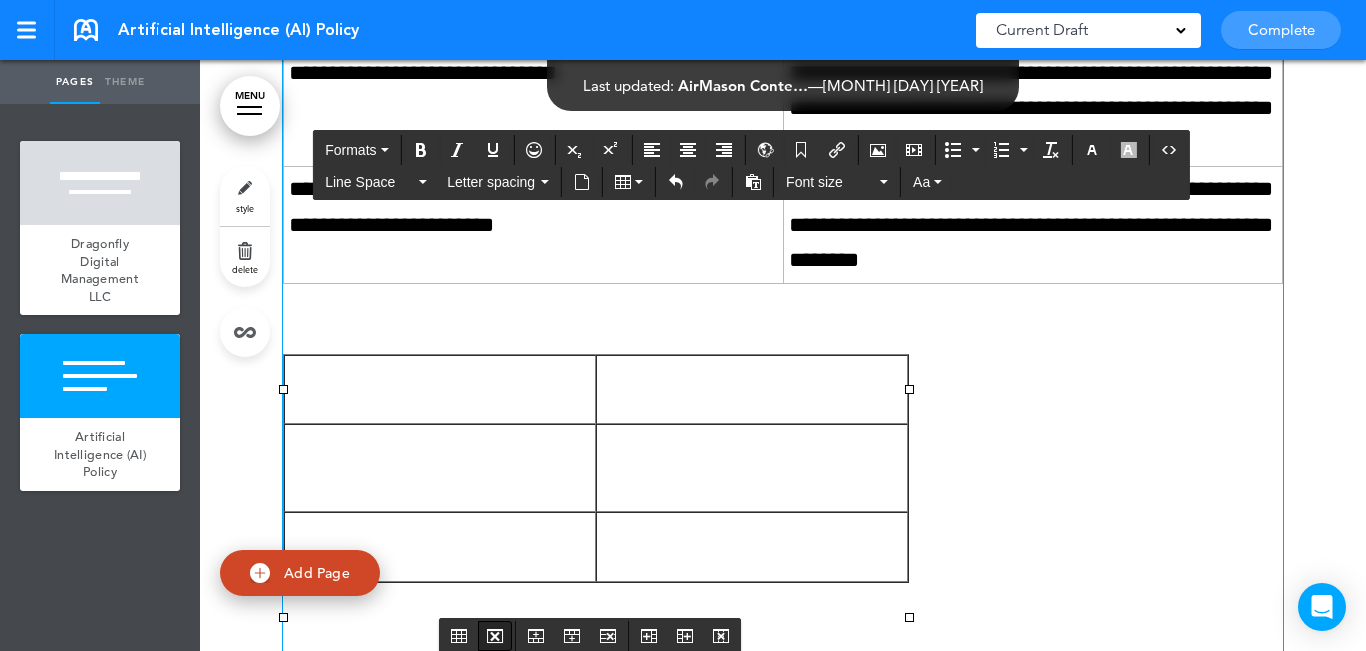 click at bounding box center [495, 636] 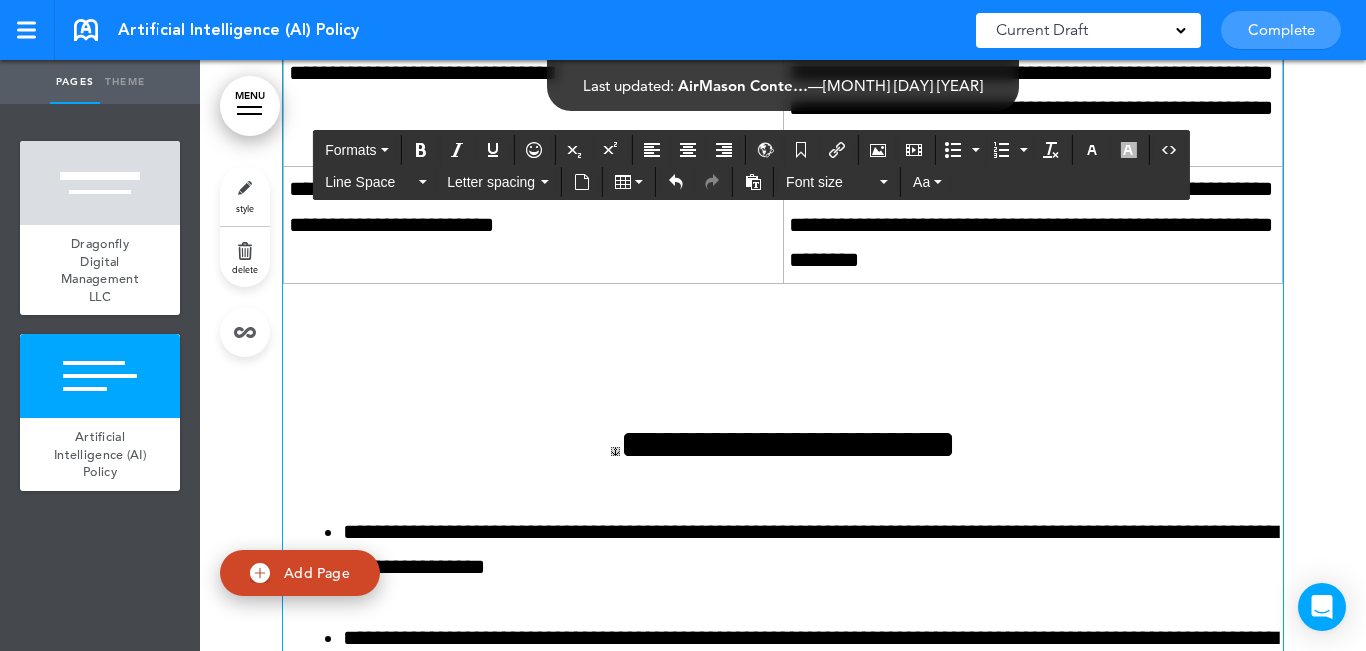 click on "**********" at bounding box center [783, 249] 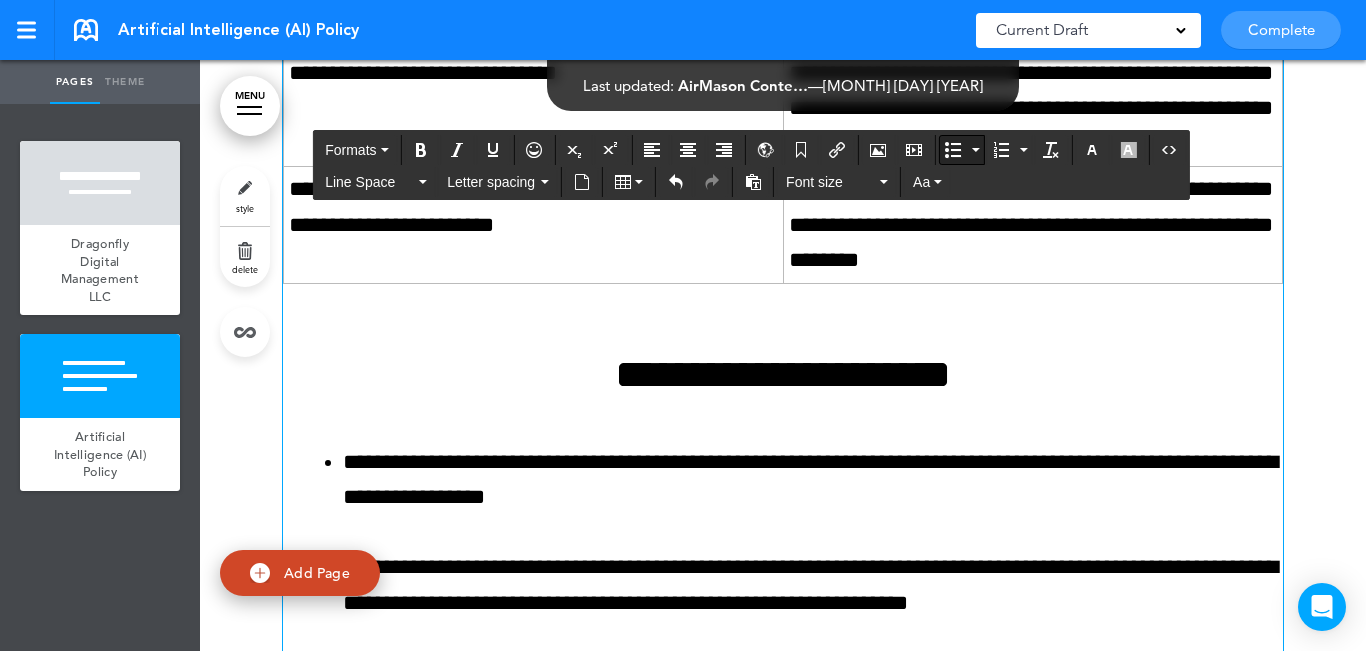 click at bounding box center [953, 150] 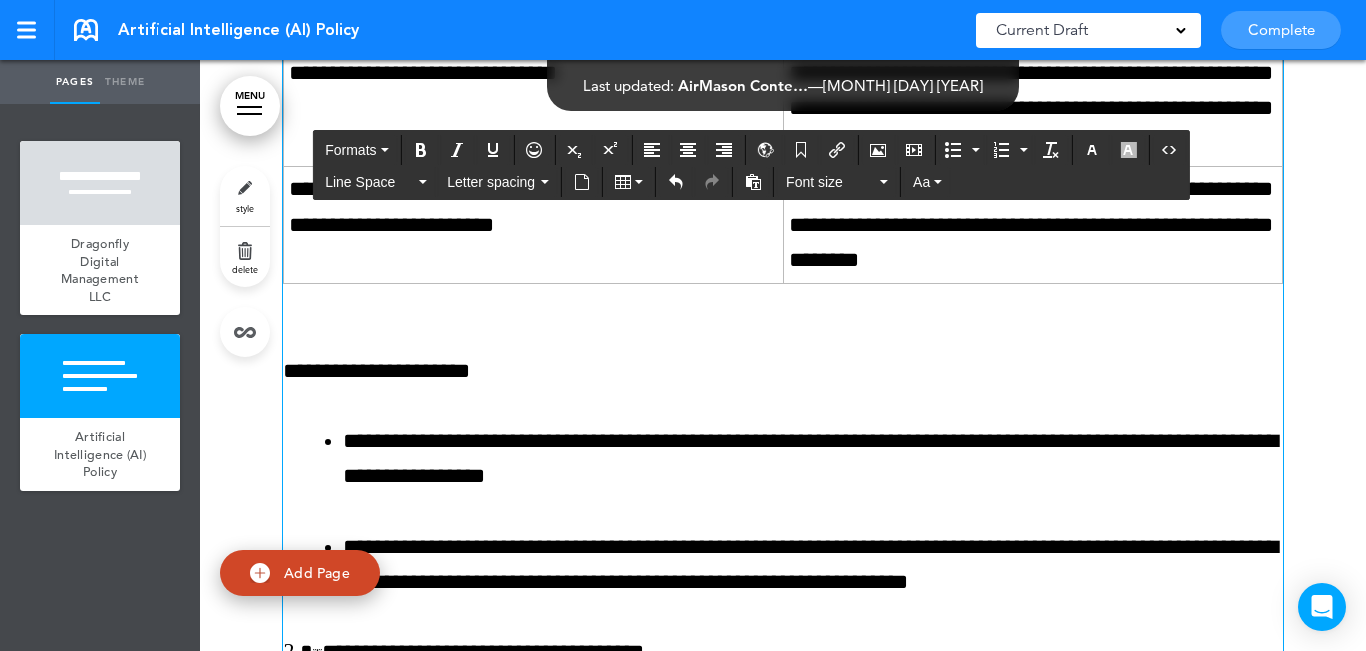 click at bounding box center (783, 301) 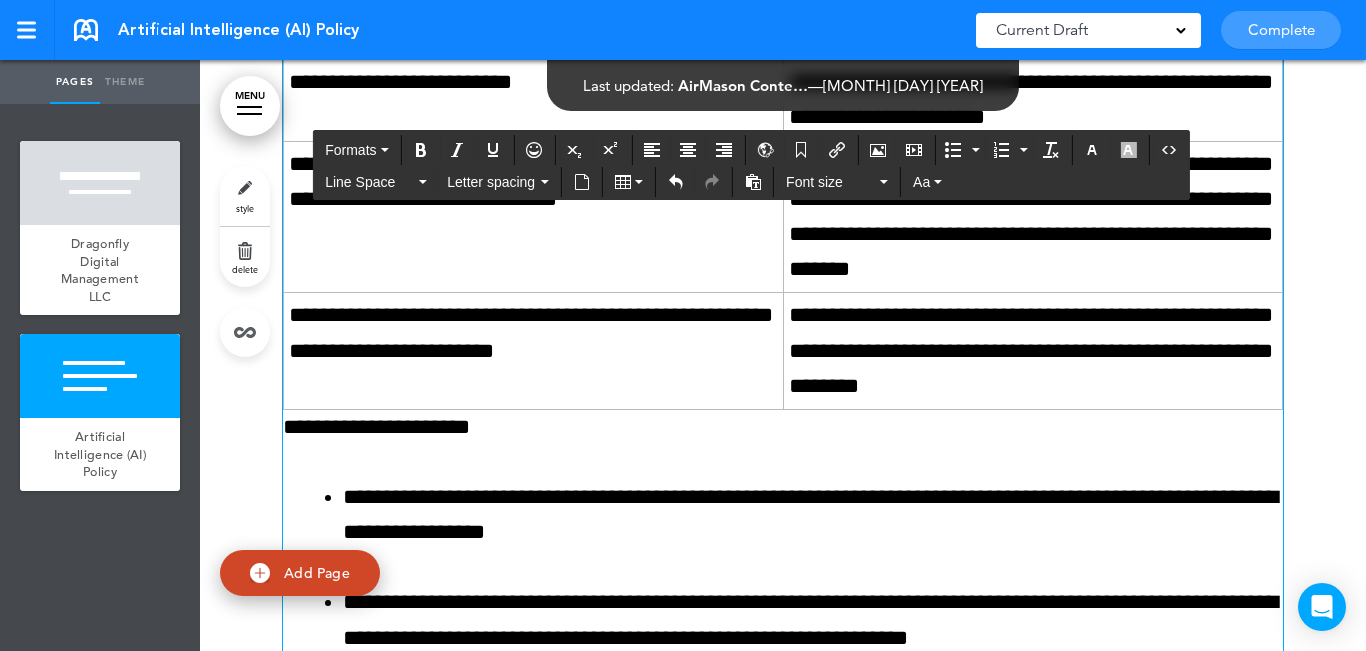 scroll, scrollTop: 3619, scrollLeft: 0, axis: vertical 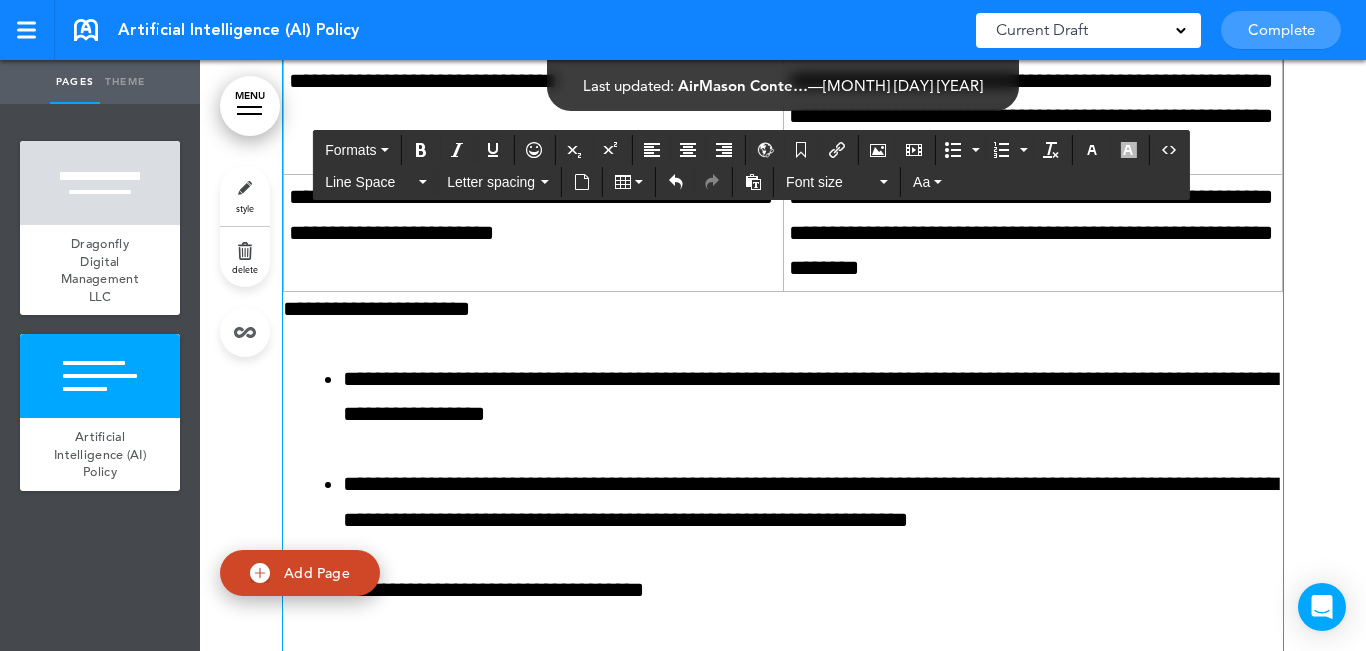 click on "**********" 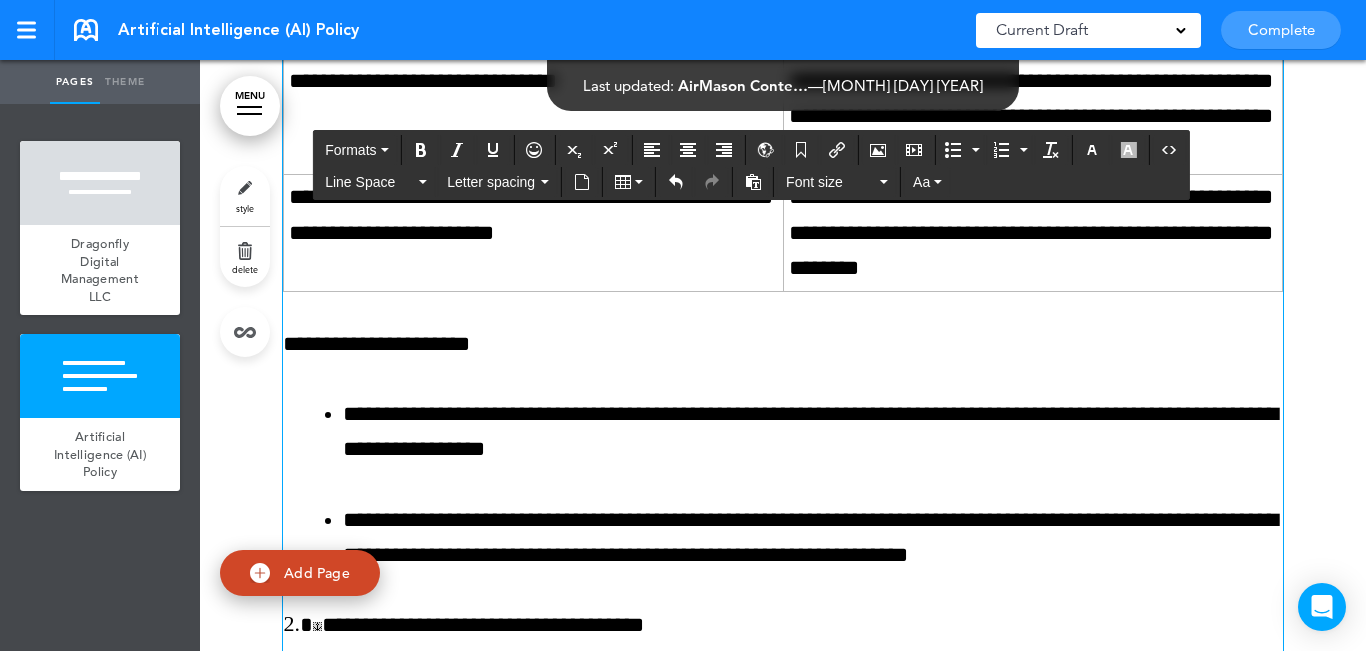 click on "**********" 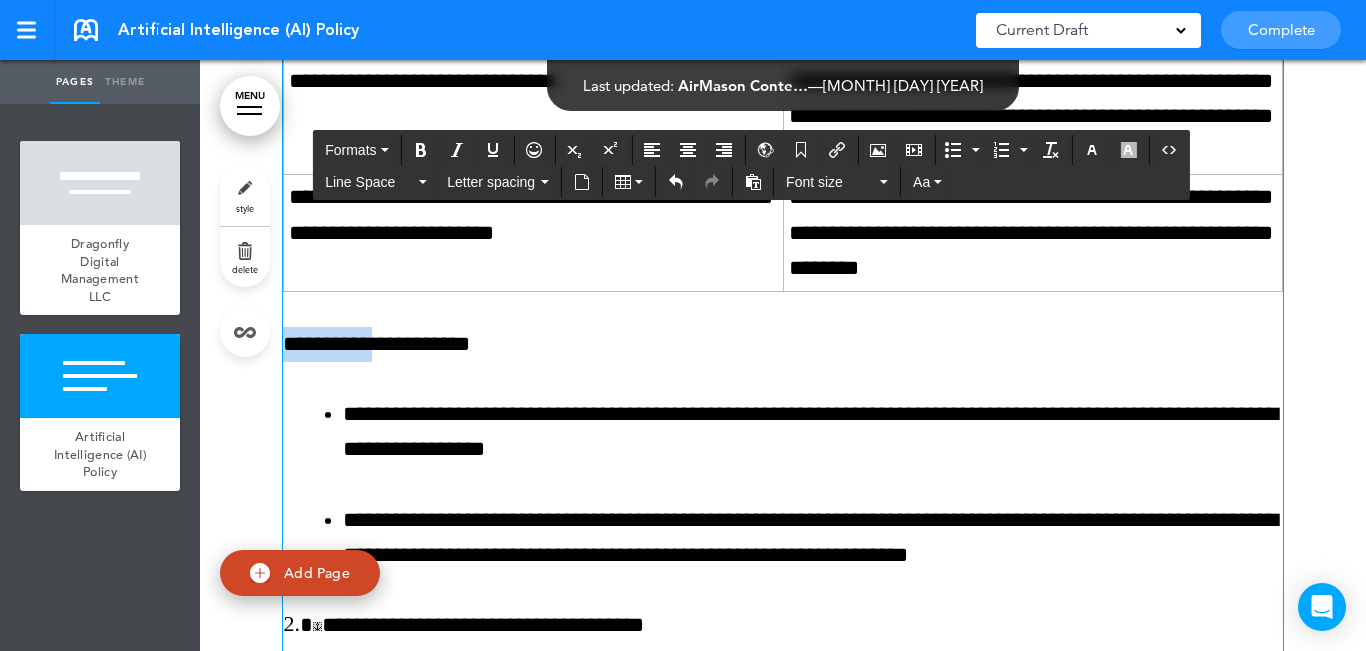 click on "**********" 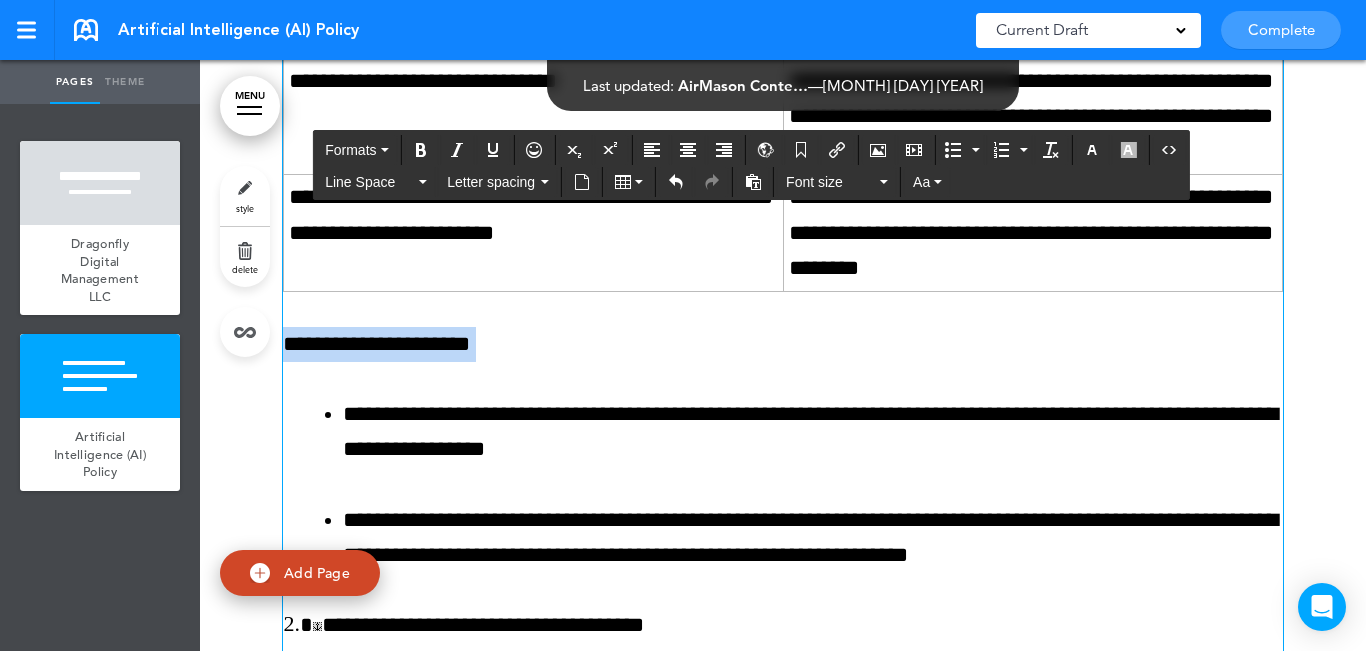 click on "**********" 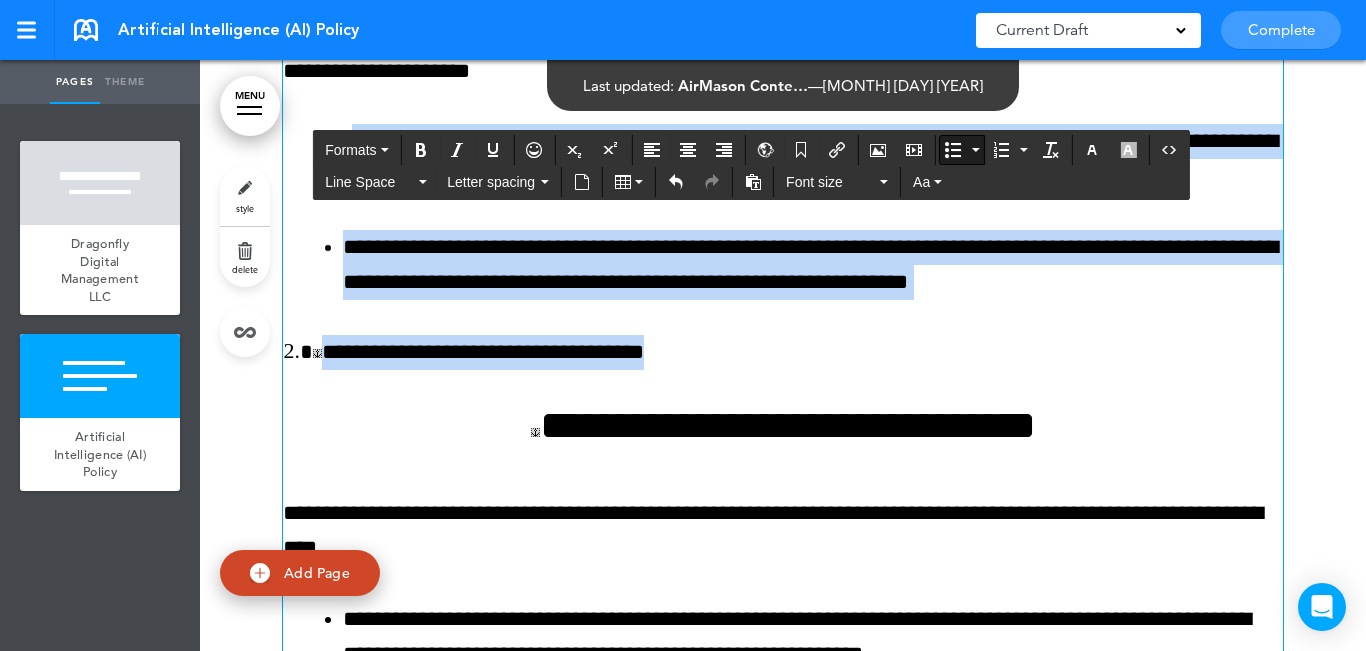 scroll, scrollTop: 3919, scrollLeft: 0, axis: vertical 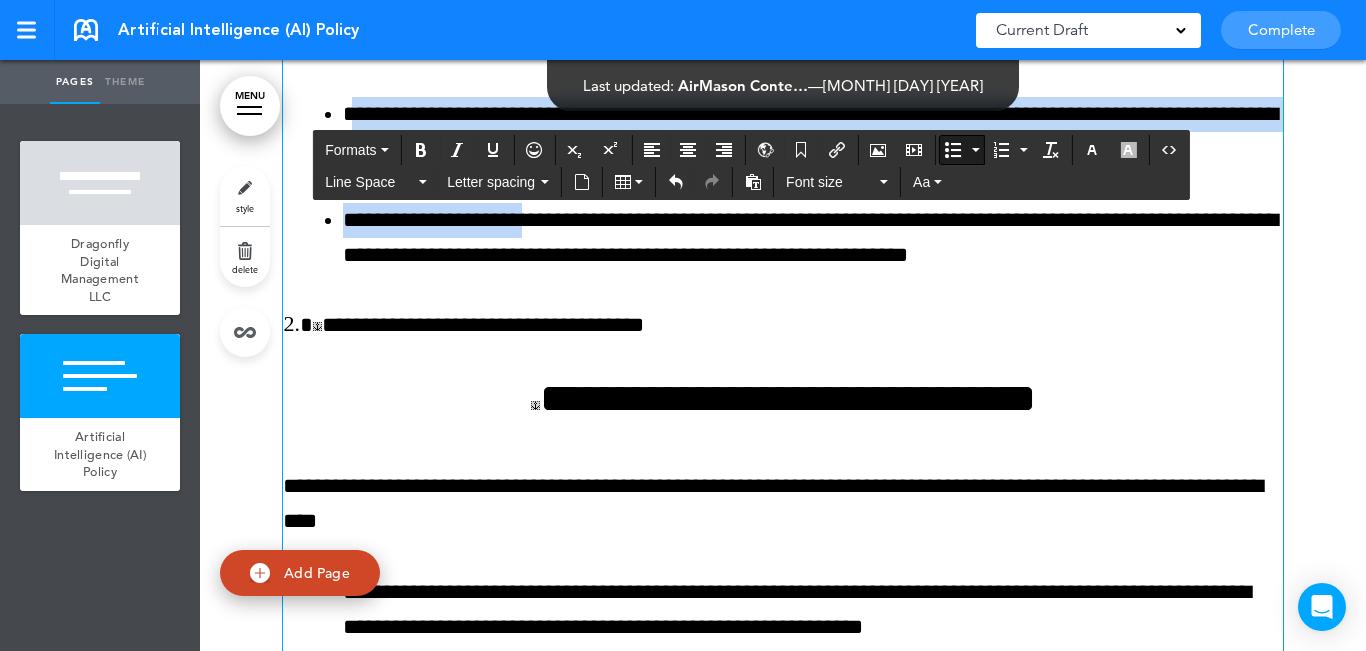 drag, startPoint x: 405, startPoint y: 396, endPoint x: 532, endPoint y: 261, distance: 185.34833 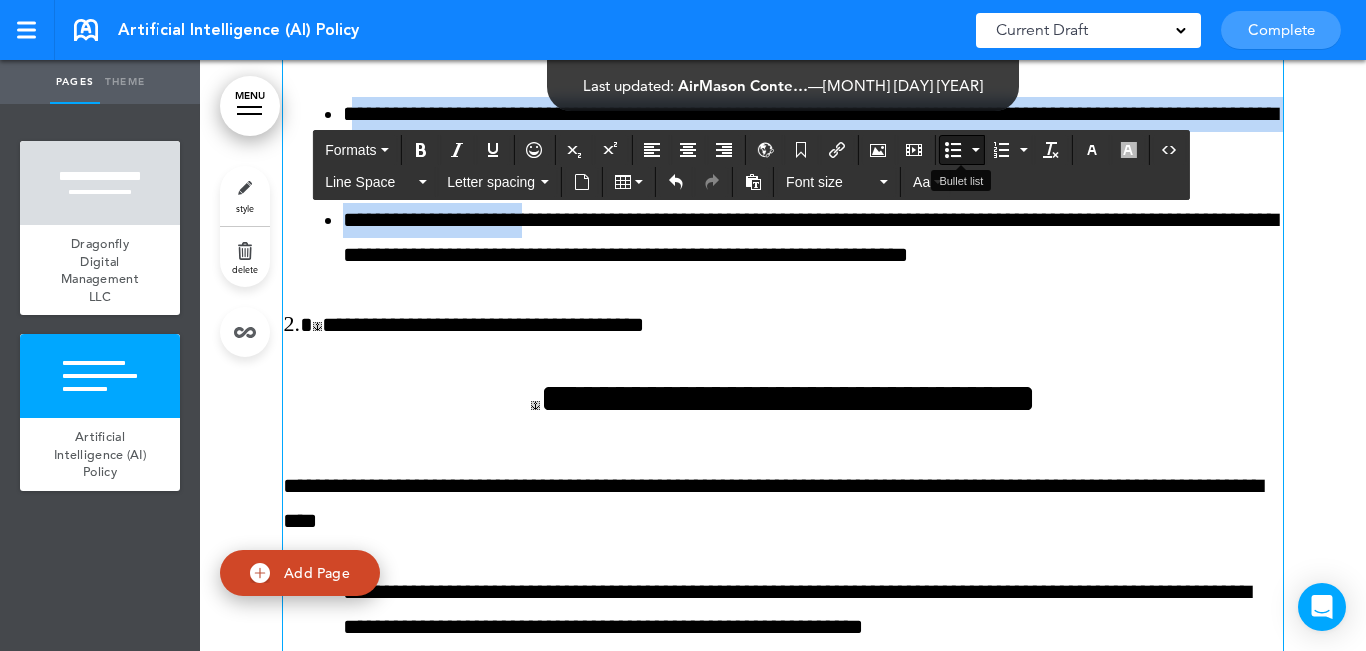 click at bounding box center (953, 150) 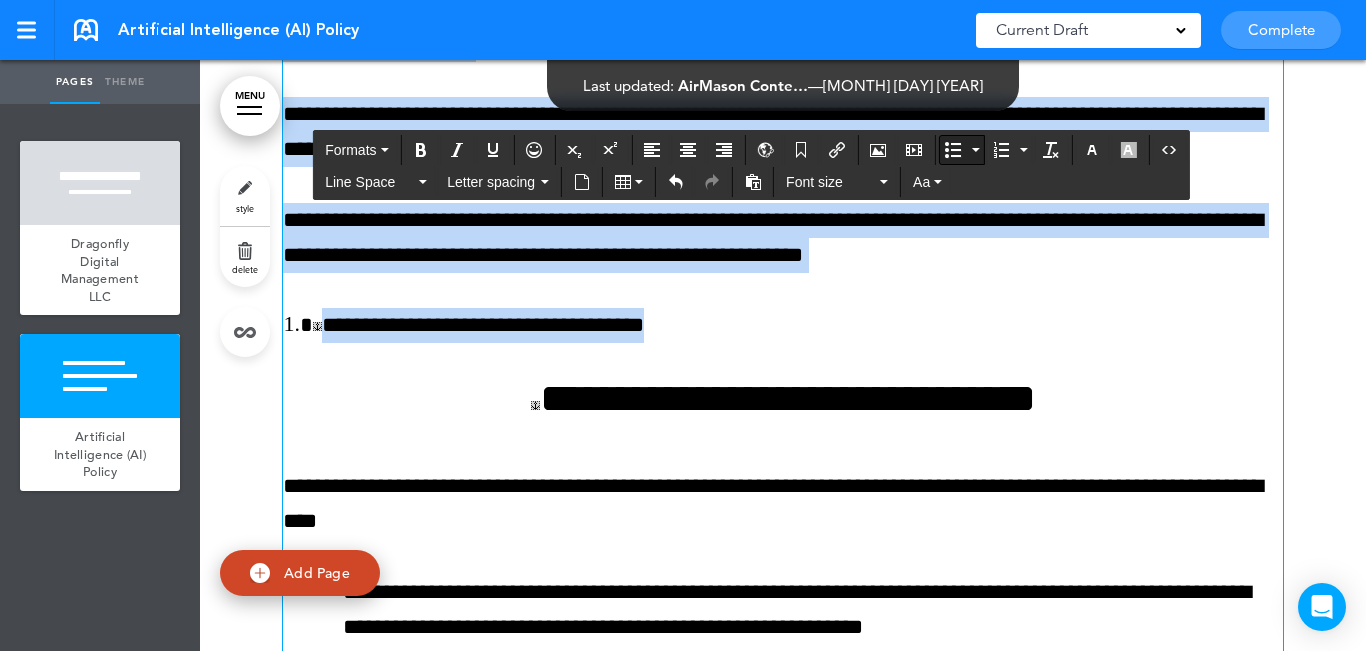 click at bounding box center [953, 150] 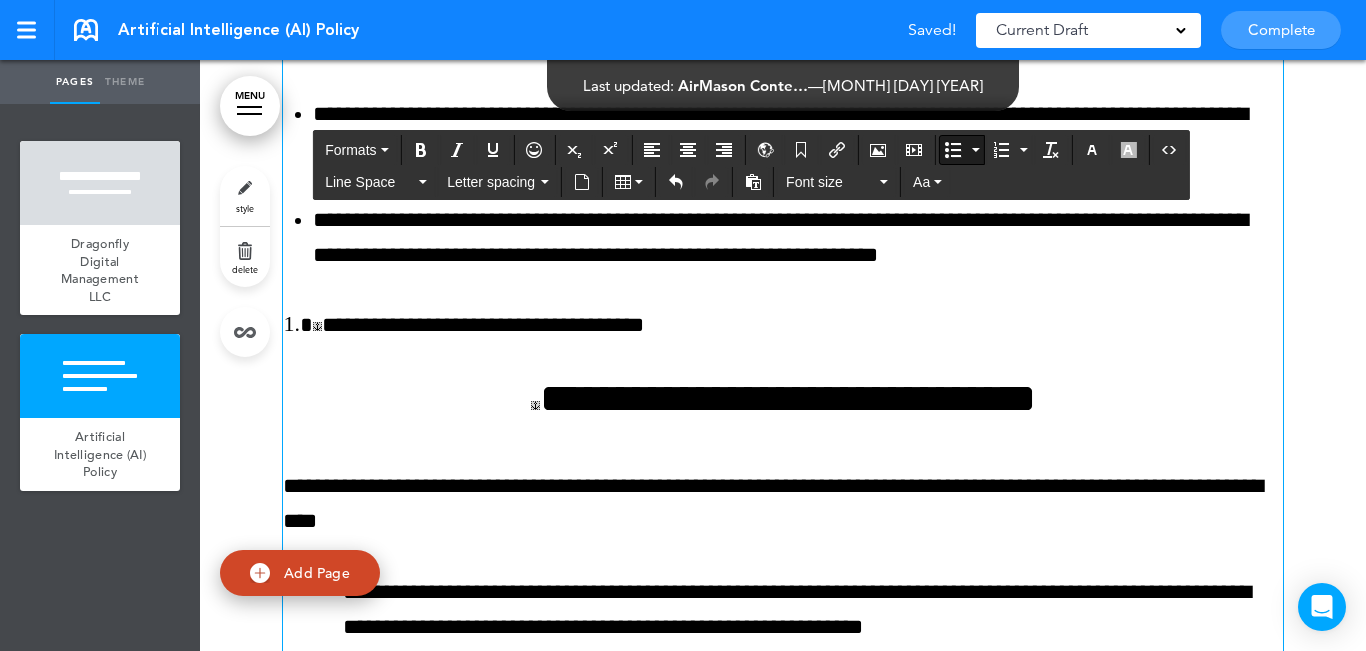 click on "**********" at bounding box center [798, 325] 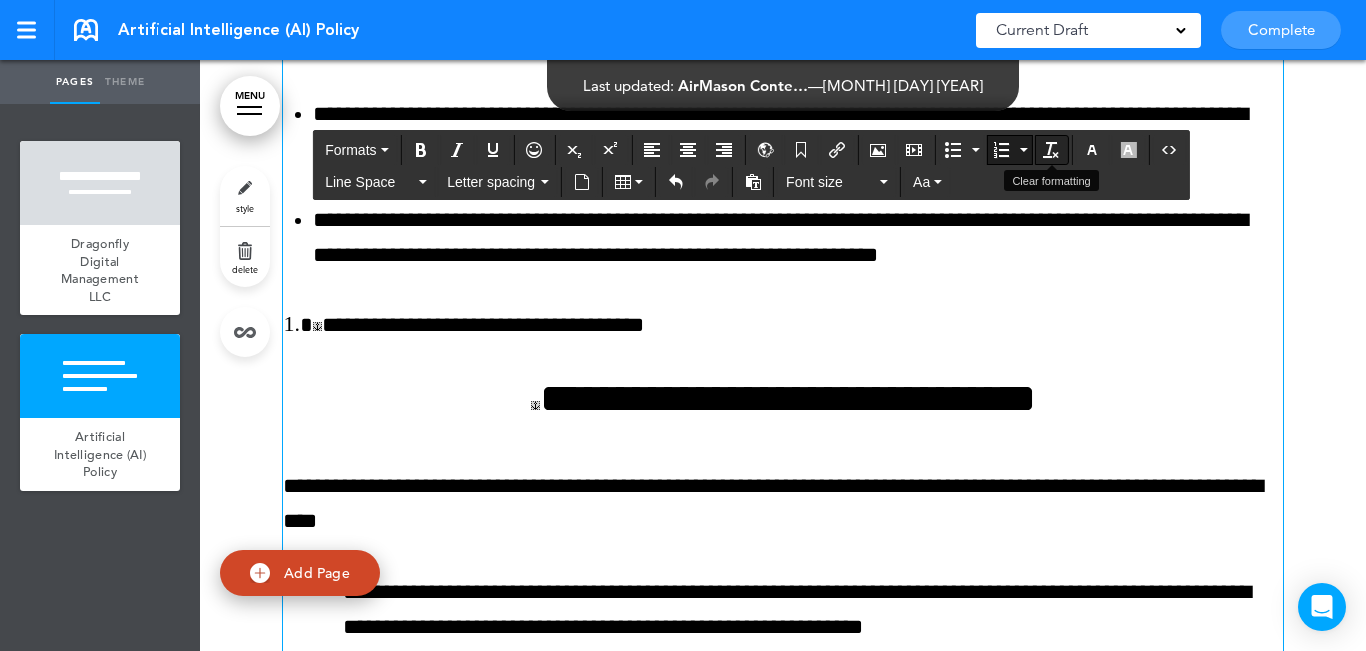 click at bounding box center [1051, 150] 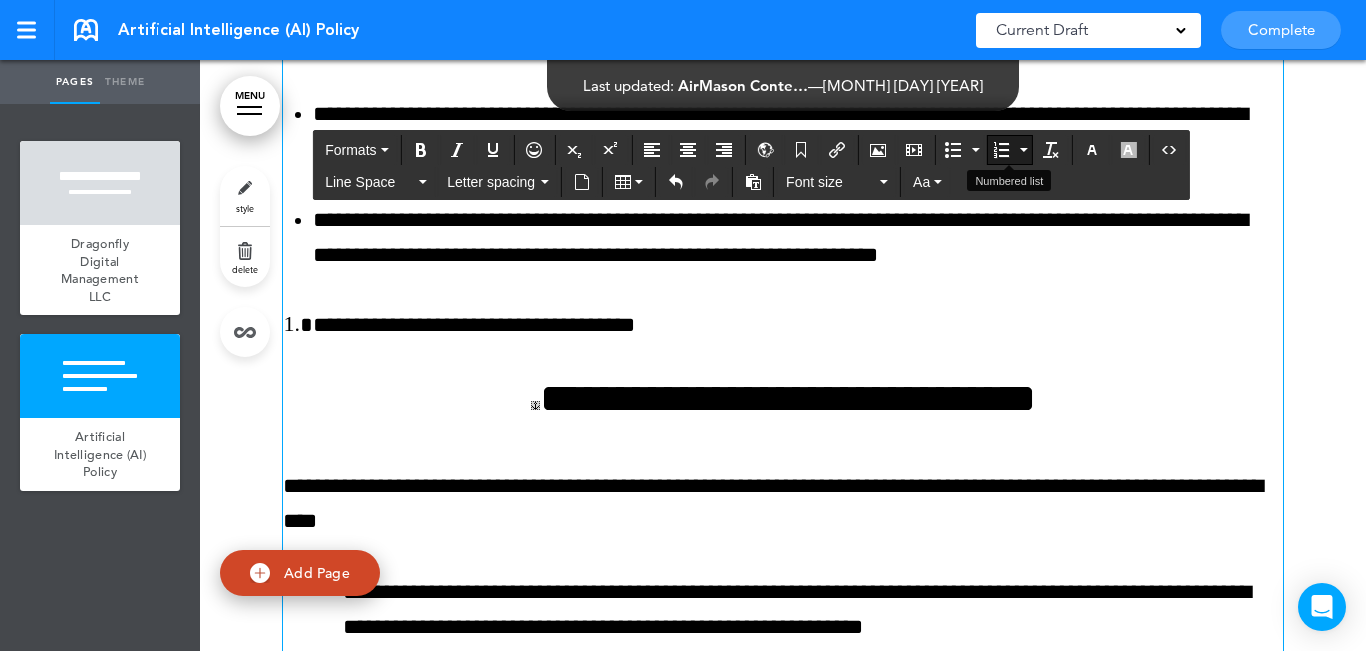 click at bounding box center (1001, 150) 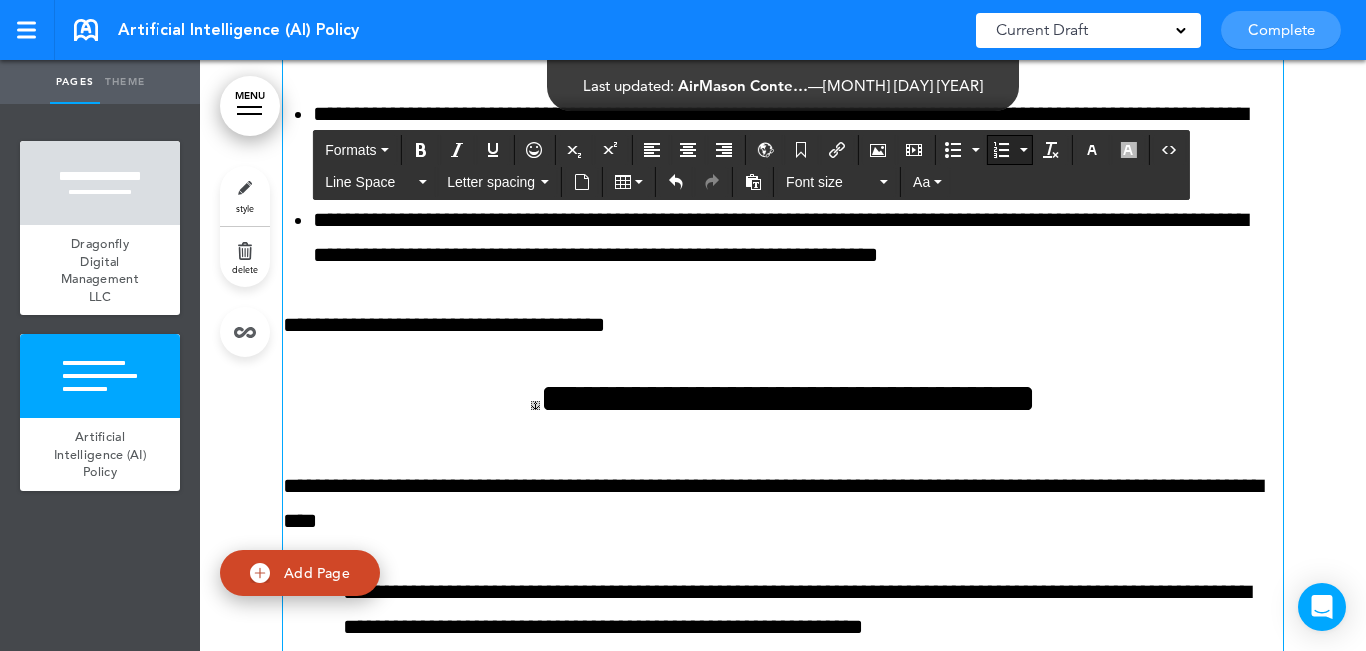 click at bounding box center (1001, 150) 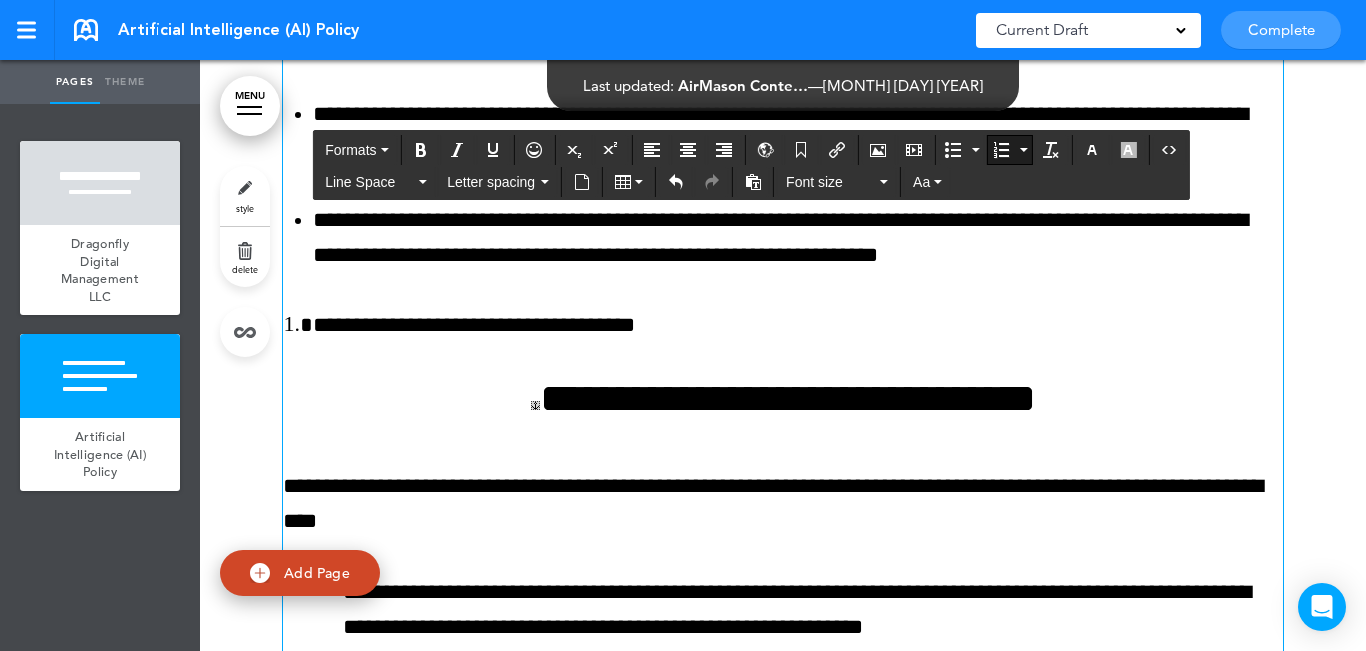click at bounding box center (1001, 150) 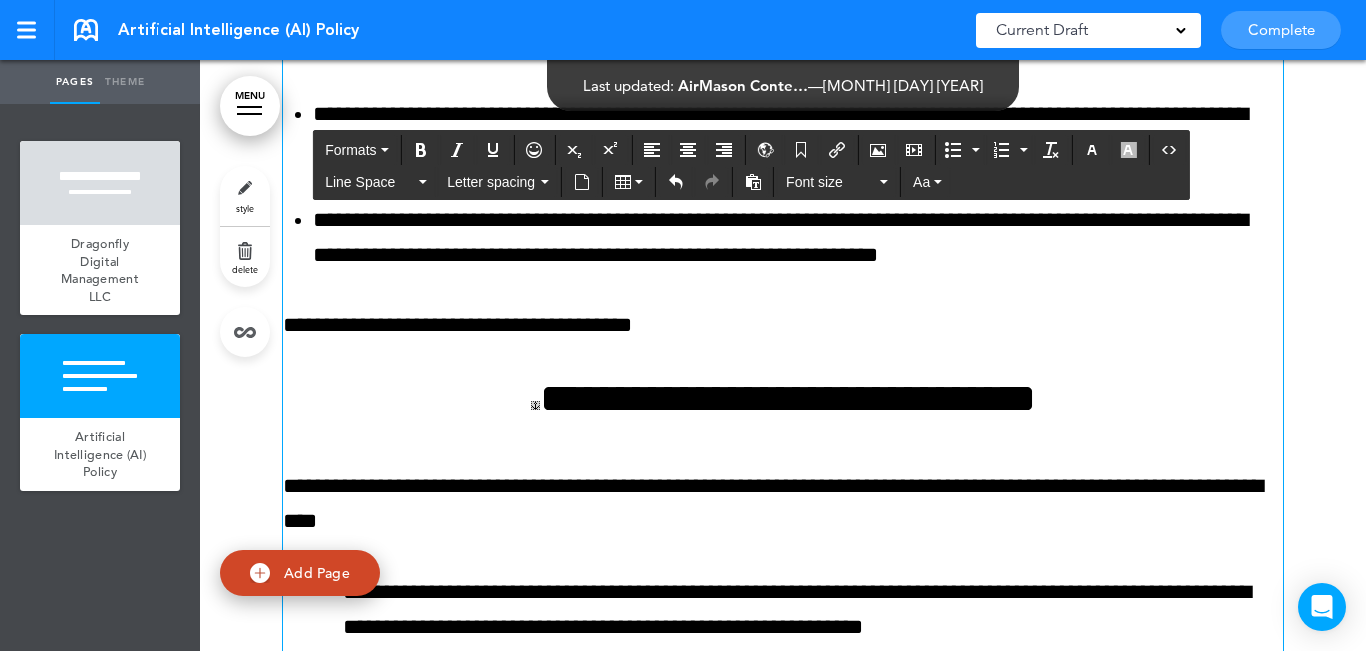 click on "**********" 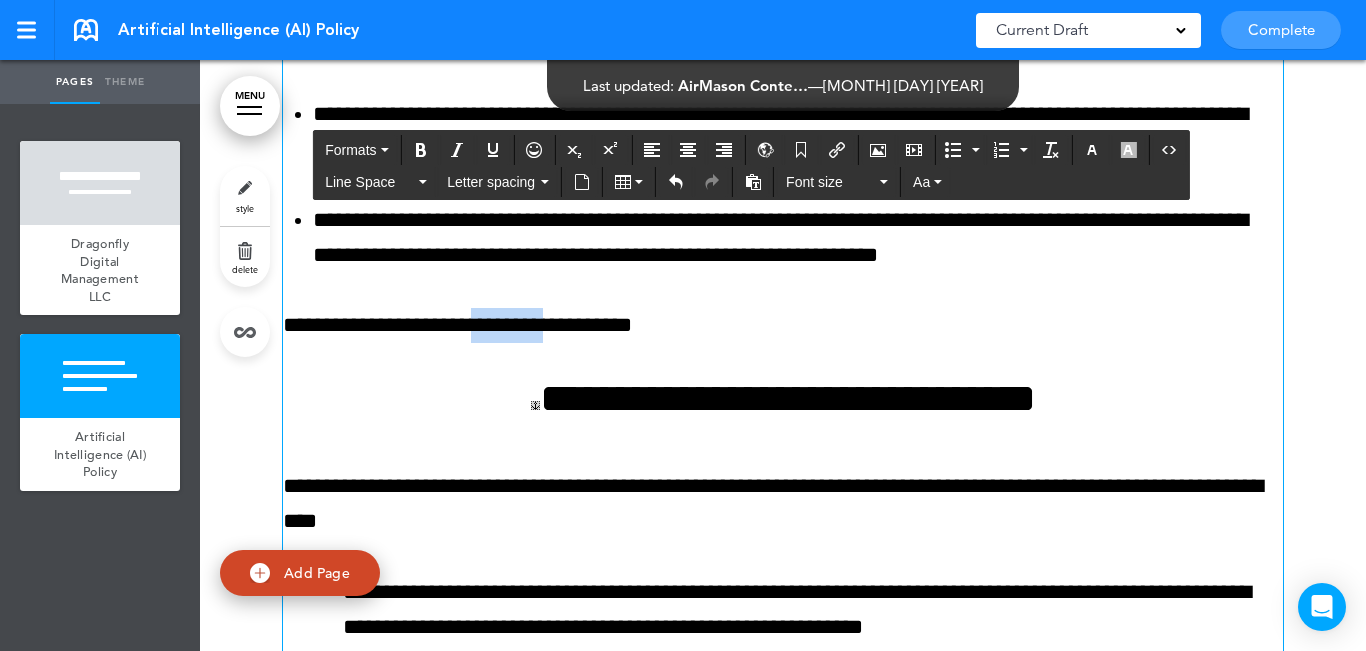 click on "**********" 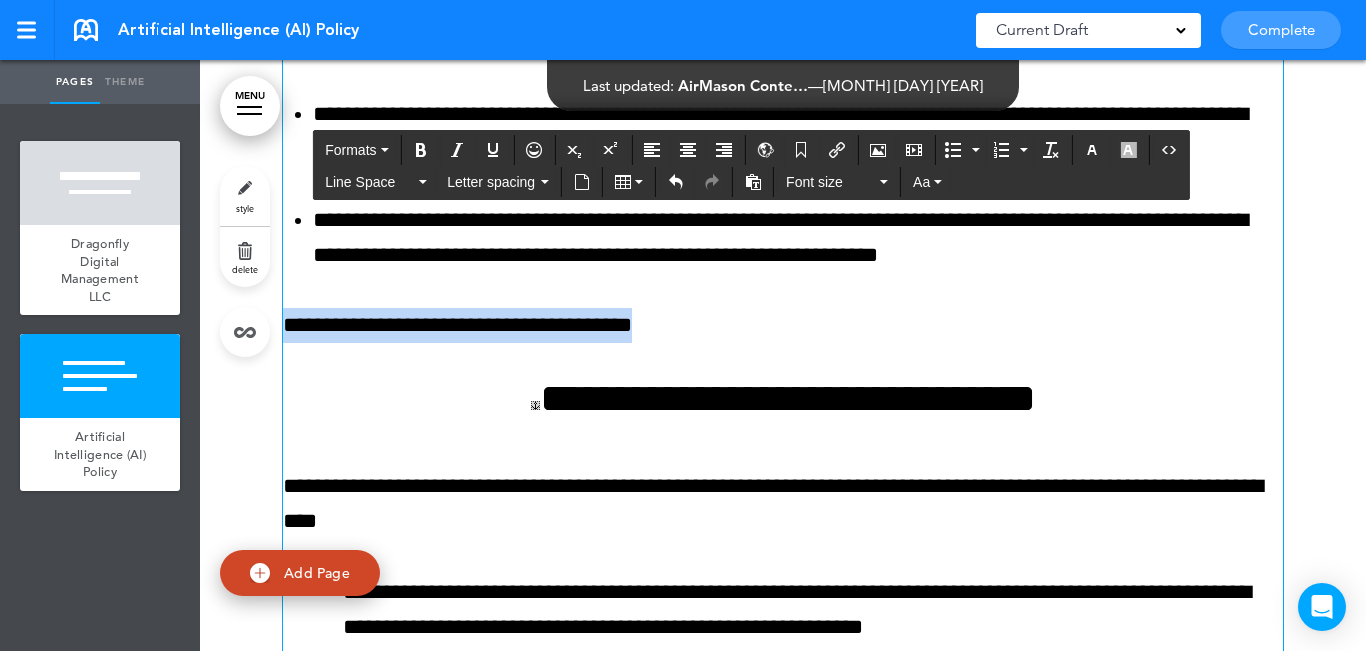 click on "**********" 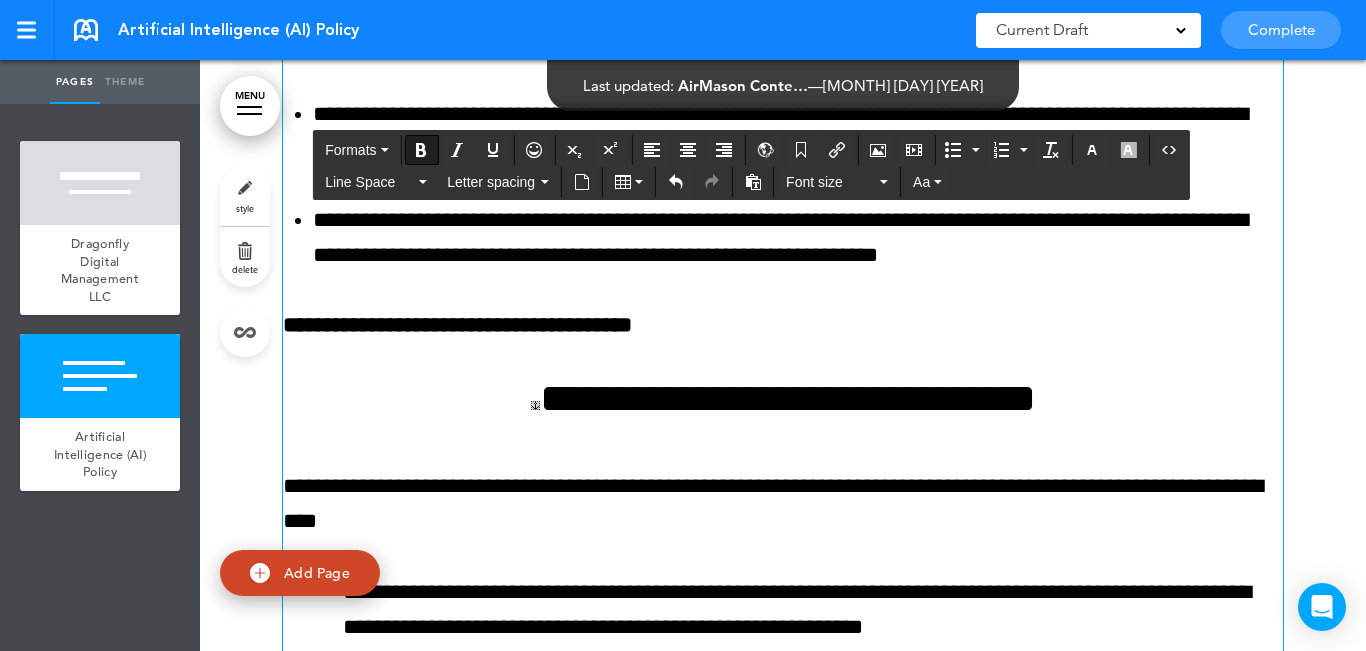 click on "**********" 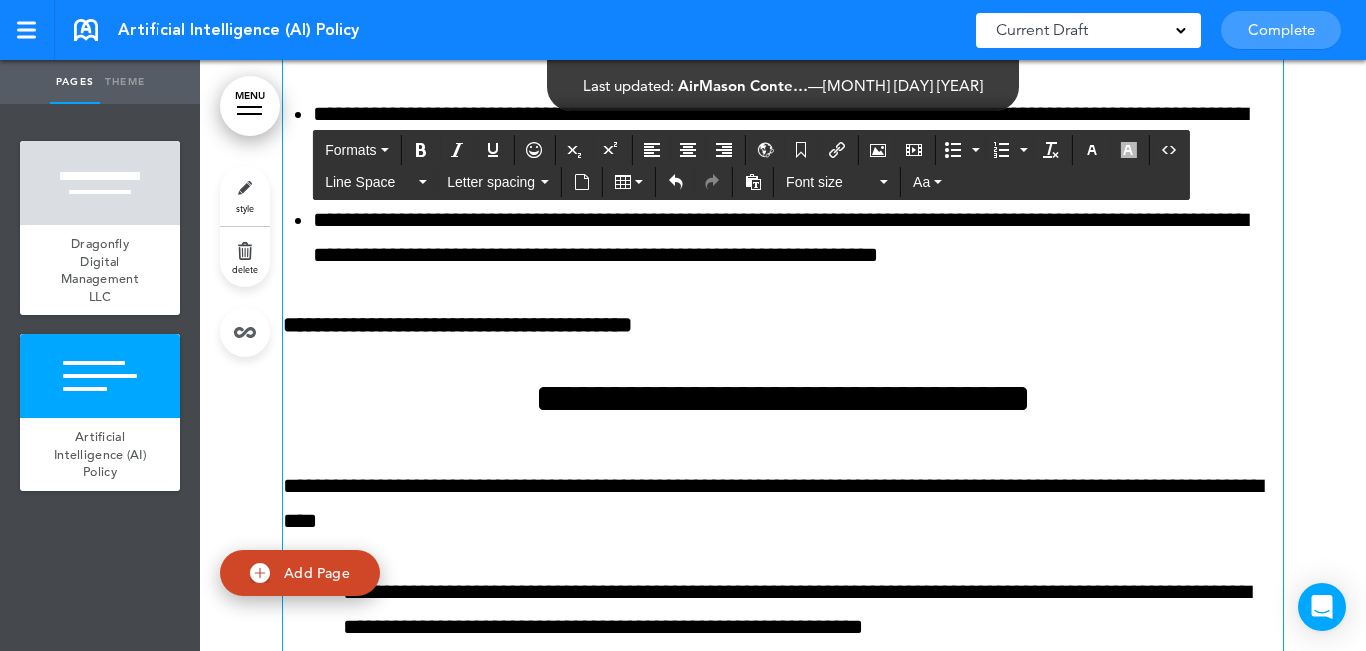 click on "**********" 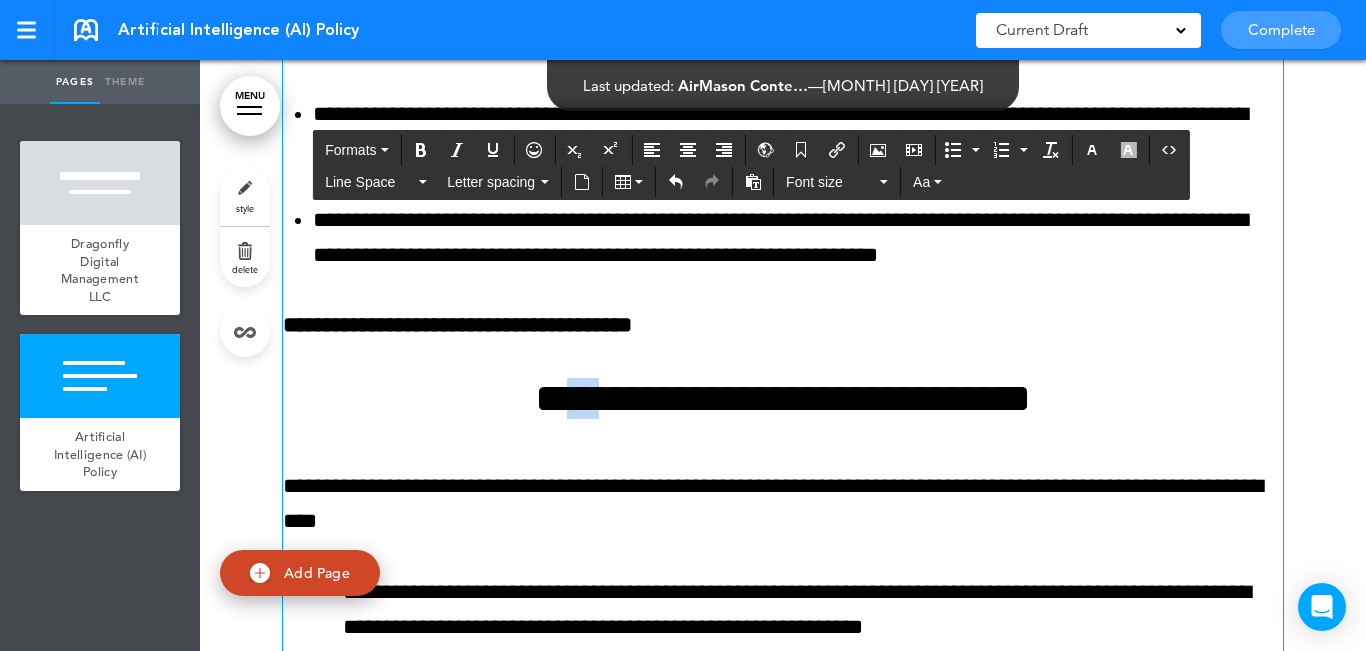click on "**********" 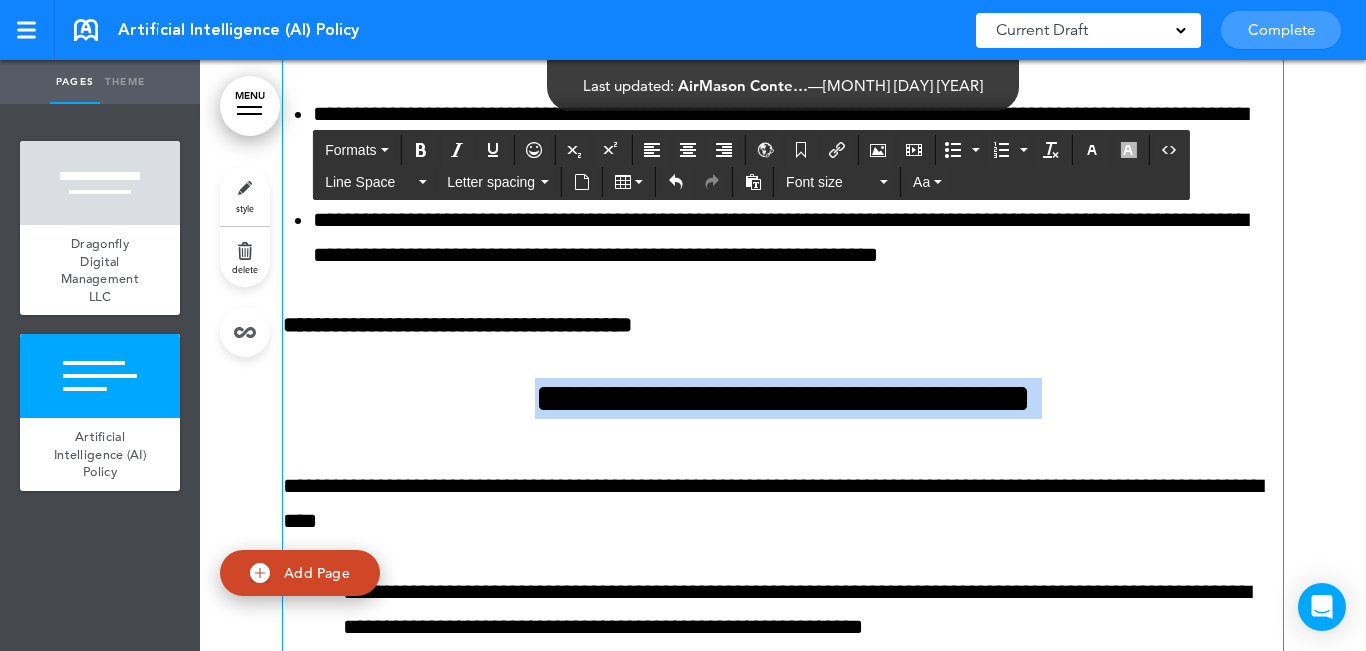 click on "**********" 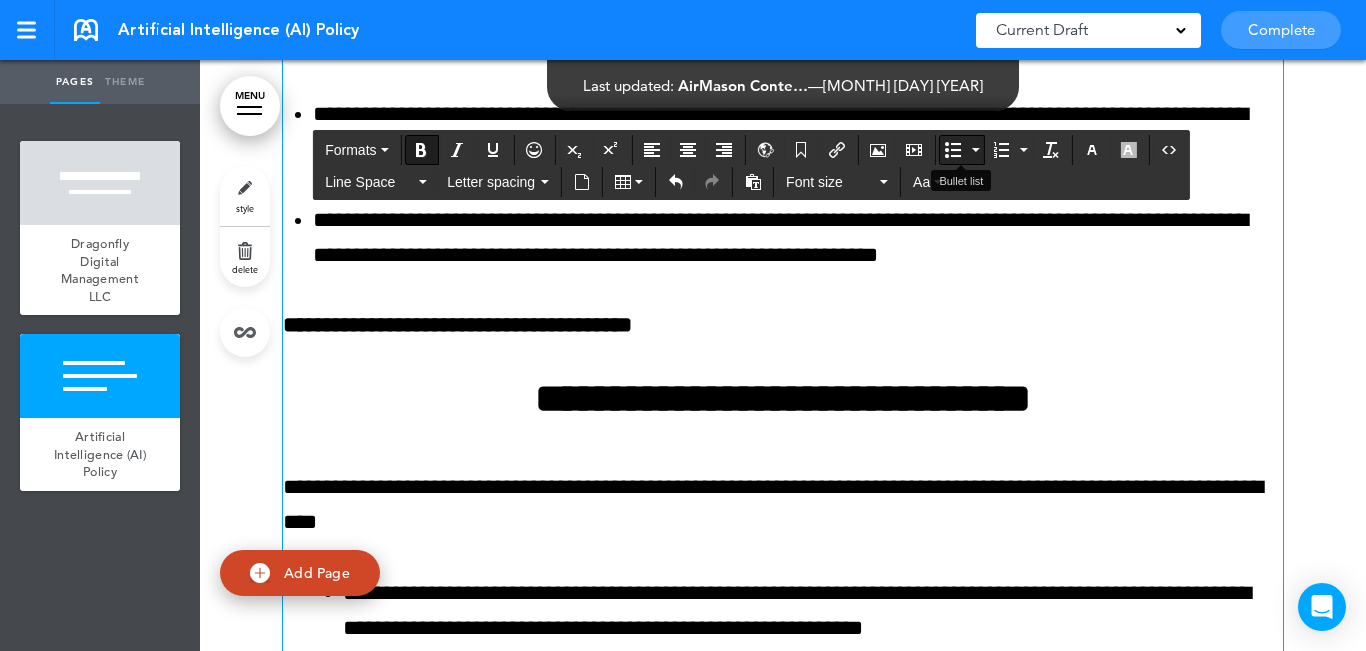 click at bounding box center (953, 150) 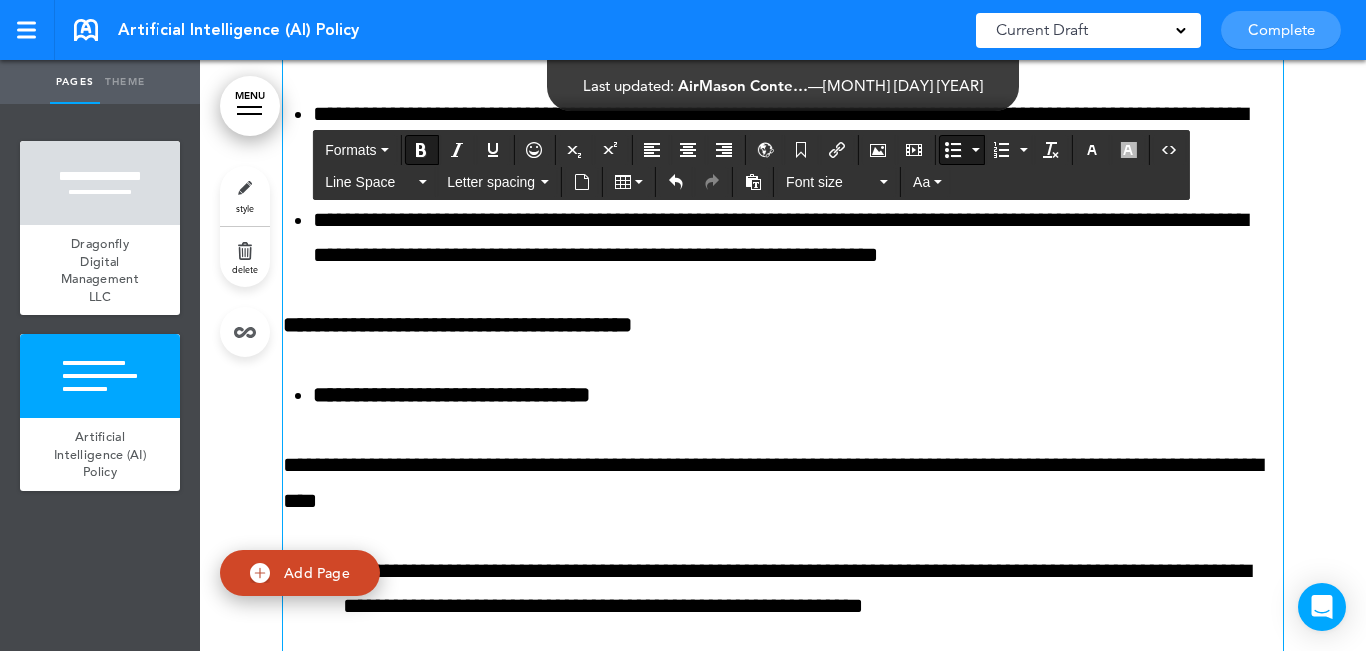 drag, startPoint x: 961, startPoint y: 145, endPoint x: 827, endPoint y: 211, distance: 149.37202 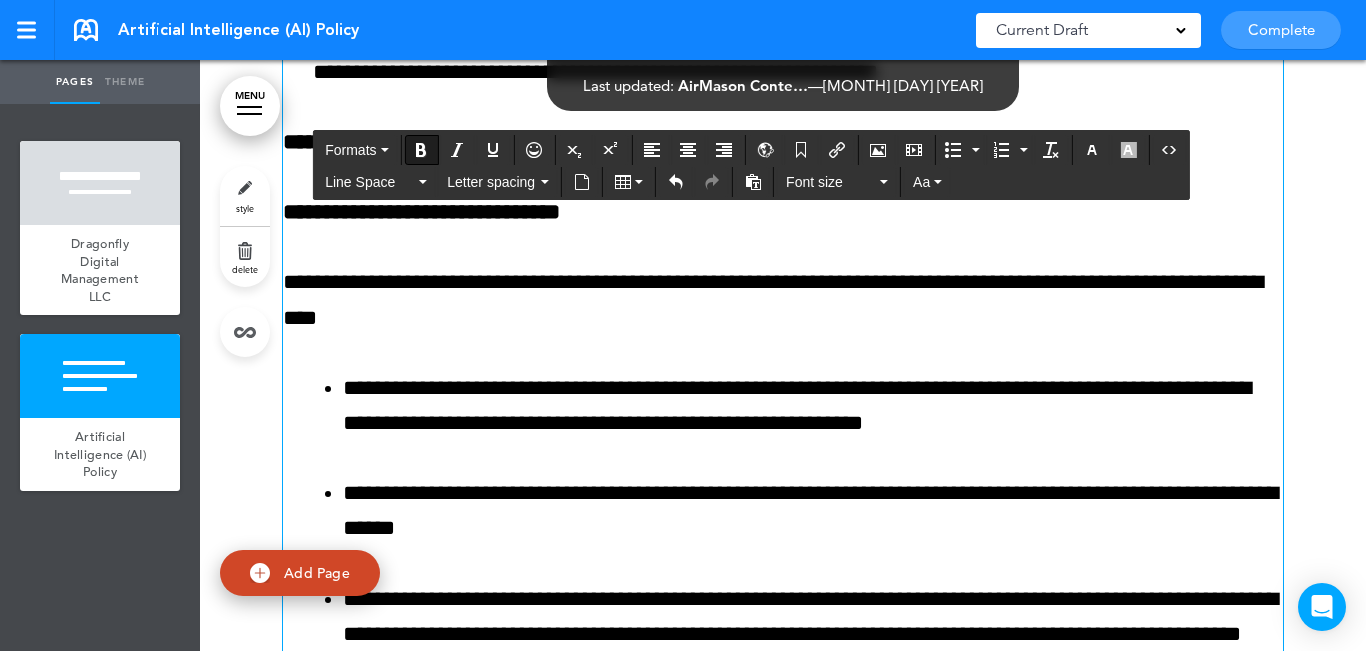 scroll, scrollTop: 4119, scrollLeft: 0, axis: vertical 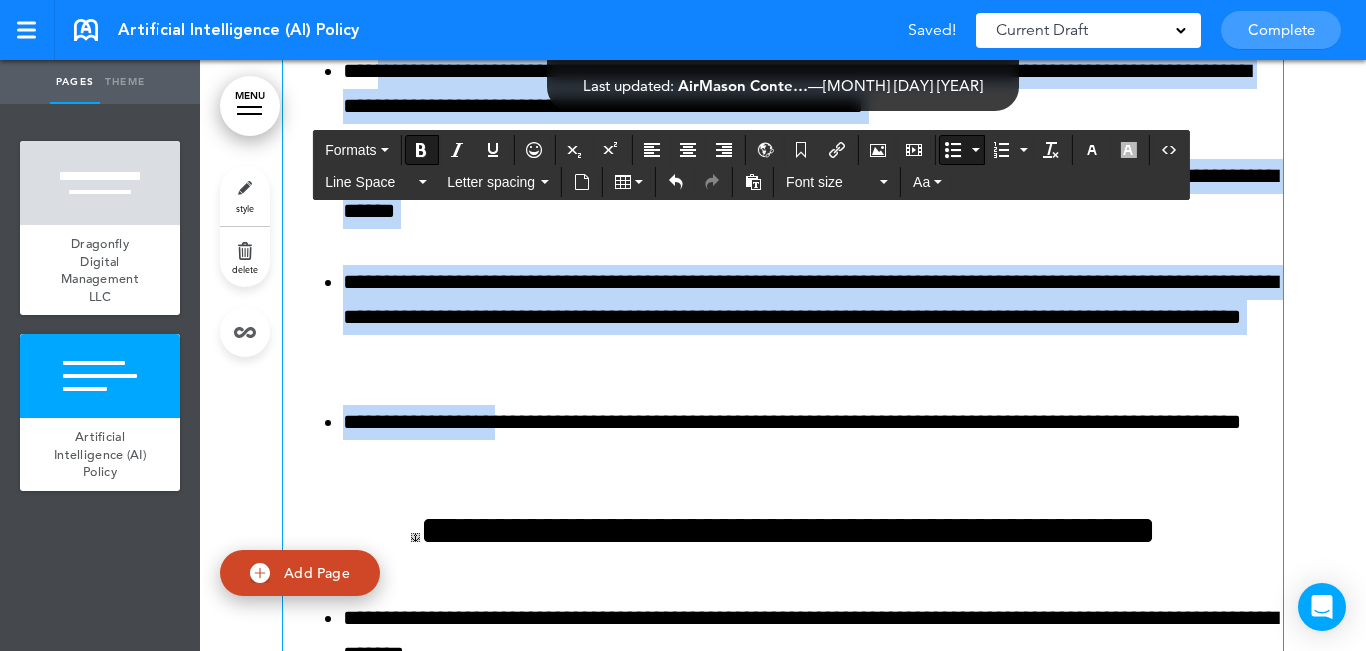 drag, startPoint x: 413, startPoint y: 324, endPoint x: 522, endPoint y: 439, distance: 158.44873 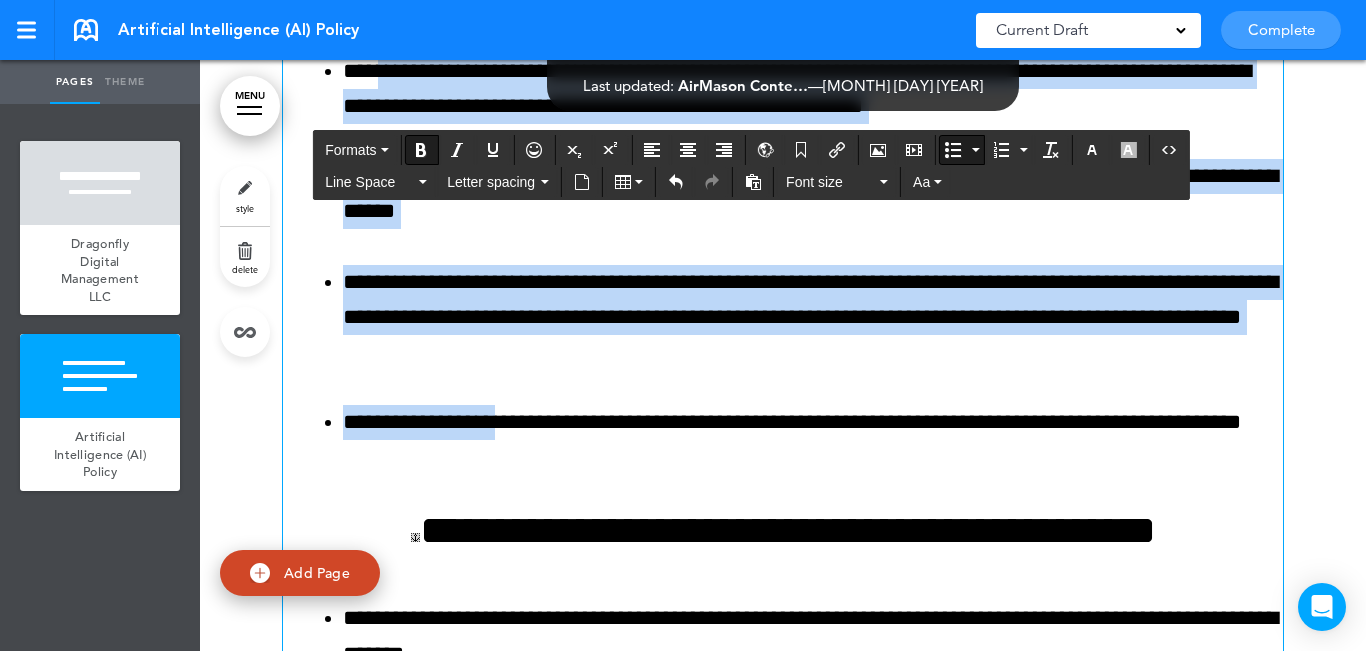 click at bounding box center (953, 150) 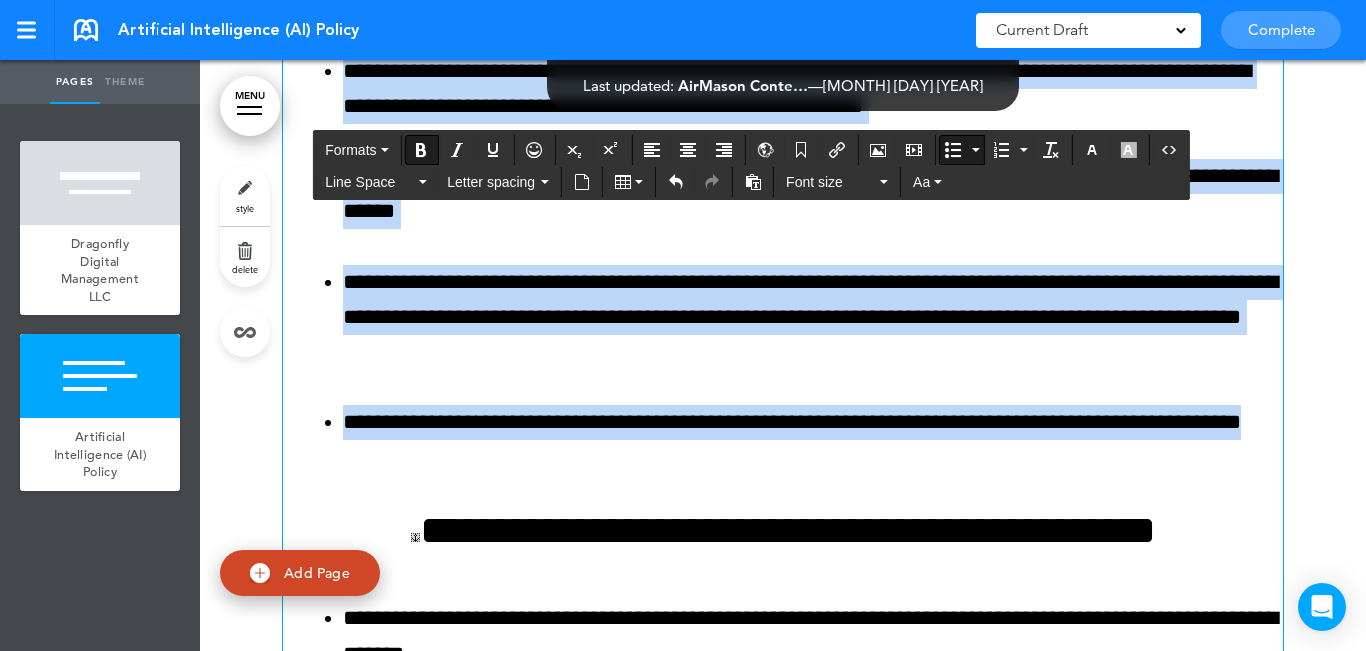click at bounding box center [953, 150] 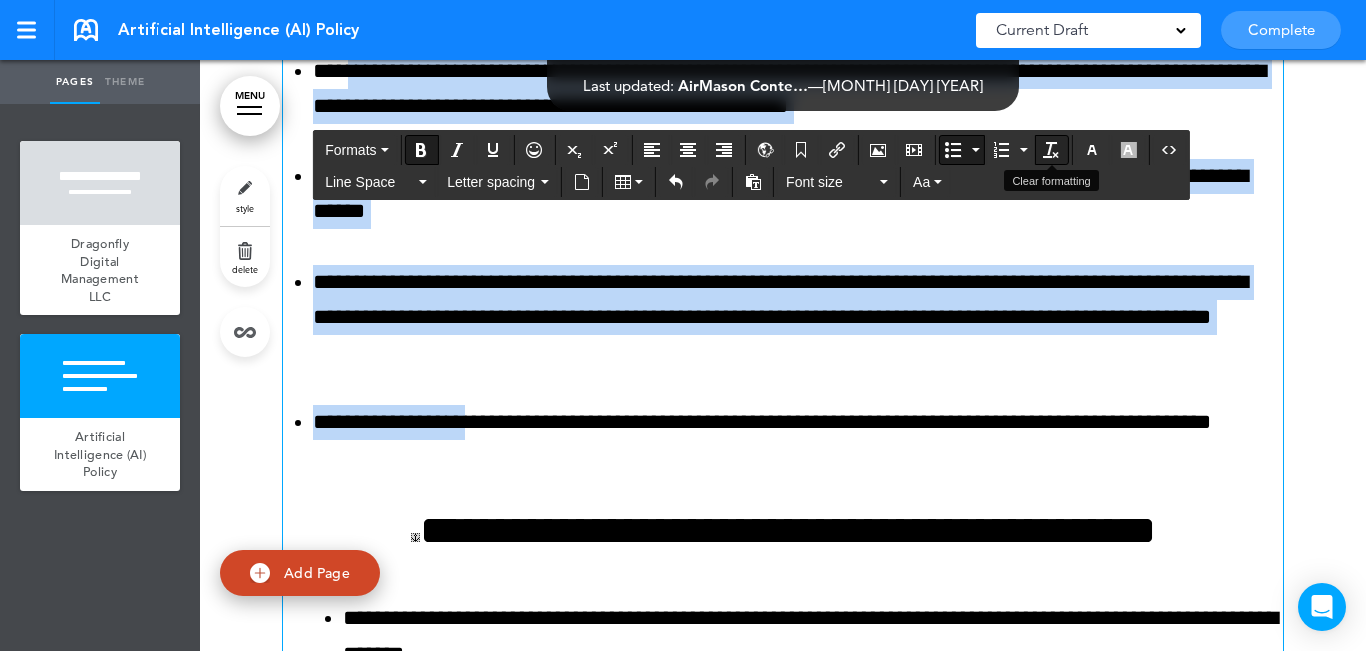click at bounding box center (1051, 150) 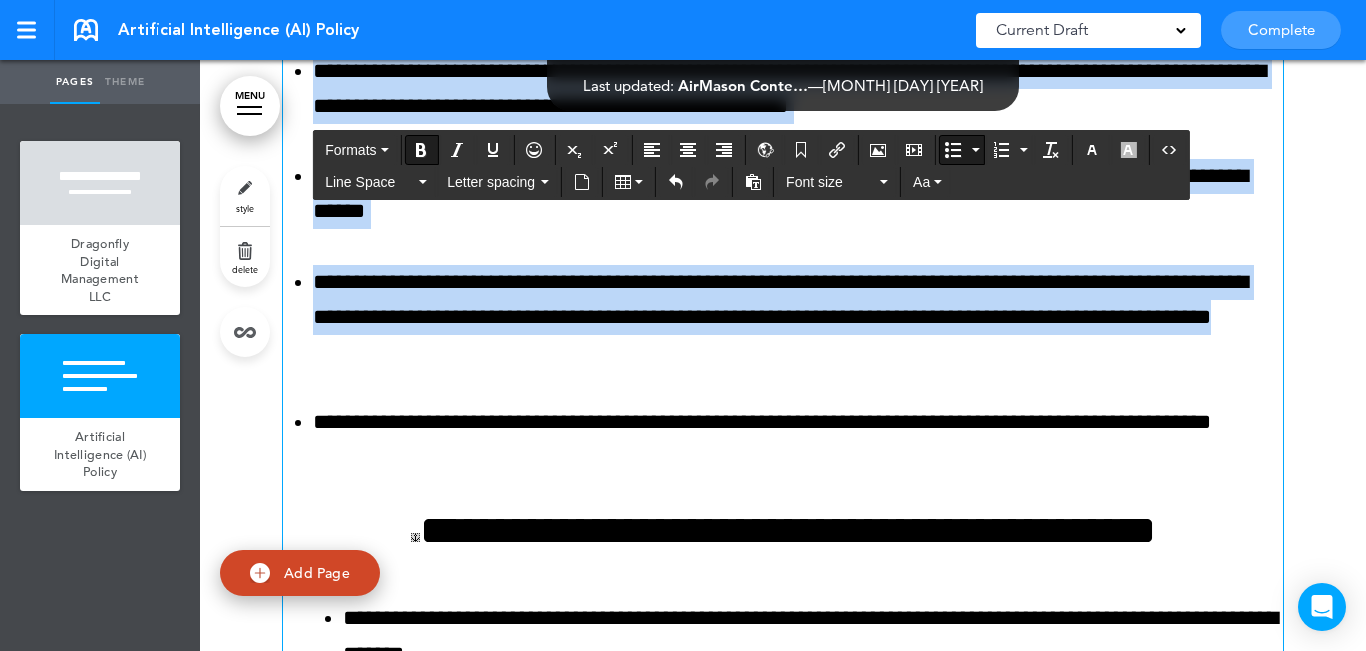 scroll, scrollTop: 4219, scrollLeft: 0, axis: vertical 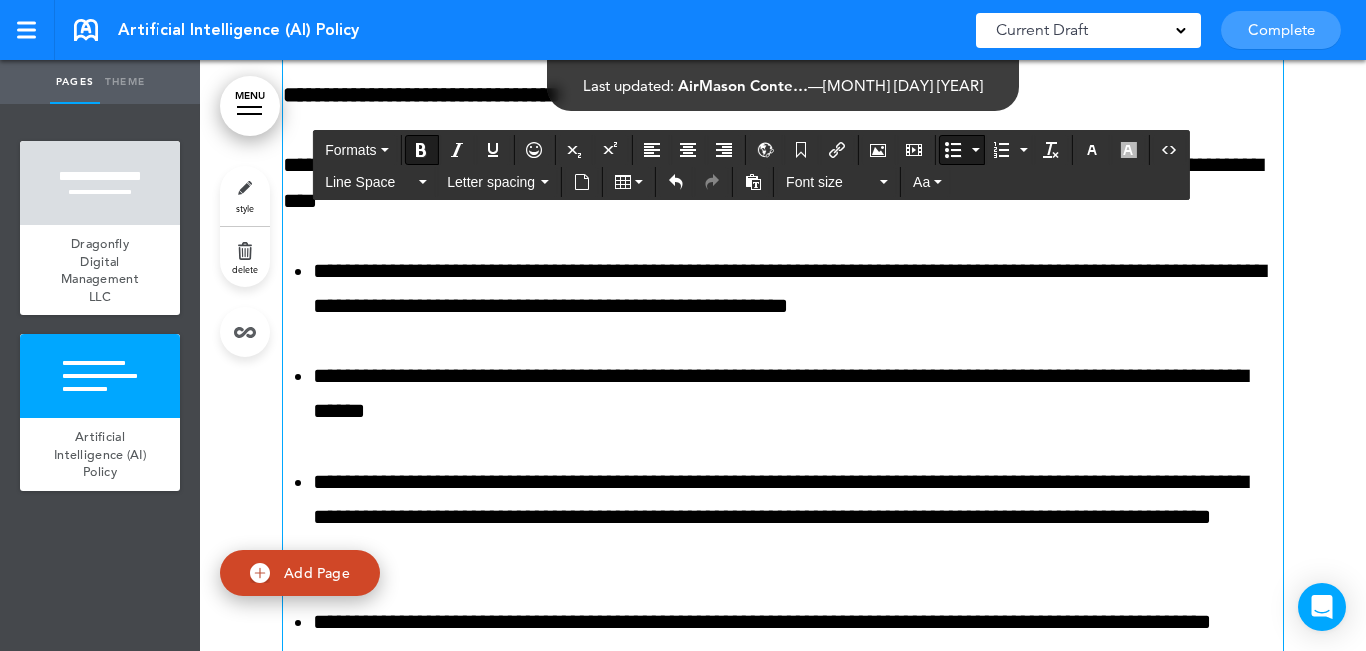 click on "****" at bounding box center [330, 271] 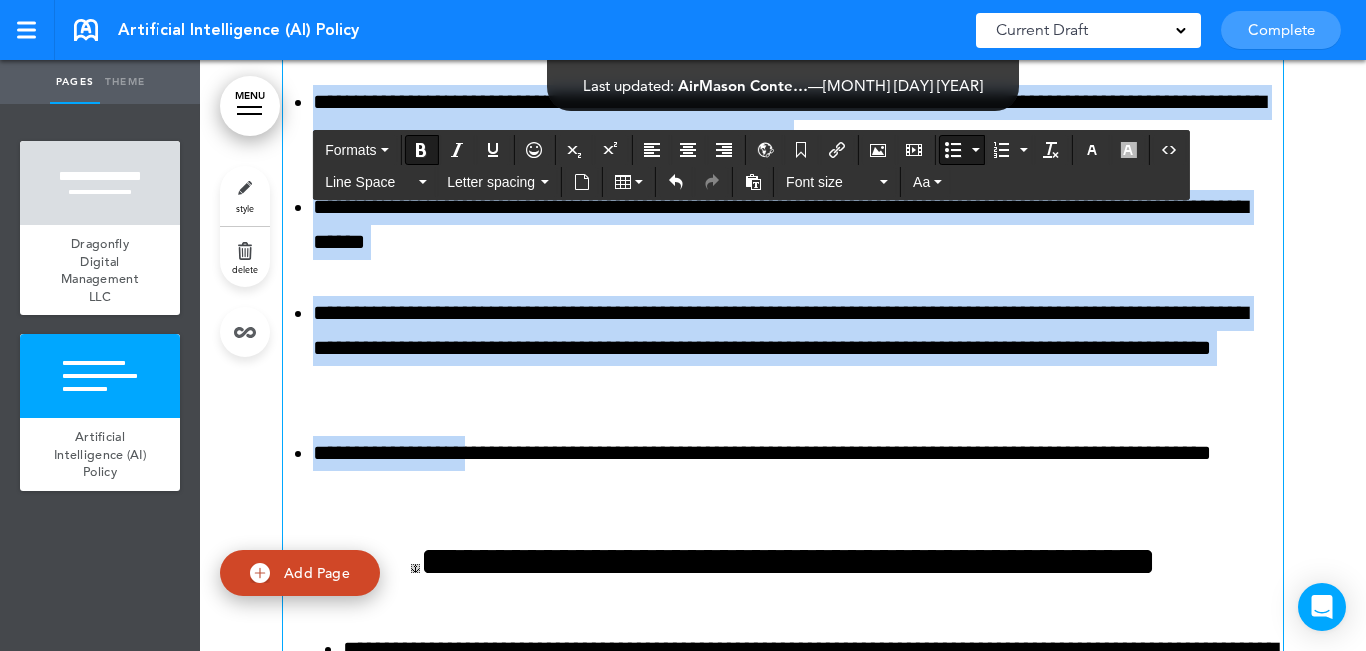 scroll, scrollTop: 4419, scrollLeft: 0, axis: vertical 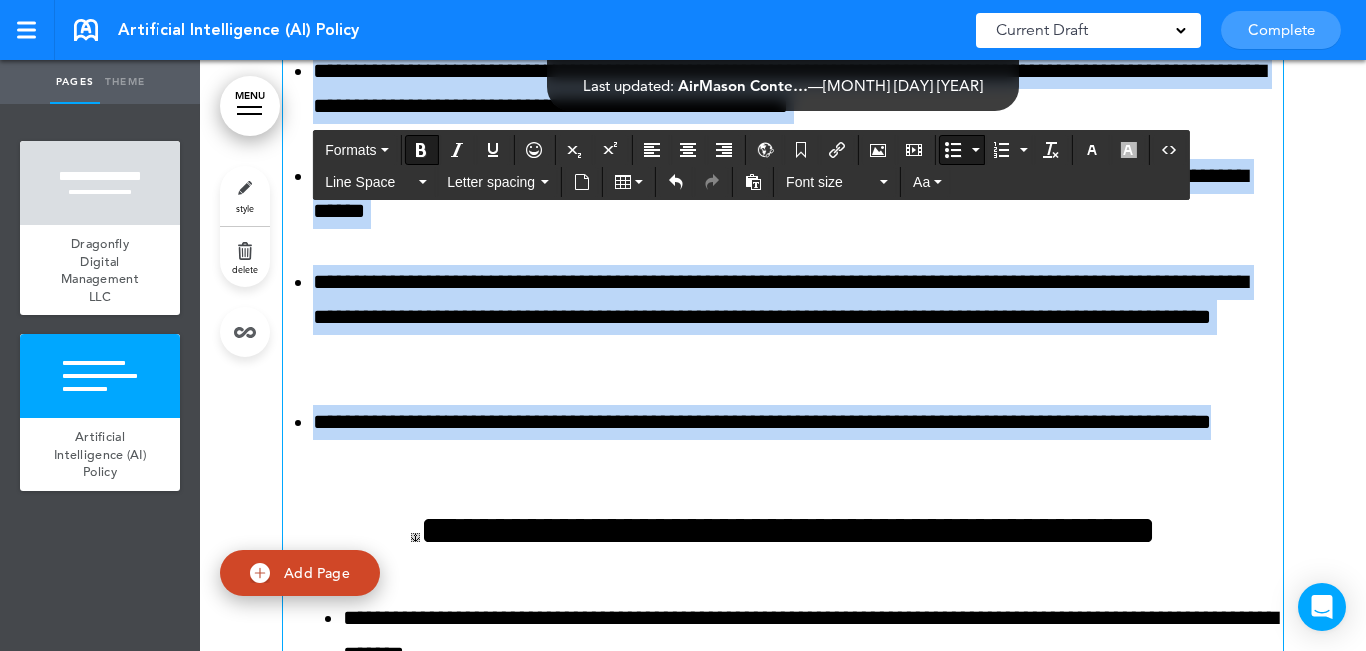 drag, startPoint x: 310, startPoint y: 293, endPoint x: 501, endPoint y: 486, distance: 271.53268 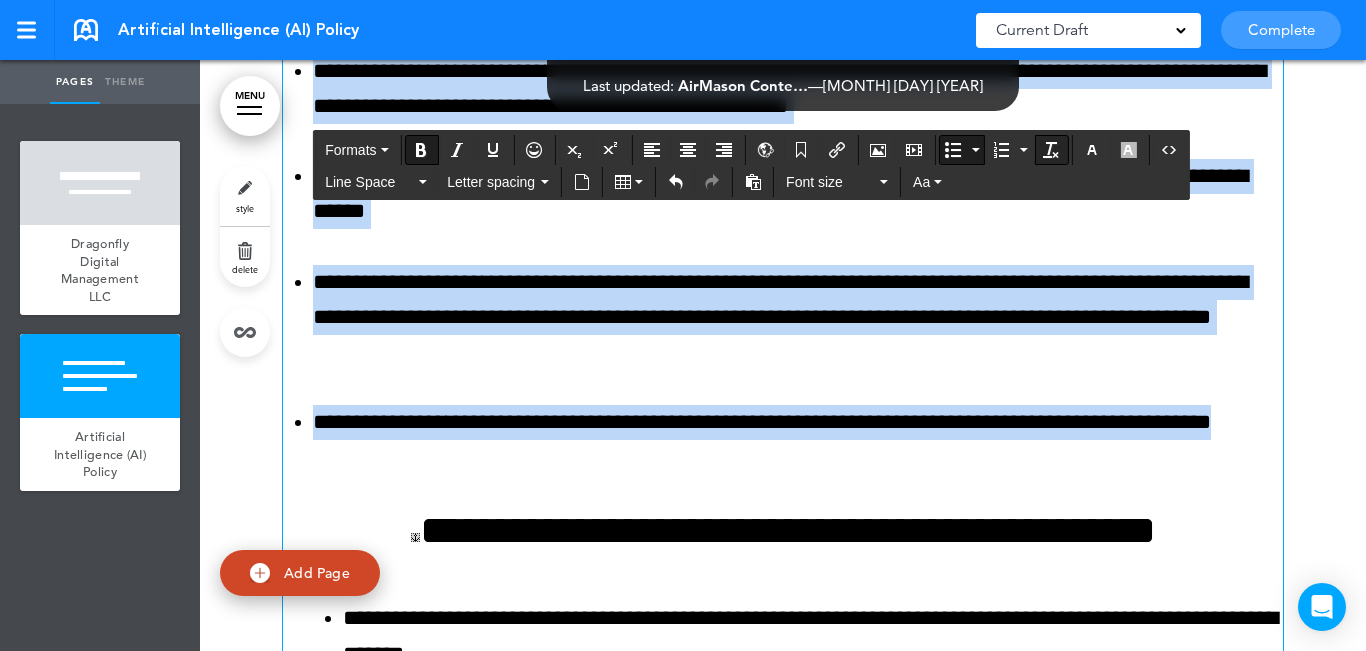 click at bounding box center [1051, 150] 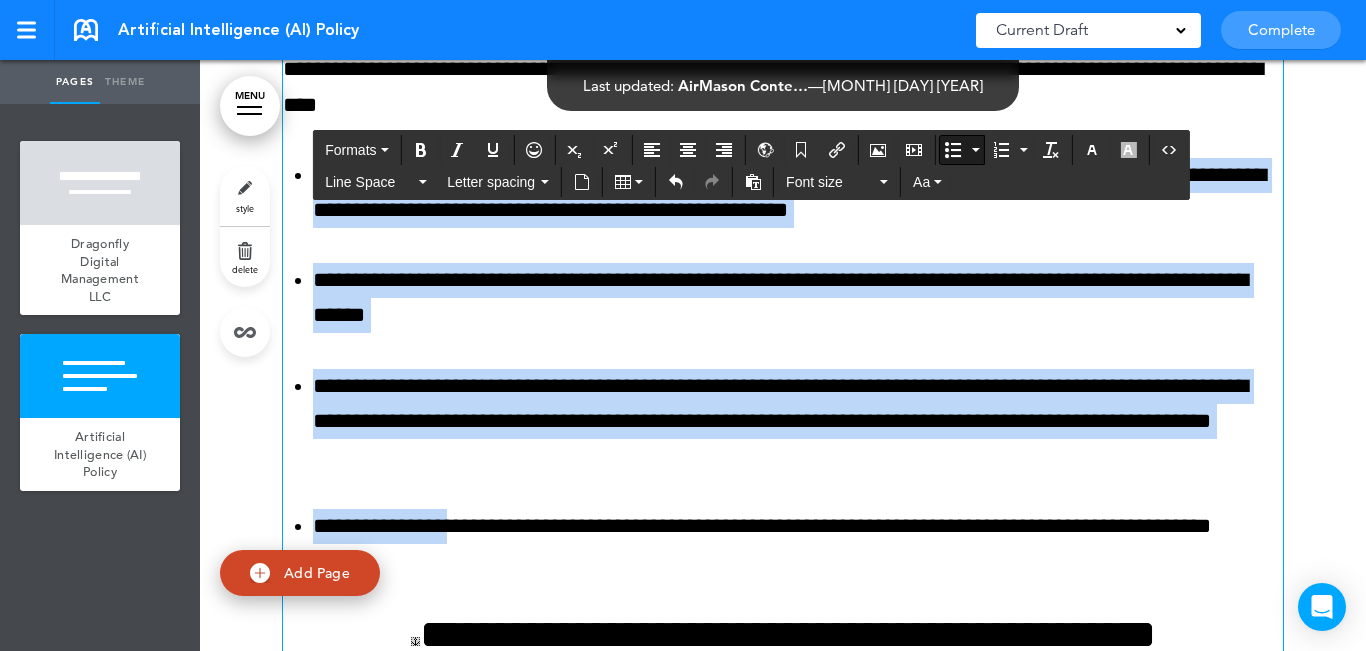 scroll, scrollTop: 4219, scrollLeft: 0, axis: vertical 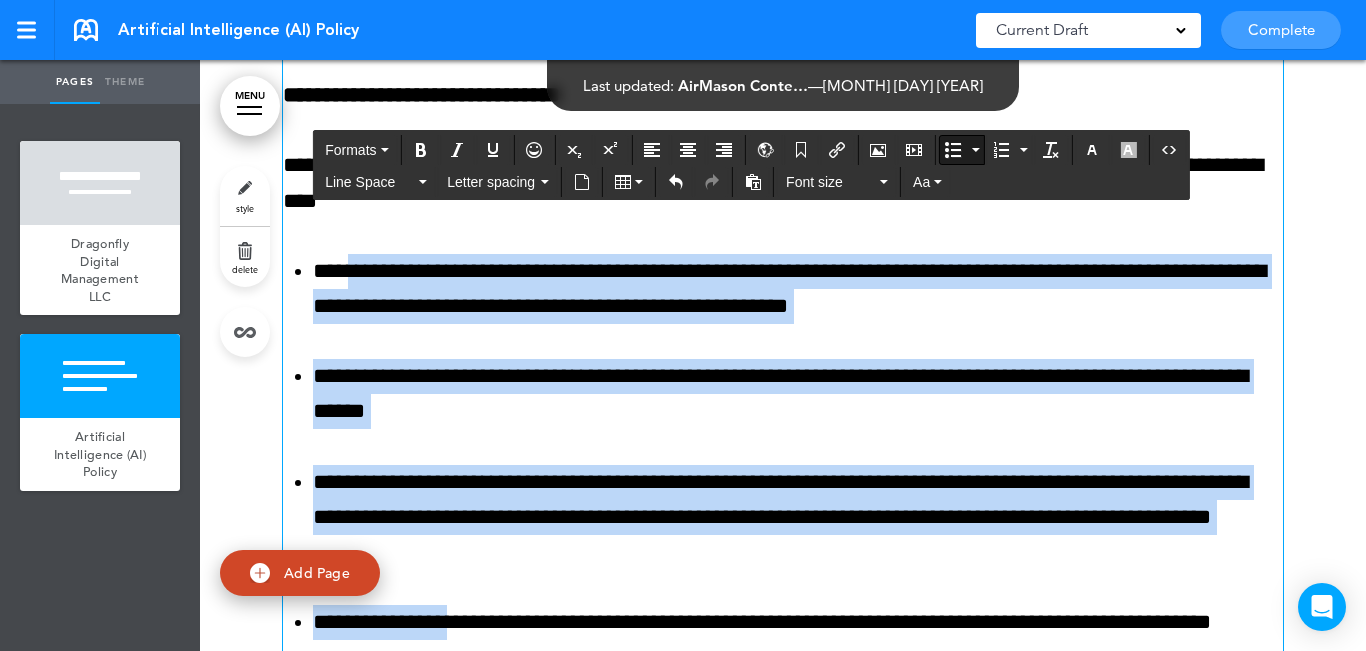 click on "**********" at bounding box center (798, 289) 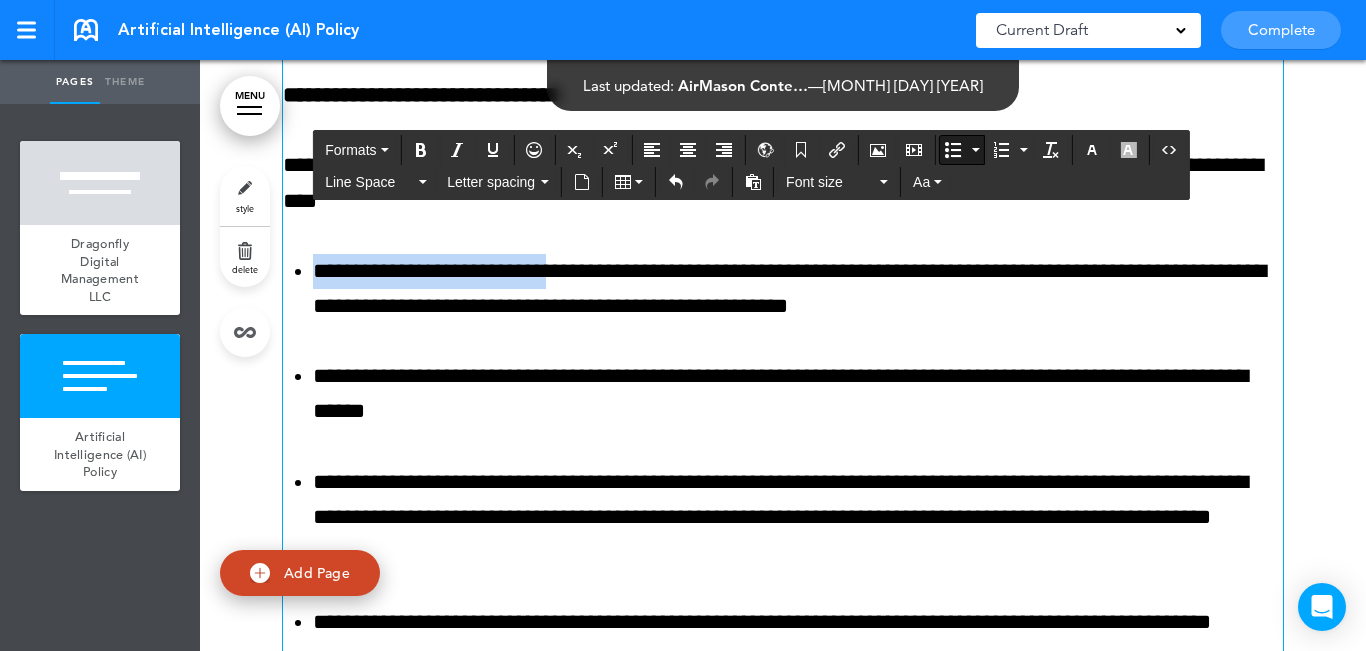 drag, startPoint x: 592, startPoint y: 301, endPoint x: 309, endPoint y: 303, distance: 283.00708 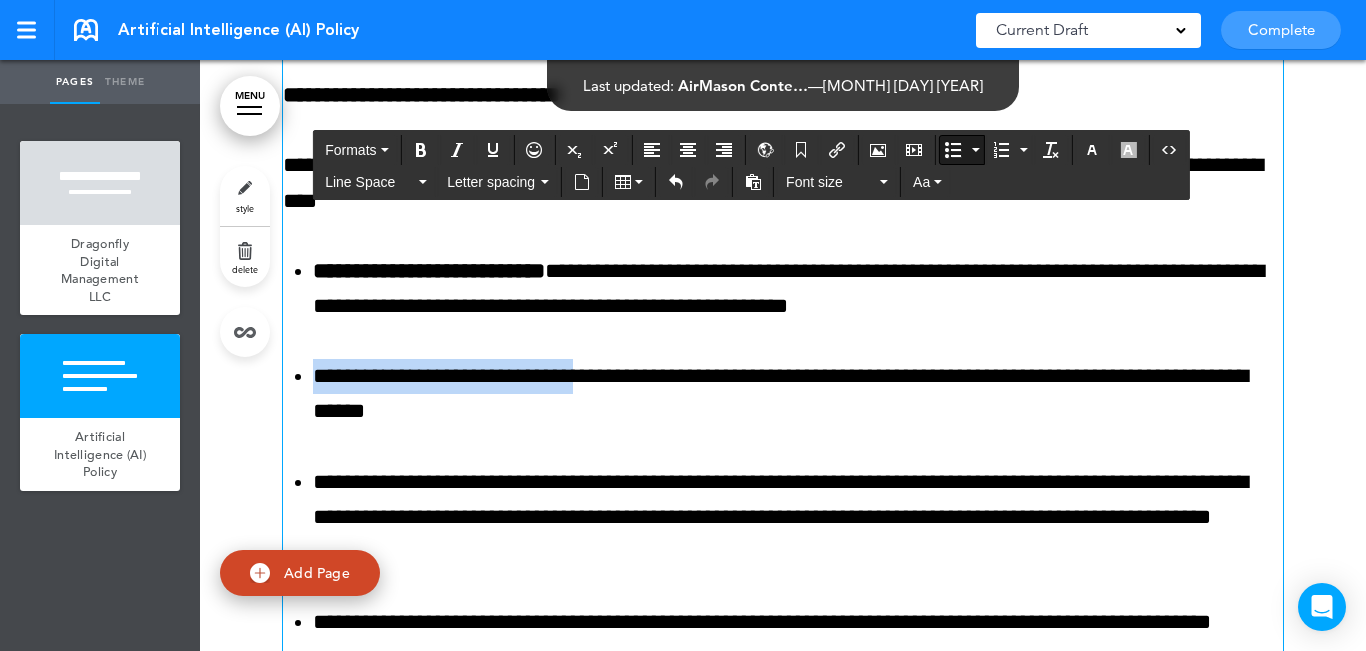 drag, startPoint x: 573, startPoint y: 401, endPoint x: 295, endPoint y: 390, distance: 278.21753 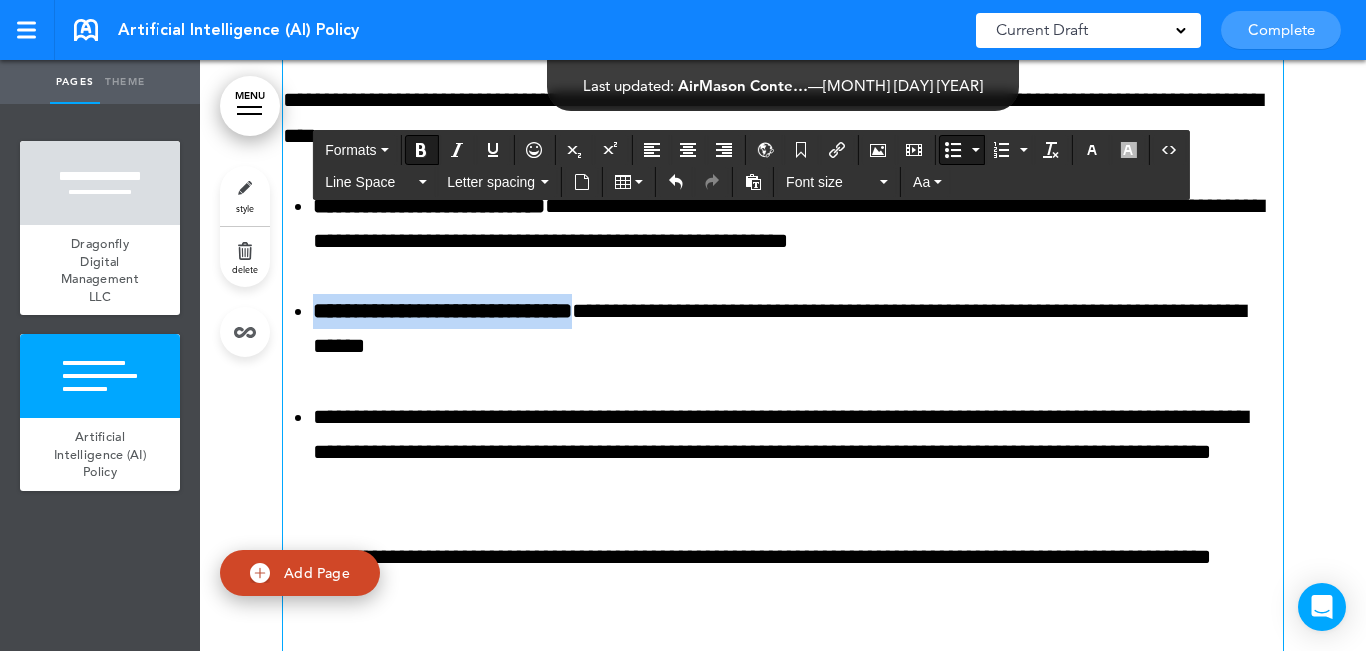 scroll, scrollTop: 4319, scrollLeft: 0, axis: vertical 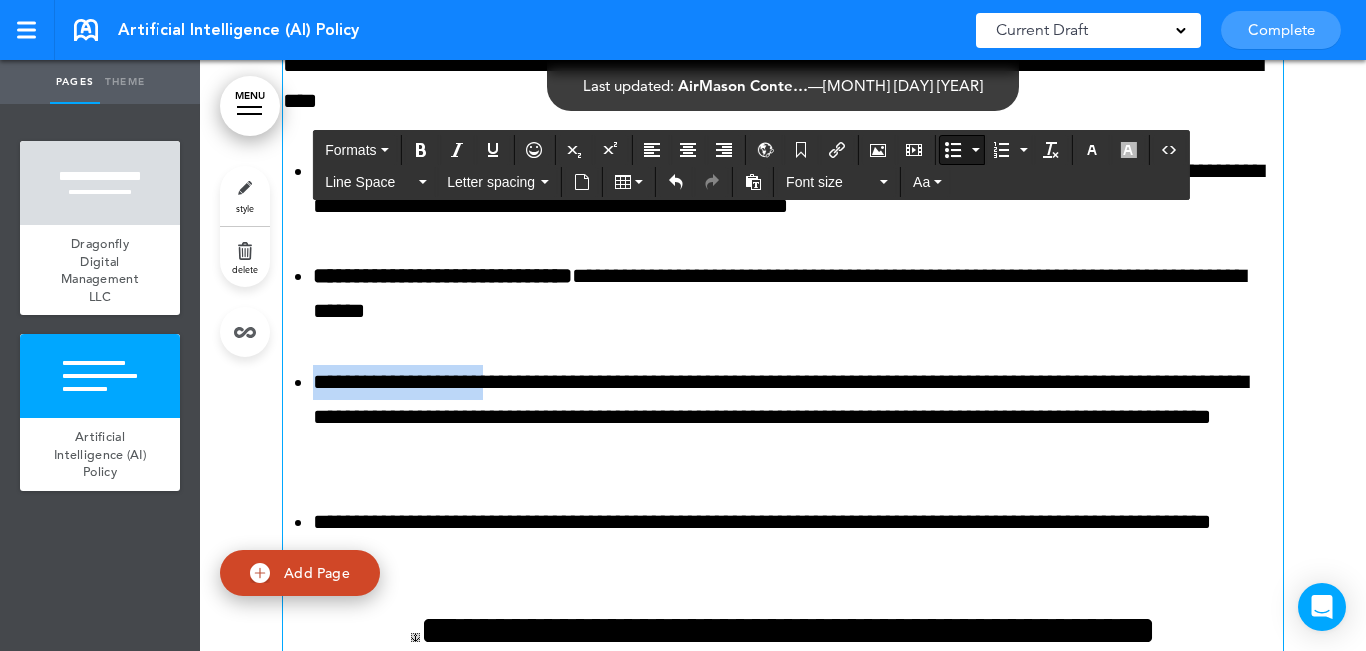 drag, startPoint x: 487, startPoint y: 401, endPoint x: 243, endPoint y: 393, distance: 244.13112 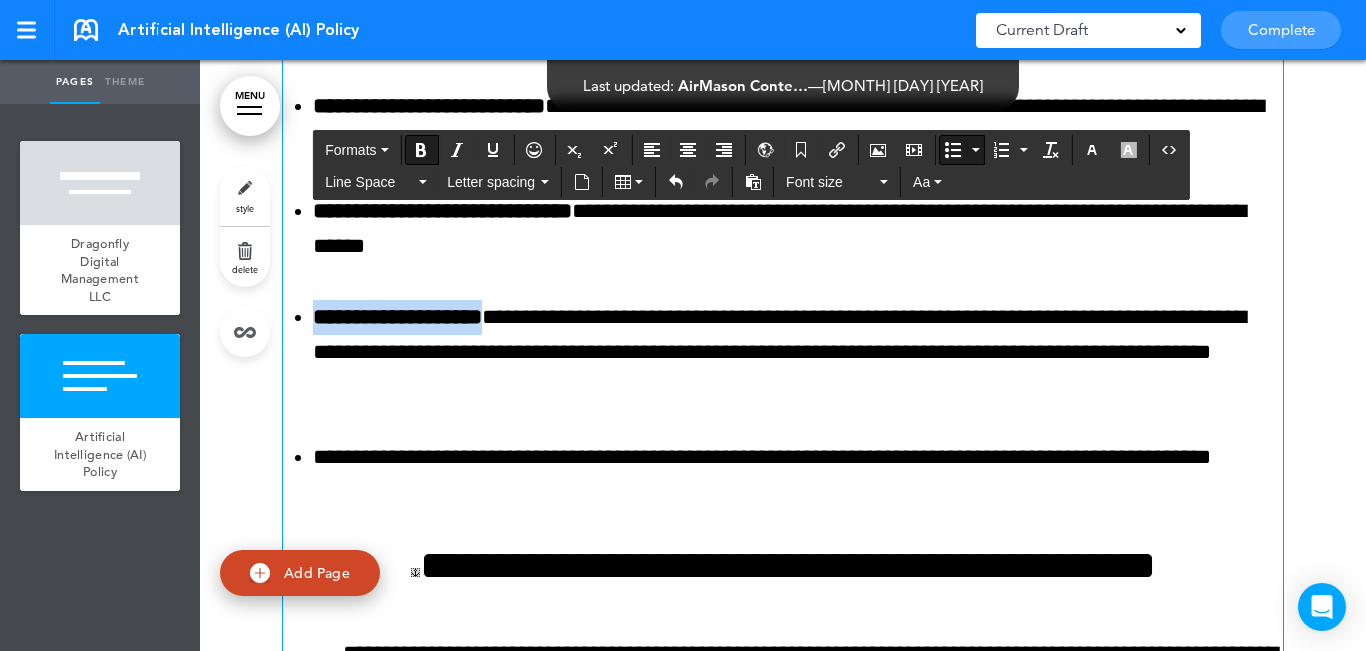 scroll, scrollTop: 4419, scrollLeft: 0, axis: vertical 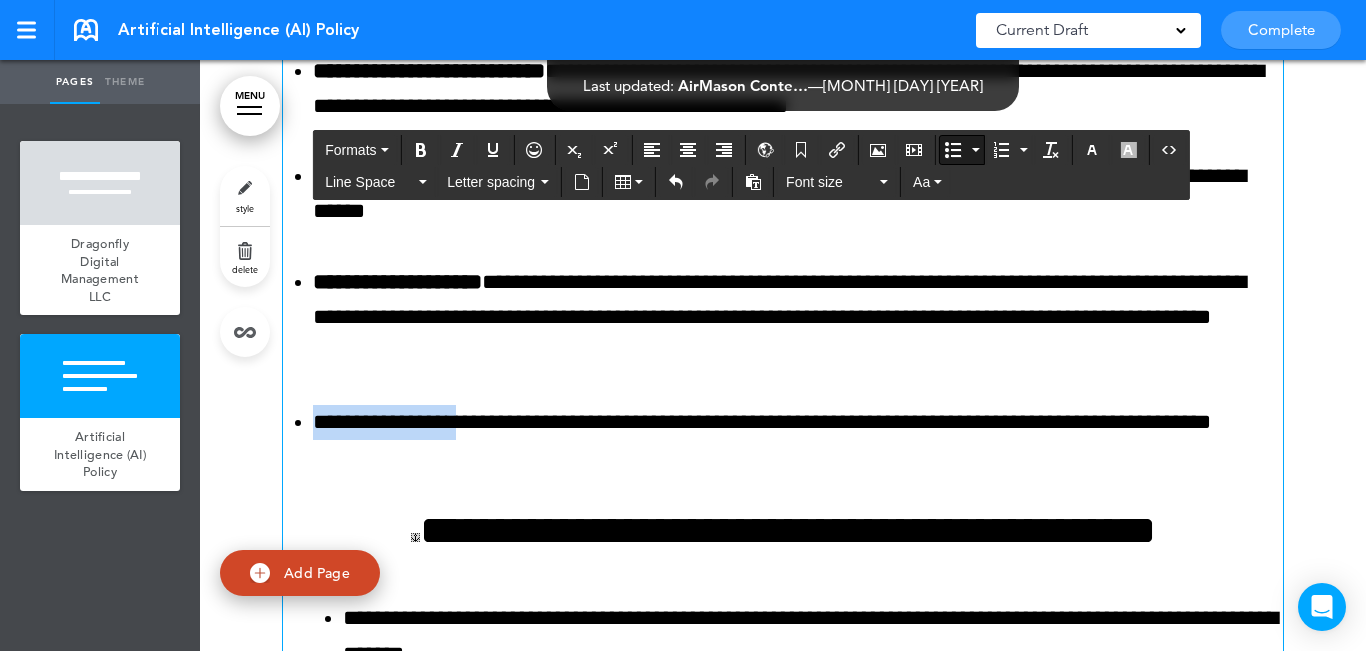drag, startPoint x: 484, startPoint y: 450, endPoint x: 260, endPoint y: 436, distance: 224.43707 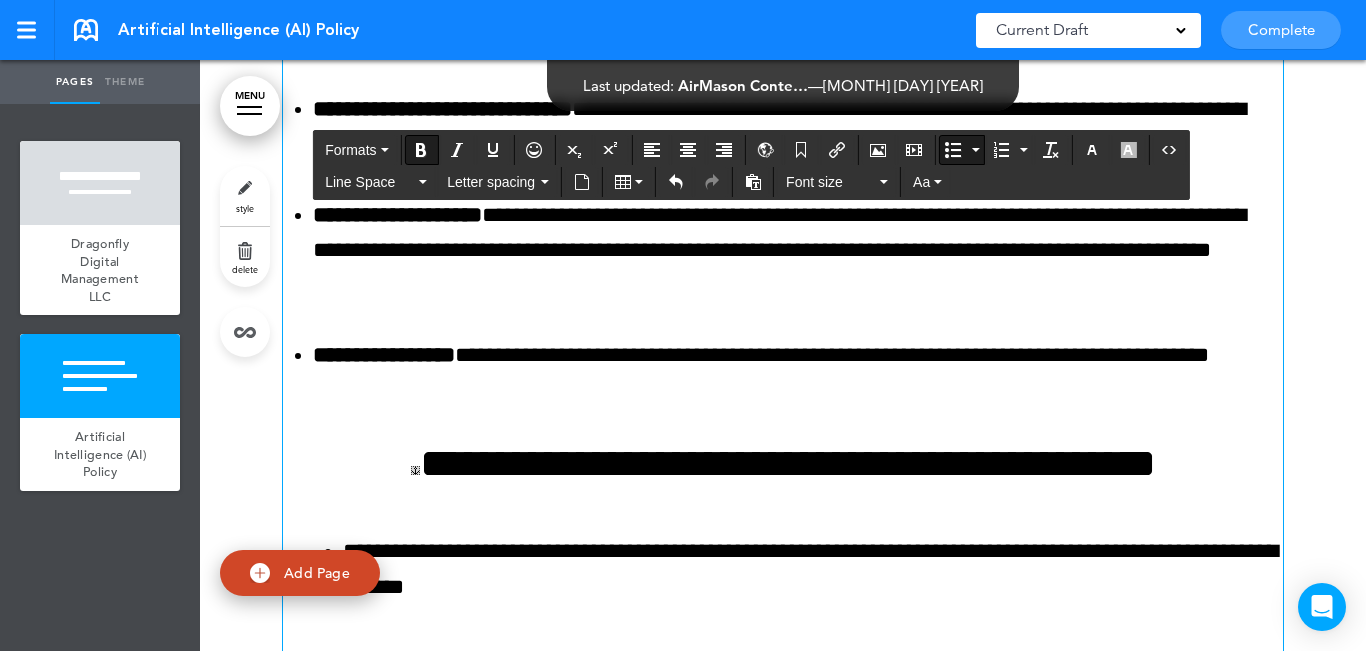 scroll, scrollTop: 4619, scrollLeft: 0, axis: vertical 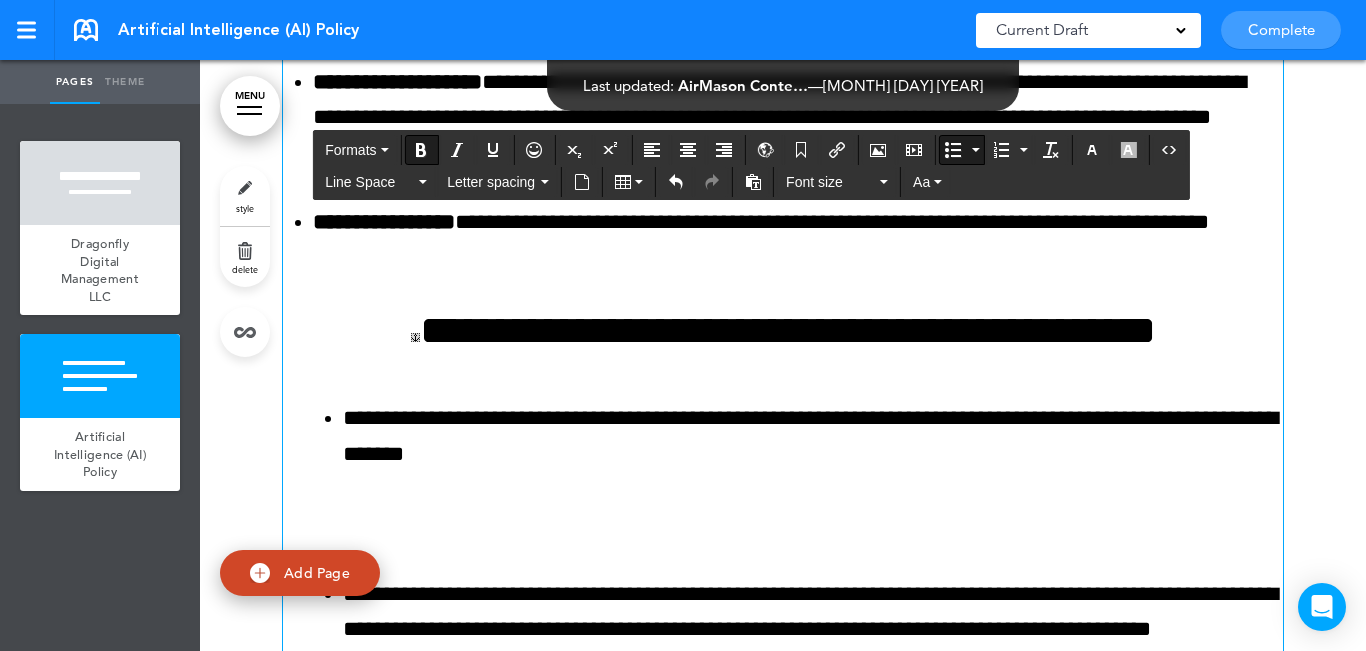click on "**********" 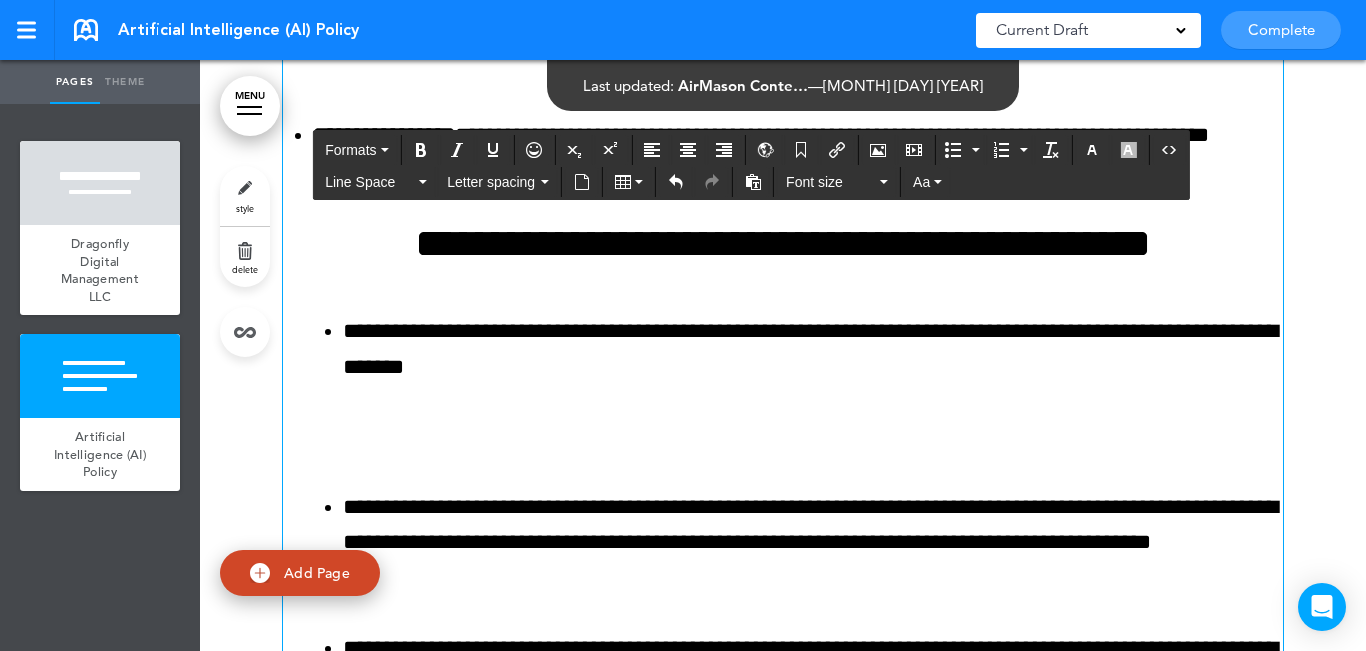 scroll, scrollTop: 4819, scrollLeft: 0, axis: vertical 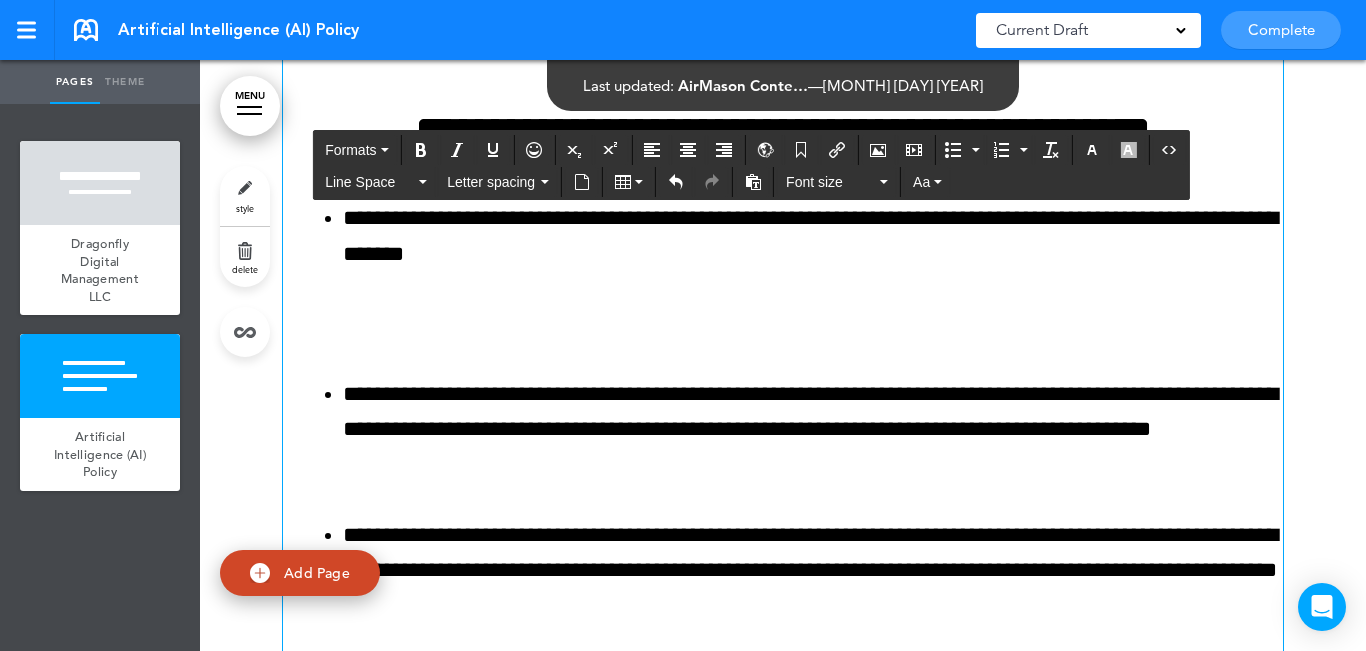 click at bounding box center [783, 324] 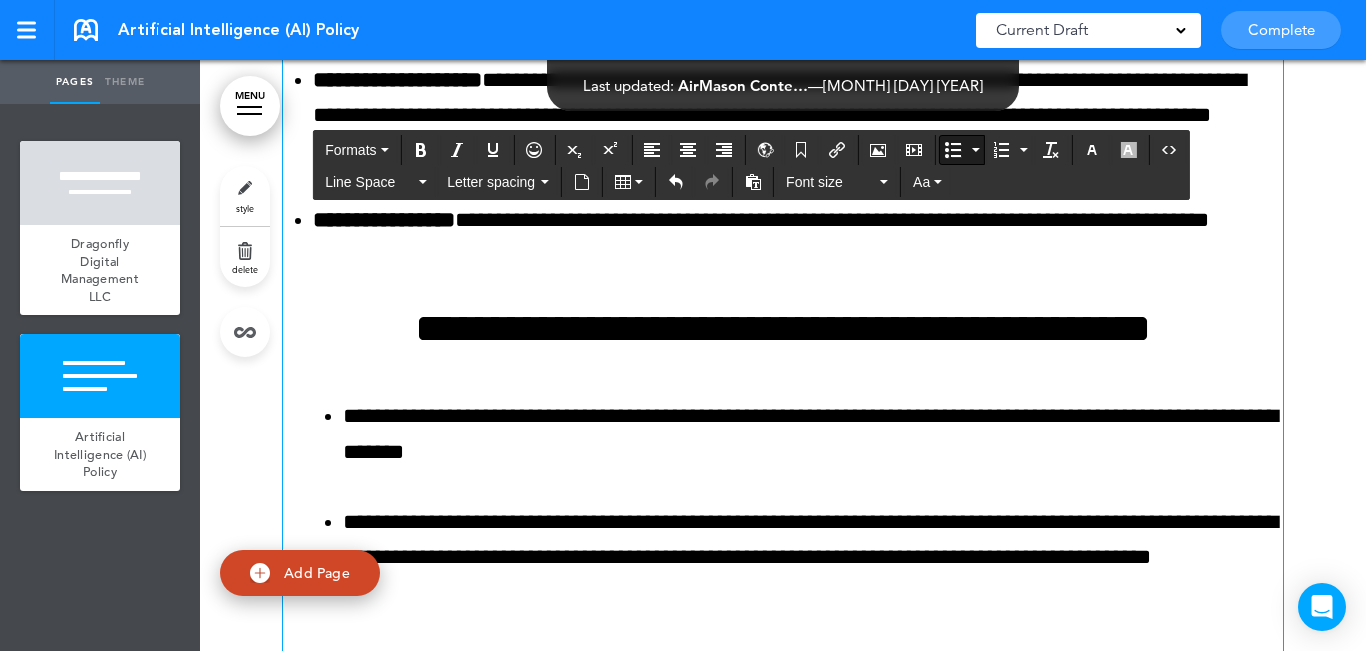 scroll, scrollTop: 4619, scrollLeft: 0, axis: vertical 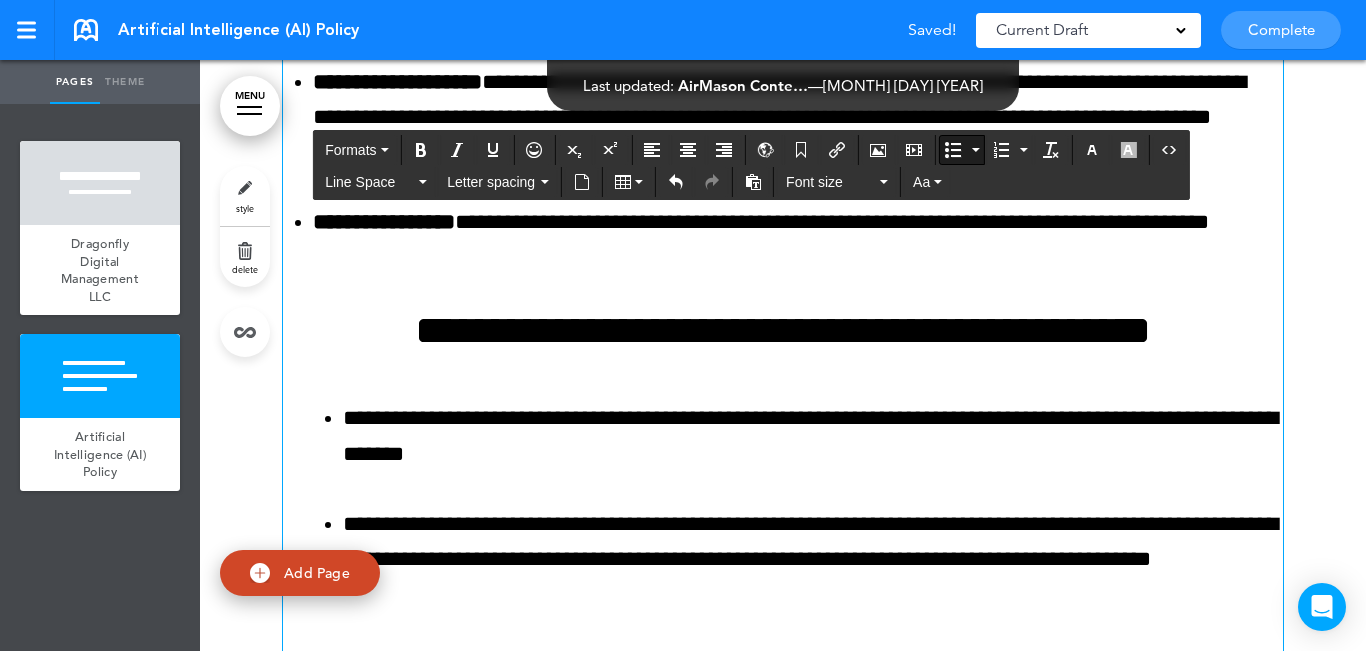 click on "**********" at bounding box center [783, -118] 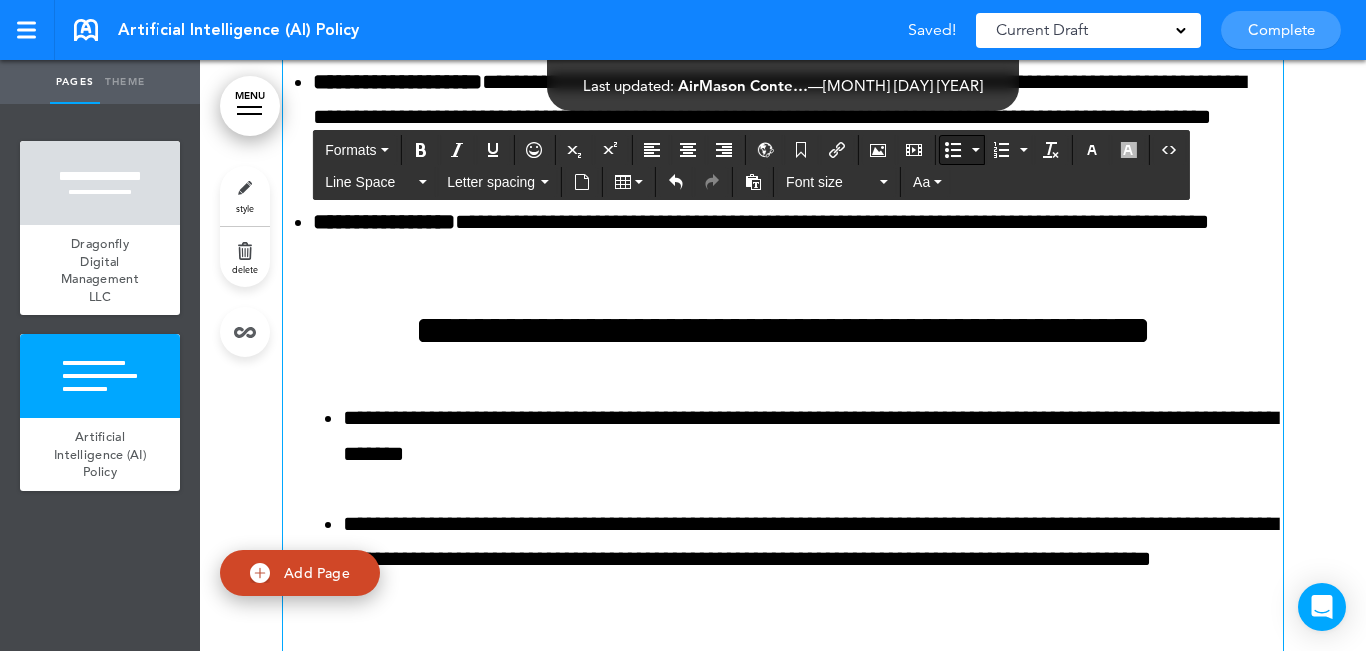 click at bounding box center [953, 150] 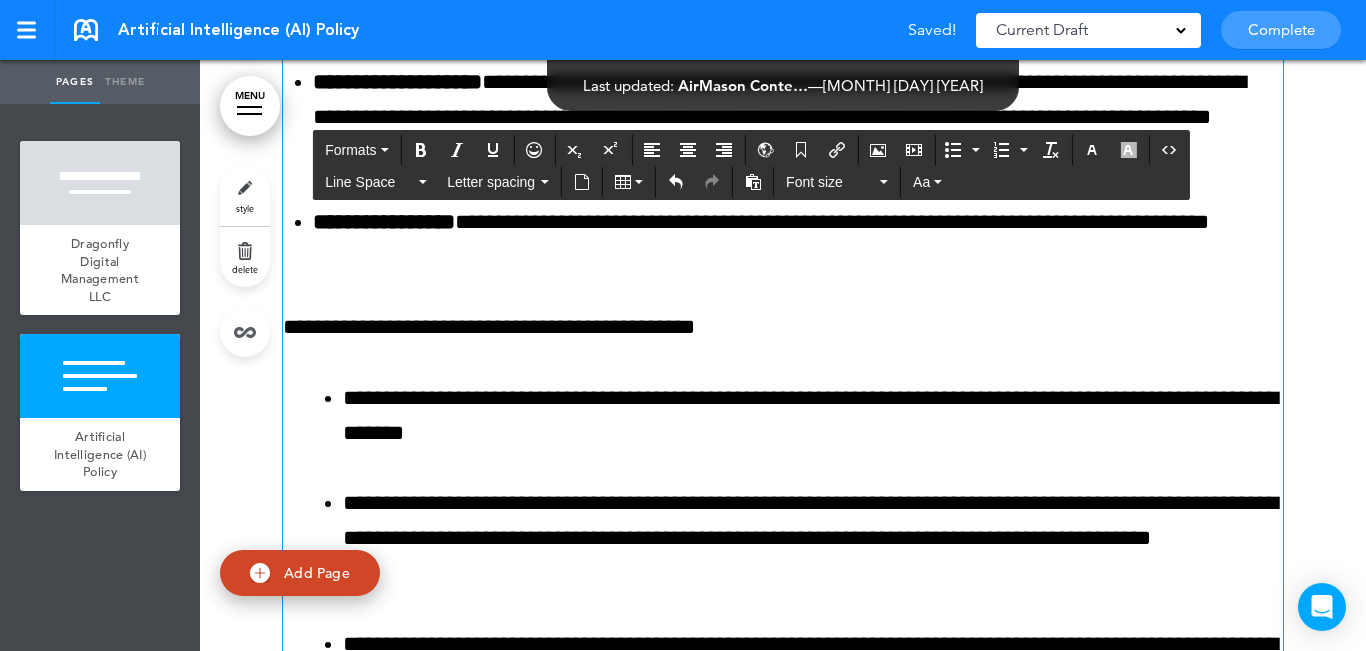 click on "**********" 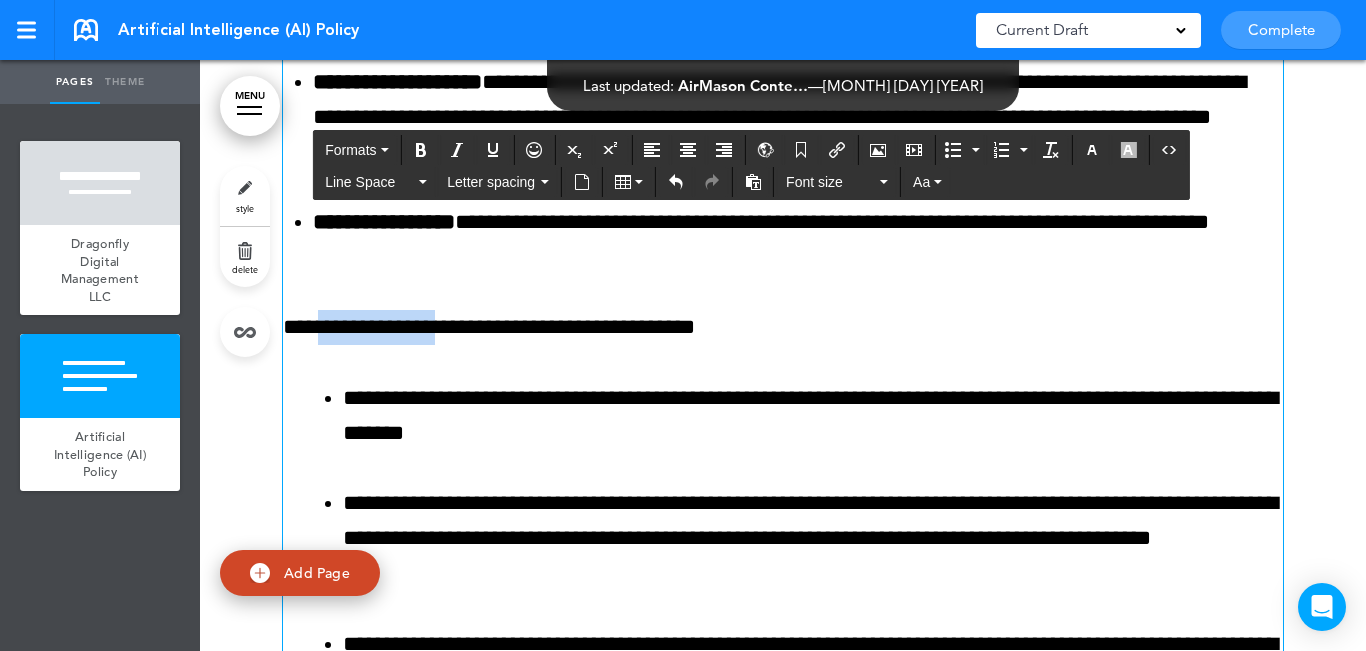 click on "**********" 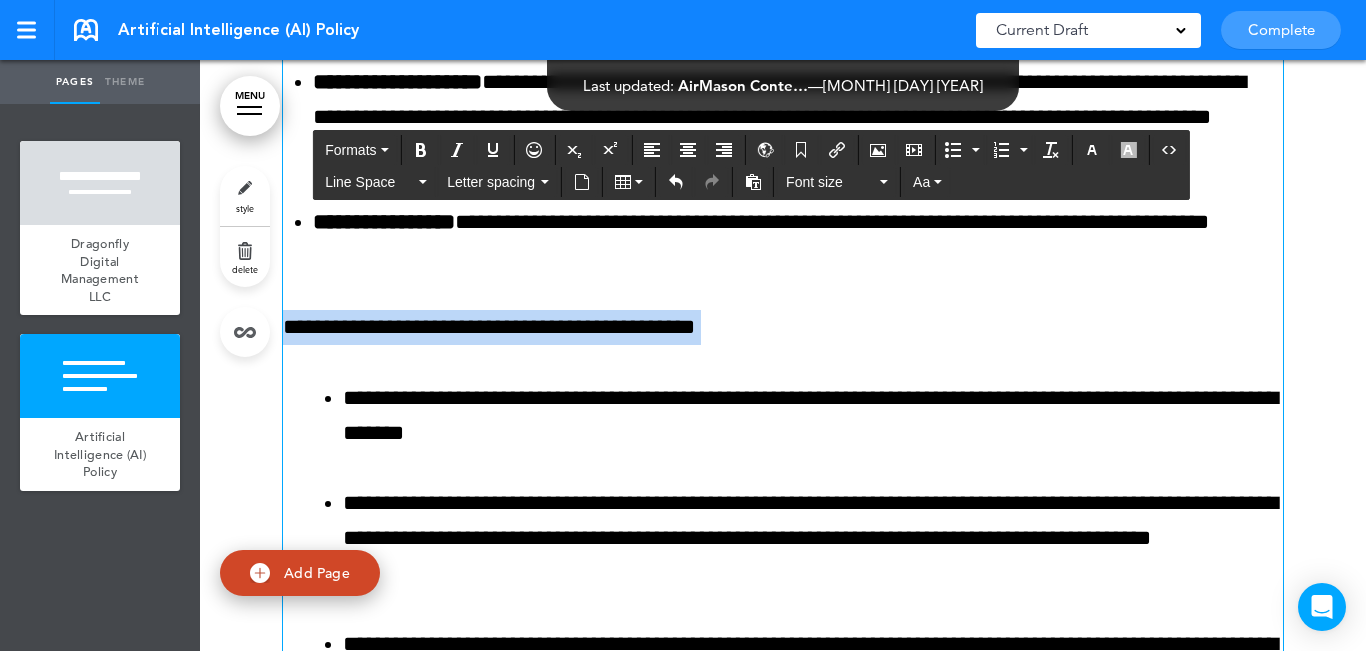 click on "**********" 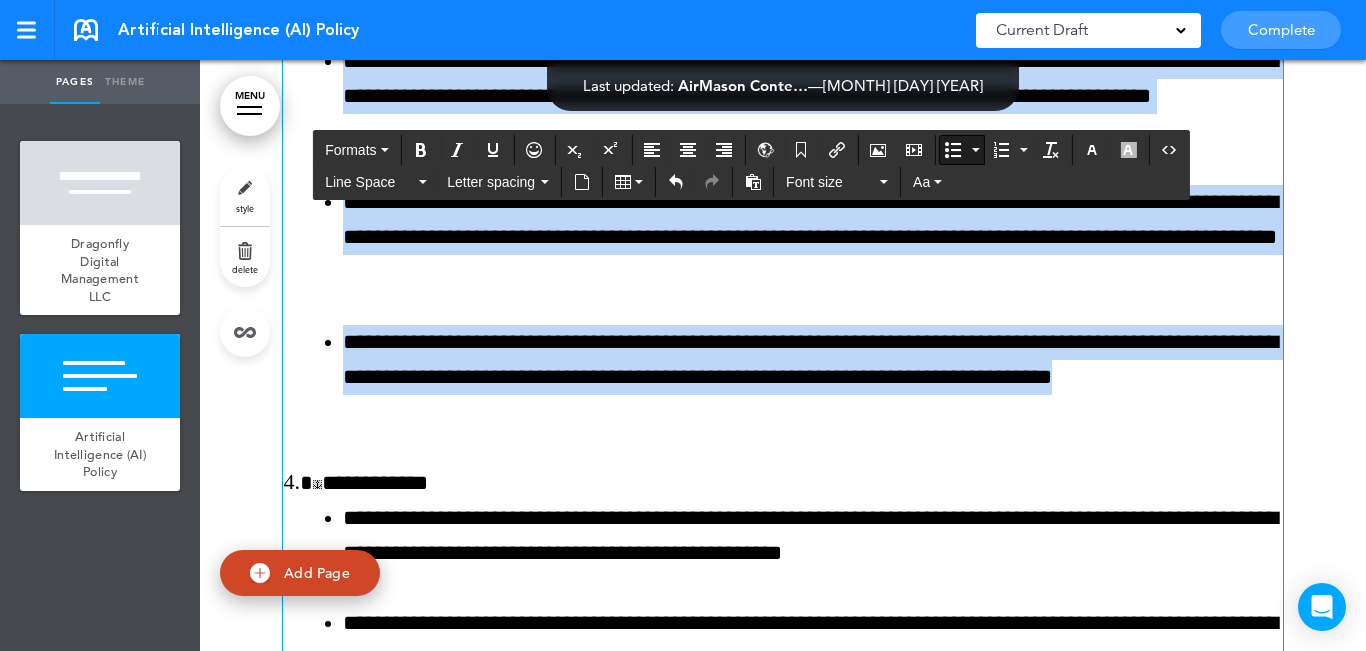 scroll, scrollTop: 5119, scrollLeft: 0, axis: vertical 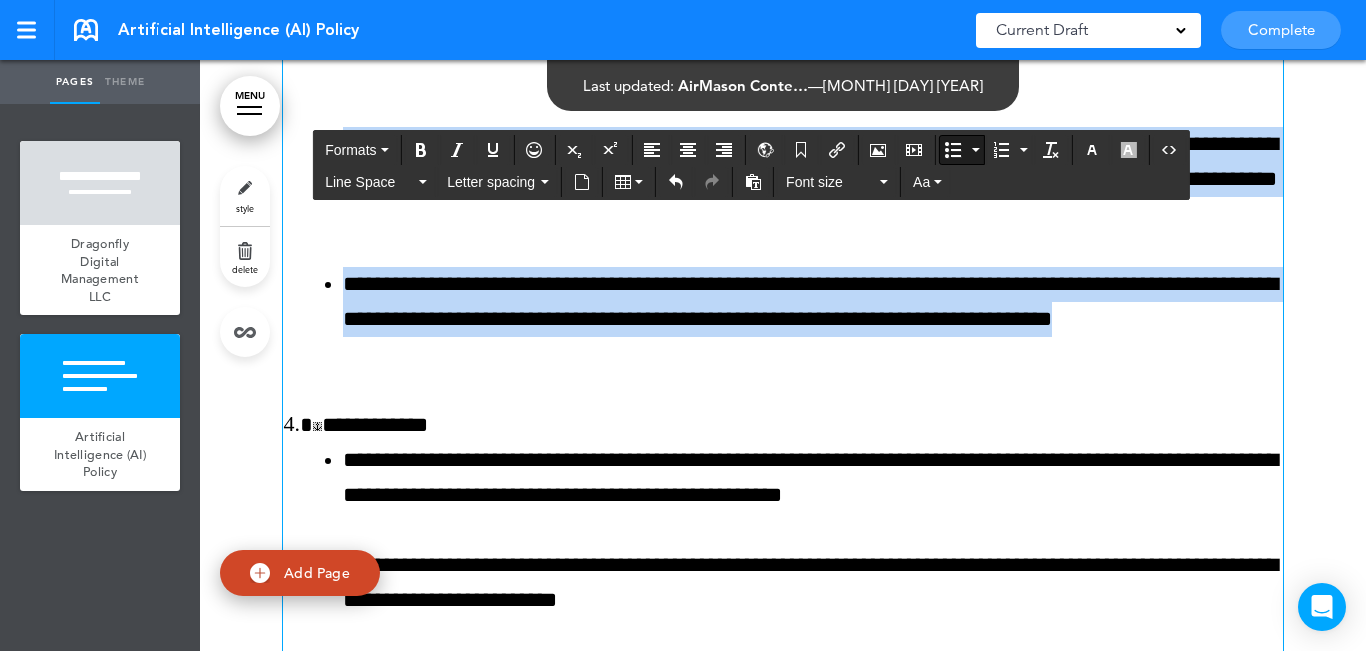 drag, startPoint x: 393, startPoint y: 227, endPoint x: 536, endPoint y: 407, distance: 229.8891 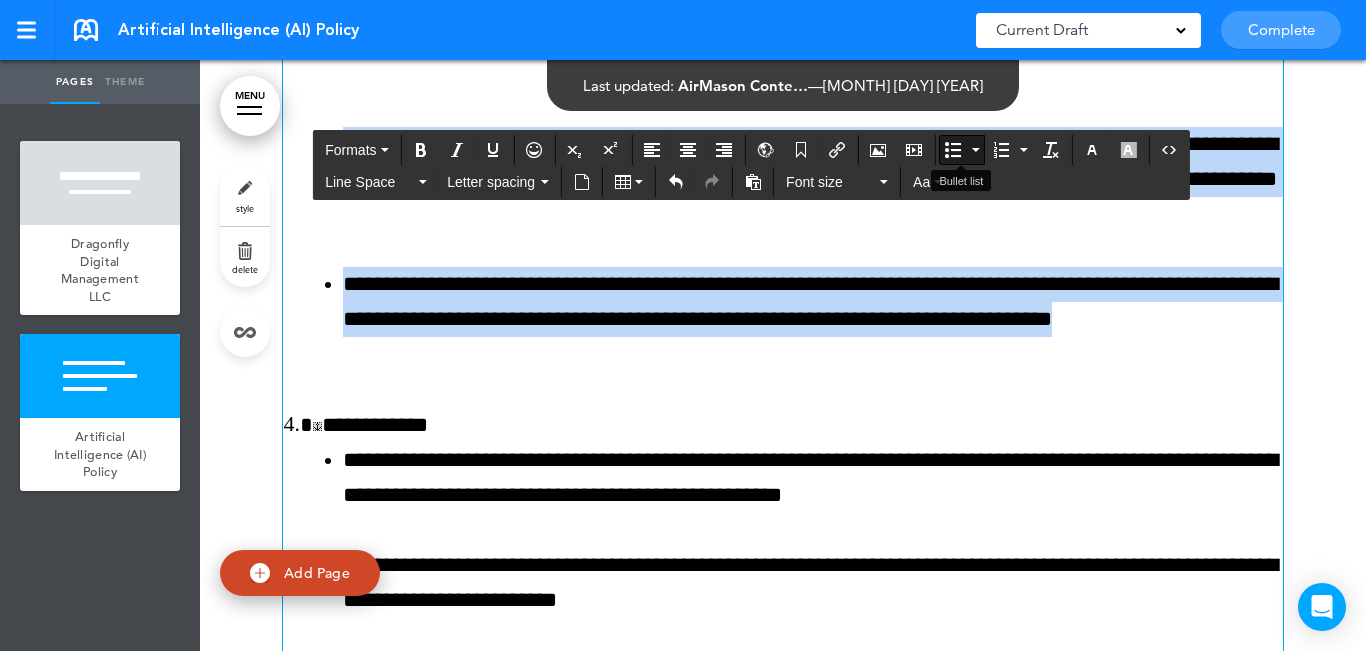 click at bounding box center (953, 150) 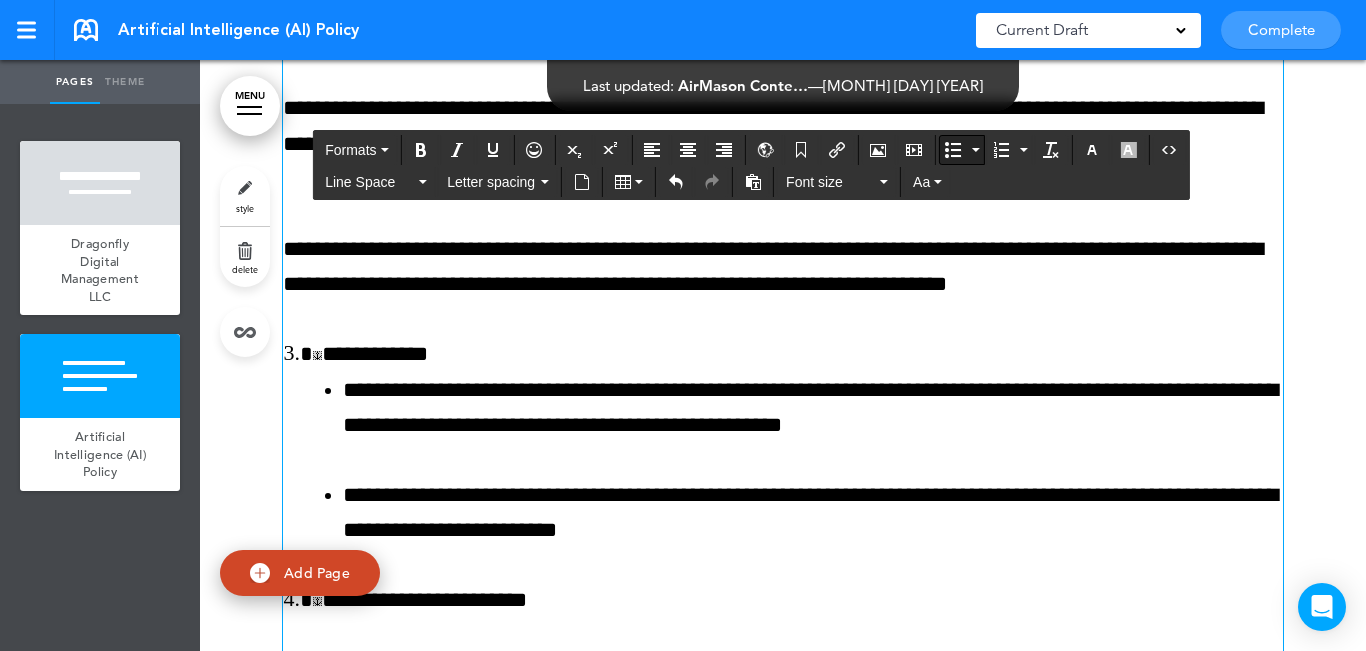 click at bounding box center [953, 150] 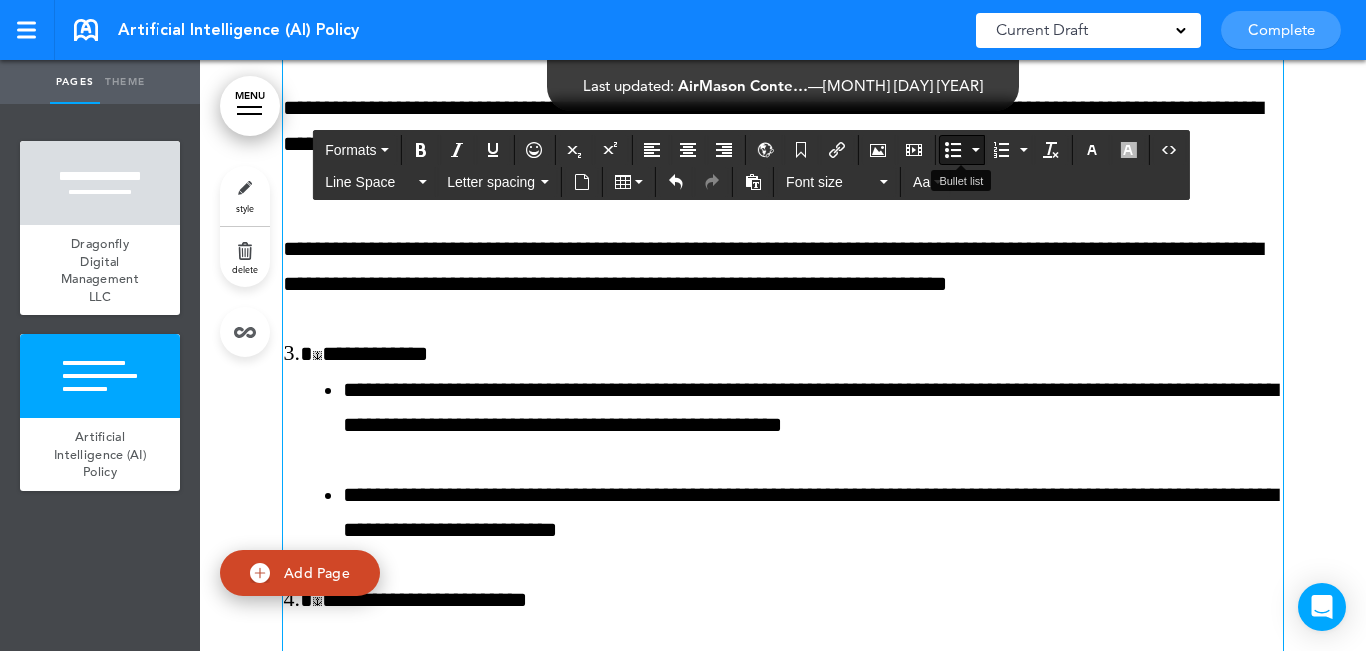 click at bounding box center (953, 150) 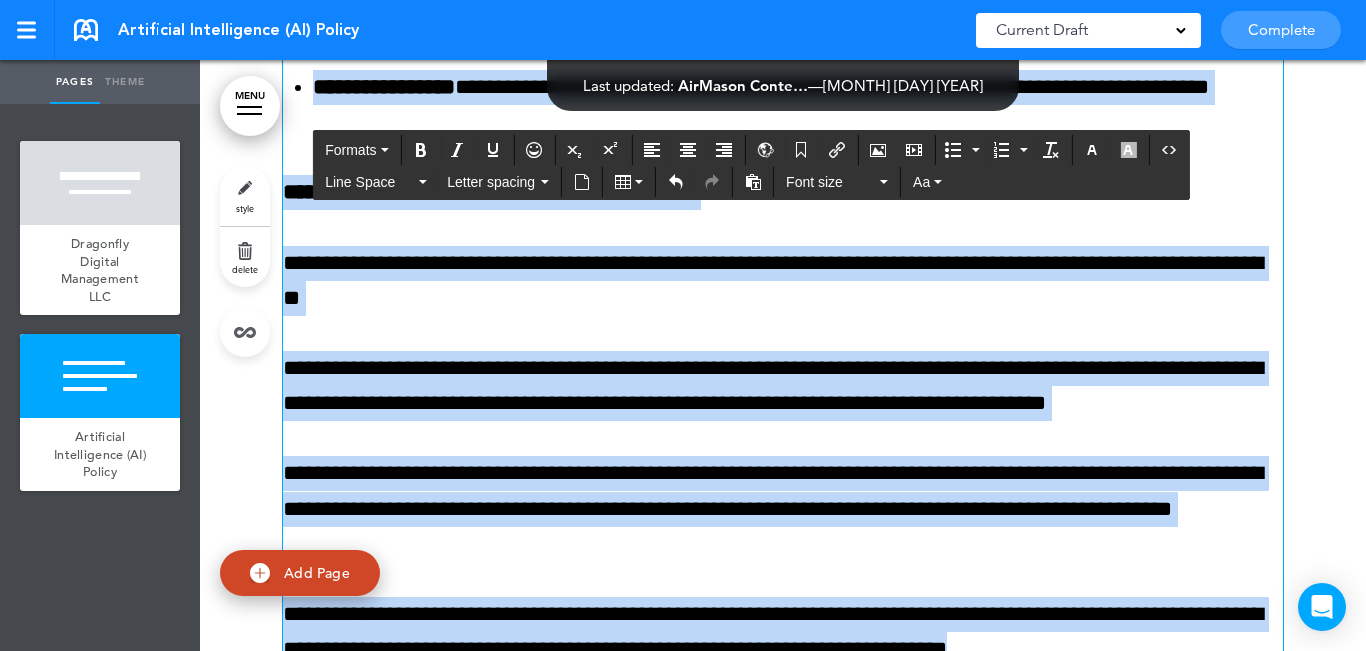 scroll, scrollTop: 4719, scrollLeft: 0, axis: vertical 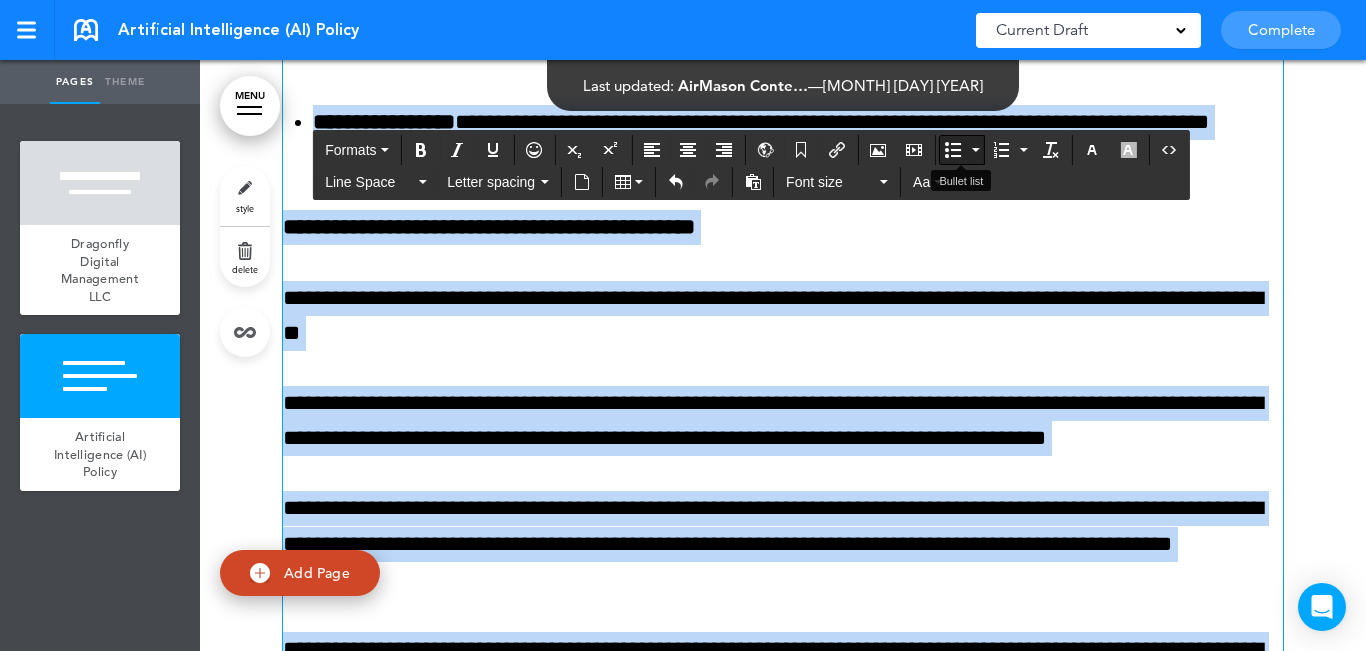 click at bounding box center (953, 150) 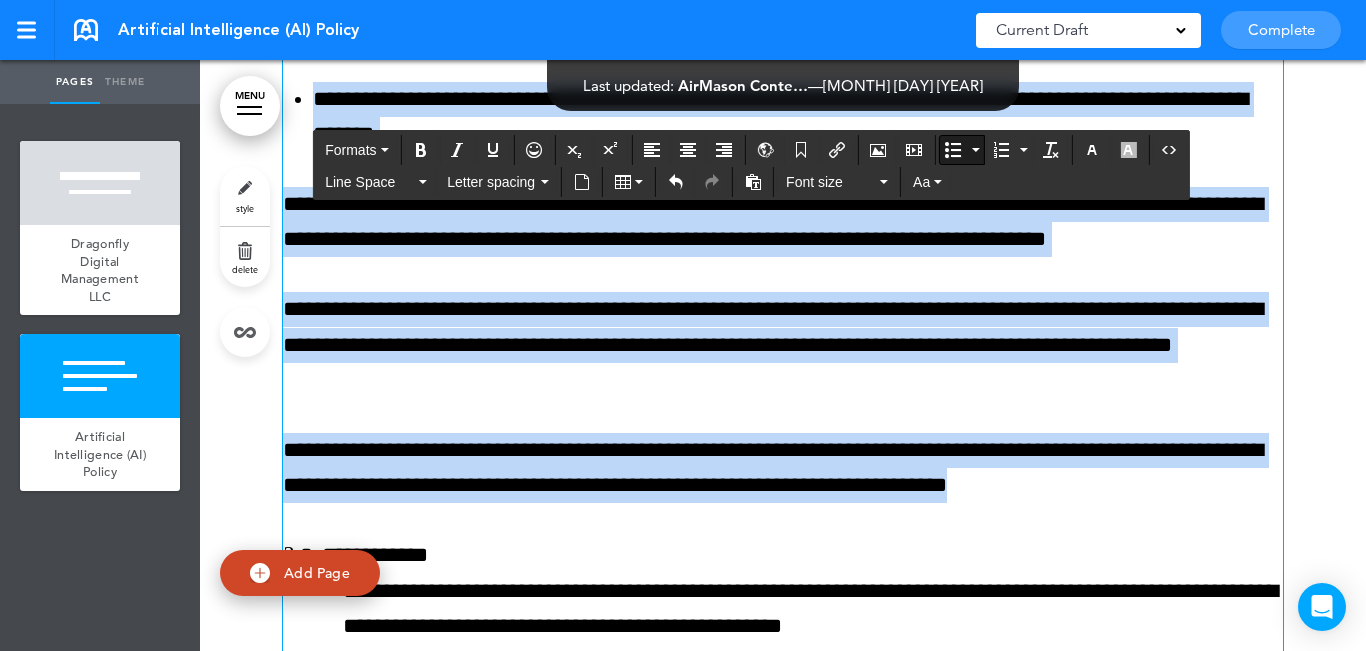 scroll, scrollTop: 4919, scrollLeft: 0, axis: vertical 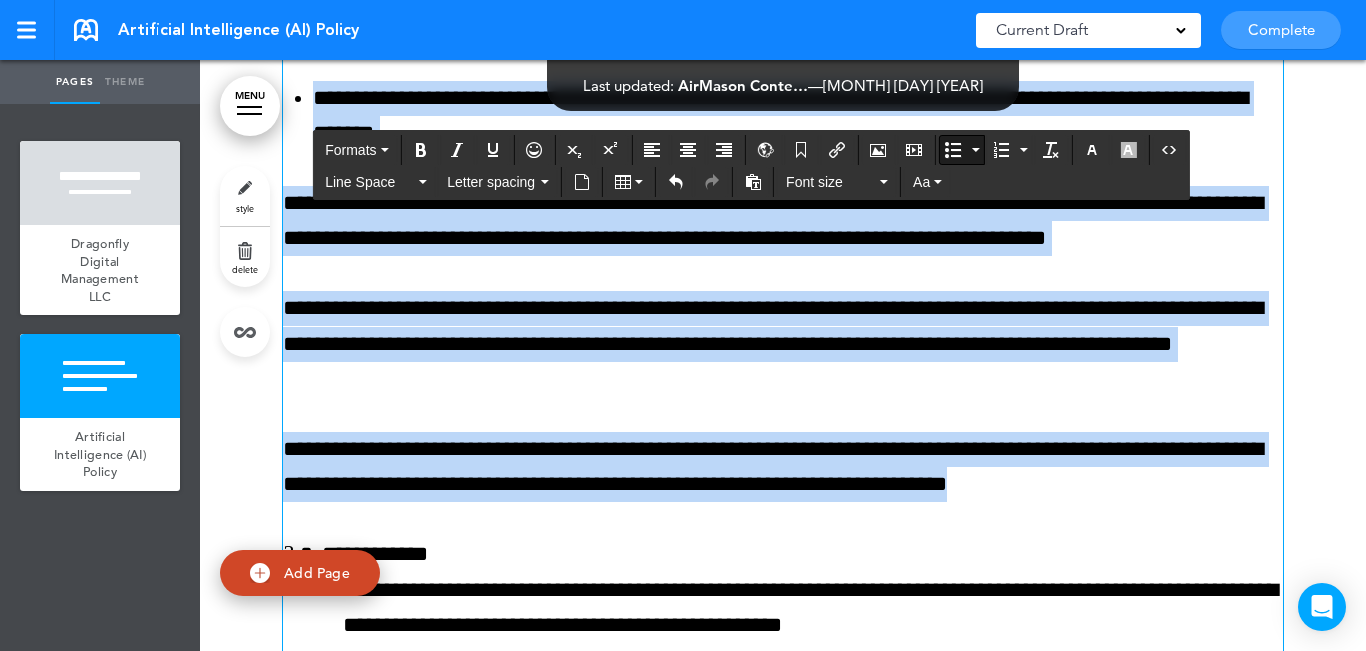 click on "**********" at bounding box center (783, 221) 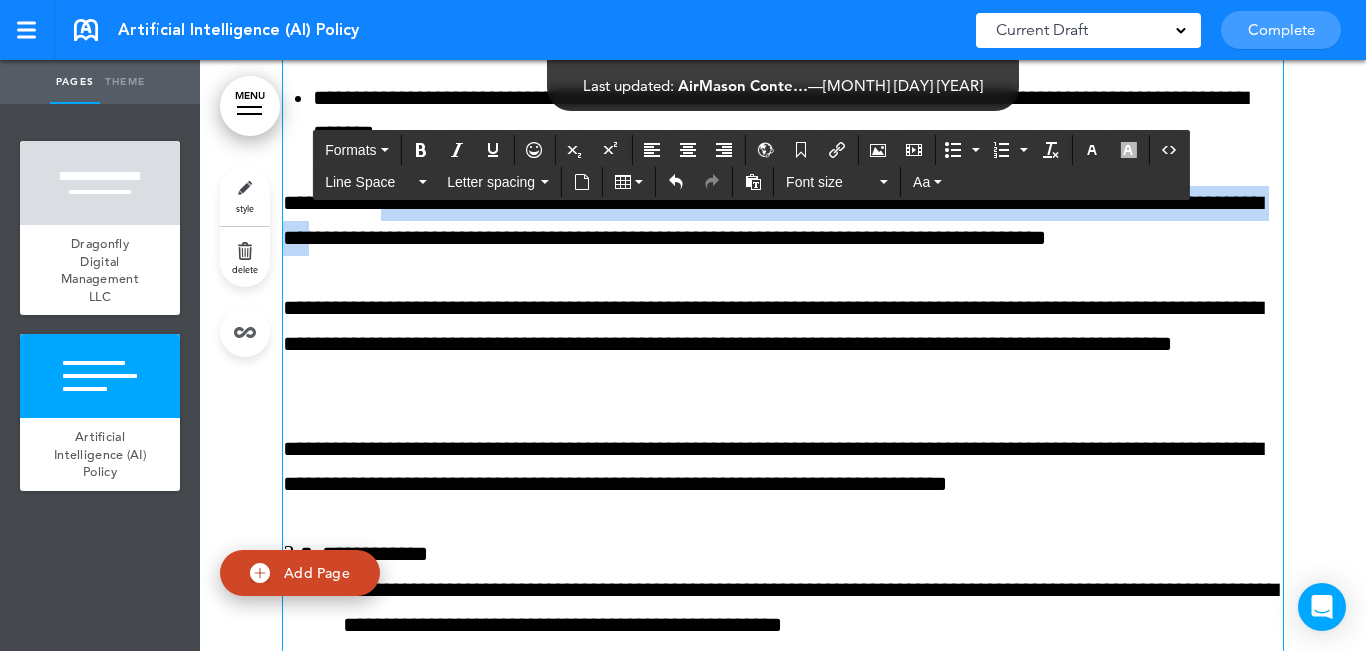 drag, startPoint x: 377, startPoint y: 243, endPoint x: 388, endPoint y: 270, distance: 29.15476 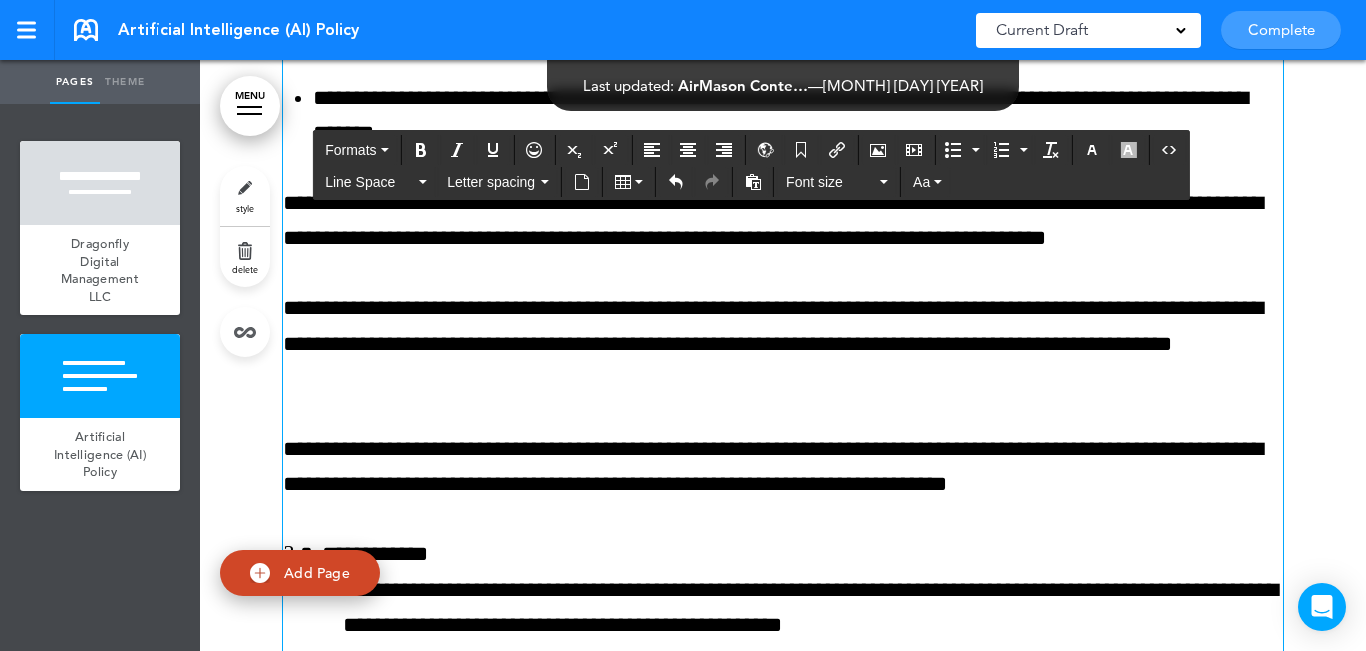 click on "**********" at bounding box center [783, 221] 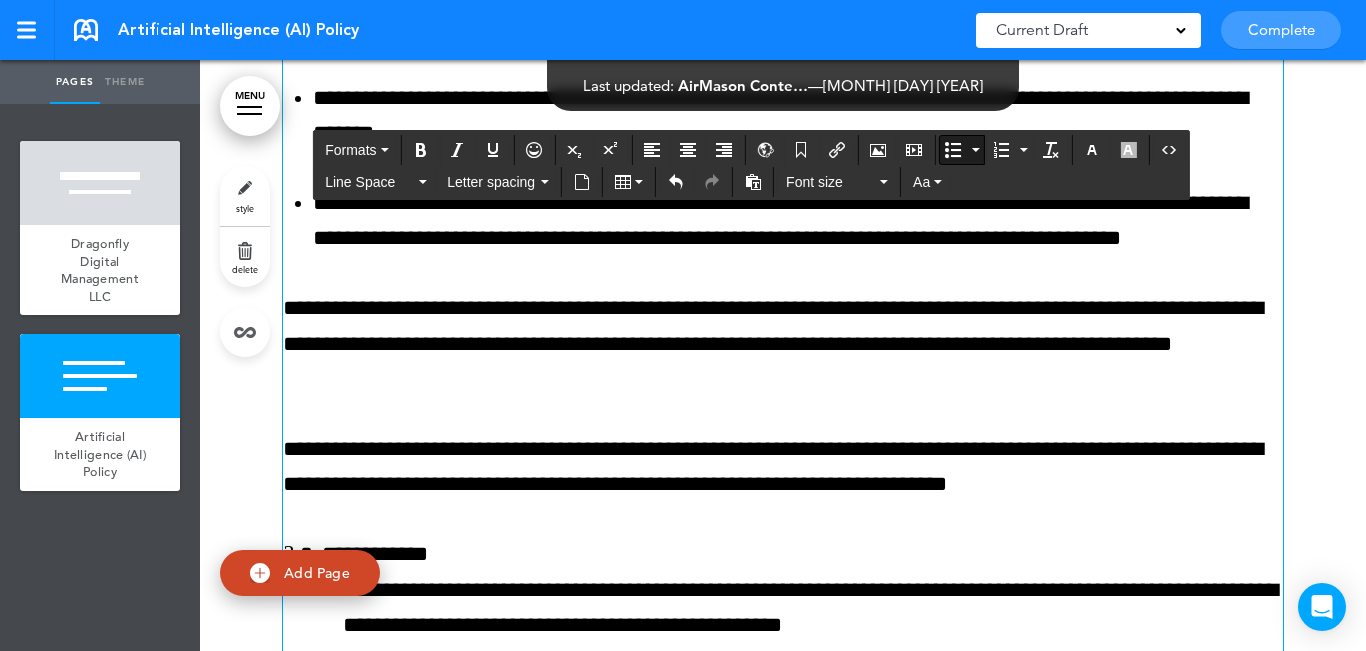 click on "**********" at bounding box center (783, 344) 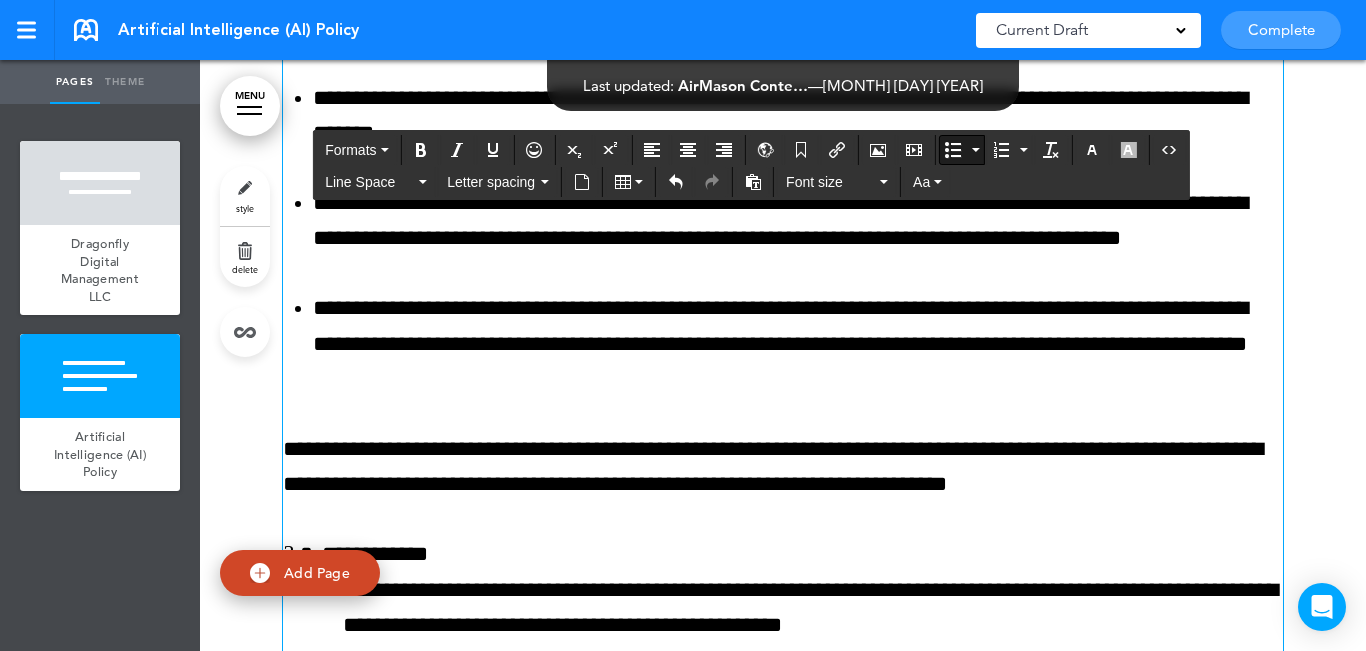 click on "**********" at bounding box center [783, 467] 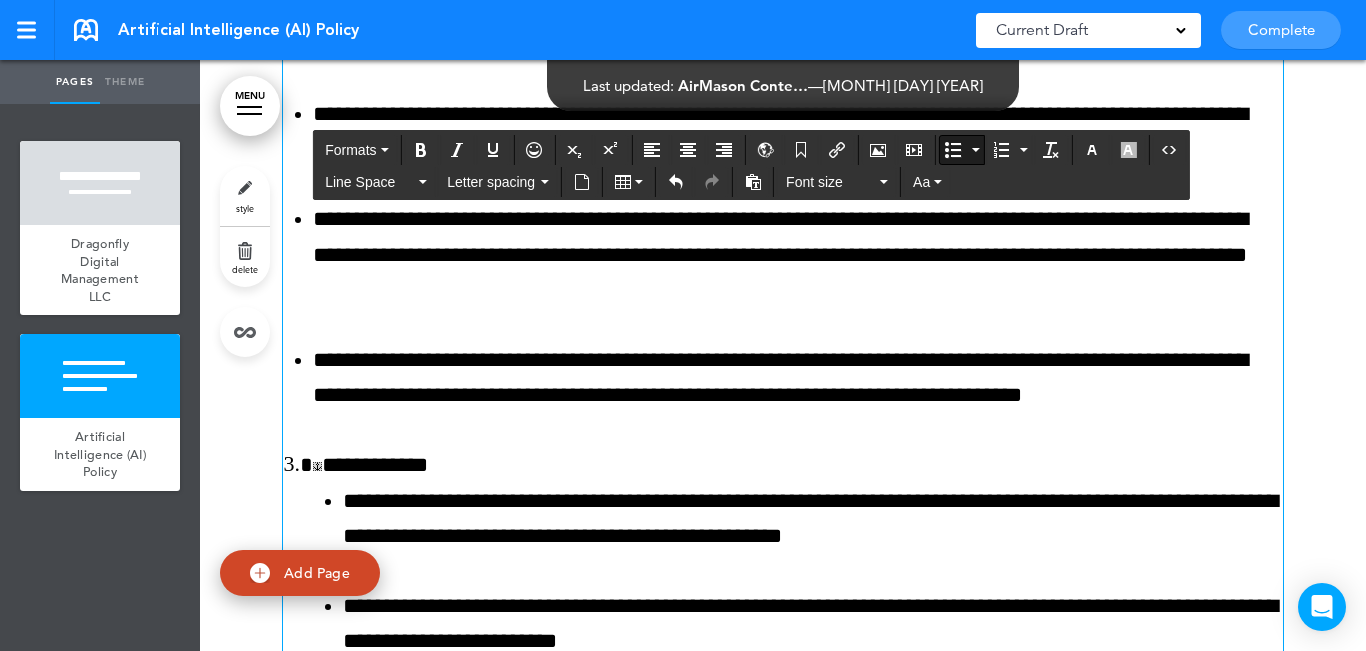 scroll, scrollTop: 5119, scrollLeft: 0, axis: vertical 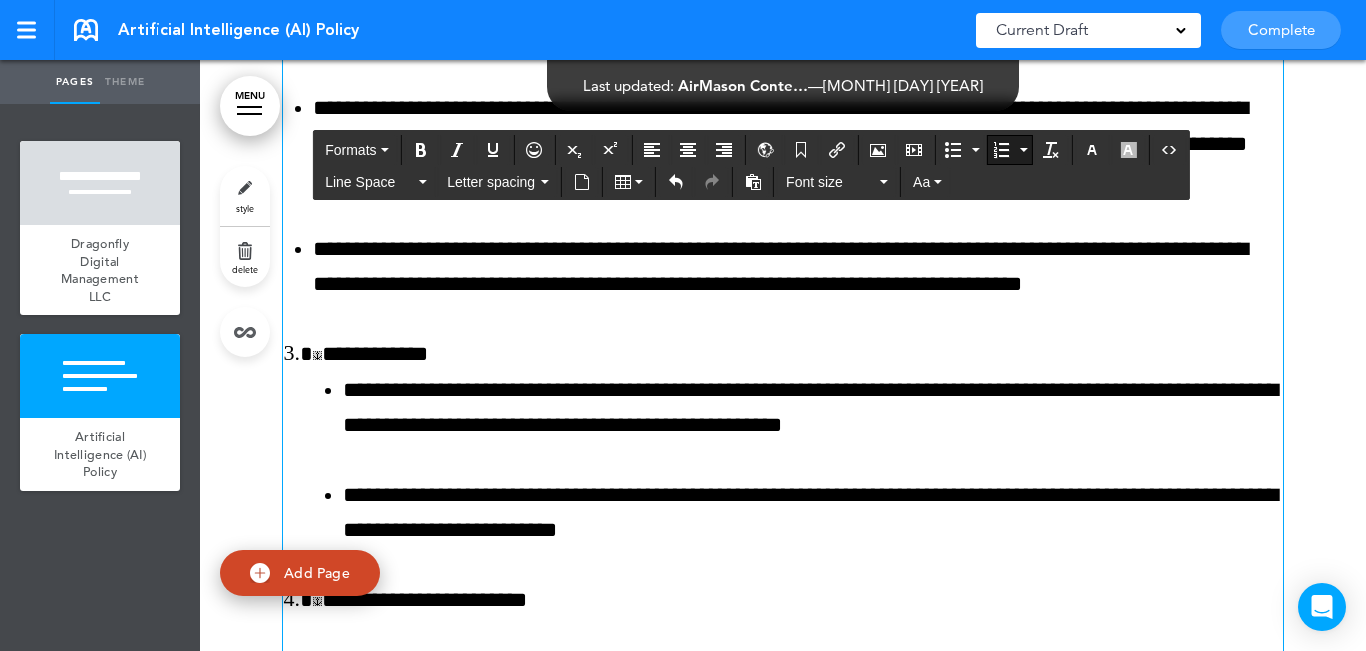 click on "**********" at bounding box center [783, -1397] 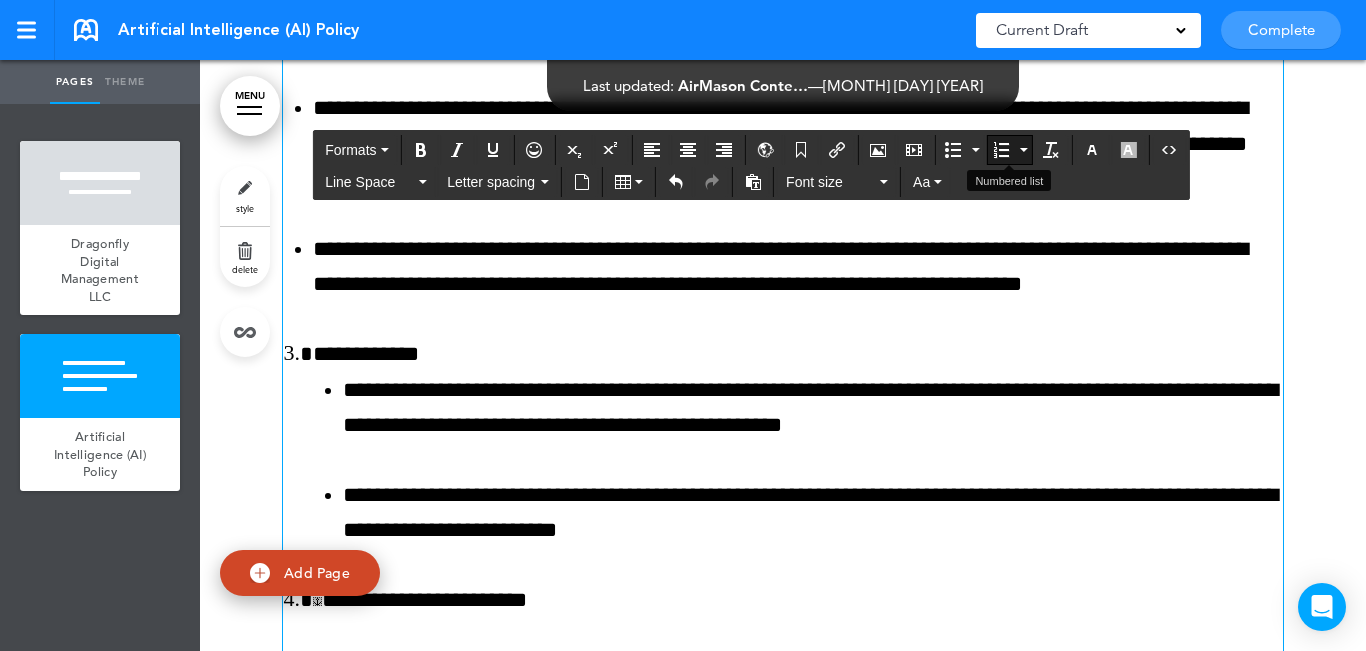 click at bounding box center (1001, 150) 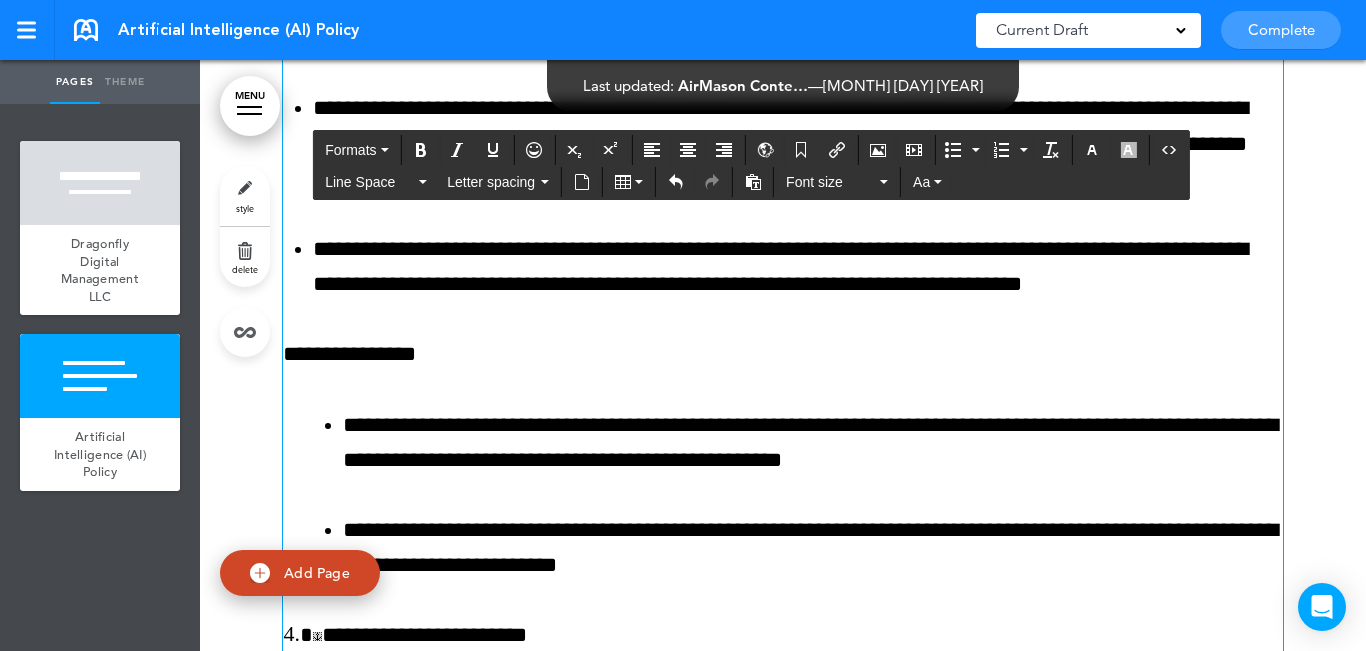 click on "**********" at bounding box center (783, 354) 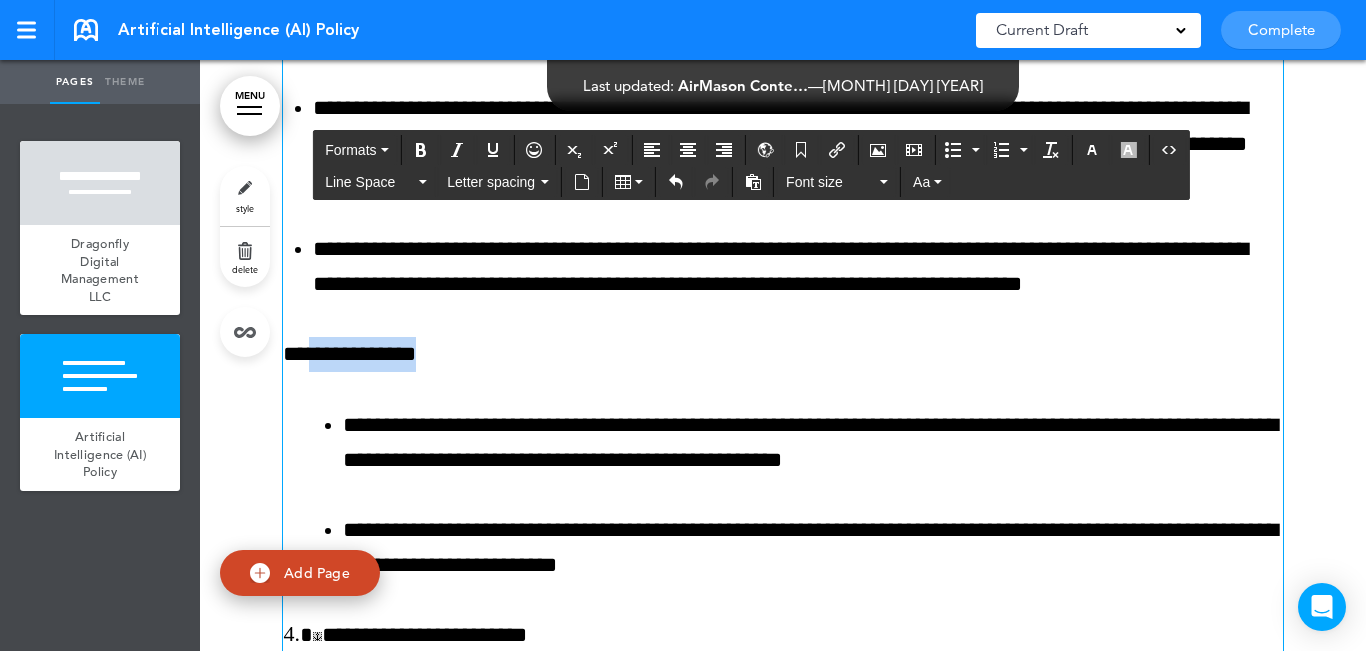 click on "**********" at bounding box center (783, 354) 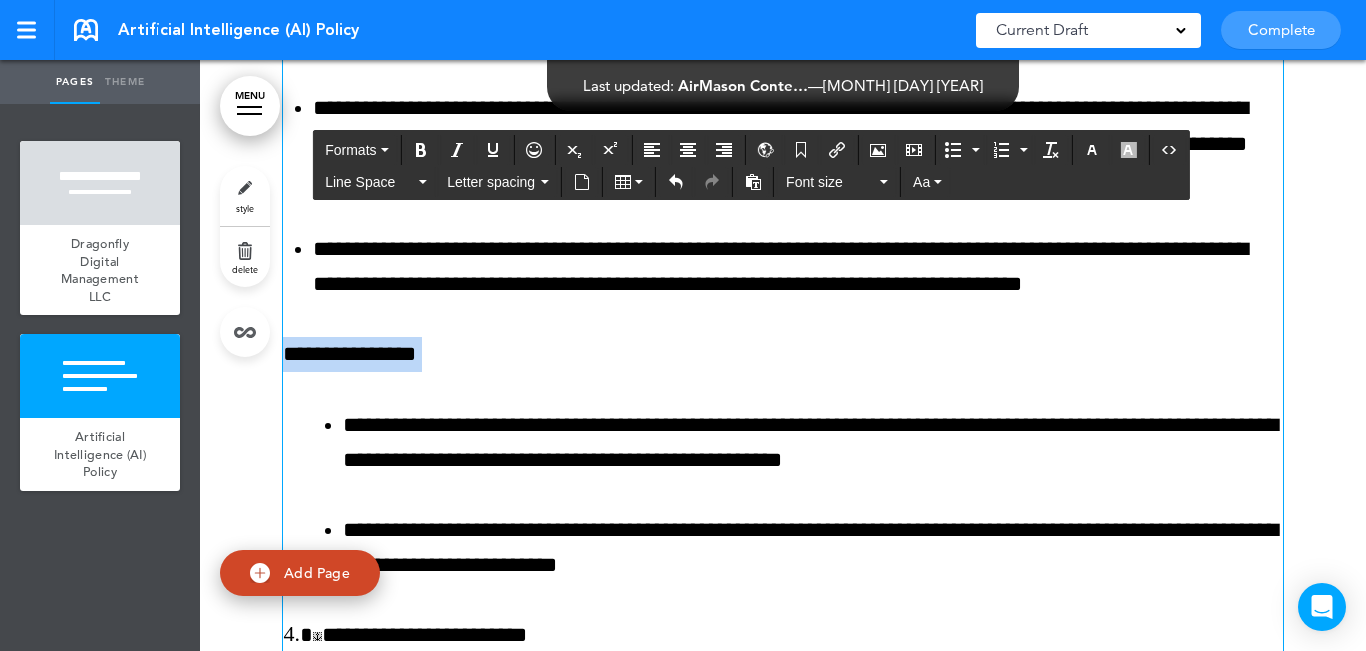 click on "**********" at bounding box center [783, 354] 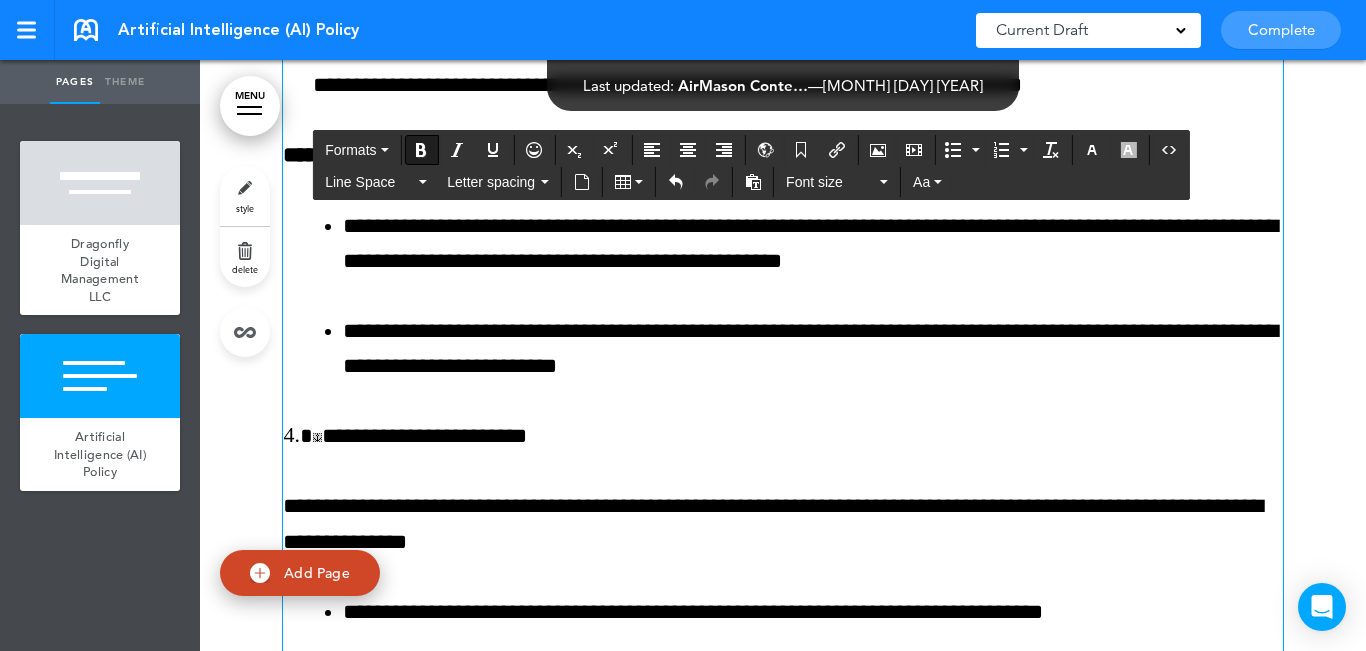 scroll, scrollTop: 5319, scrollLeft: 0, axis: vertical 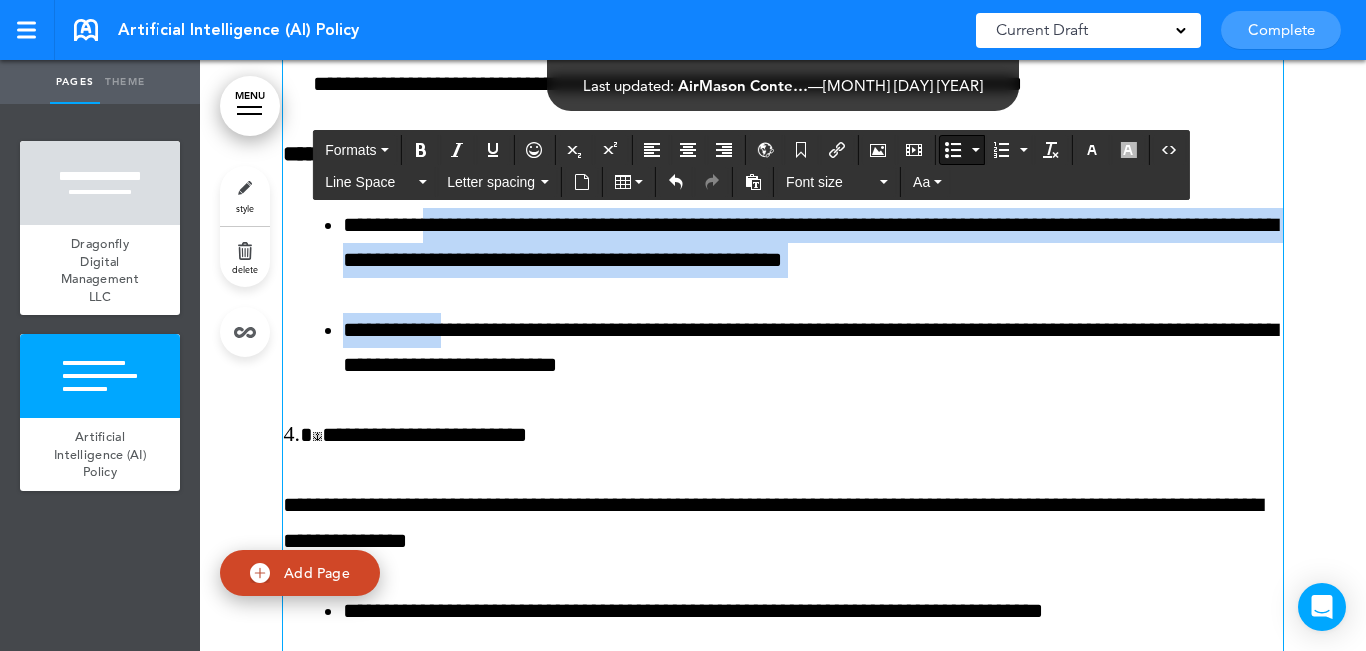 drag, startPoint x: 409, startPoint y: 262, endPoint x: 461, endPoint y: 362, distance: 112.71202 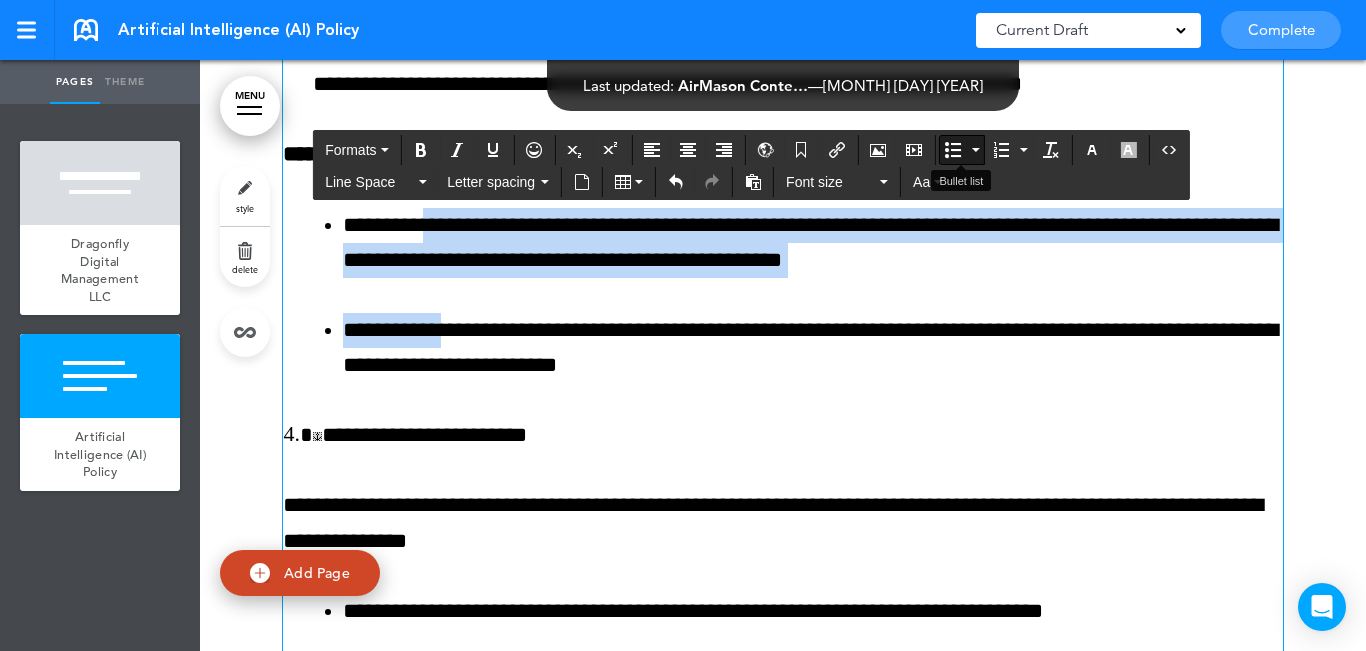 click at bounding box center [953, 150] 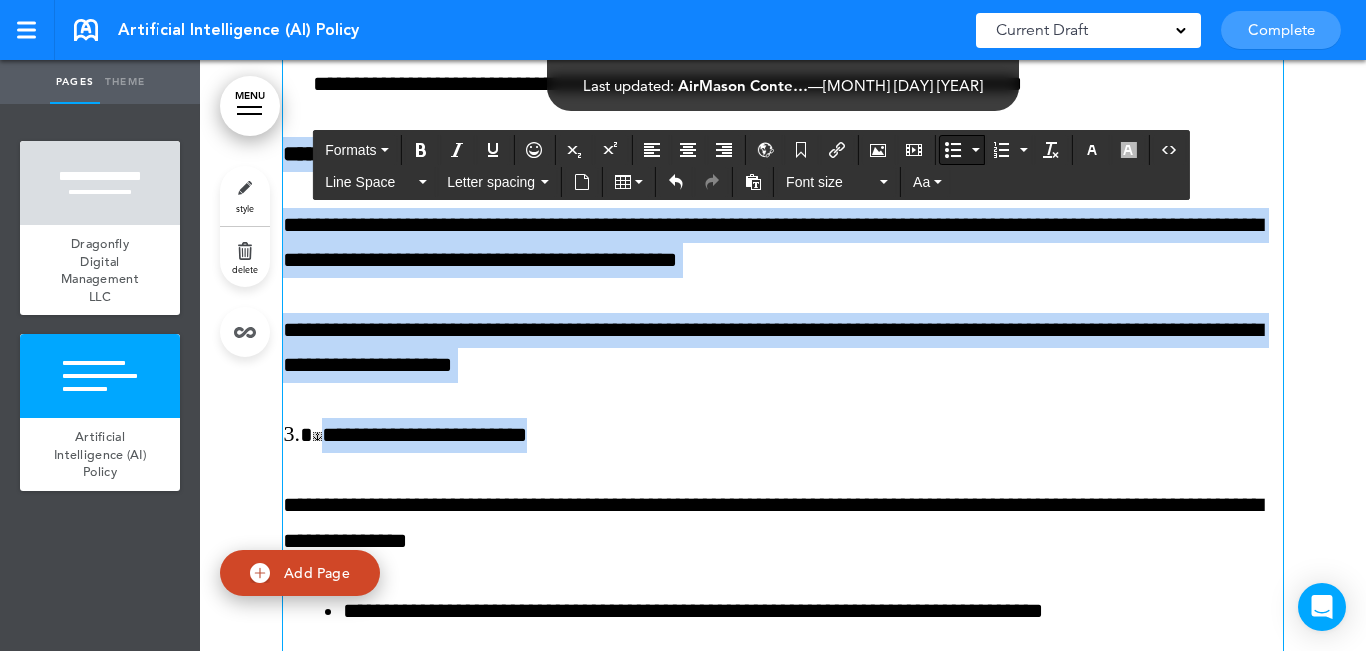 click at bounding box center (953, 150) 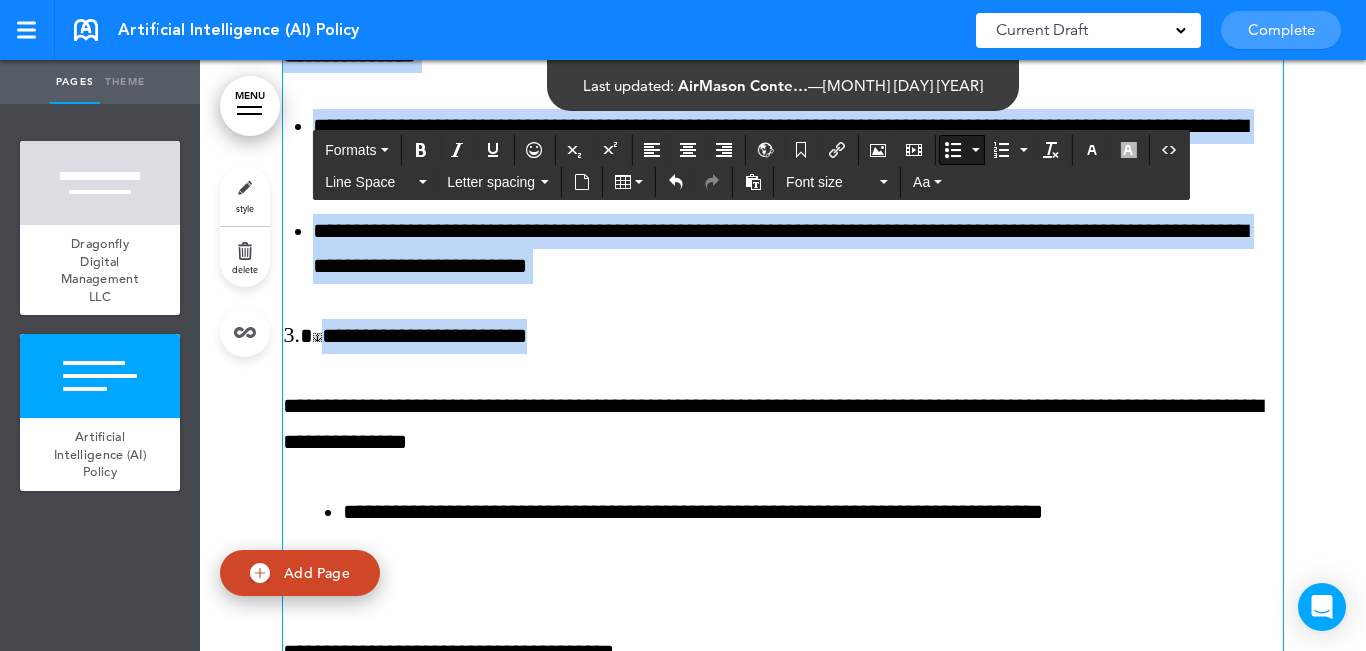 scroll, scrollTop: 5419, scrollLeft: 0, axis: vertical 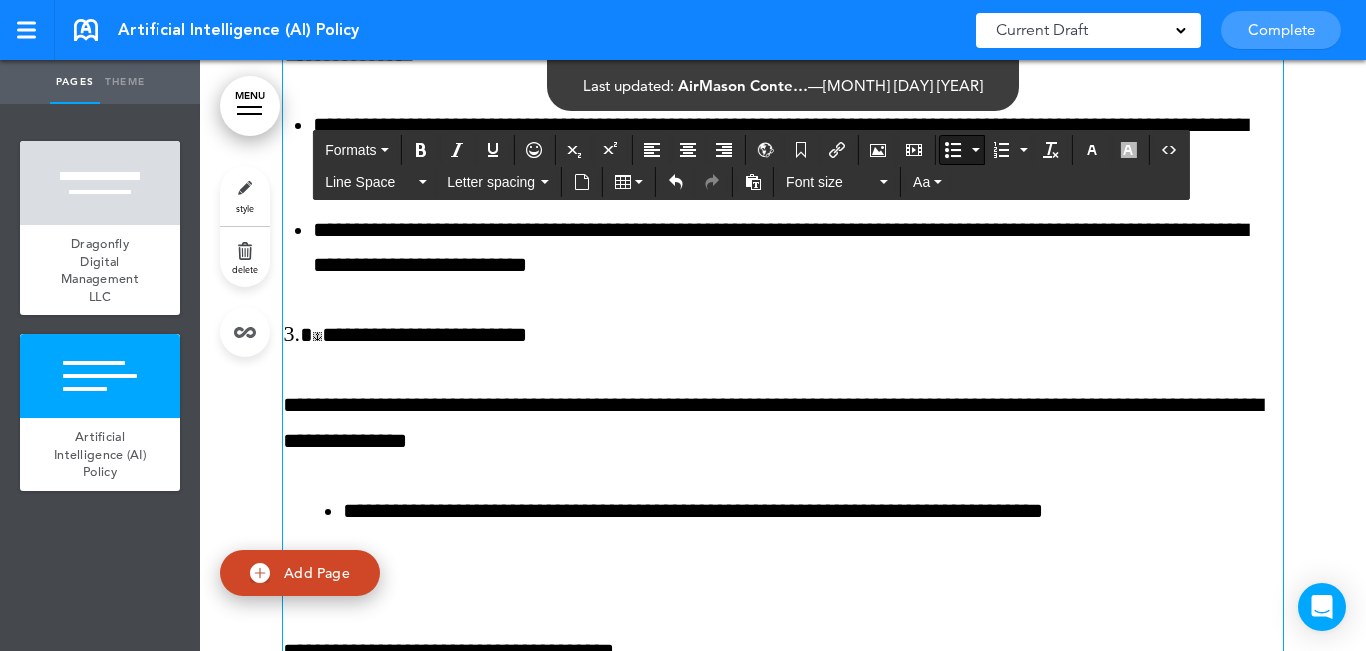click on "**********" at bounding box center (783, 283) 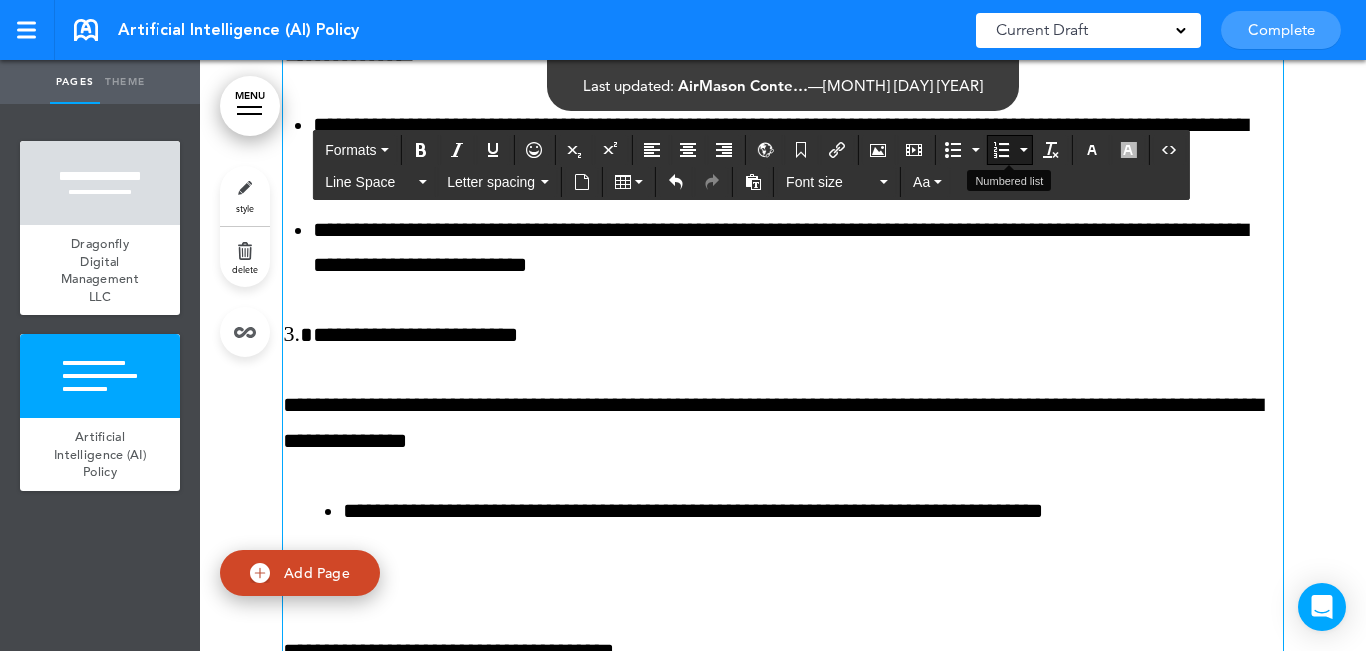 click at bounding box center (1001, 150) 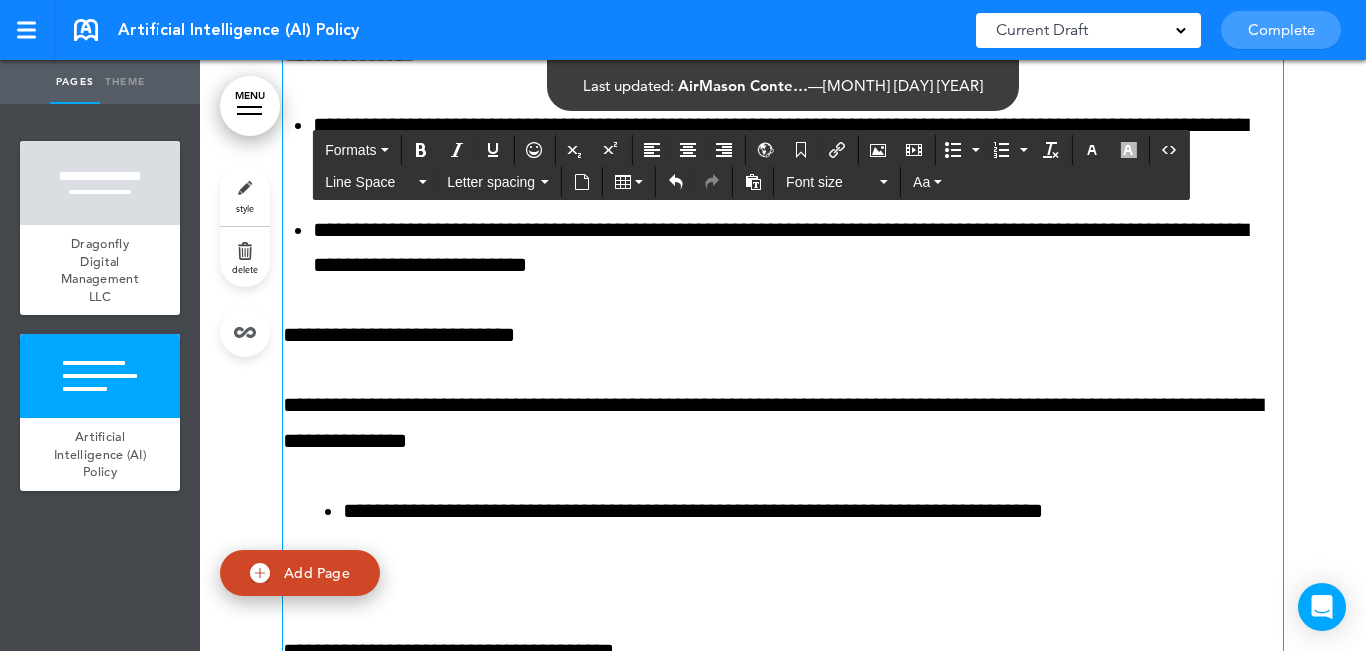 click on "**********" at bounding box center (783, 335) 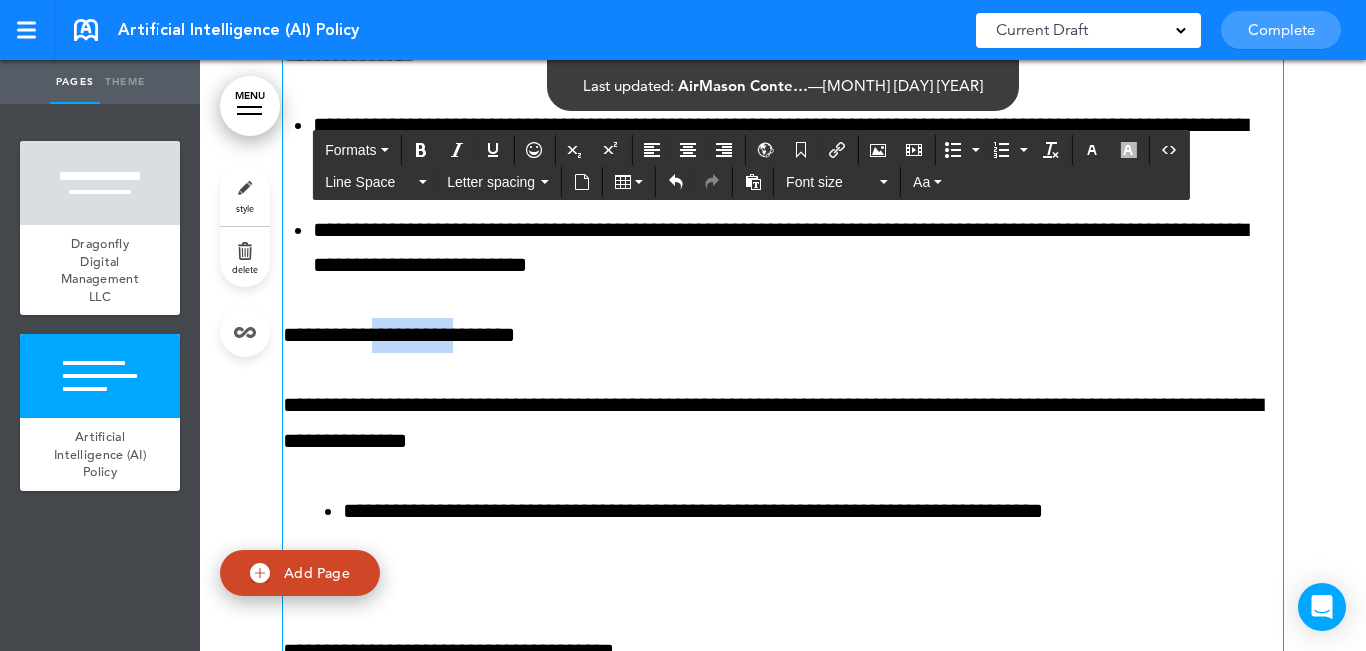 click on "**********" at bounding box center (783, 335) 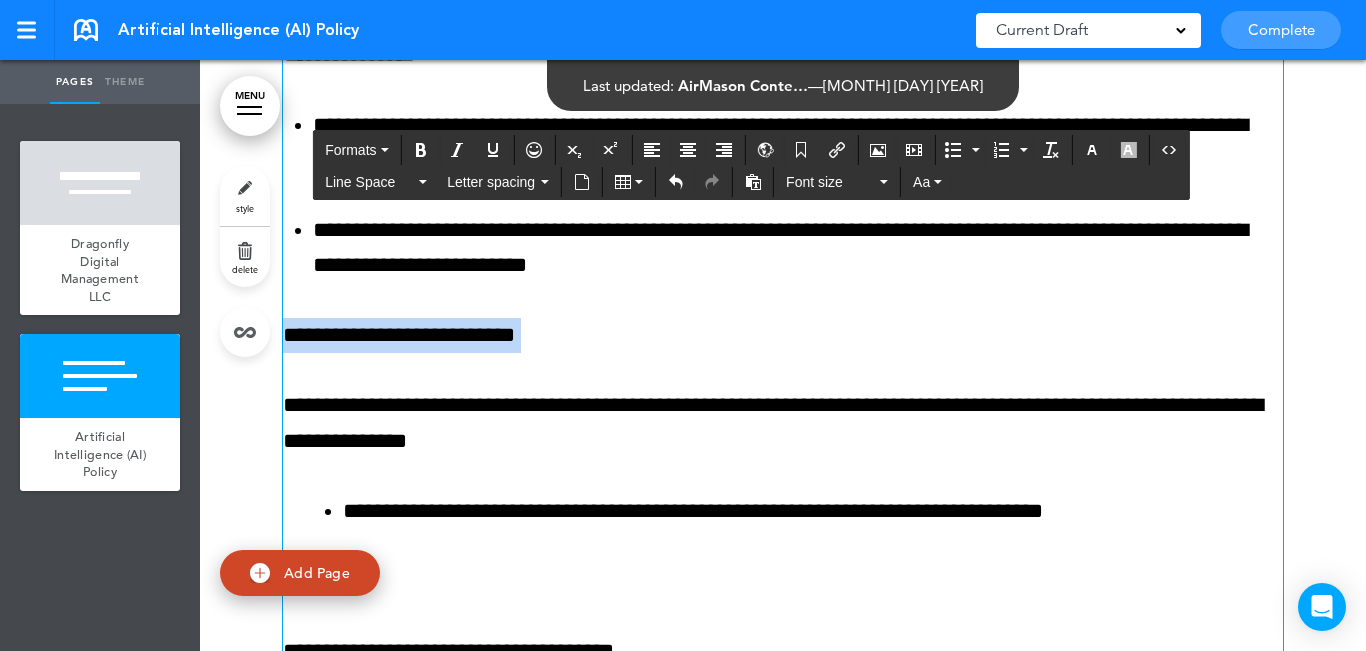 click on "**********" at bounding box center [783, 335] 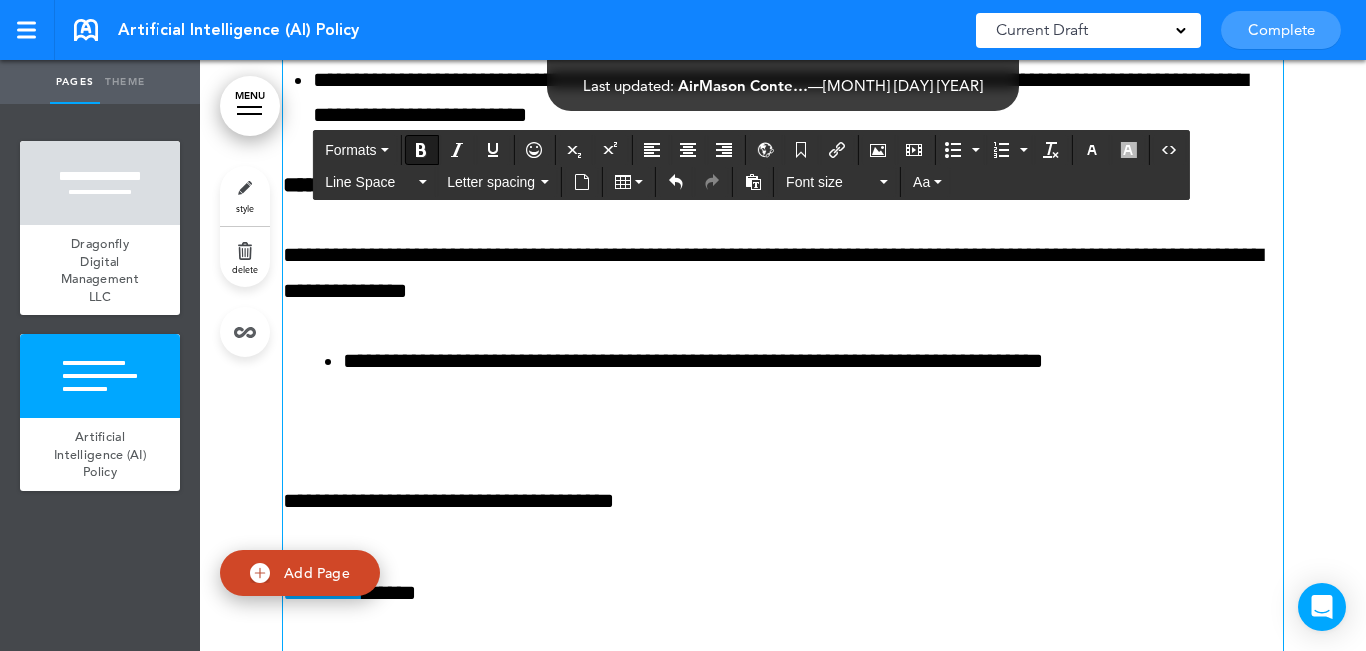 scroll, scrollTop: 5619, scrollLeft: 0, axis: vertical 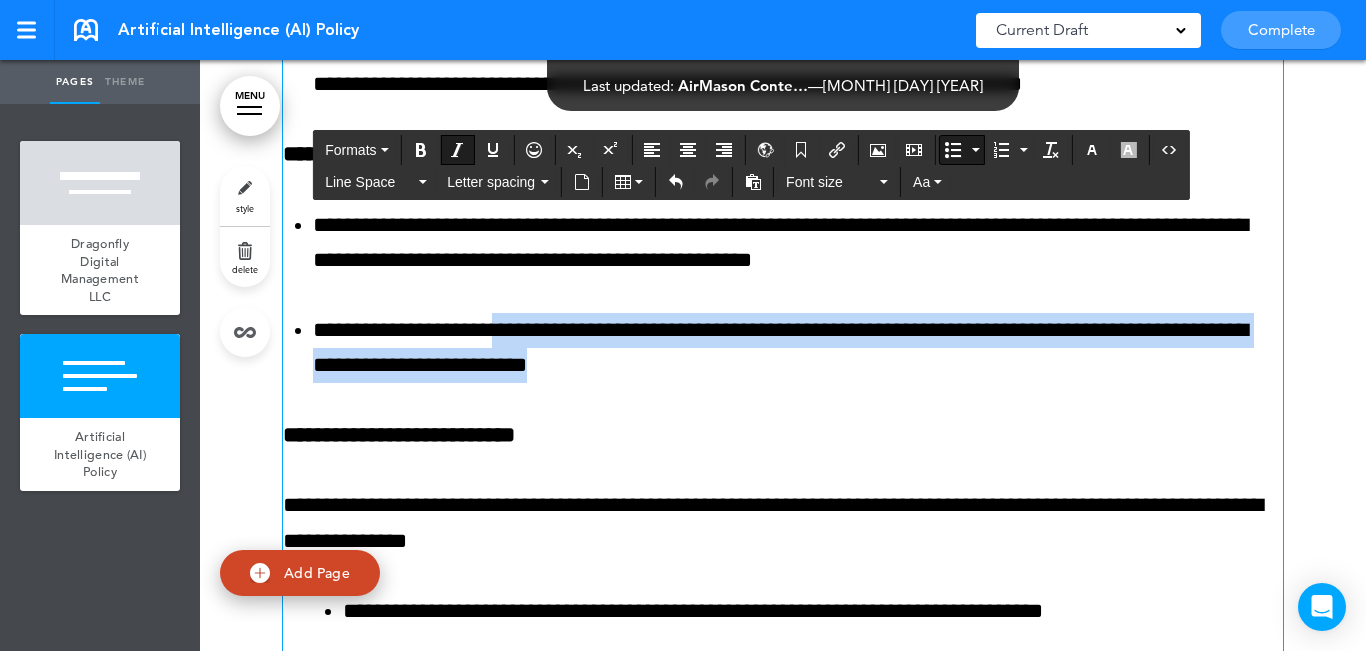 drag, startPoint x: 624, startPoint y: 395, endPoint x: 513, endPoint y: 356, distance: 117.65203 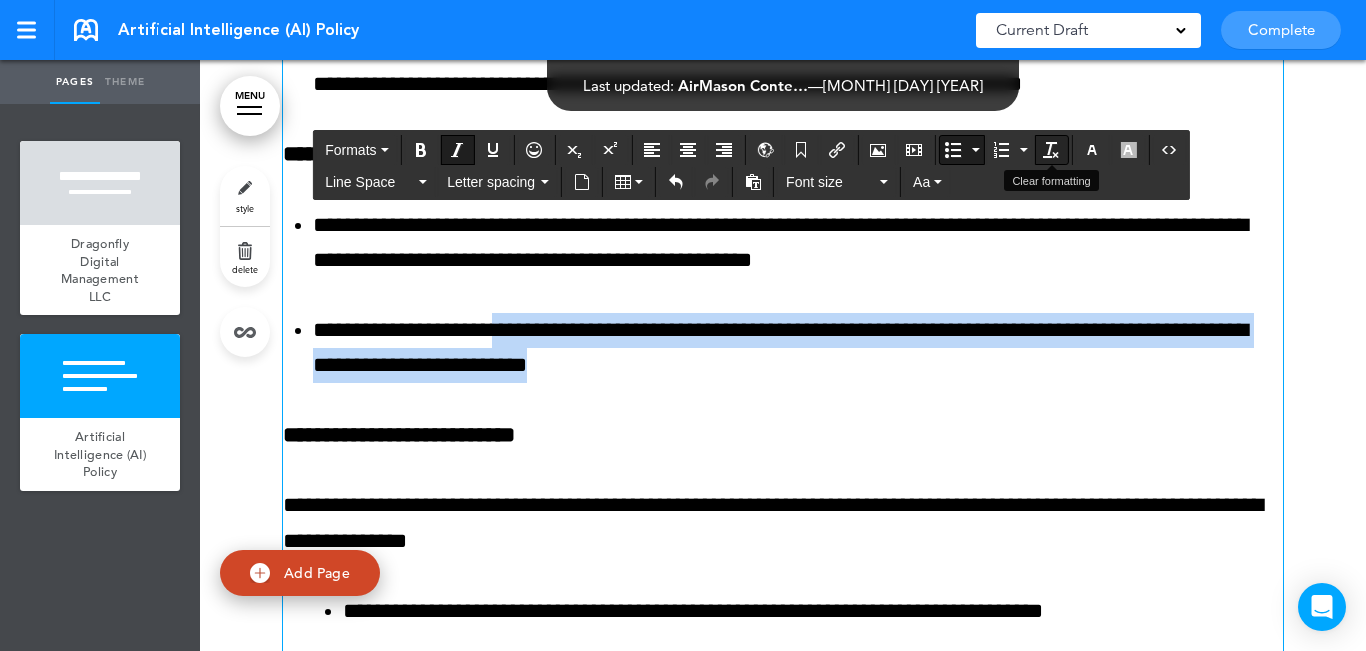 click at bounding box center (1051, 150) 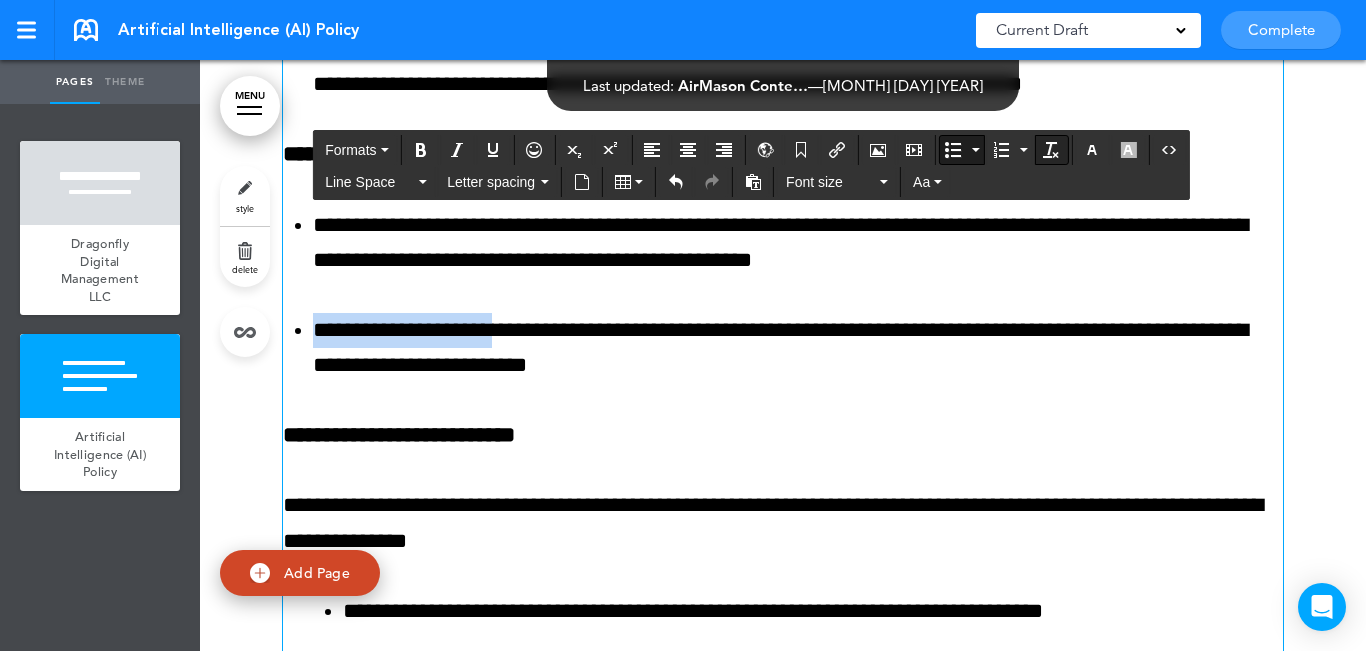 click at bounding box center [1051, 150] 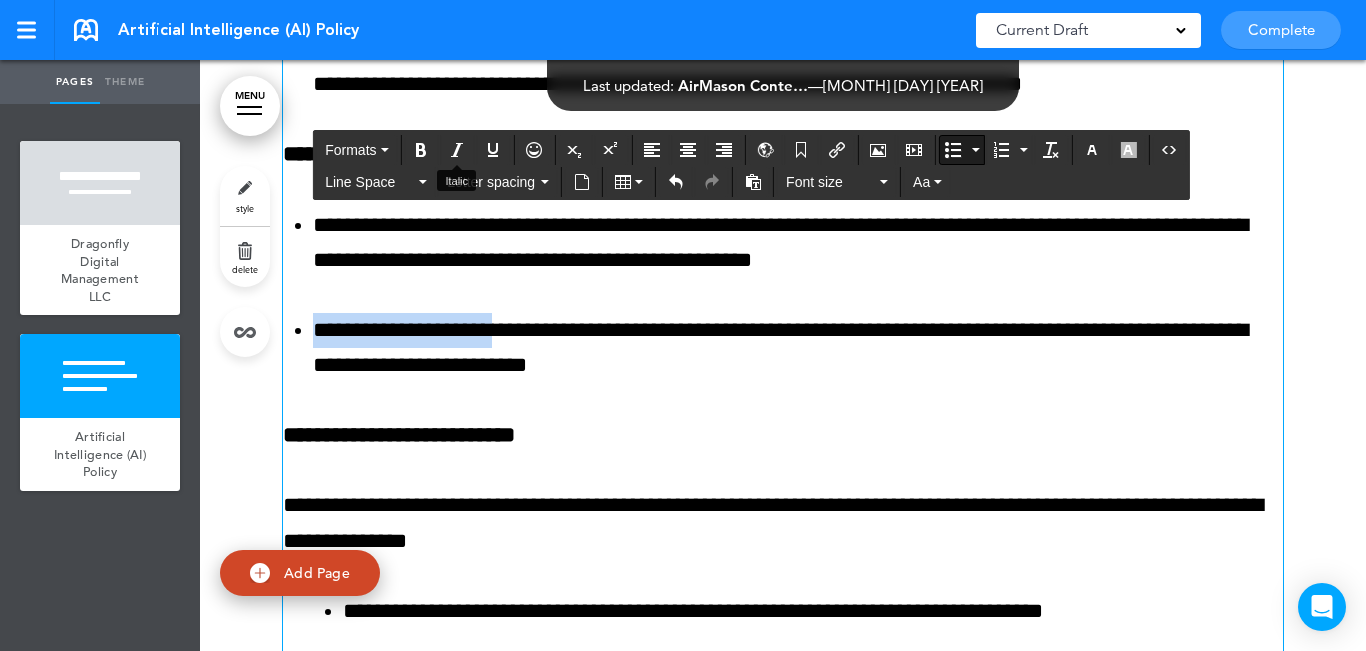 drag, startPoint x: 458, startPoint y: 146, endPoint x: 477, endPoint y: 275, distance: 130.39172 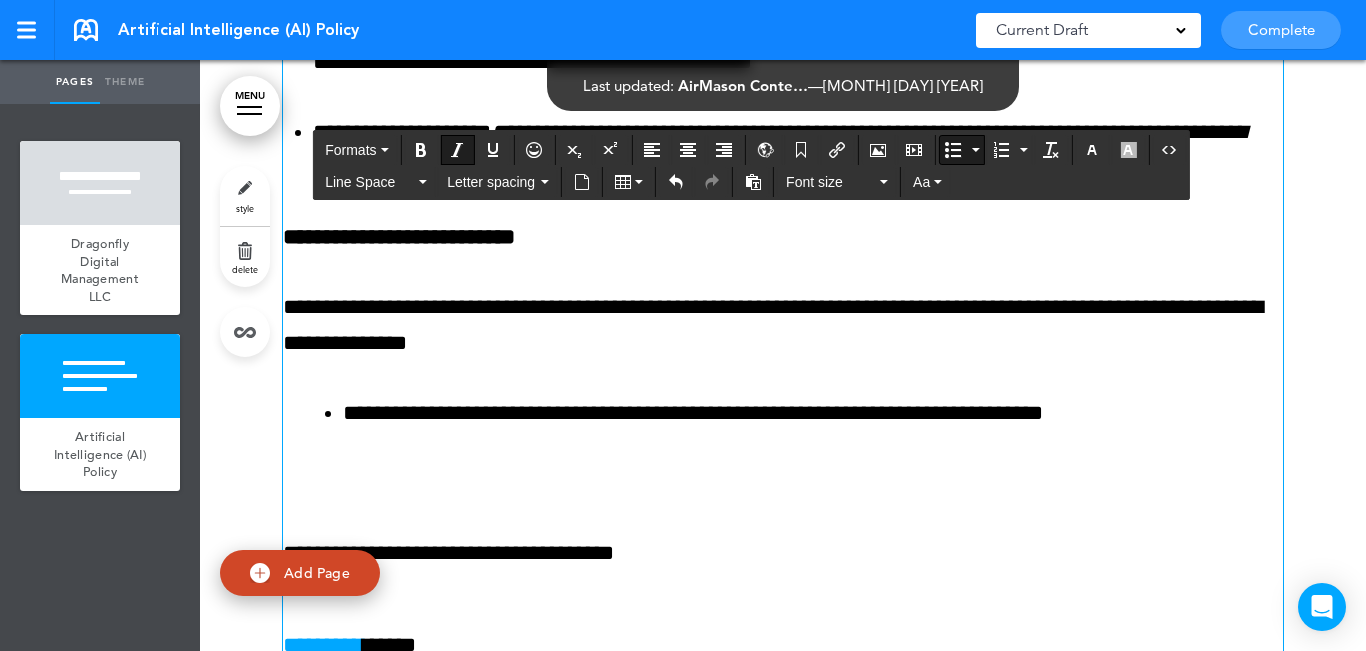 scroll, scrollTop: 5519, scrollLeft: 0, axis: vertical 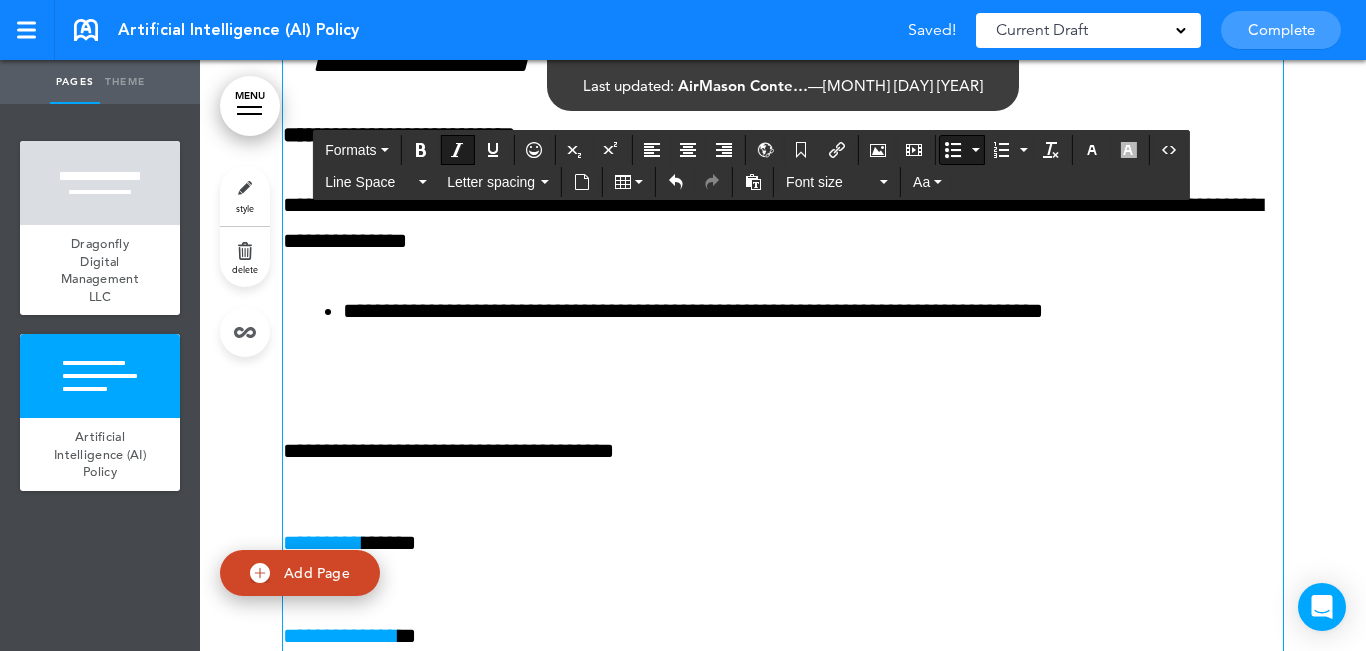 click at bounding box center [783, 381] 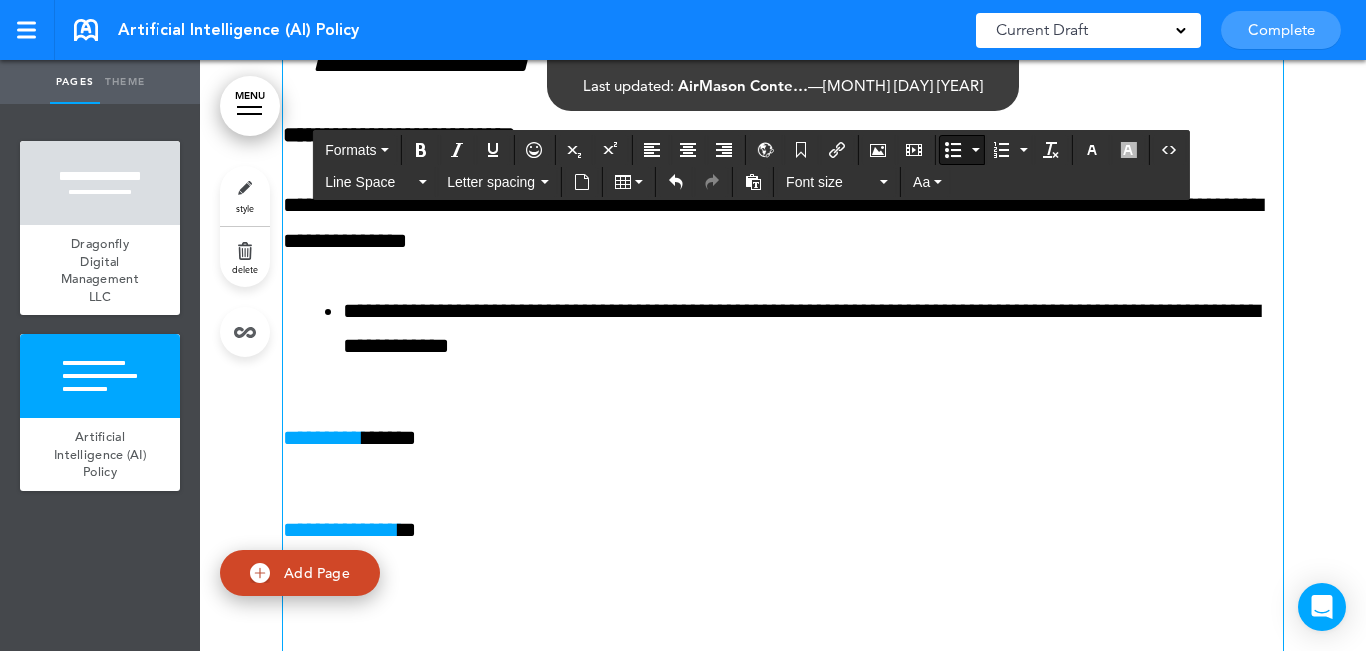 click on "**********" at bounding box center [813, 329] 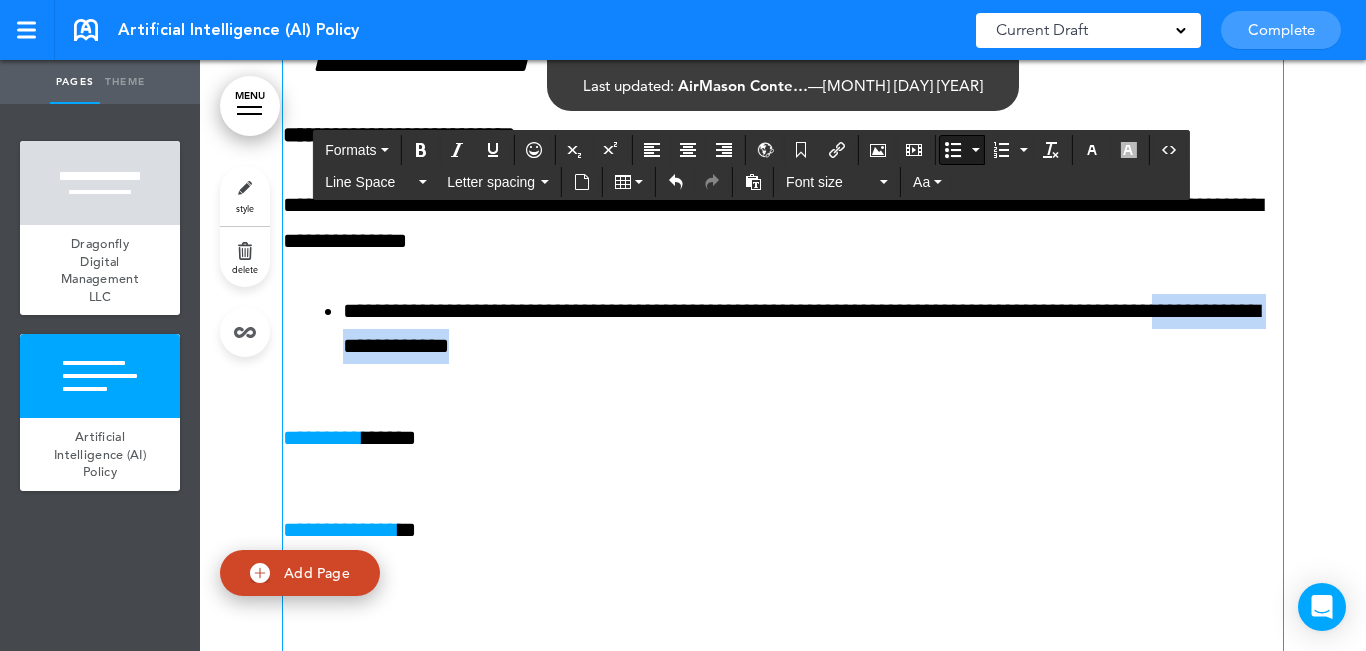drag, startPoint x: 360, startPoint y: 386, endPoint x: 765, endPoint y: 378, distance: 405.079 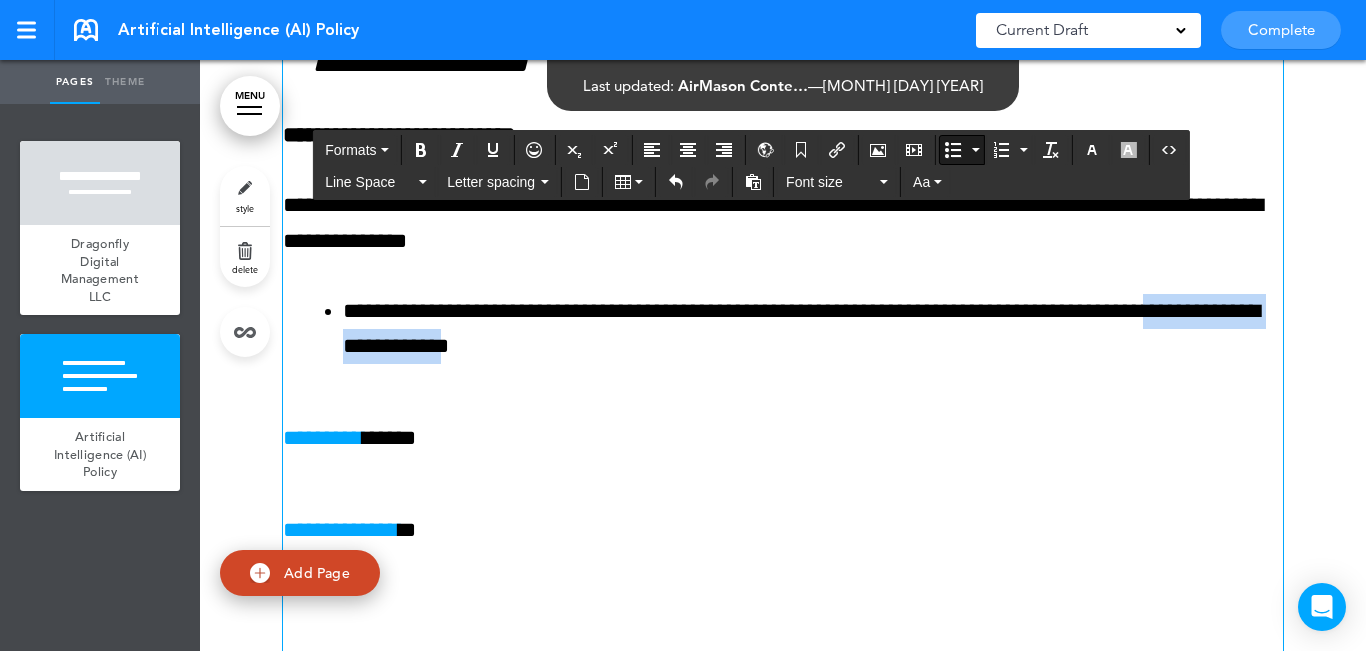 drag, startPoint x: 508, startPoint y: 386, endPoint x: 357, endPoint y: 383, distance: 151.0298 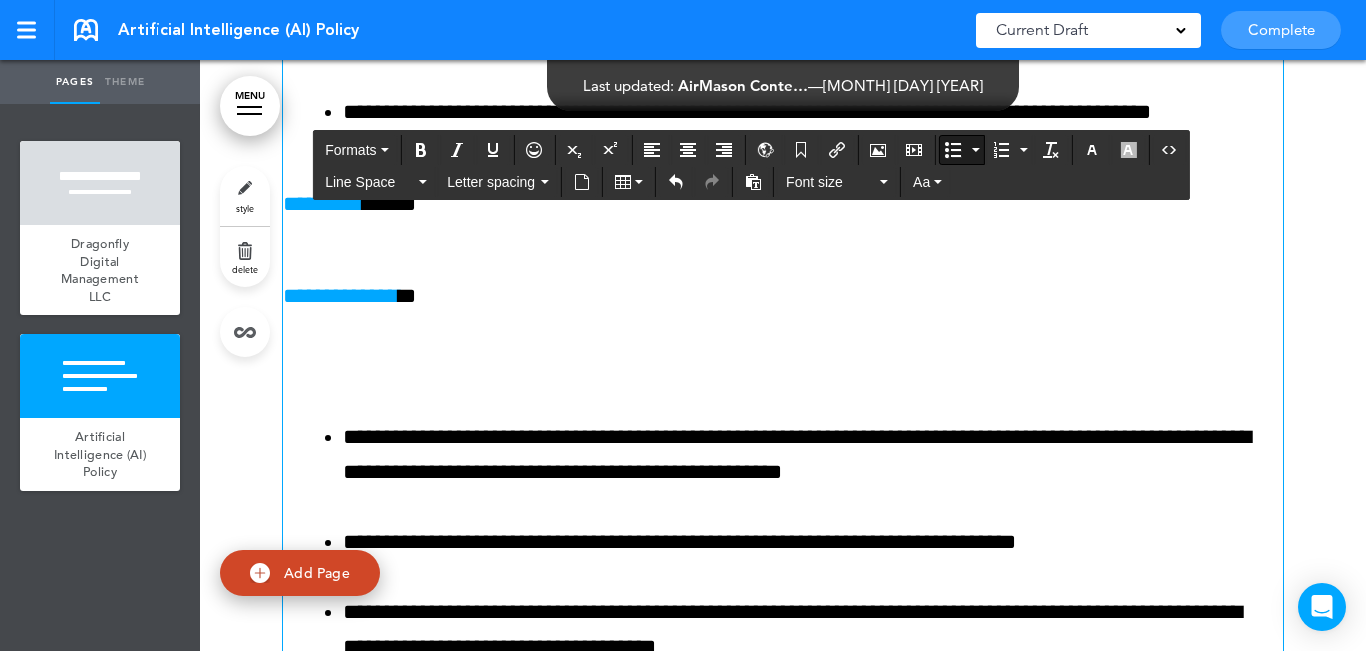scroll, scrollTop: 5819, scrollLeft: 0, axis: vertical 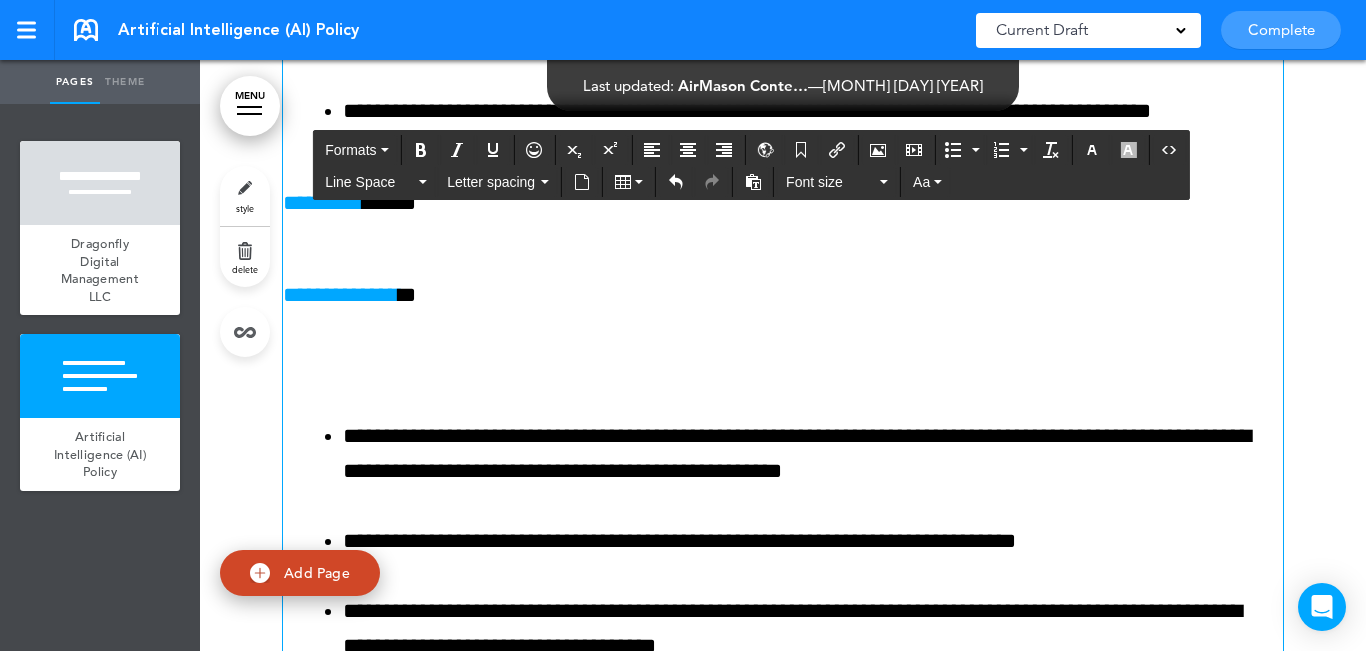 click at bounding box center [783, 365] 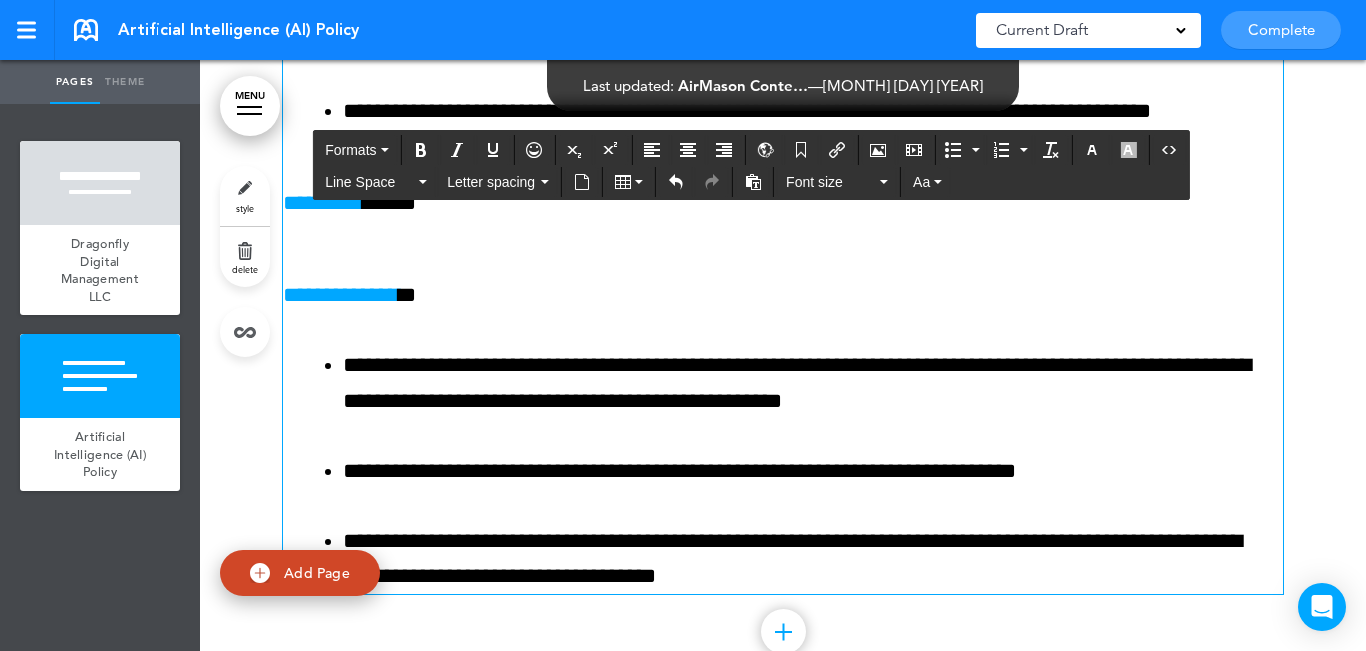 click on "********* *****" at bounding box center (783, 203) 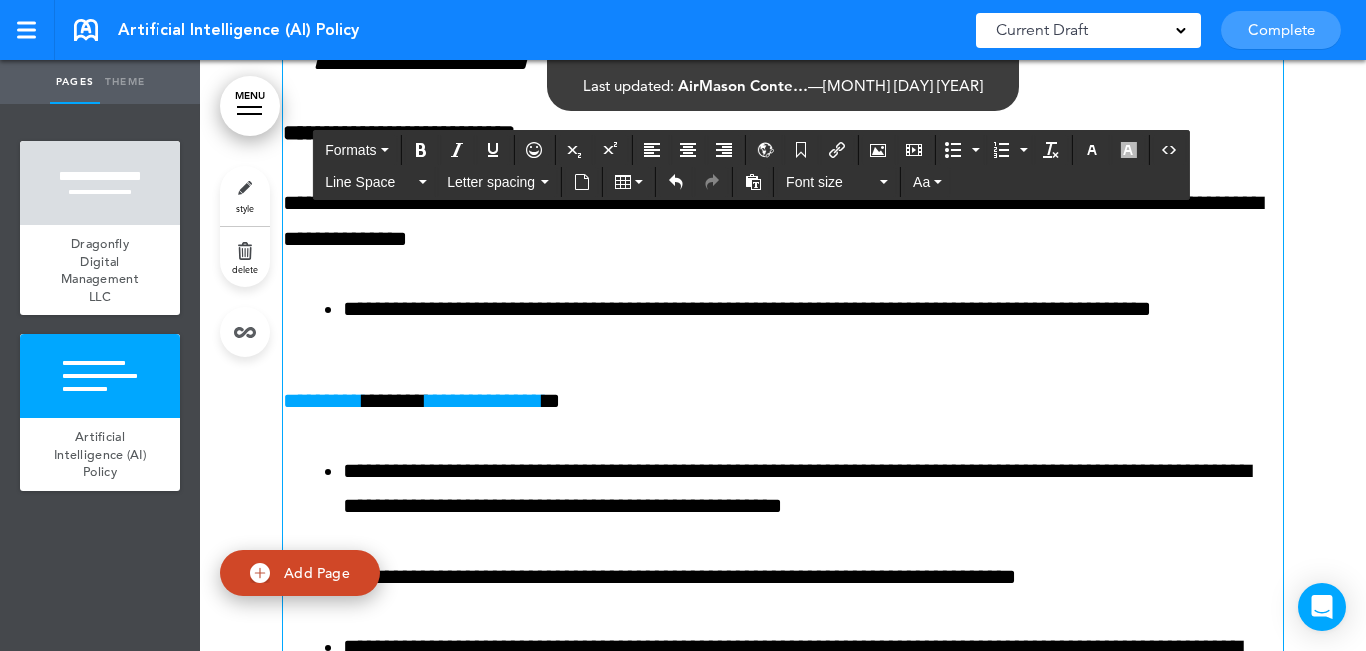 scroll, scrollTop: 5619, scrollLeft: 0, axis: vertical 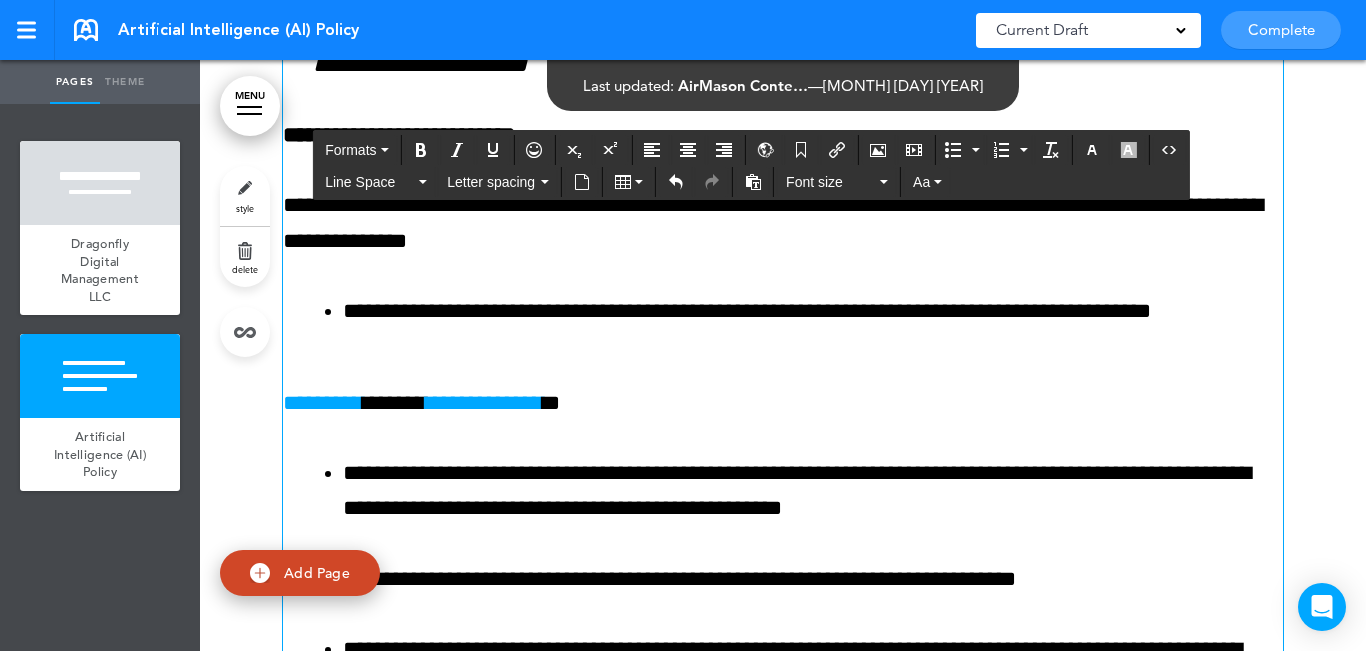 drag, startPoint x: 1257, startPoint y: 350, endPoint x: 1232, endPoint y: 355, distance: 25.495098 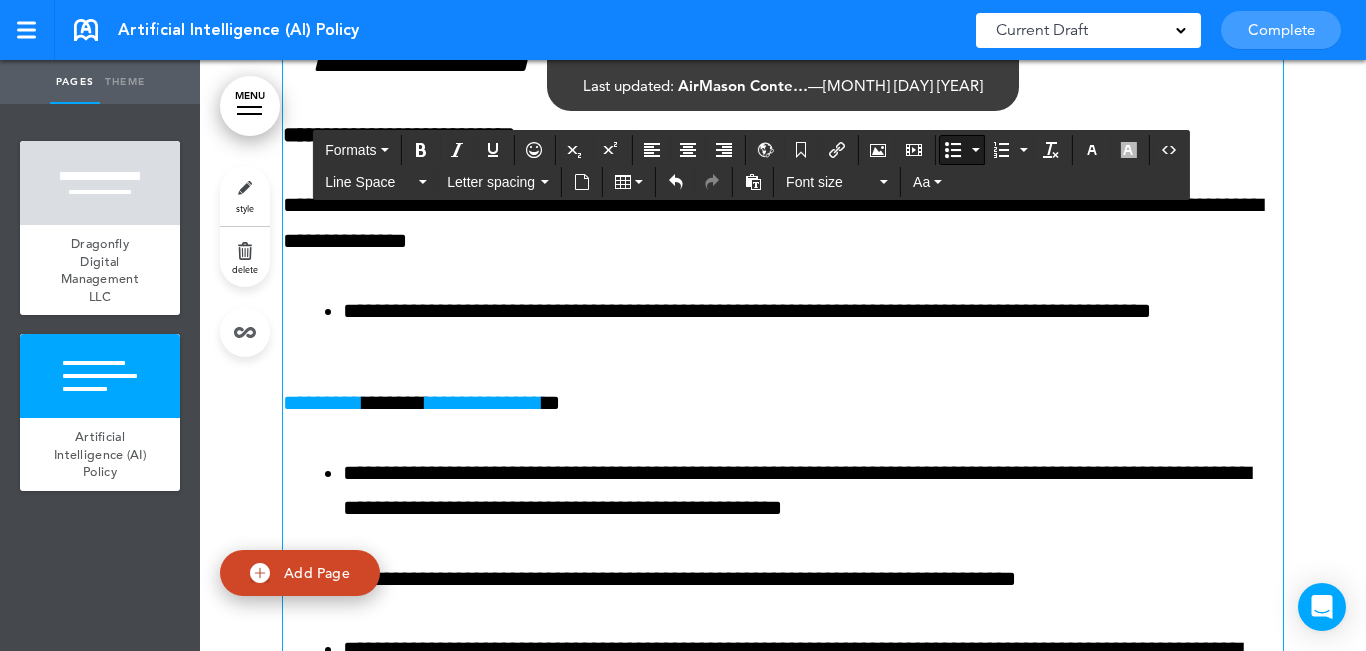 click on "**********" at bounding box center [813, 311] 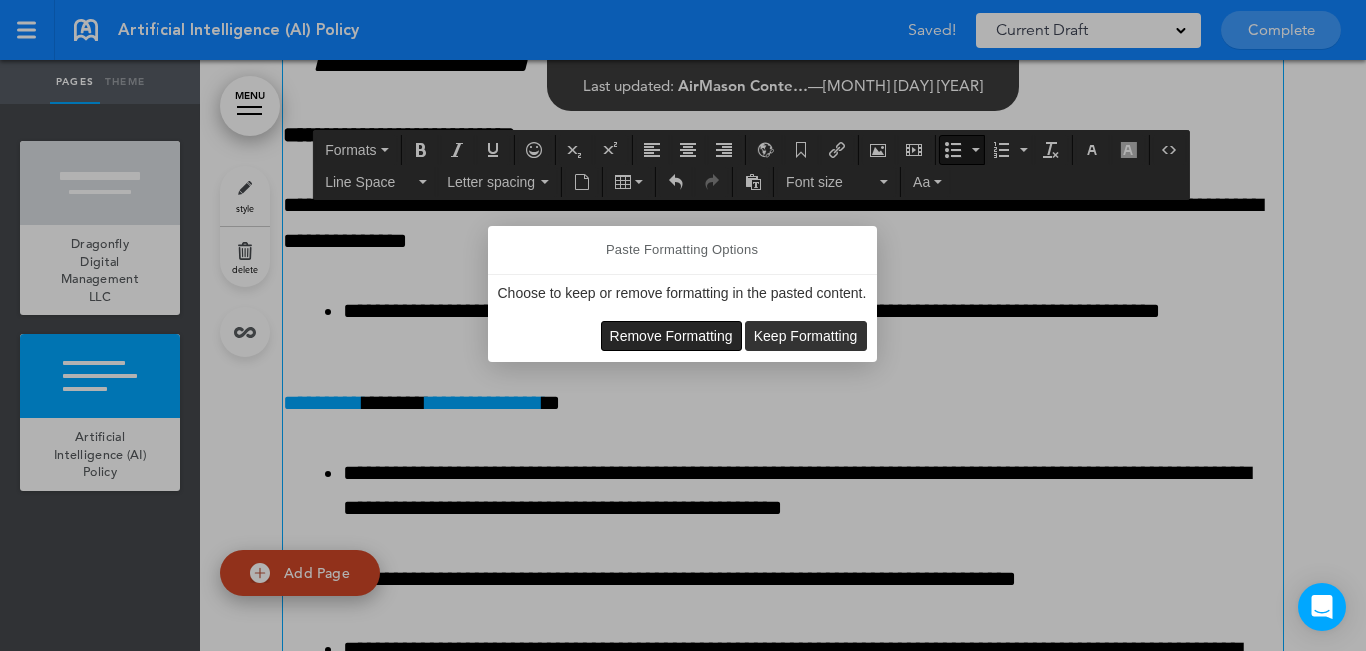 click on "Remove Formatting" at bounding box center [671, 336] 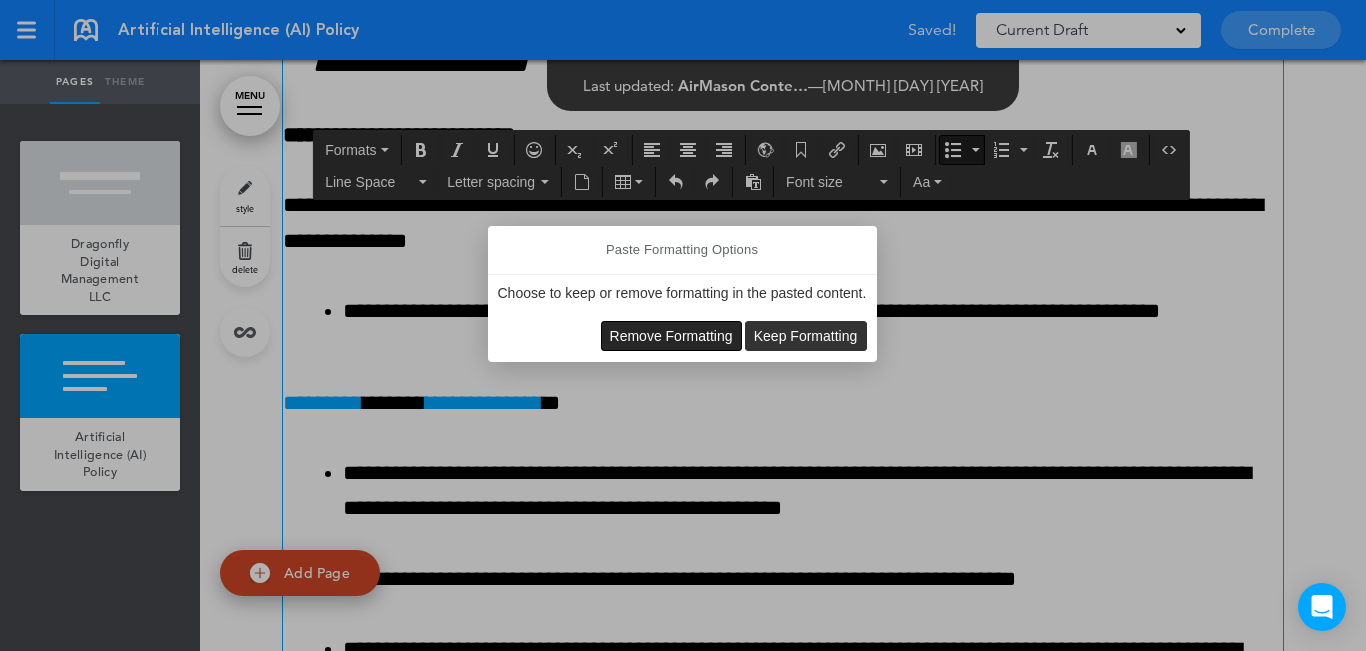 click on "Remove Formatting" at bounding box center (671, 336) 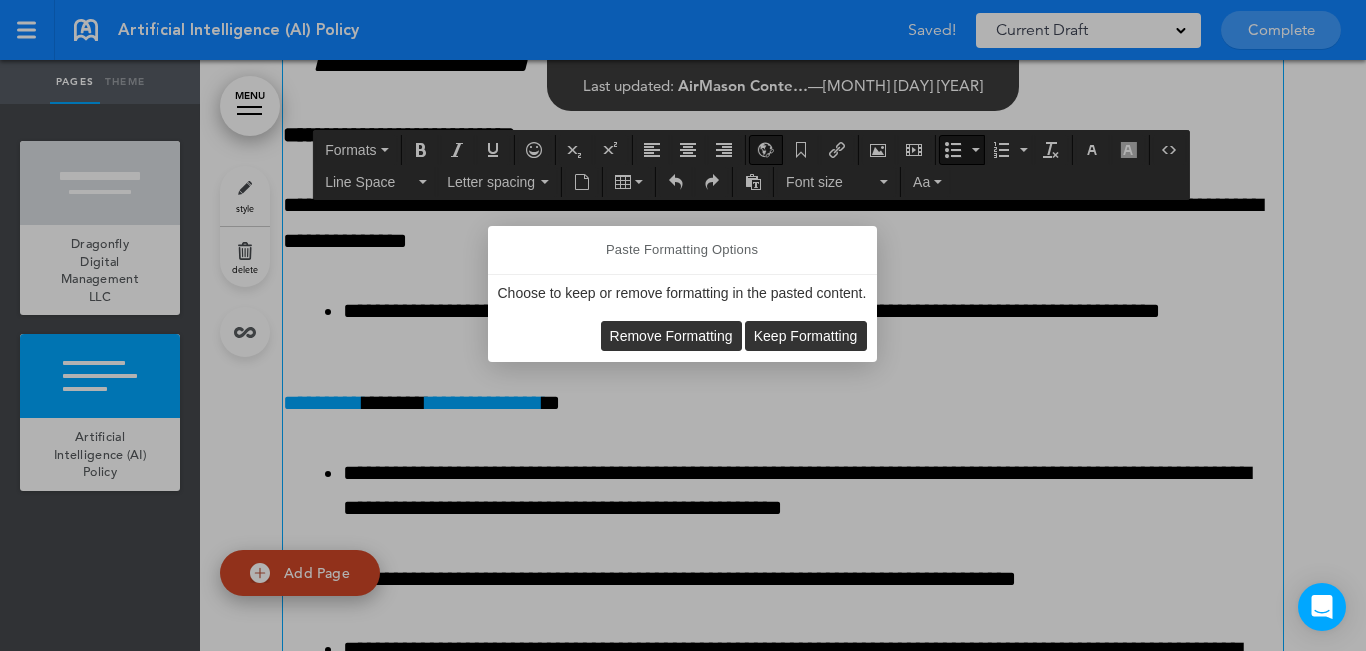 drag, startPoint x: 695, startPoint y: 330, endPoint x: 765, endPoint y: 152, distance: 191.26944 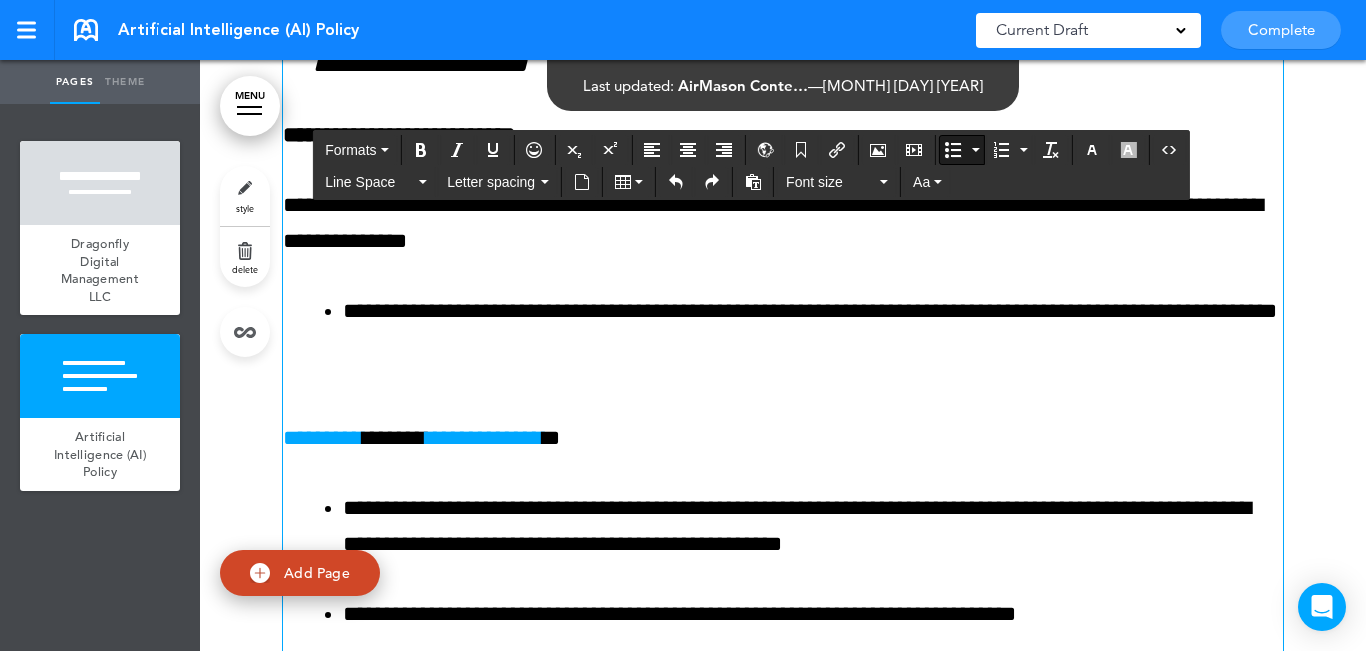 click on "**********" at bounding box center [813, 329] 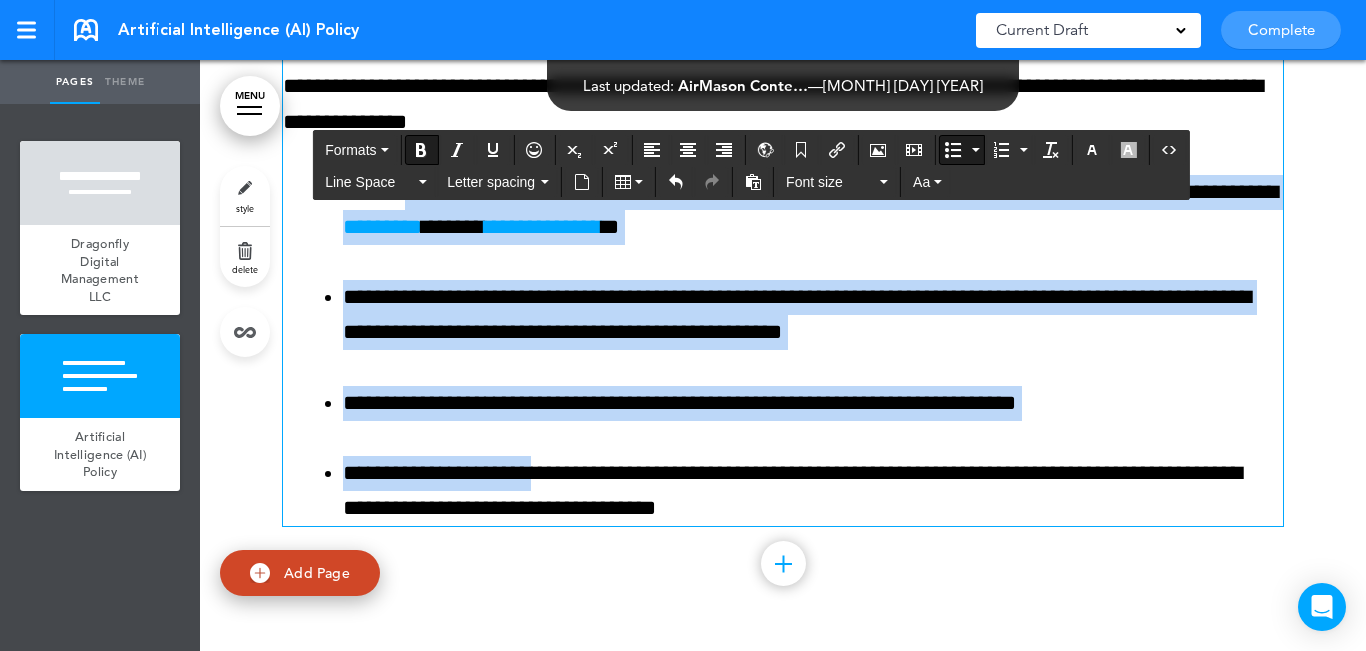scroll, scrollTop: 5773, scrollLeft: 0, axis: vertical 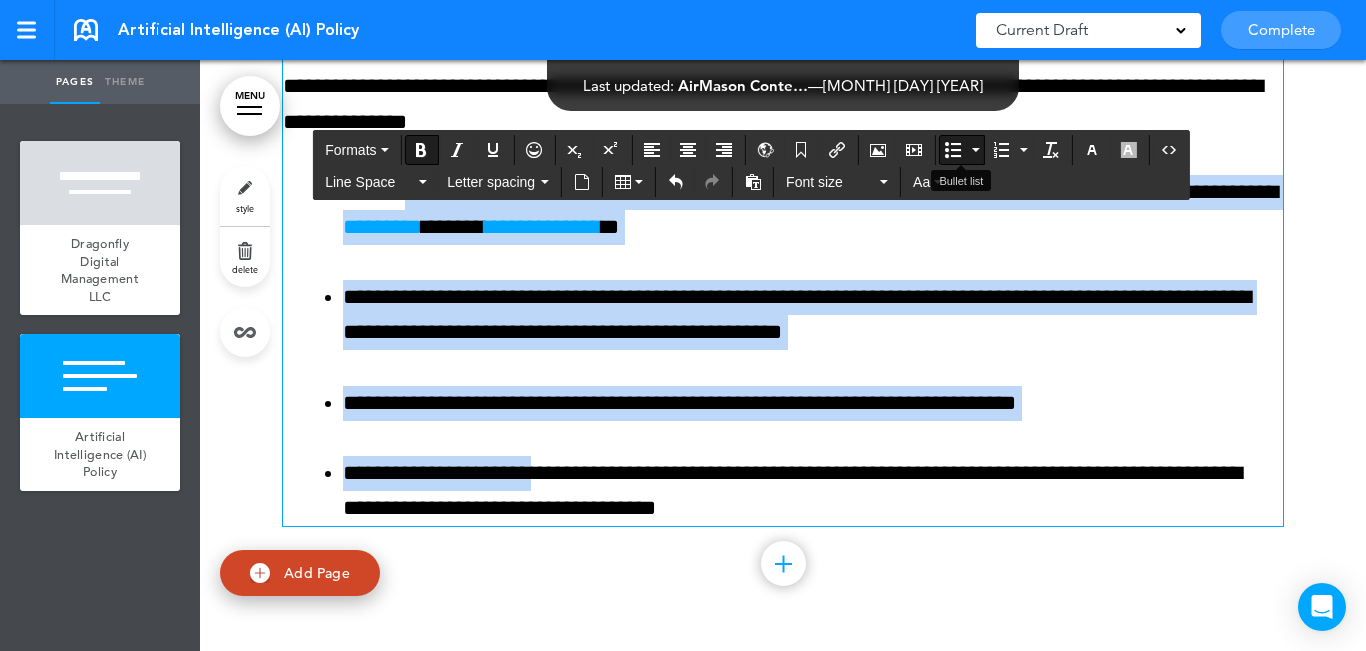 click at bounding box center [953, 150] 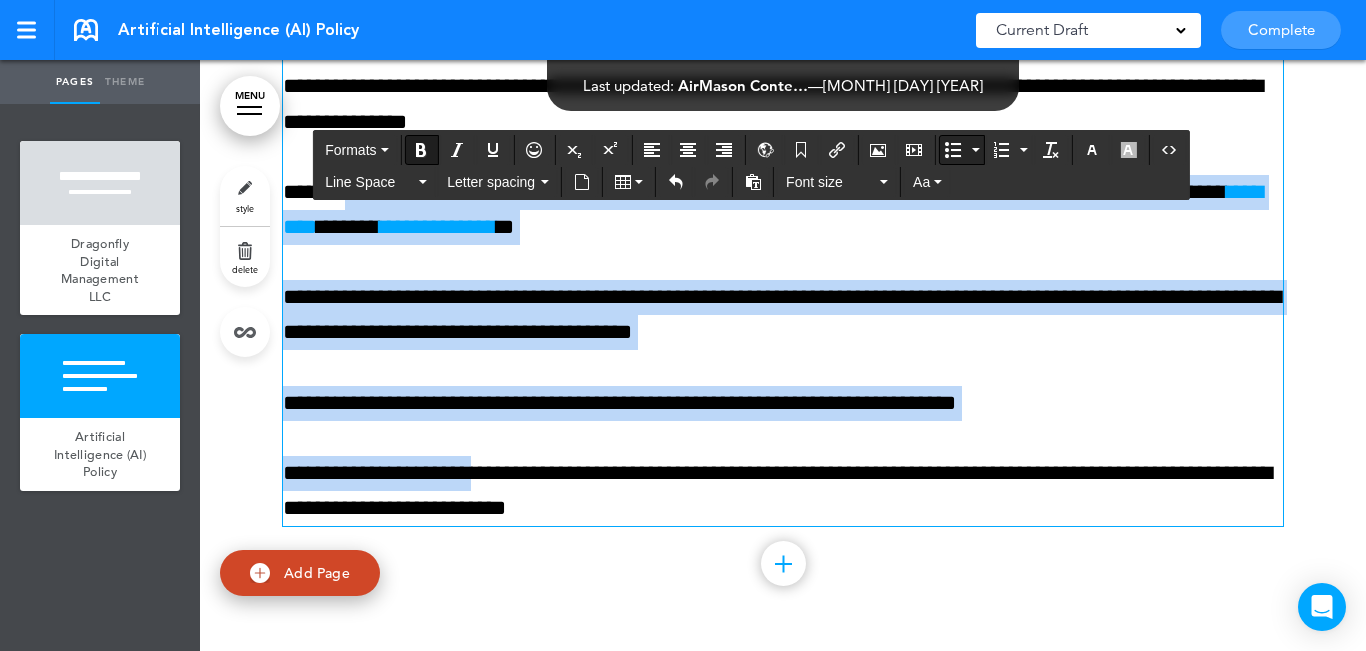 click at bounding box center [953, 150] 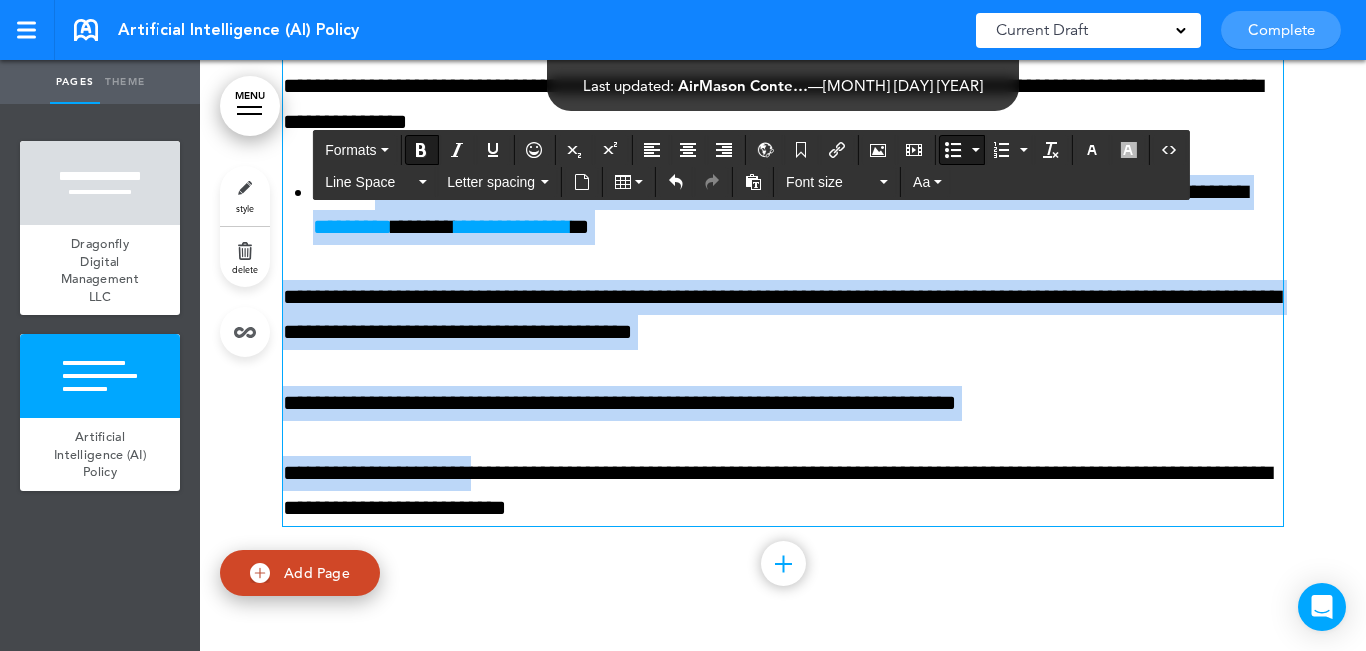 click on "**********" at bounding box center (783, 315) 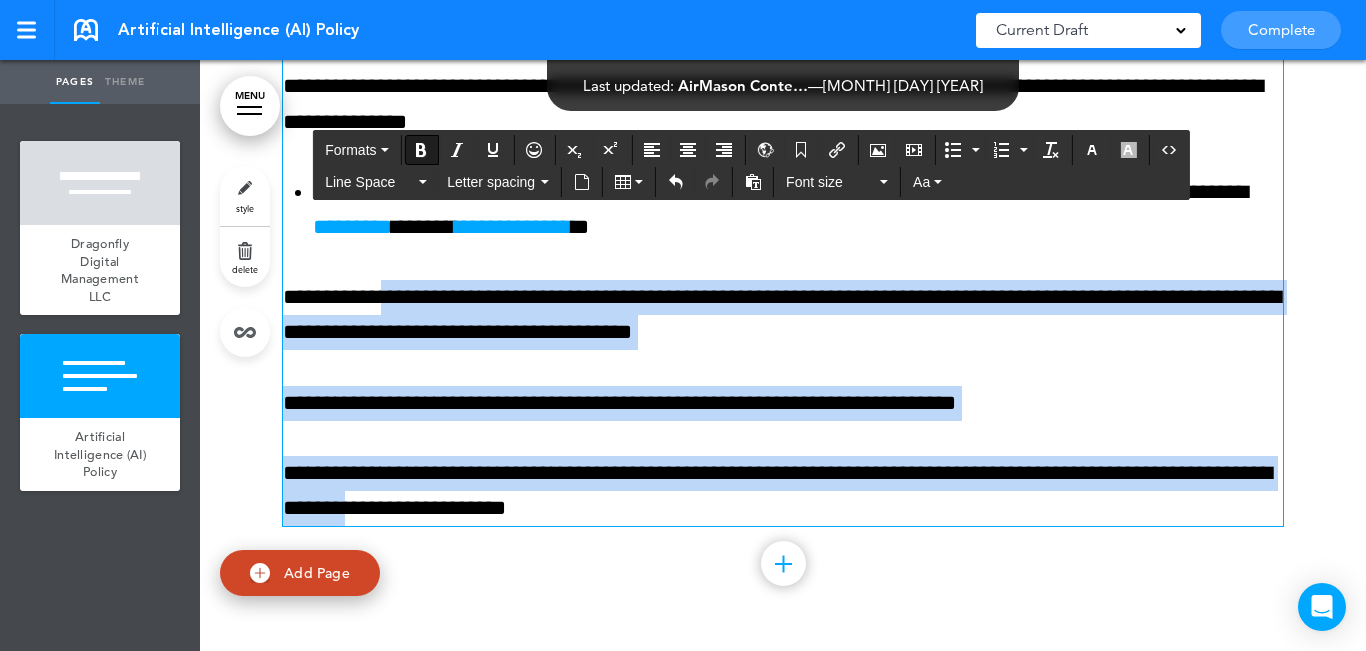 drag, startPoint x: 398, startPoint y: 309, endPoint x: 700, endPoint y: 342, distance: 303.79764 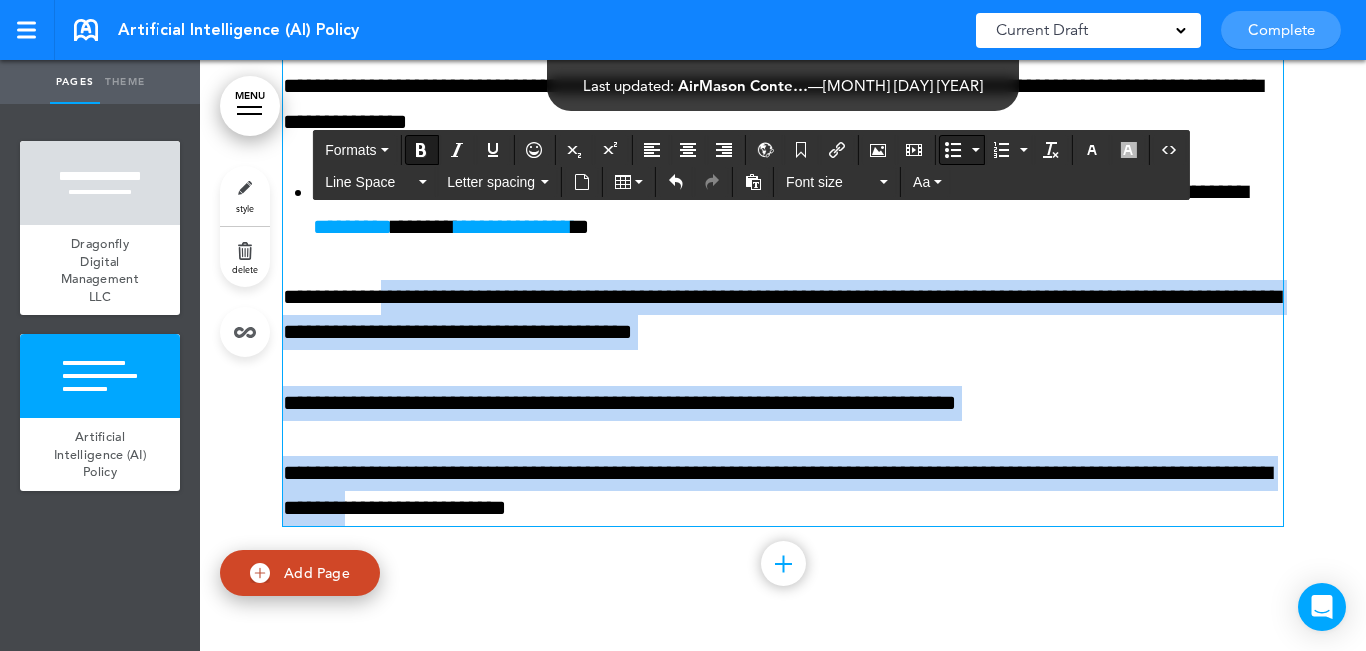 click at bounding box center [953, 150] 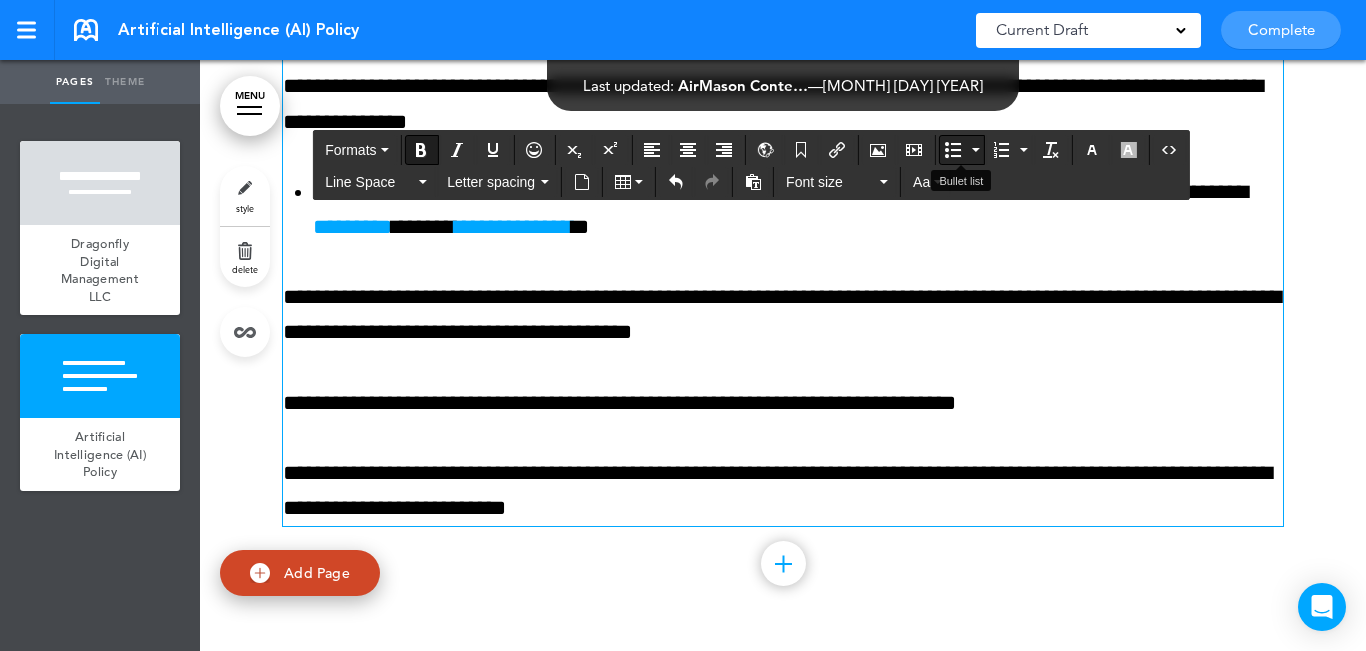 click at bounding box center [953, 150] 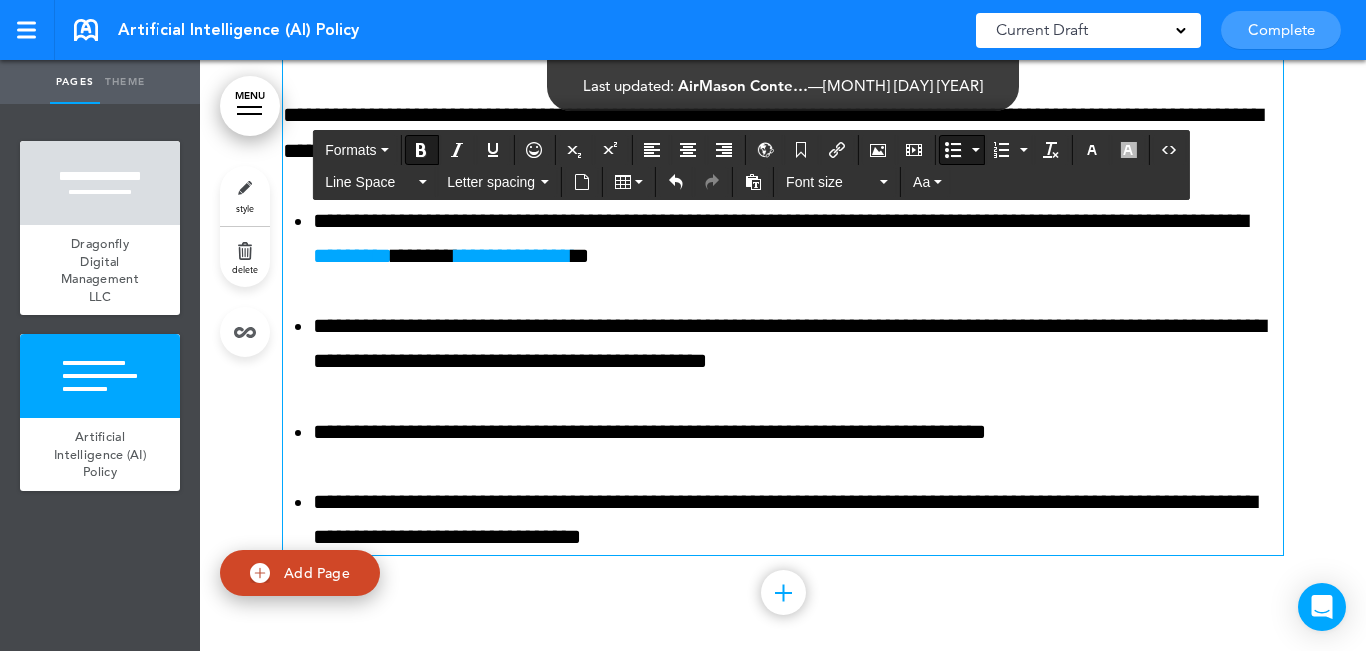 scroll, scrollTop: 5673, scrollLeft: 0, axis: vertical 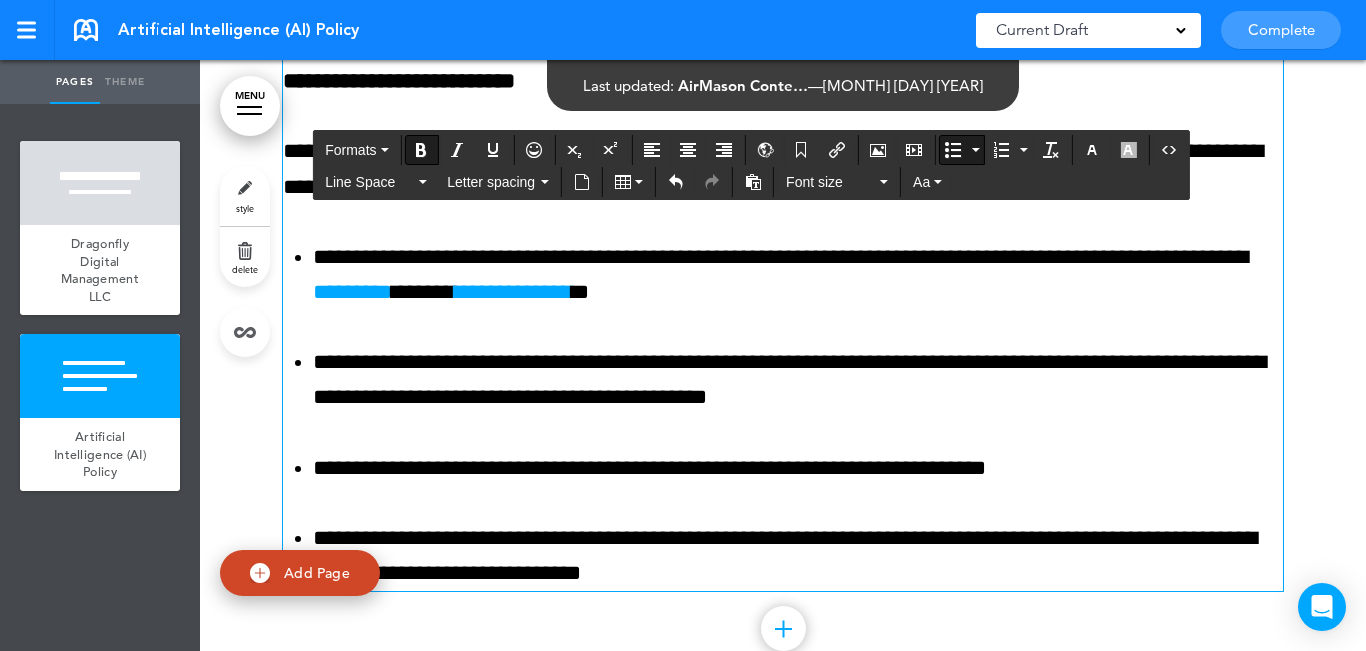 click on "**********" at bounding box center [798, 380] 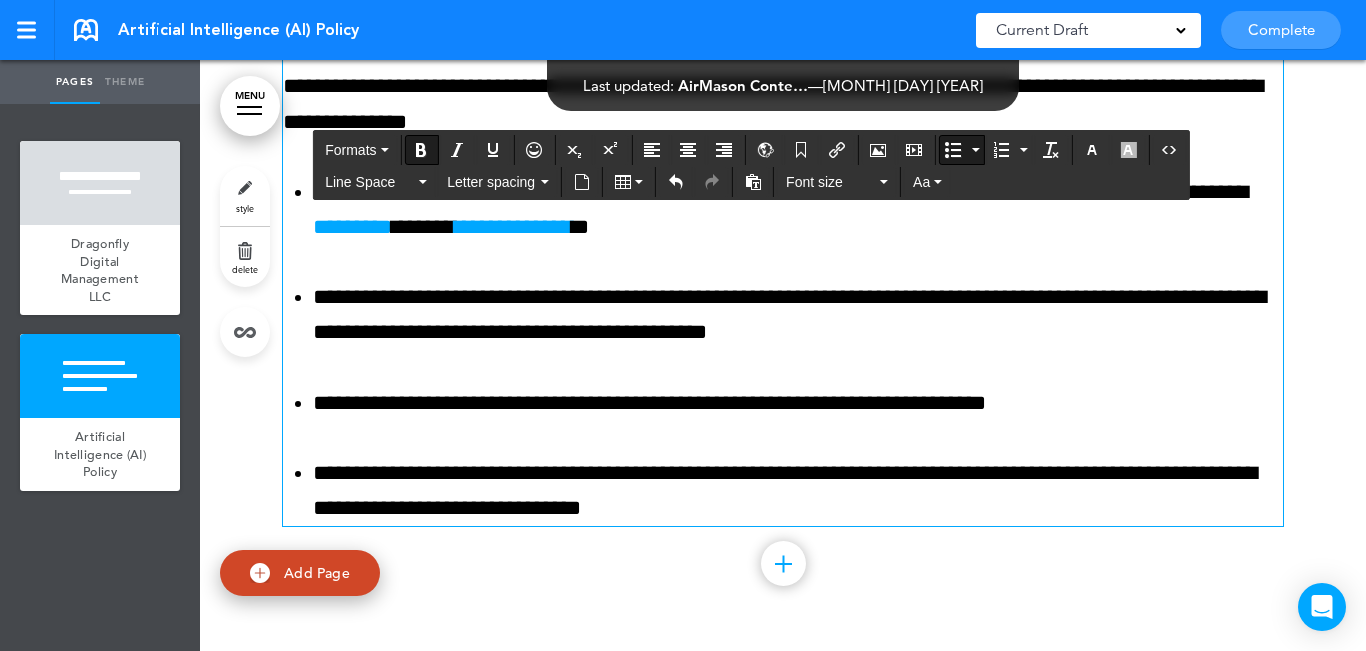 click on "**********" at bounding box center (783, -2179) 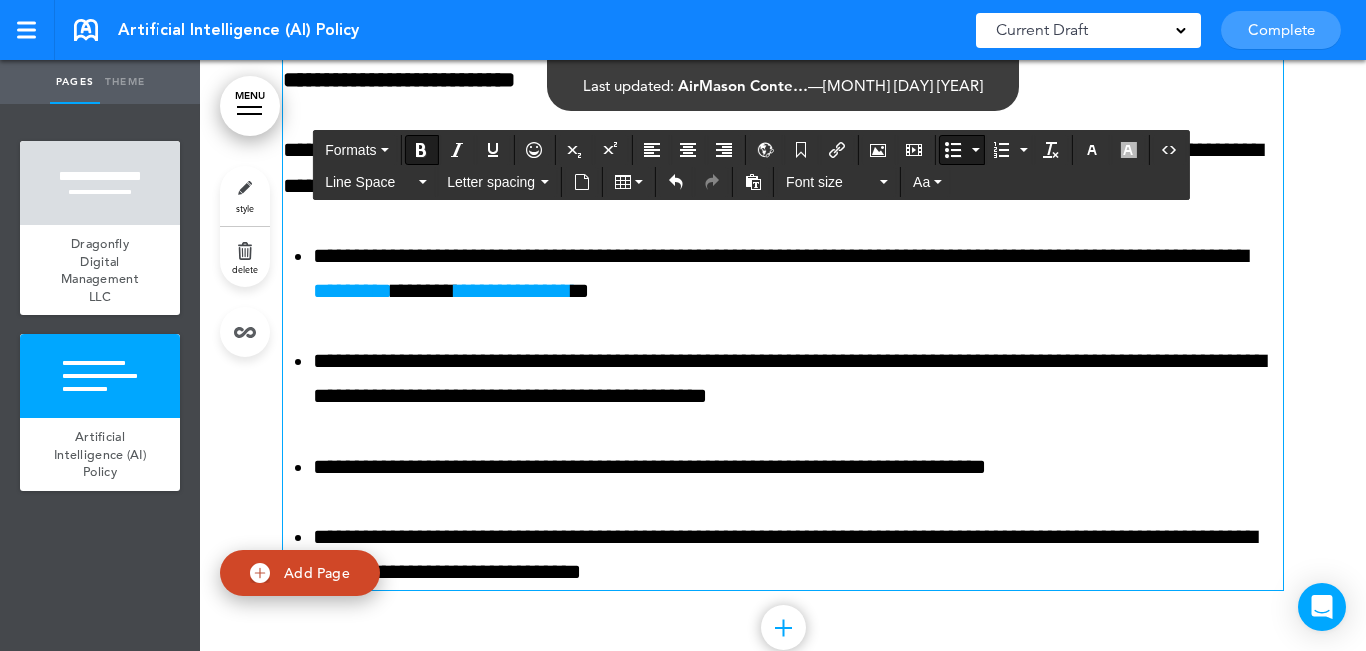 scroll, scrollTop: 5673, scrollLeft: 0, axis: vertical 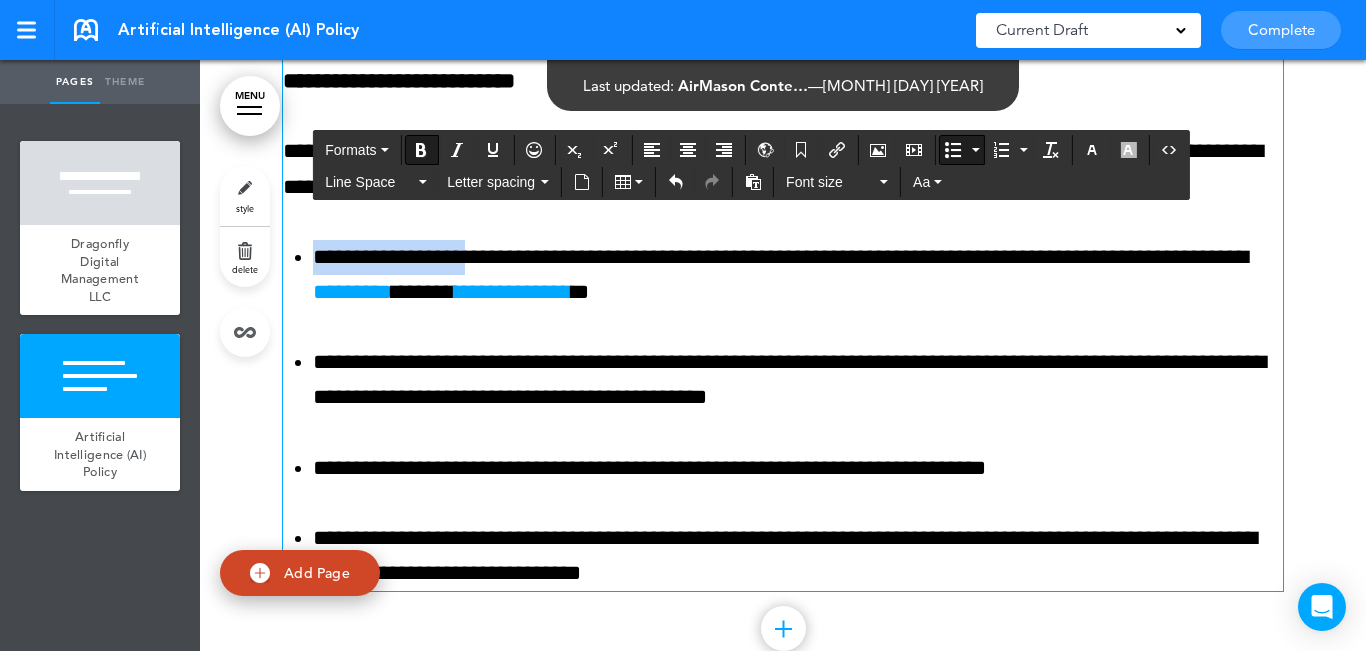 drag, startPoint x: 488, startPoint y: 276, endPoint x: 311, endPoint y: 264, distance: 177.40631 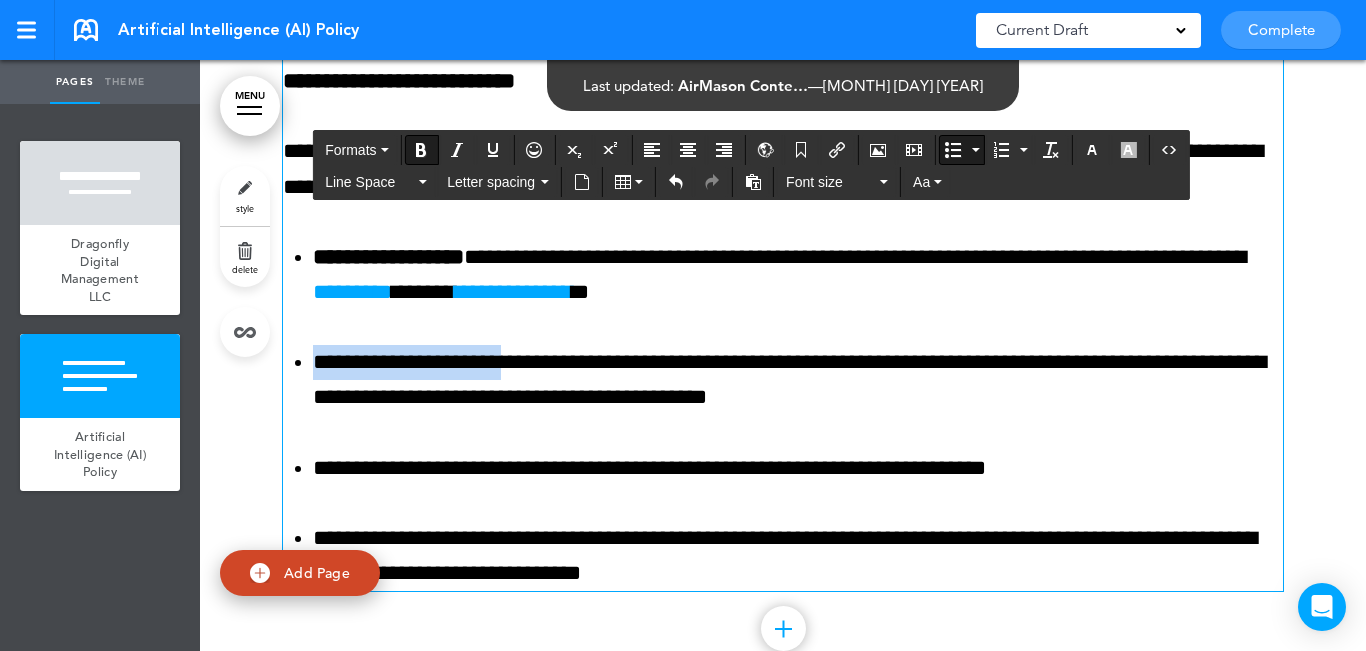 drag, startPoint x: 522, startPoint y: 387, endPoint x: 292, endPoint y: 390, distance: 230.01956 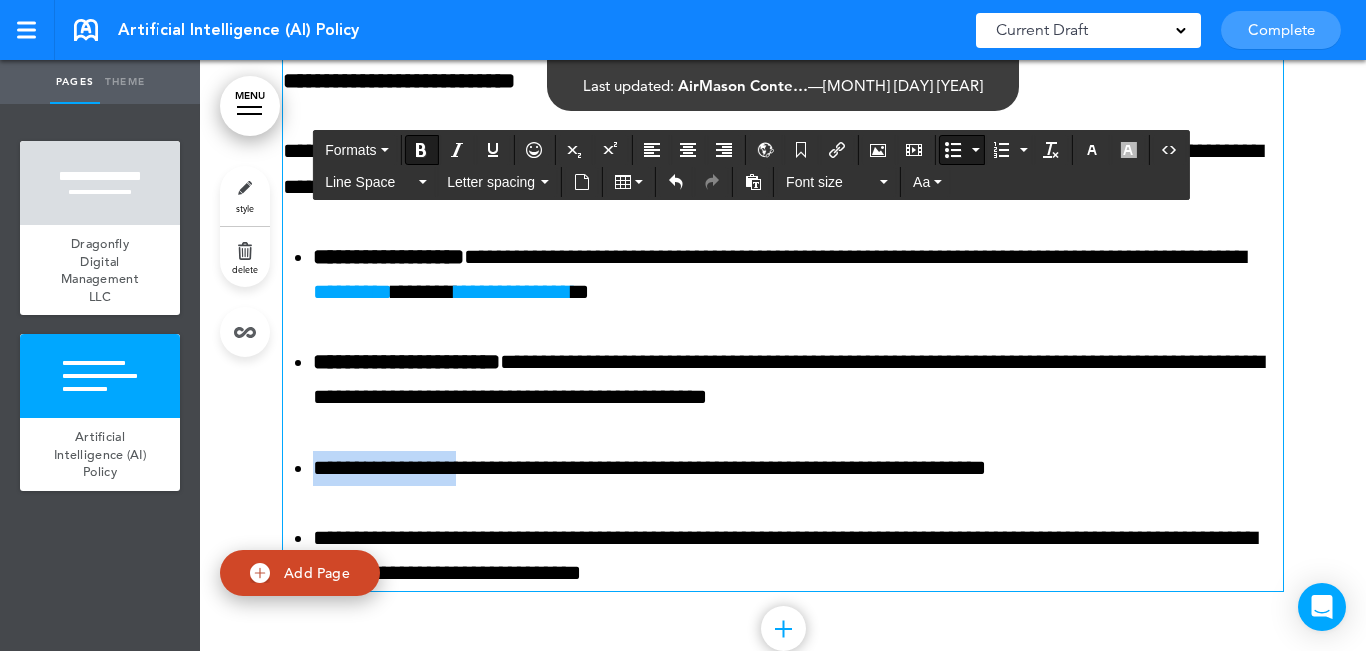 drag, startPoint x: 365, startPoint y: 494, endPoint x: 254, endPoint y: 493, distance: 111.0045 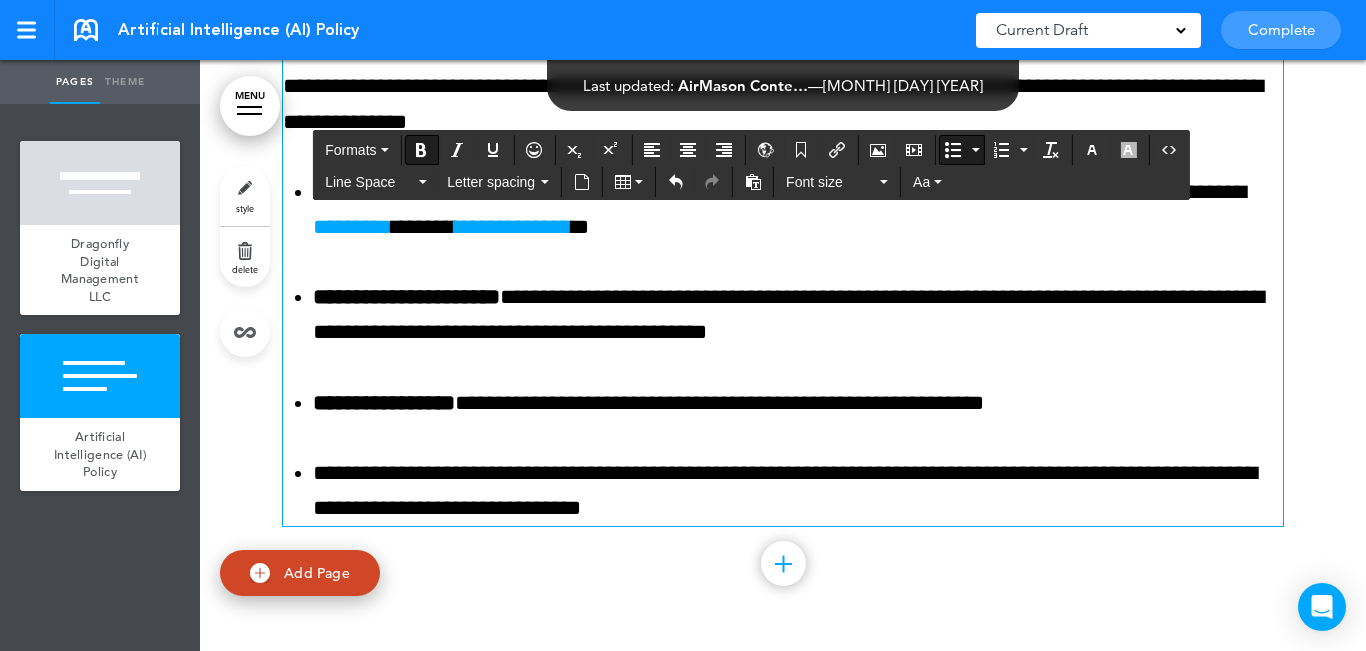 scroll, scrollTop: 5773, scrollLeft: 0, axis: vertical 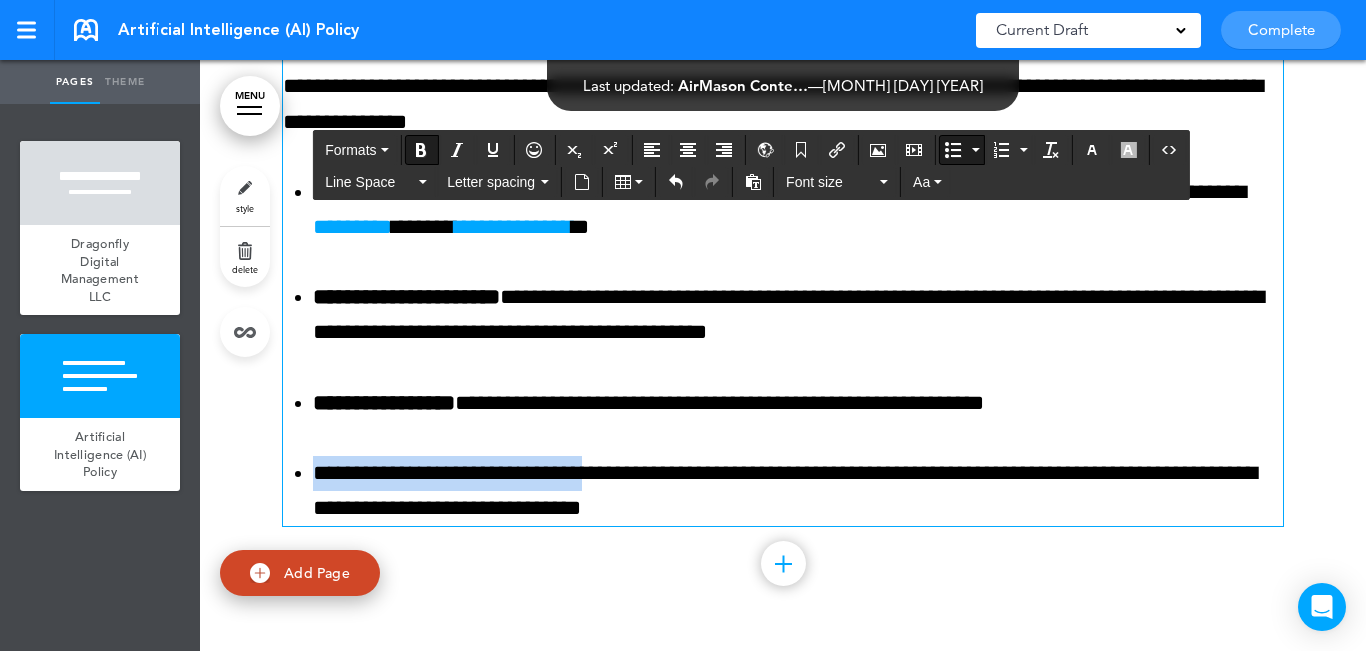 drag, startPoint x: 588, startPoint y: 466, endPoint x: 287, endPoint y: 468, distance: 301.00665 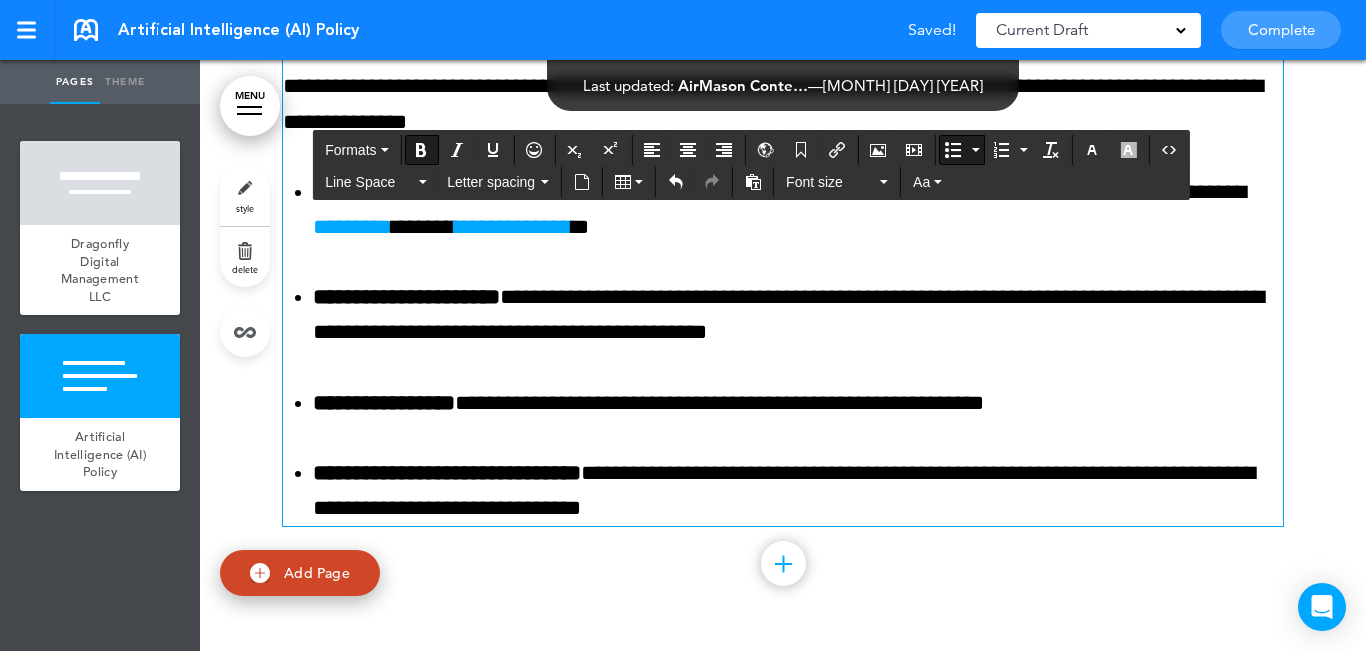 scroll, scrollTop: 1480, scrollLeft: 0, axis: vertical 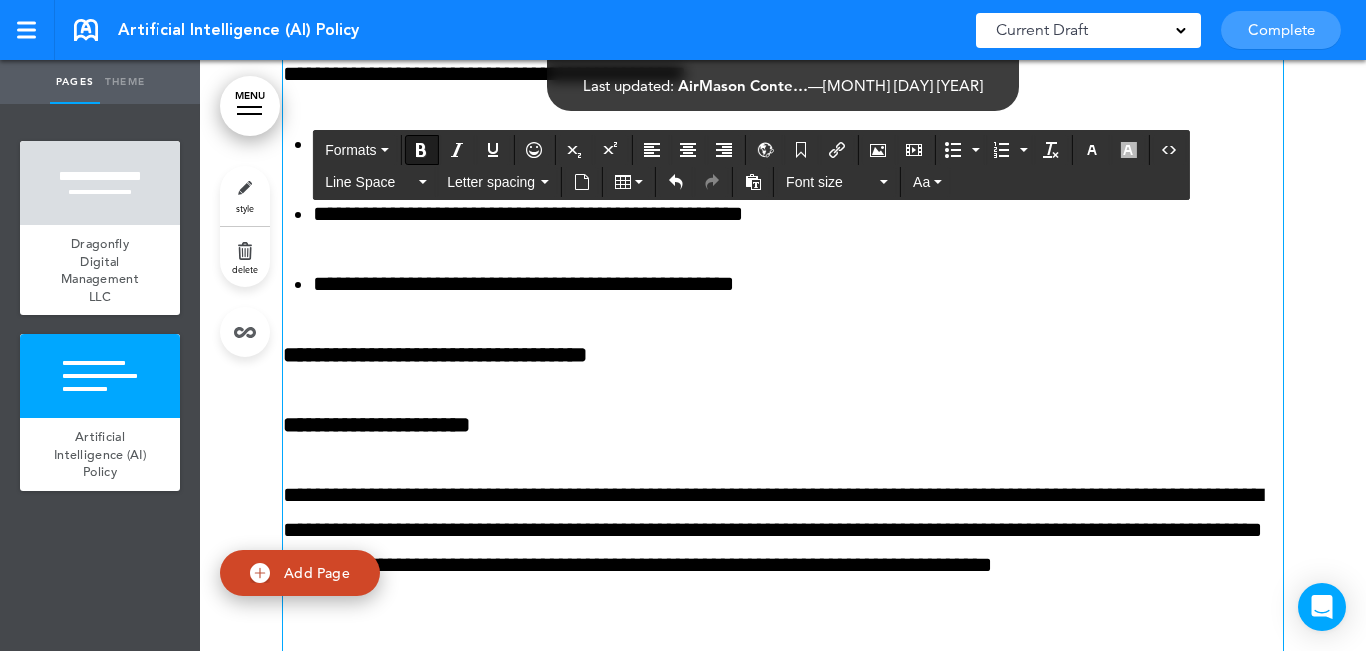 click on "**********" at bounding box center [435, 355] 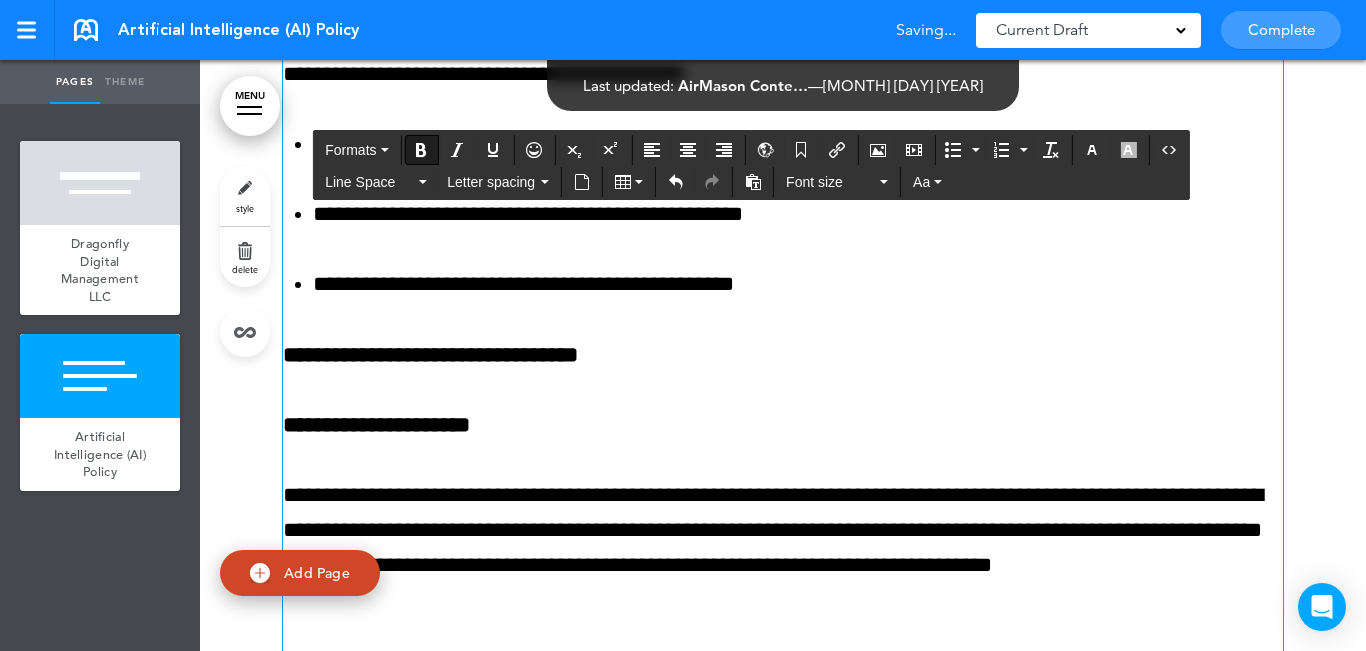 scroll, scrollTop: 2113, scrollLeft: 0, axis: vertical 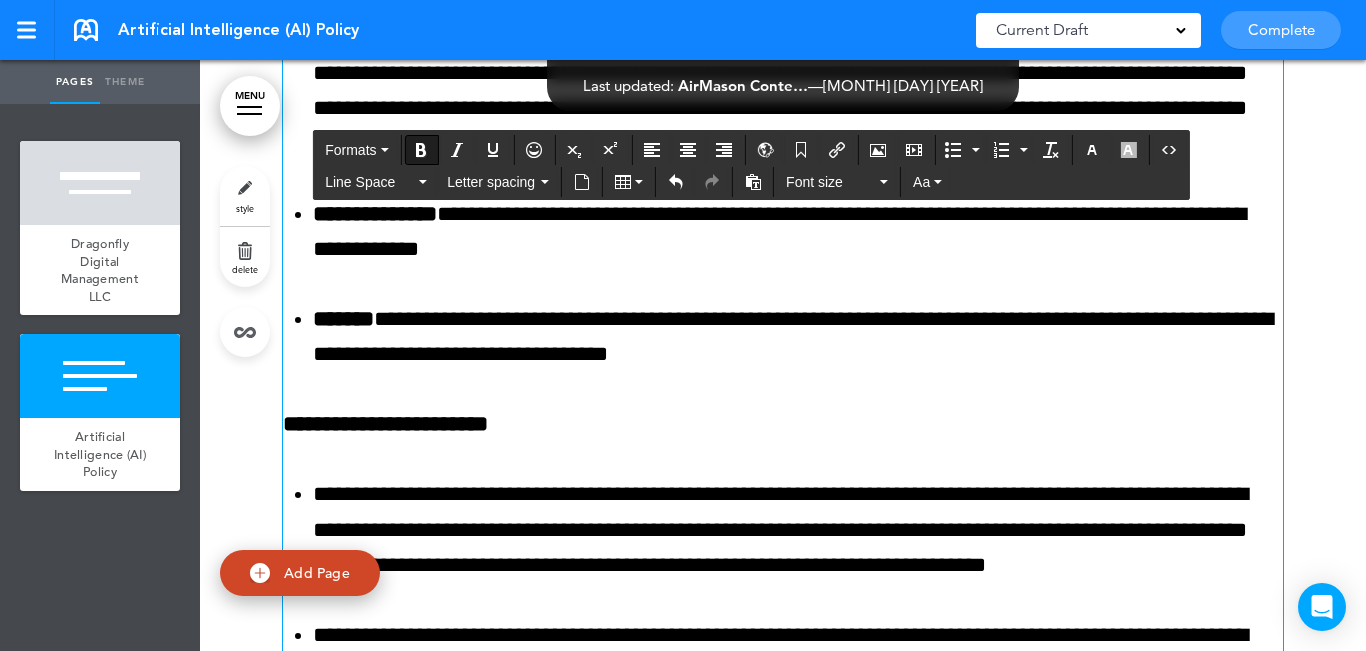 click on "**********" at bounding box center [798, 337] 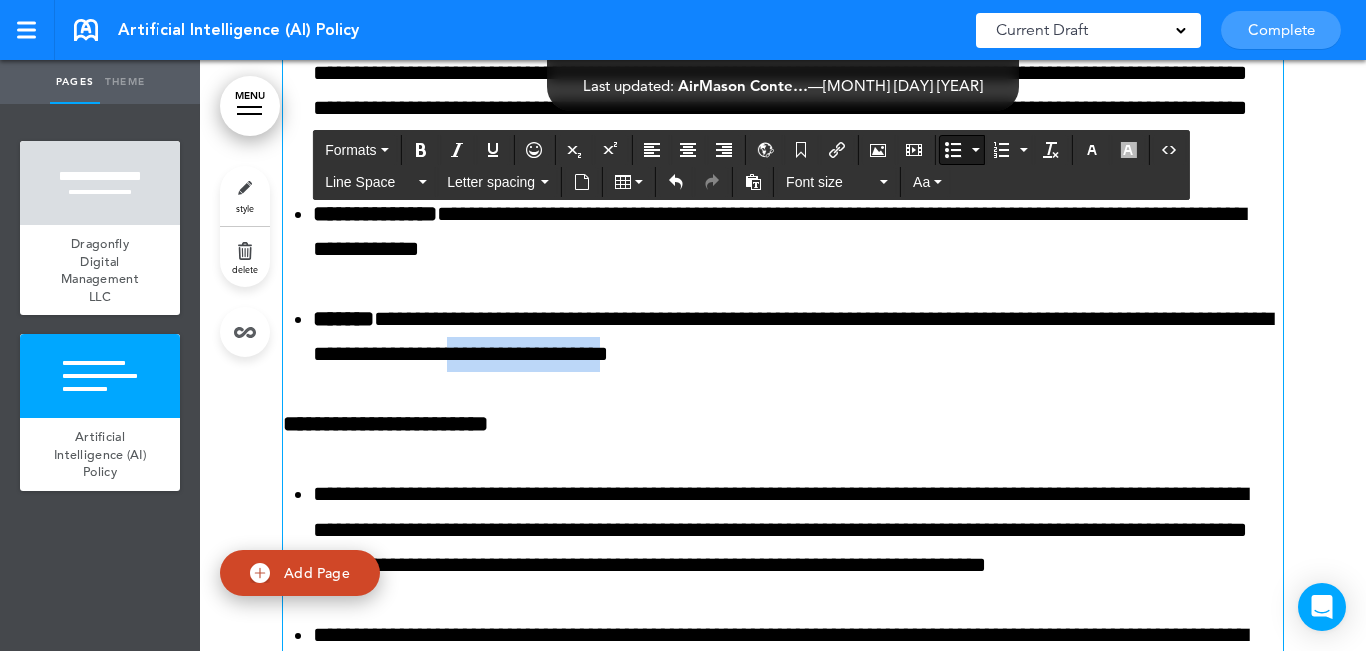 drag, startPoint x: 559, startPoint y: 349, endPoint x: 657, endPoint y: 346, distance: 98.045906 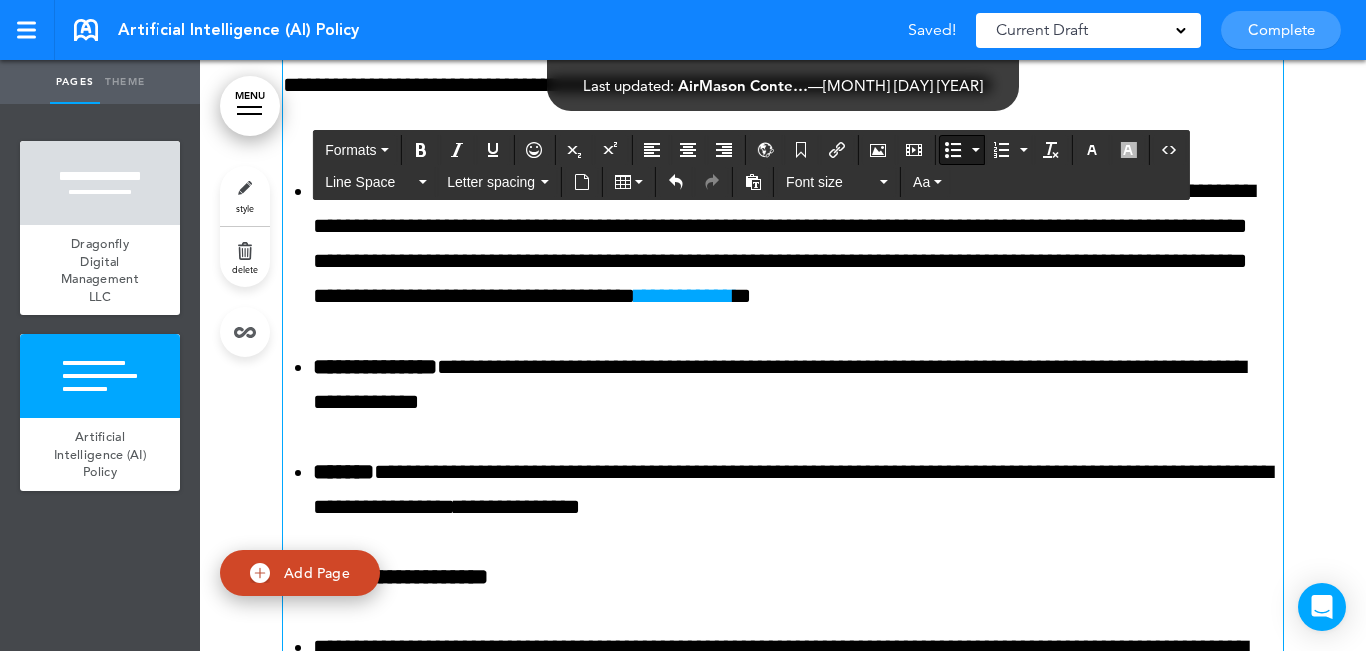 scroll, scrollTop: 1913, scrollLeft: 0, axis: vertical 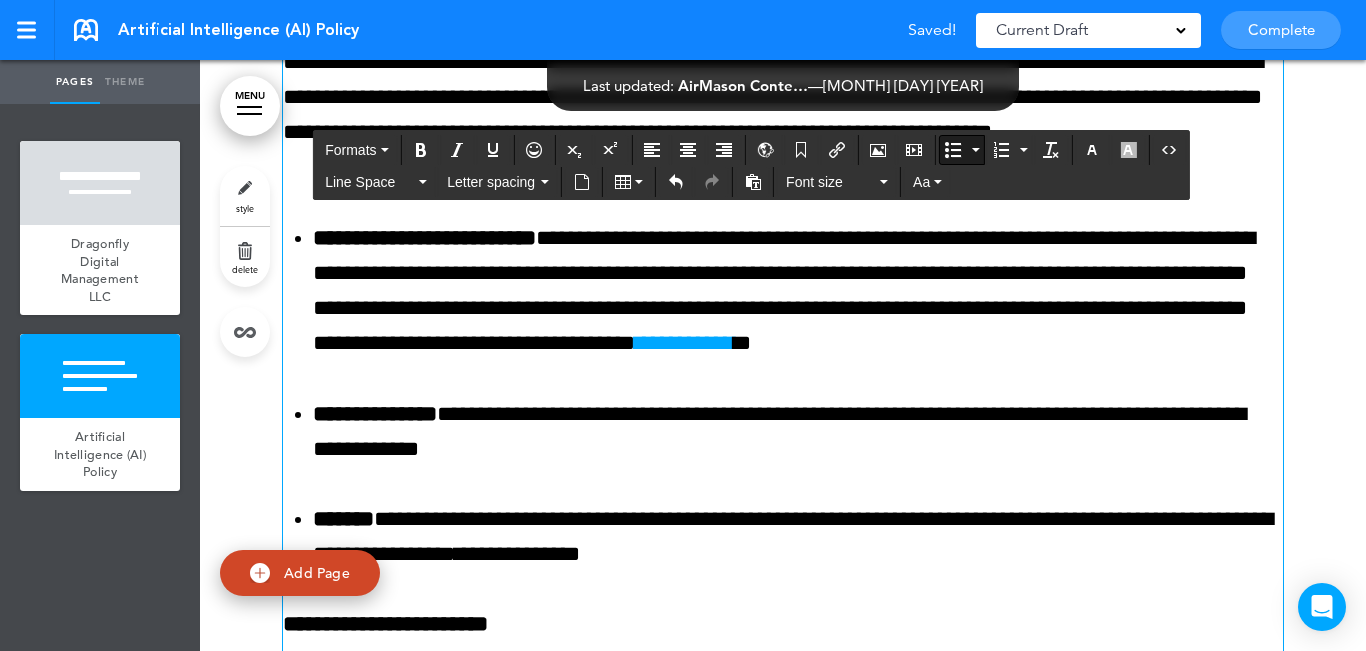 click on "*" at bounding box center [742, 343] 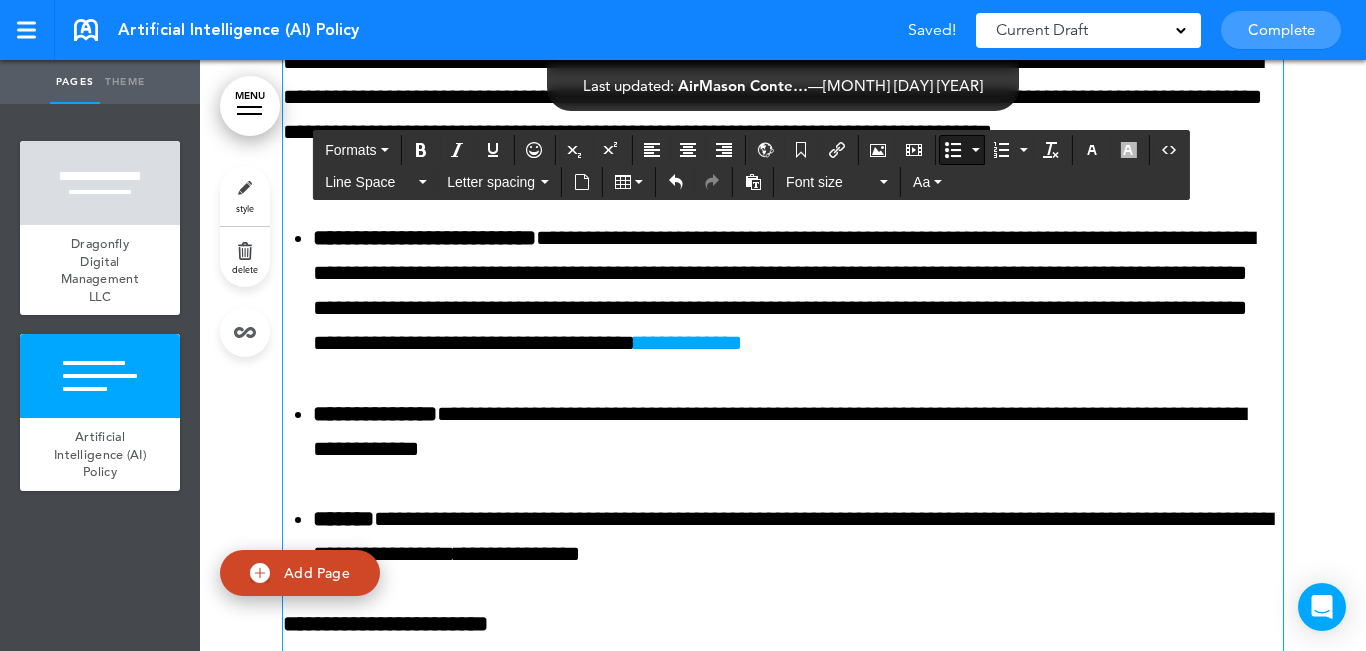 scroll, scrollTop: 5646, scrollLeft: 0, axis: vertical 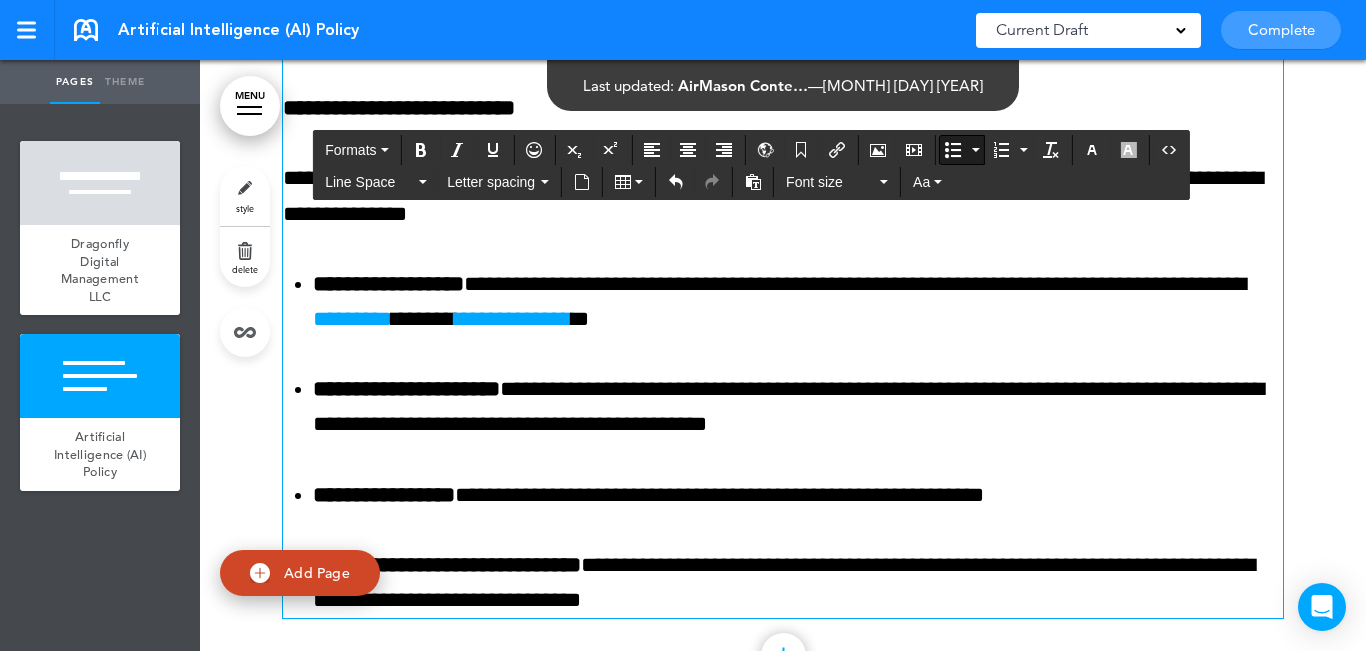click on "*****" at bounding box center (423, 319) 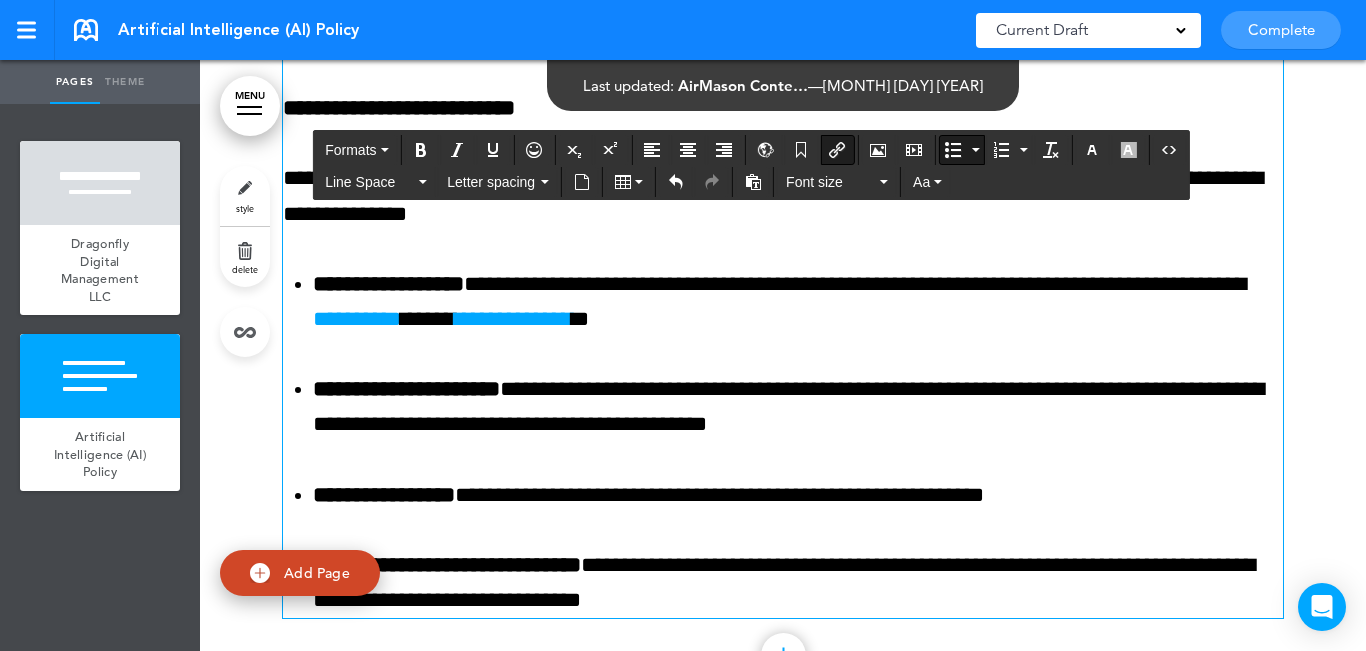 click on "*" at bounding box center [580, 319] 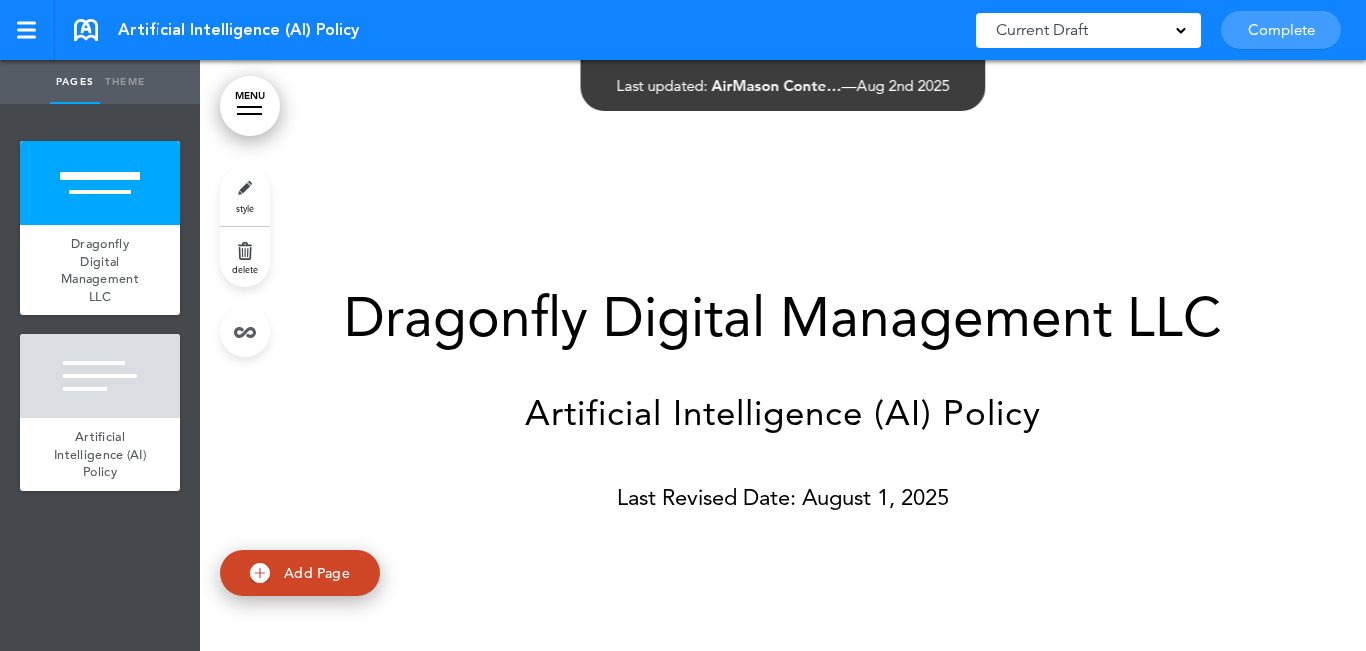 scroll, scrollTop: 0, scrollLeft: 0, axis: both 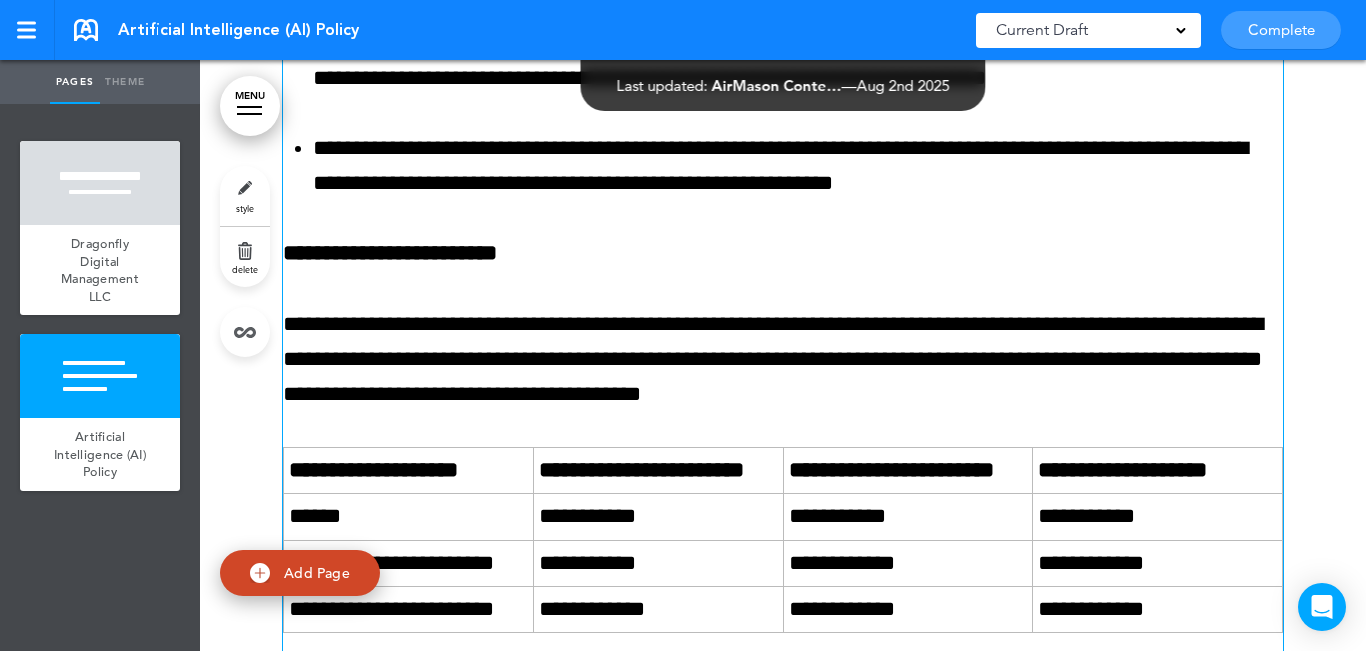 click on "**********" at bounding box center [783, 360] 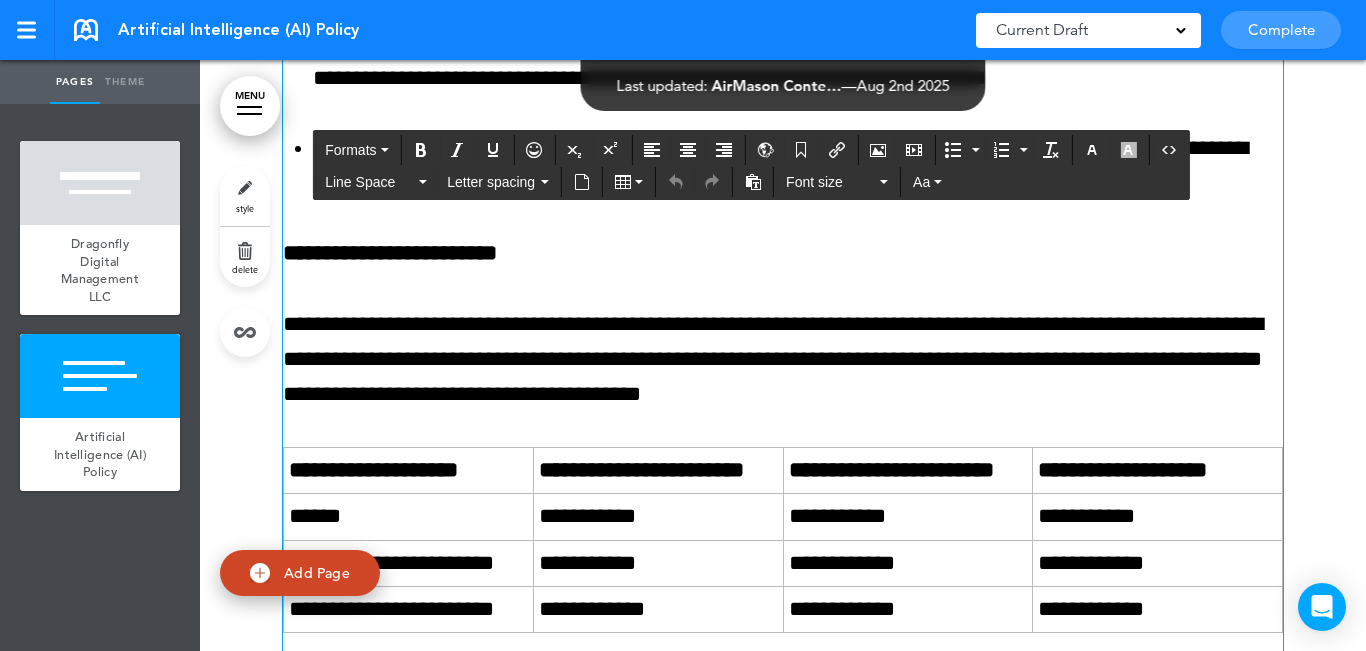 paste 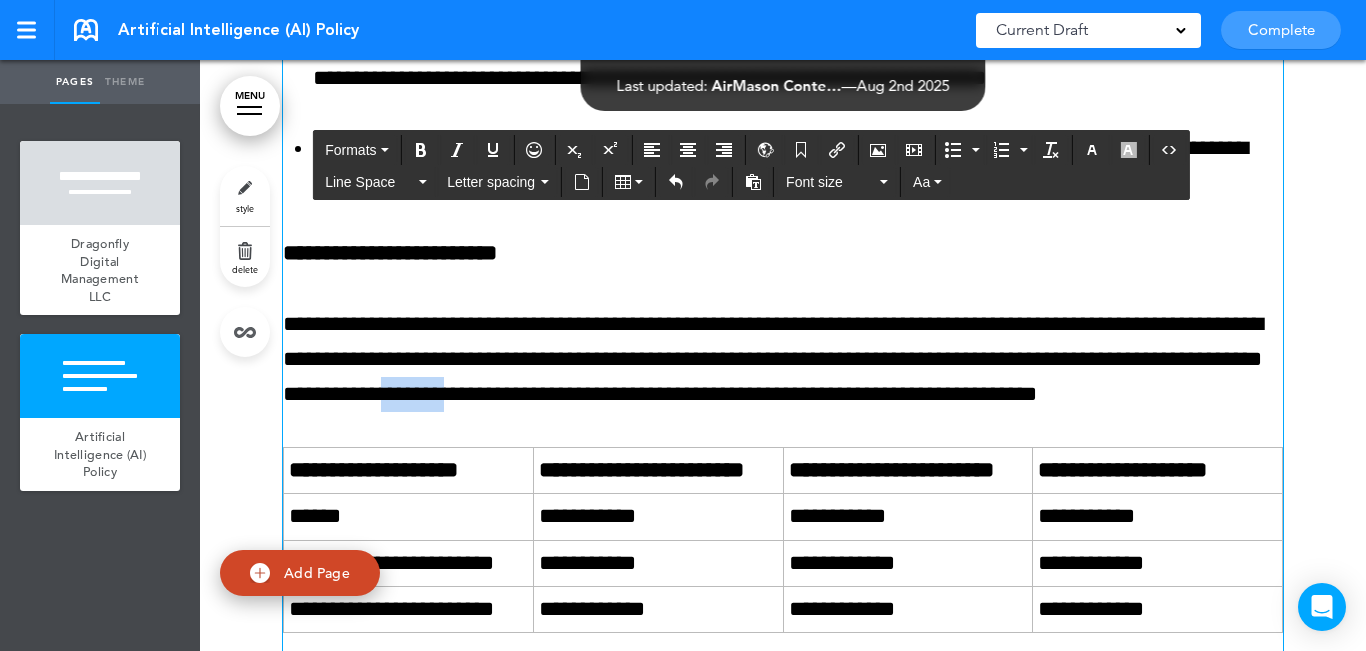 drag, startPoint x: 660, startPoint y: 392, endPoint x: 592, endPoint y: 398, distance: 68.26419 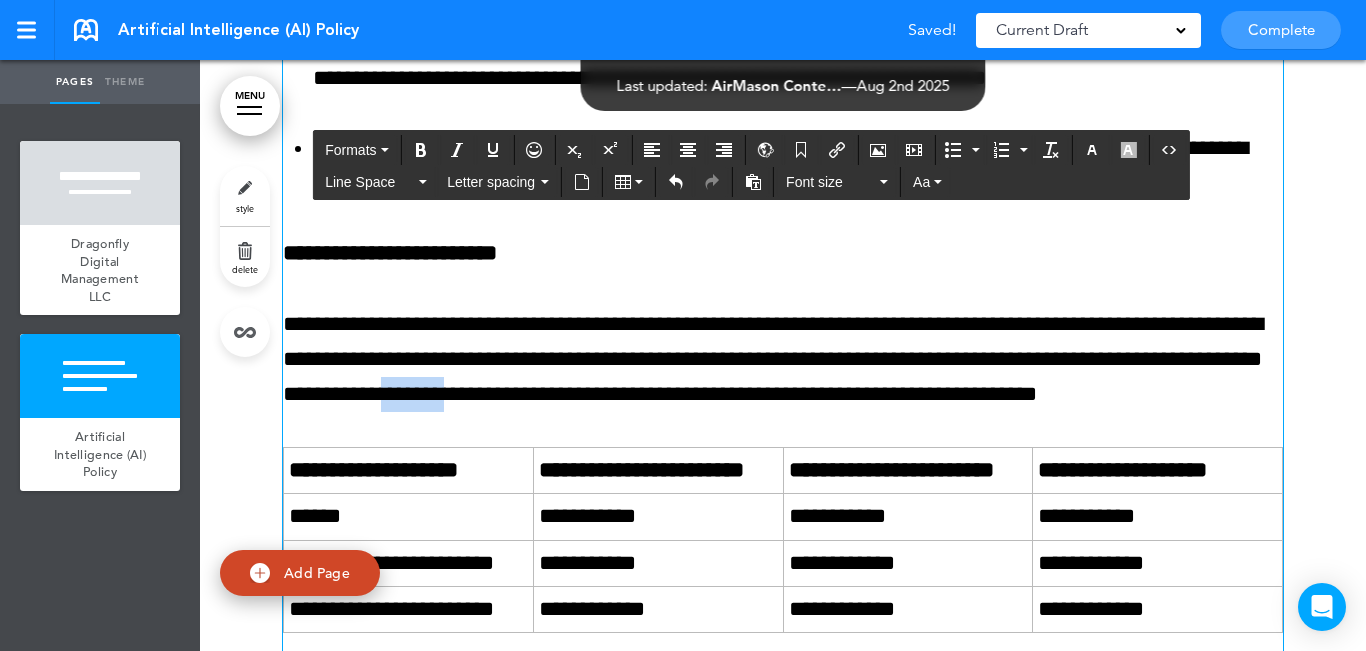 click on "**********" at bounding box center [783, 360] 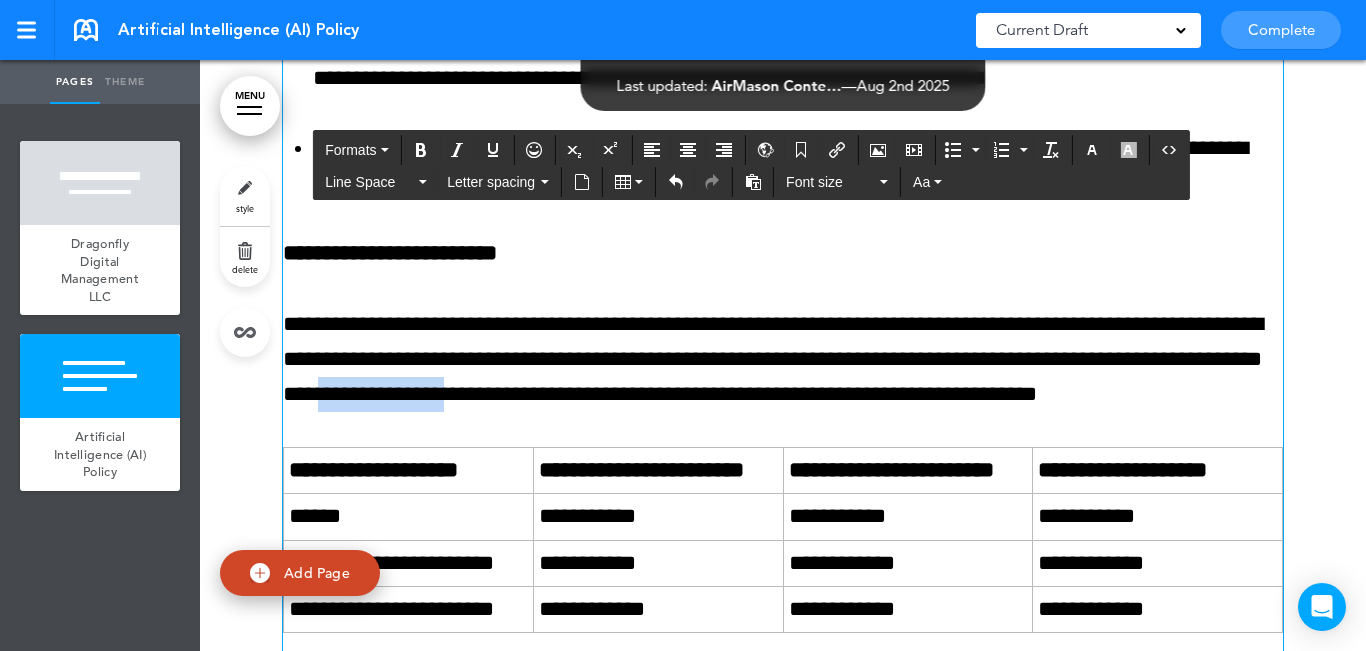 drag, startPoint x: 663, startPoint y: 388, endPoint x: 532, endPoint y: 391, distance: 131.03435 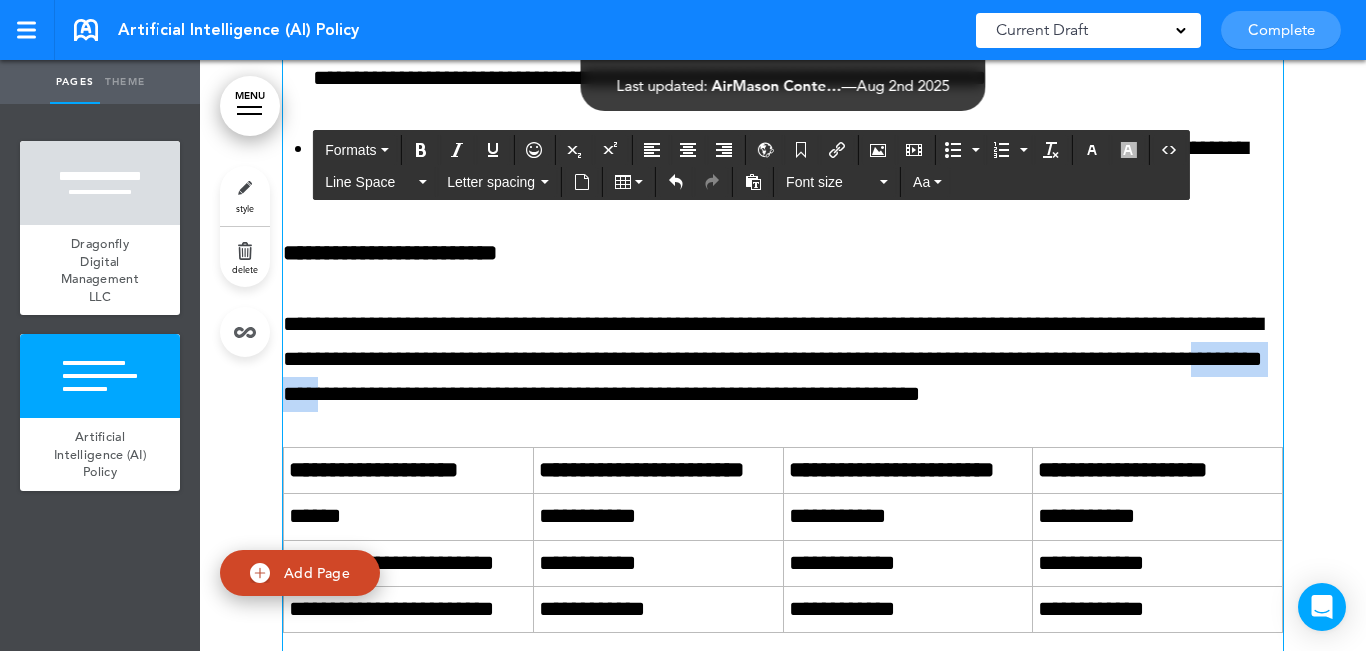 drag, startPoint x: 531, startPoint y: 388, endPoint x: 412, endPoint y: 397, distance: 119.33985 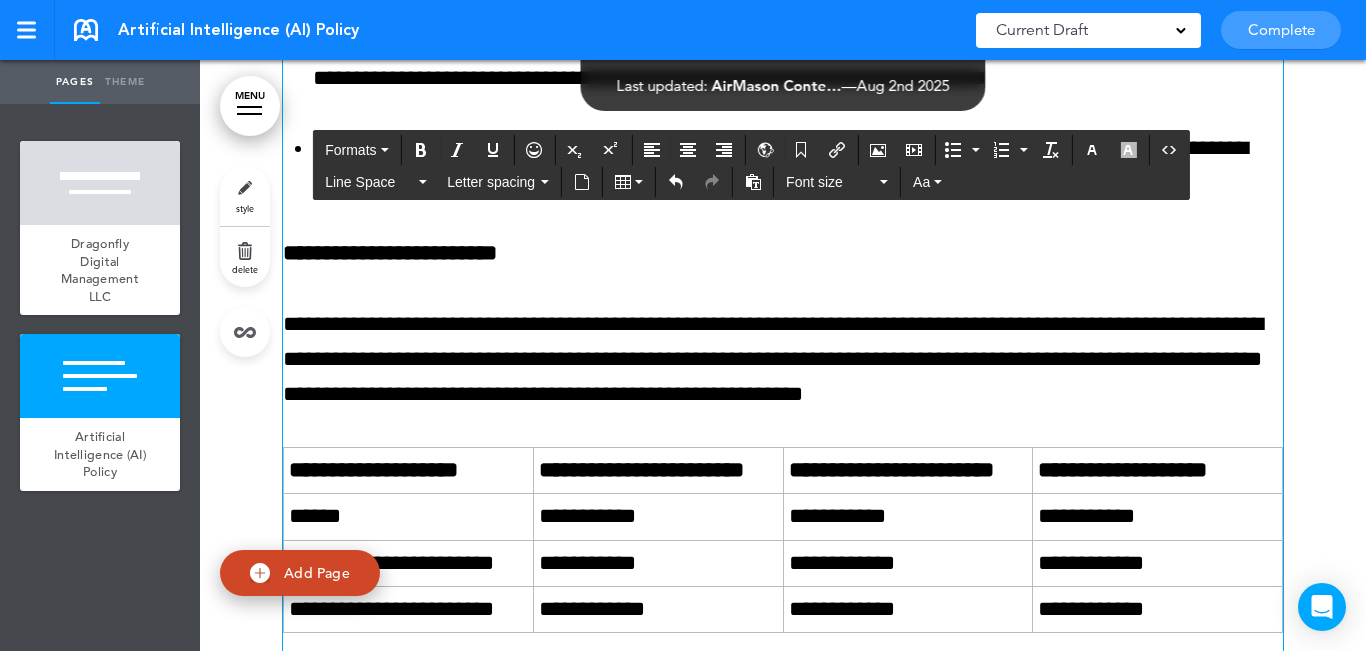 click on "**********" at bounding box center (783, 360) 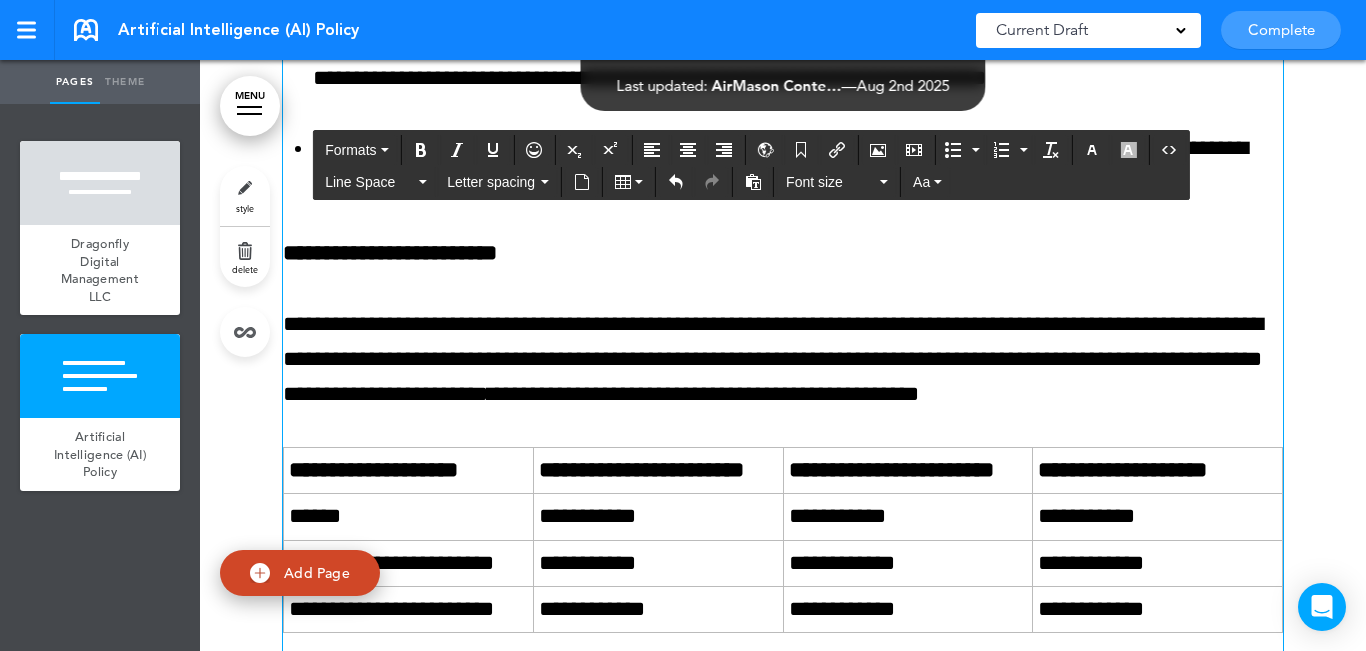 drag, startPoint x: 1322, startPoint y: 177, endPoint x: 1332, endPoint y: 174, distance: 10.440307 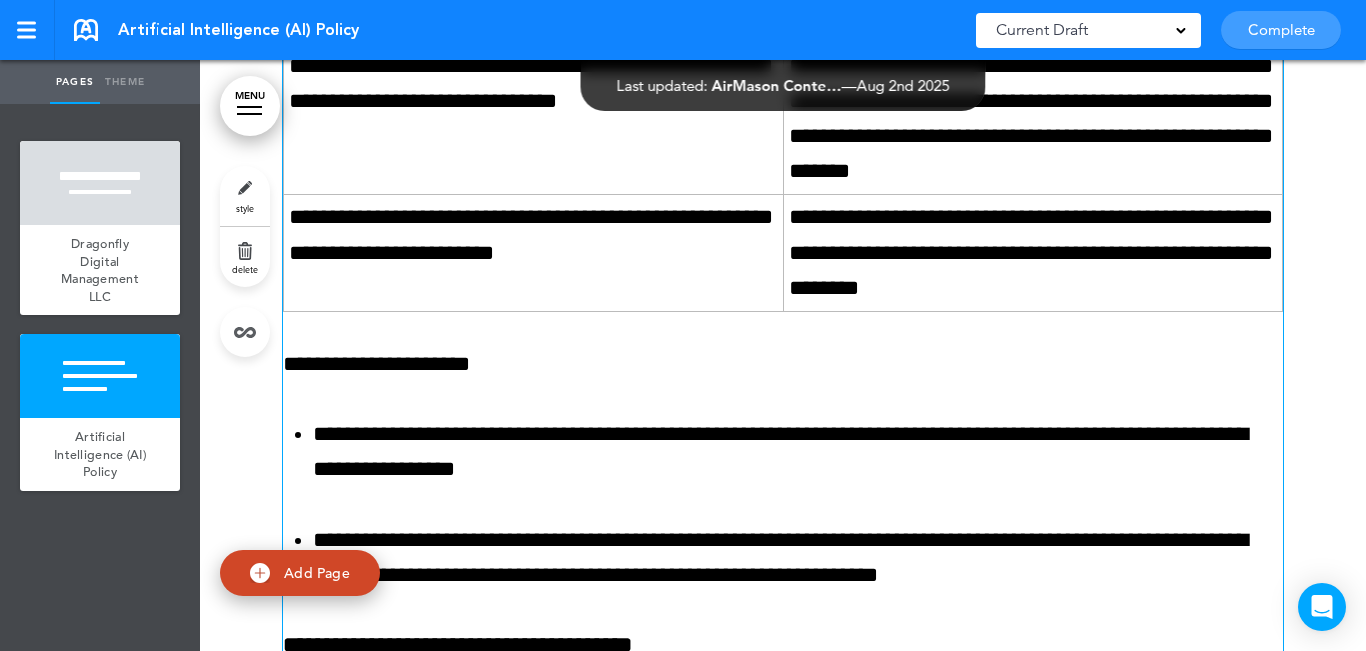 scroll, scrollTop: 3600, scrollLeft: 0, axis: vertical 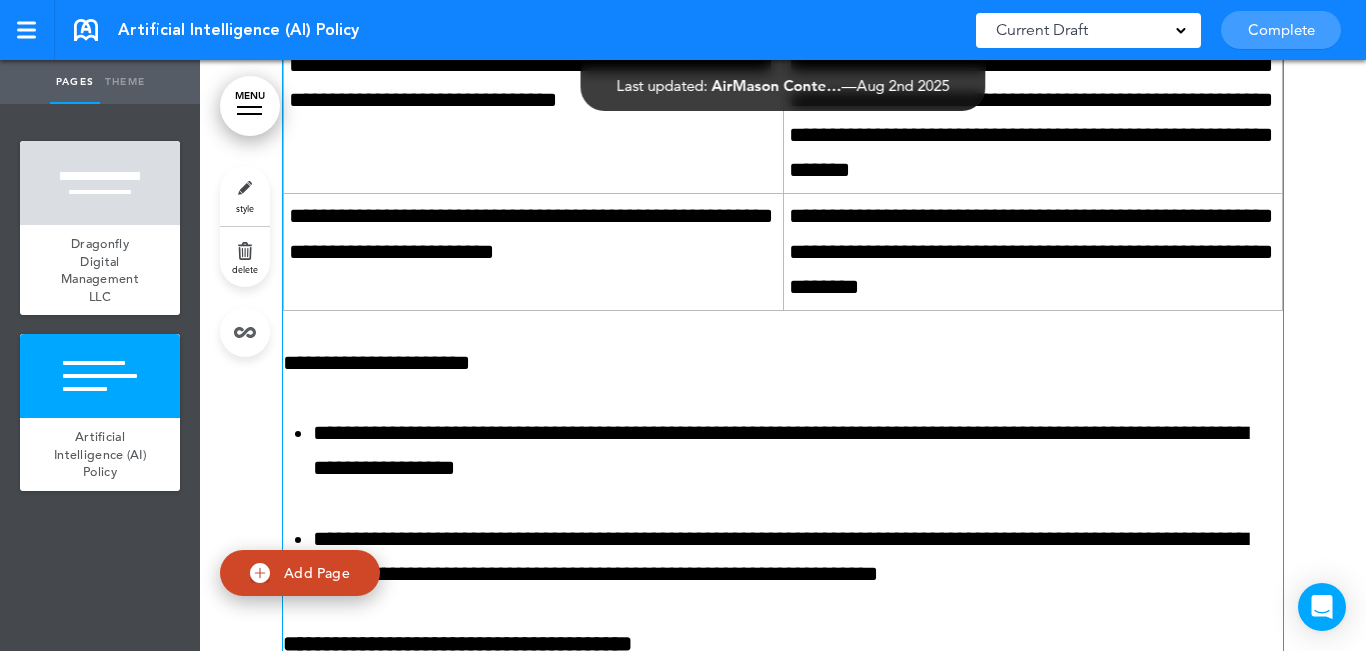 click on "**********" at bounding box center (783, 346) 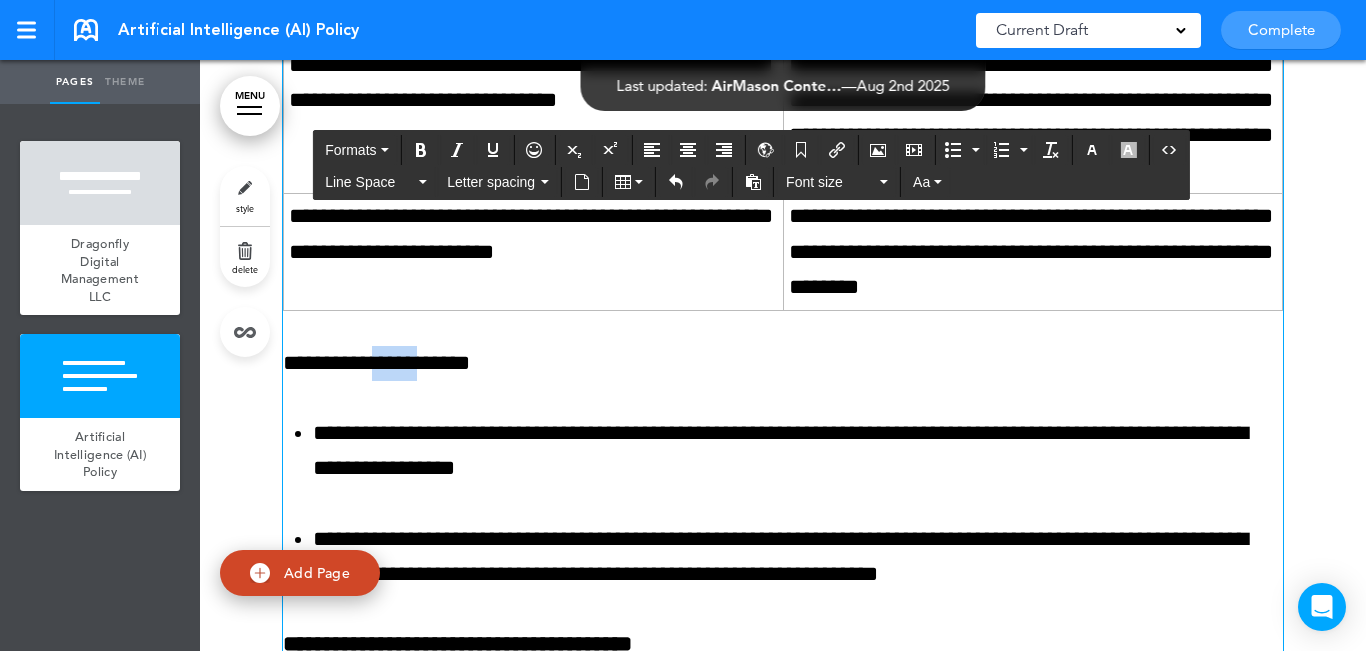 click on "**********" at bounding box center [783, 346] 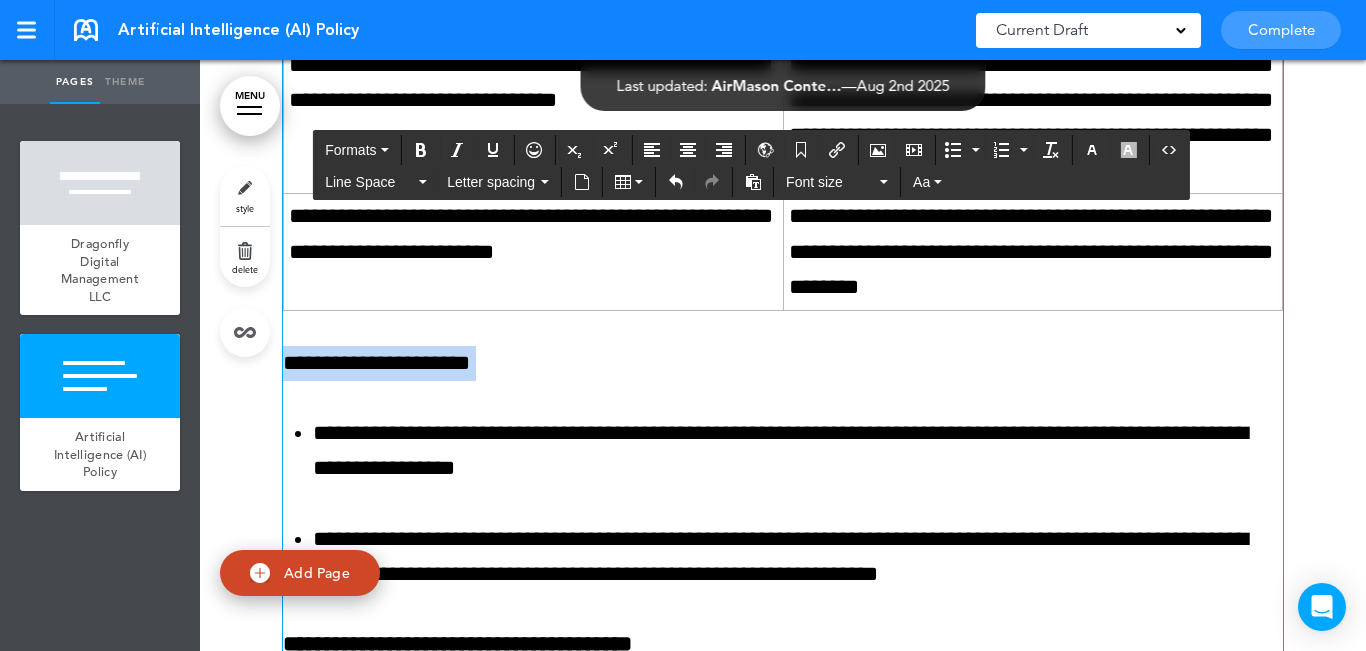 click on "**********" at bounding box center (783, 346) 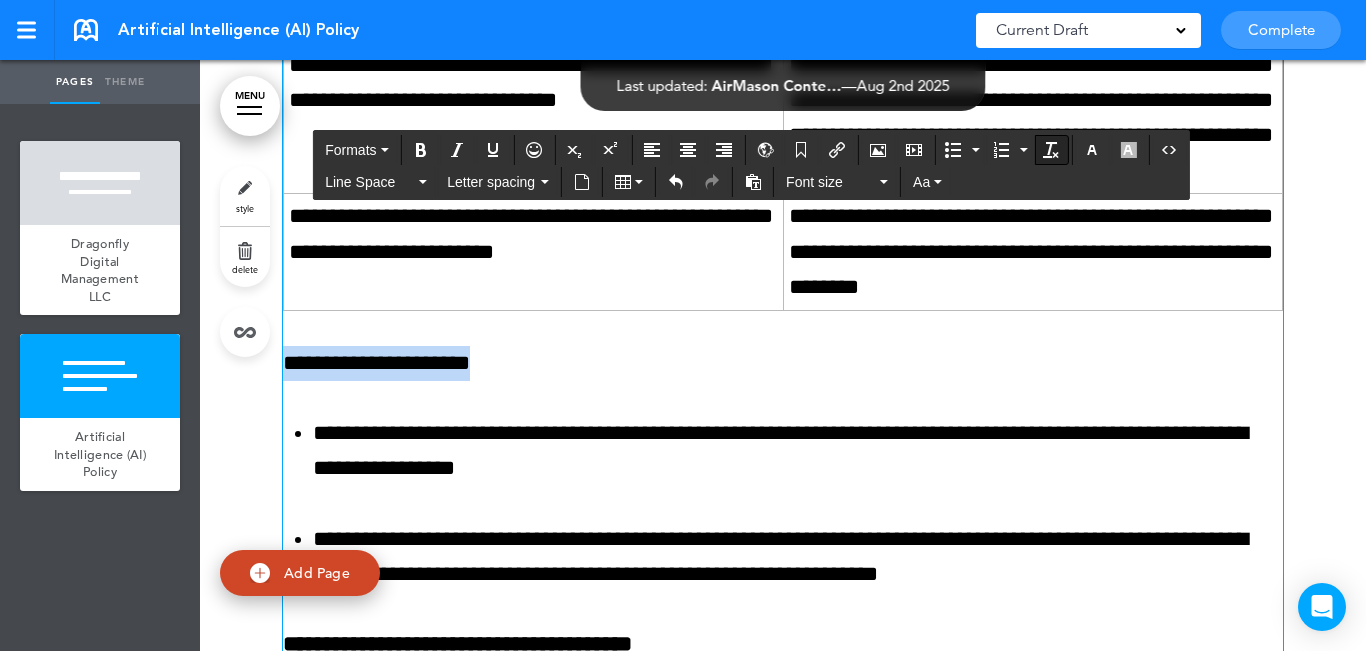 click at bounding box center (1051, 150) 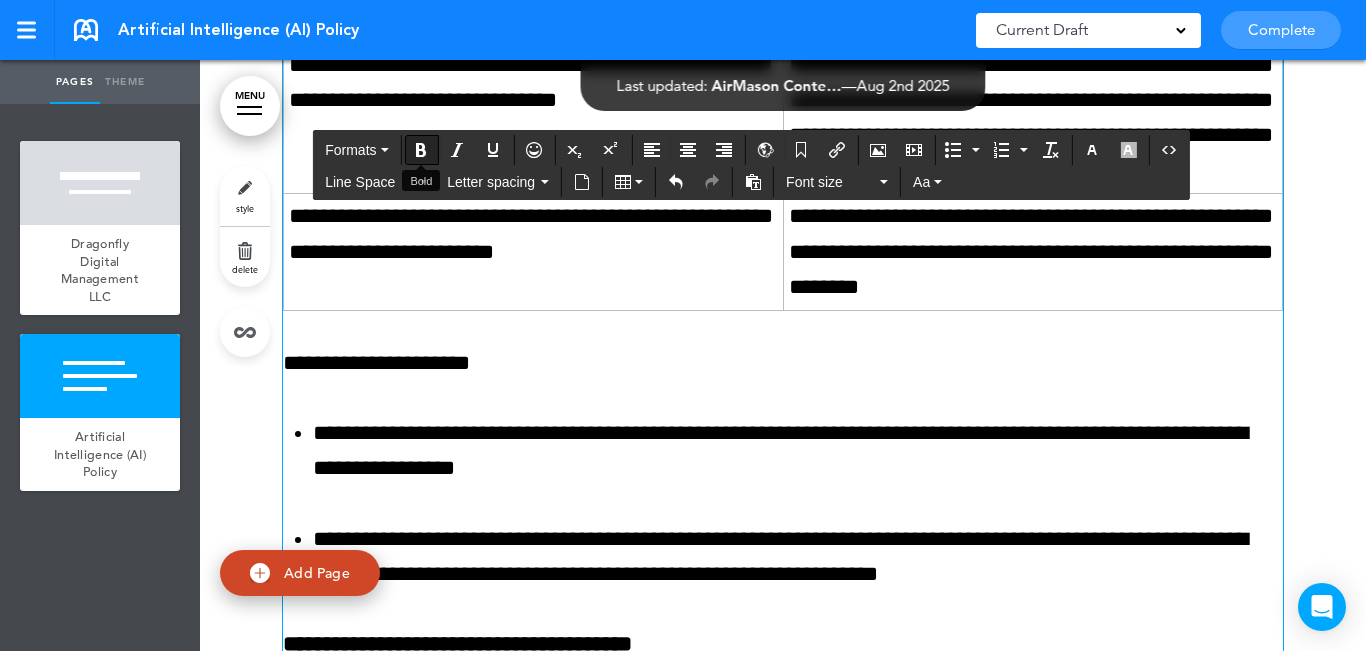 click at bounding box center [421, 150] 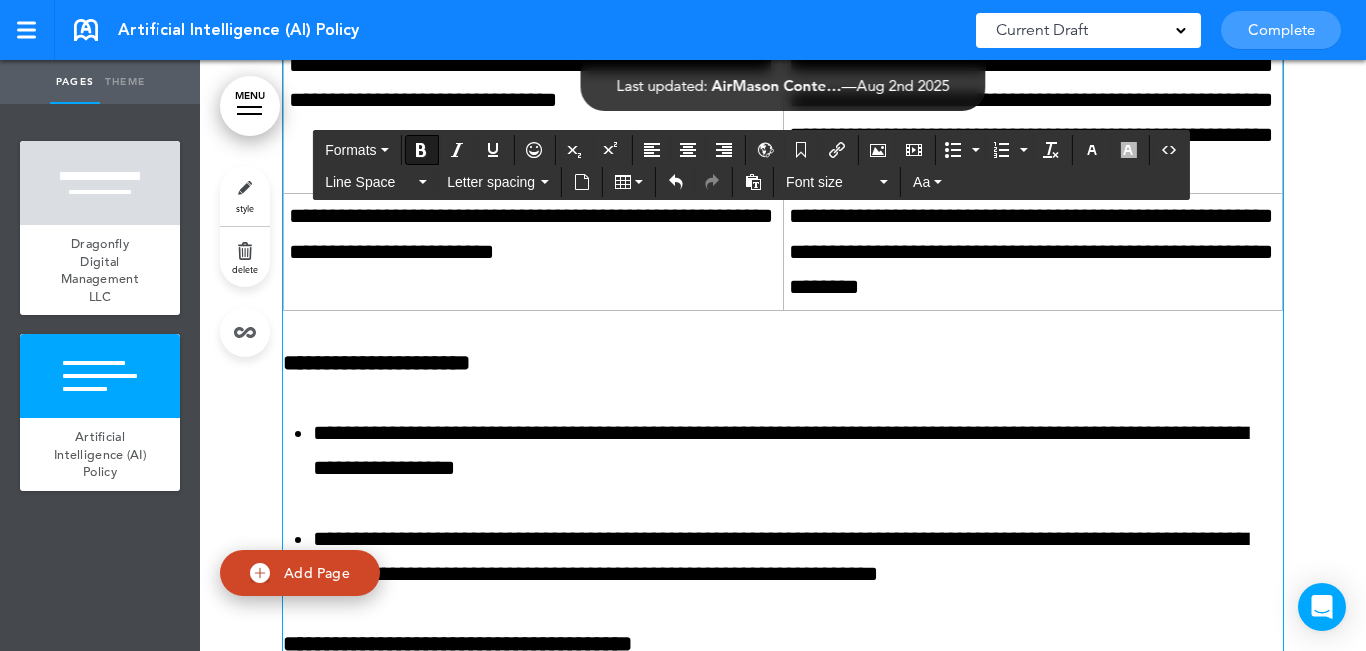 click on "**********" at bounding box center [783, 346] 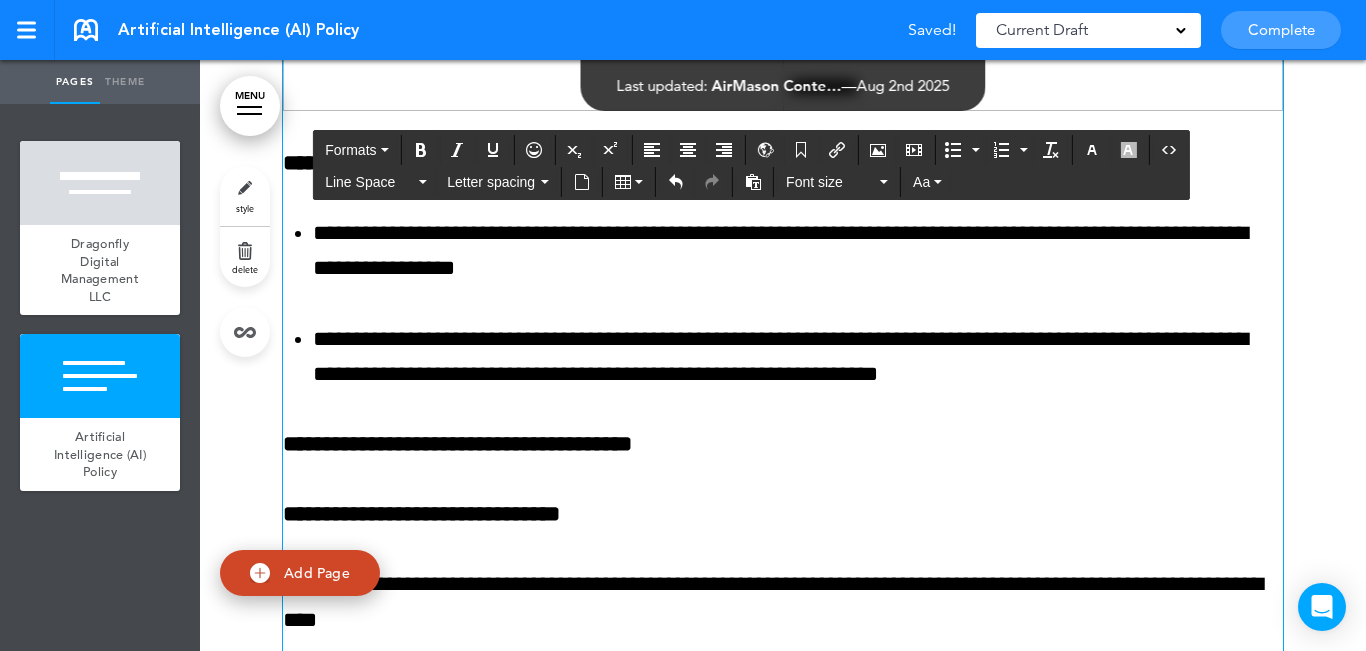 scroll, scrollTop: 3900, scrollLeft: 0, axis: vertical 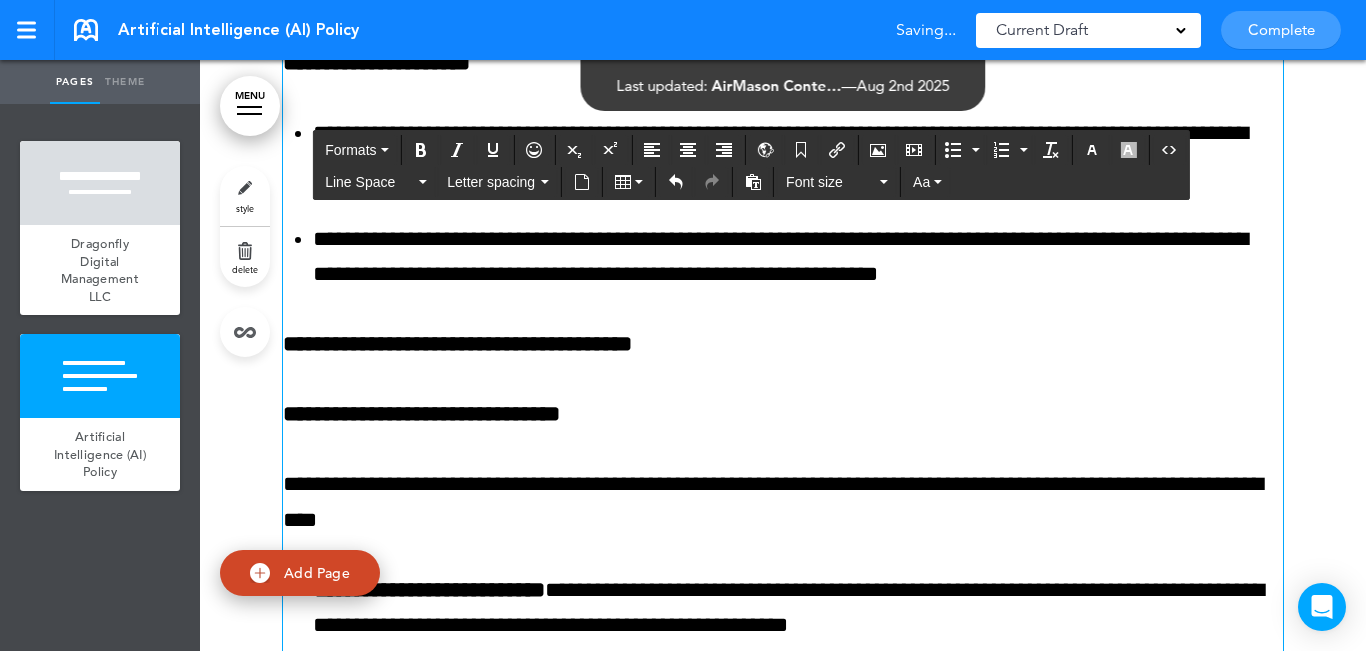 click at bounding box center (783, -316) 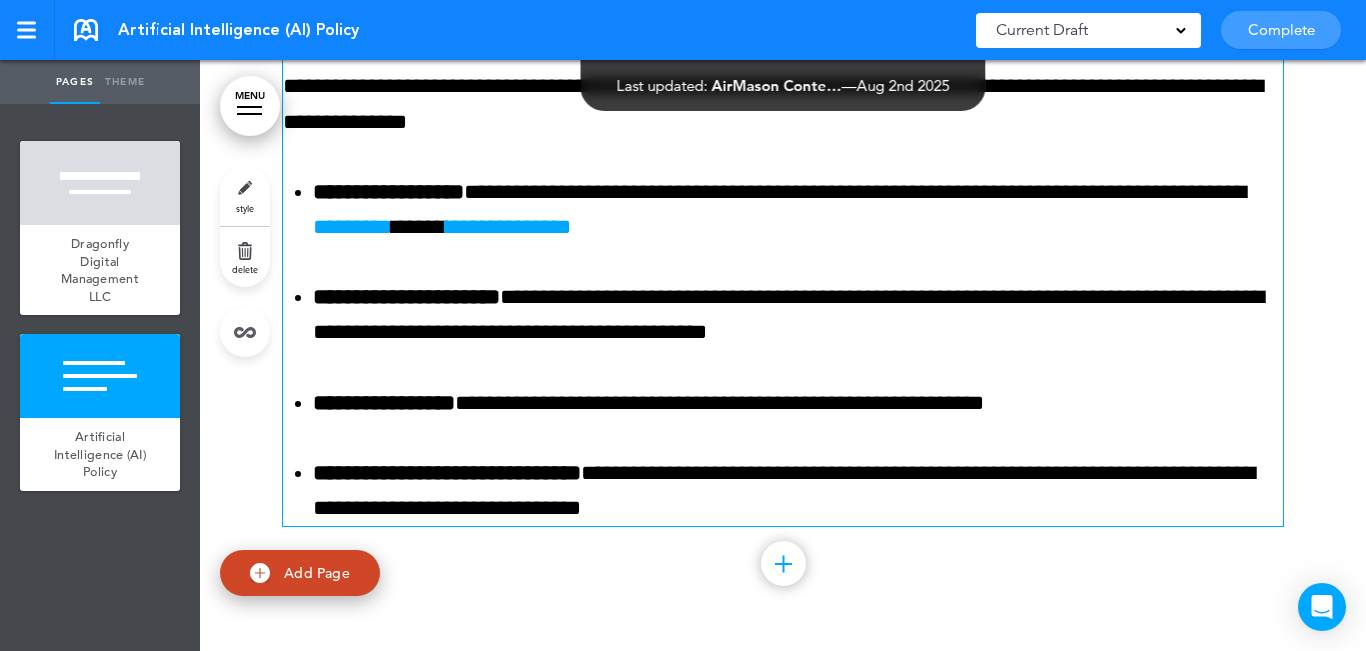 scroll, scrollTop: 5773, scrollLeft: 0, axis: vertical 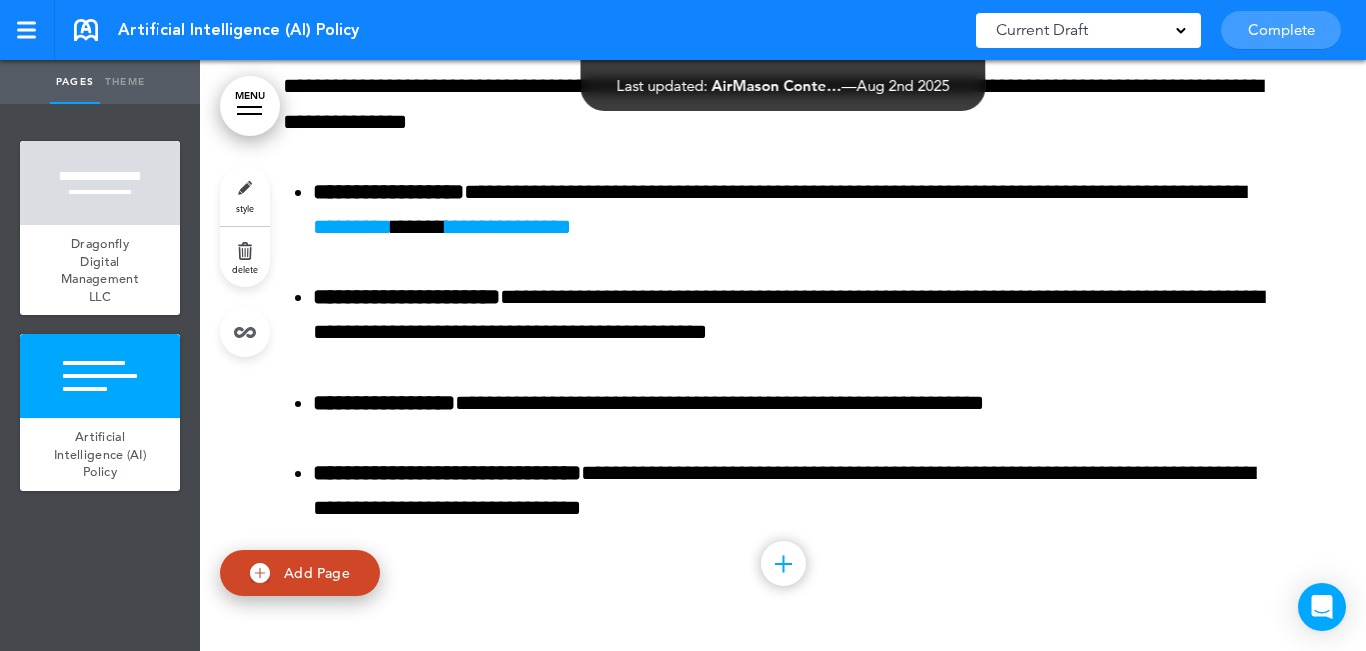 click on "Complete" at bounding box center [1281, 30] 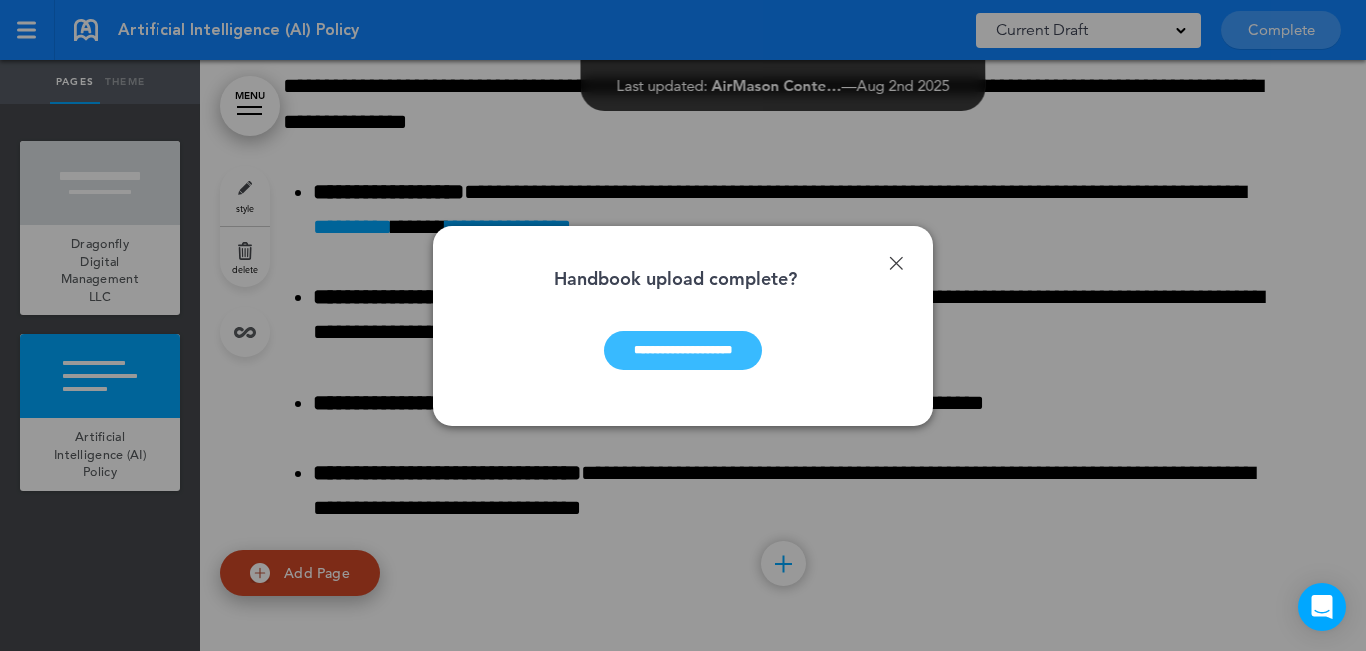 click on "**********" at bounding box center [683, 350] 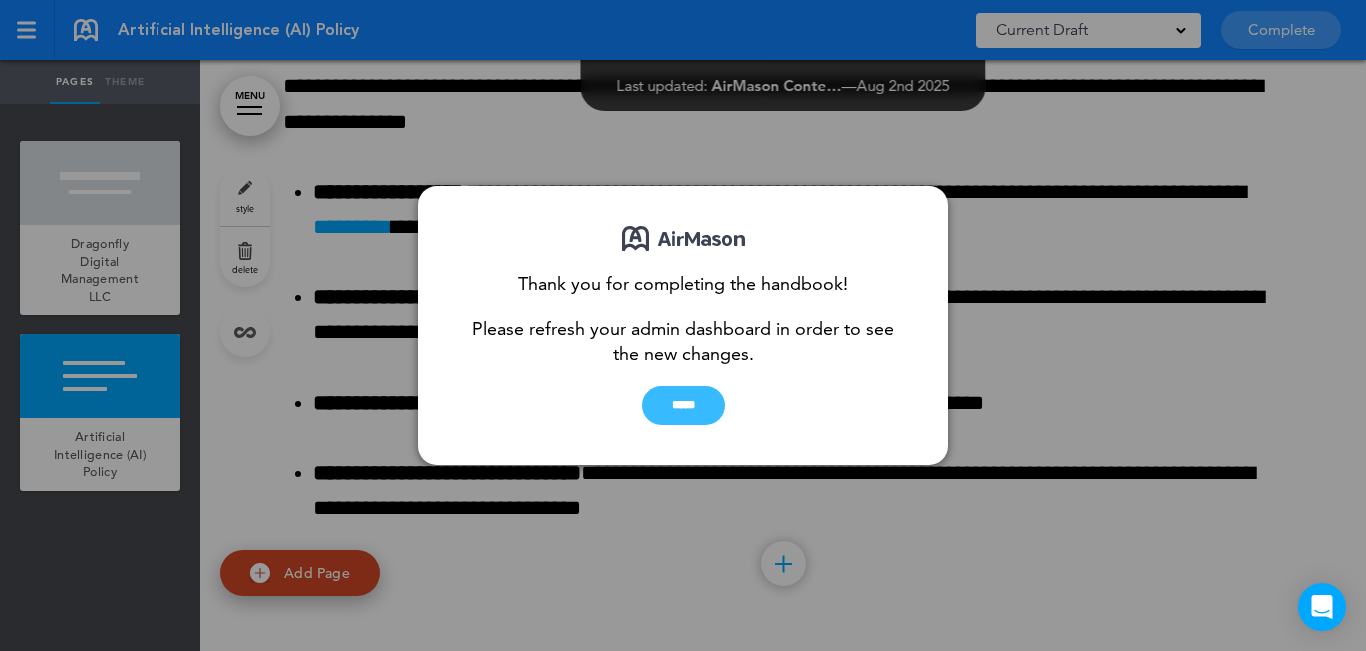 click on "*****" at bounding box center [683, 405] 